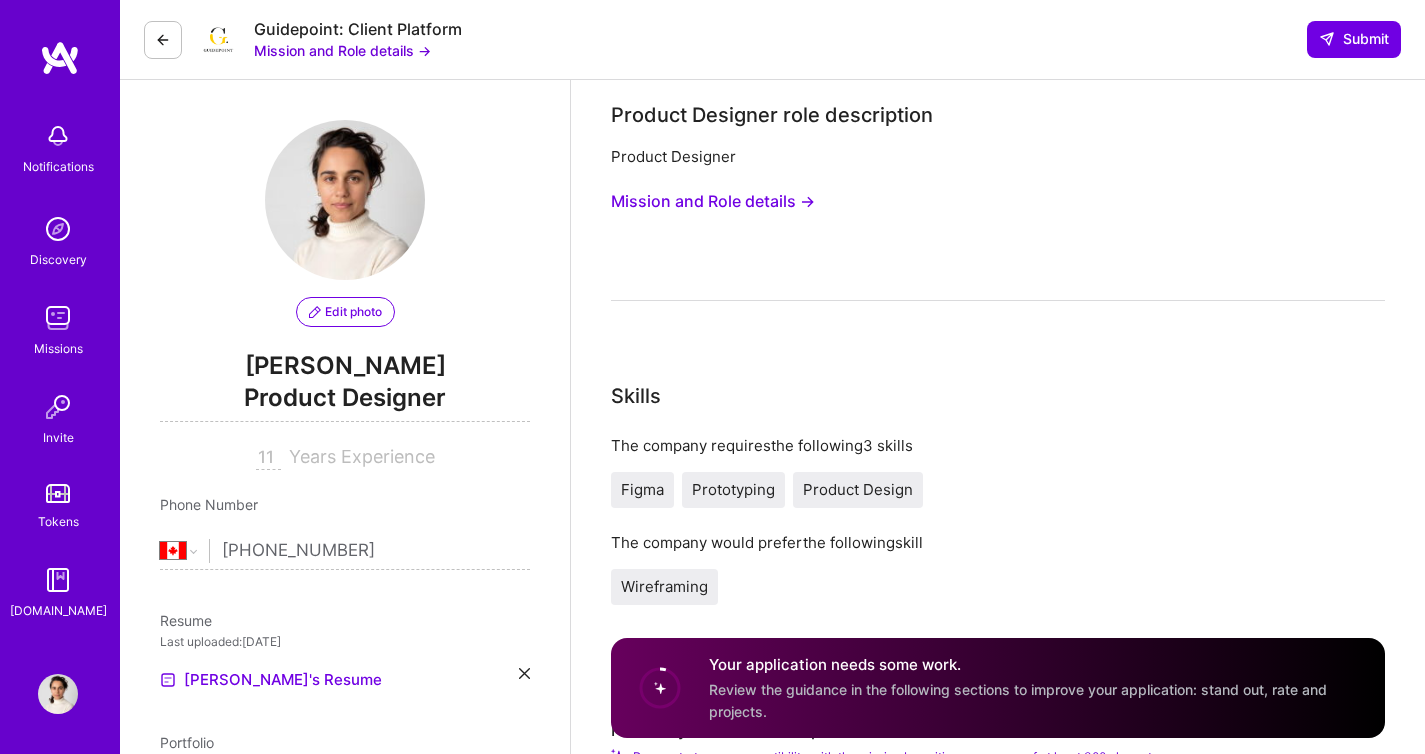 select on "CA" 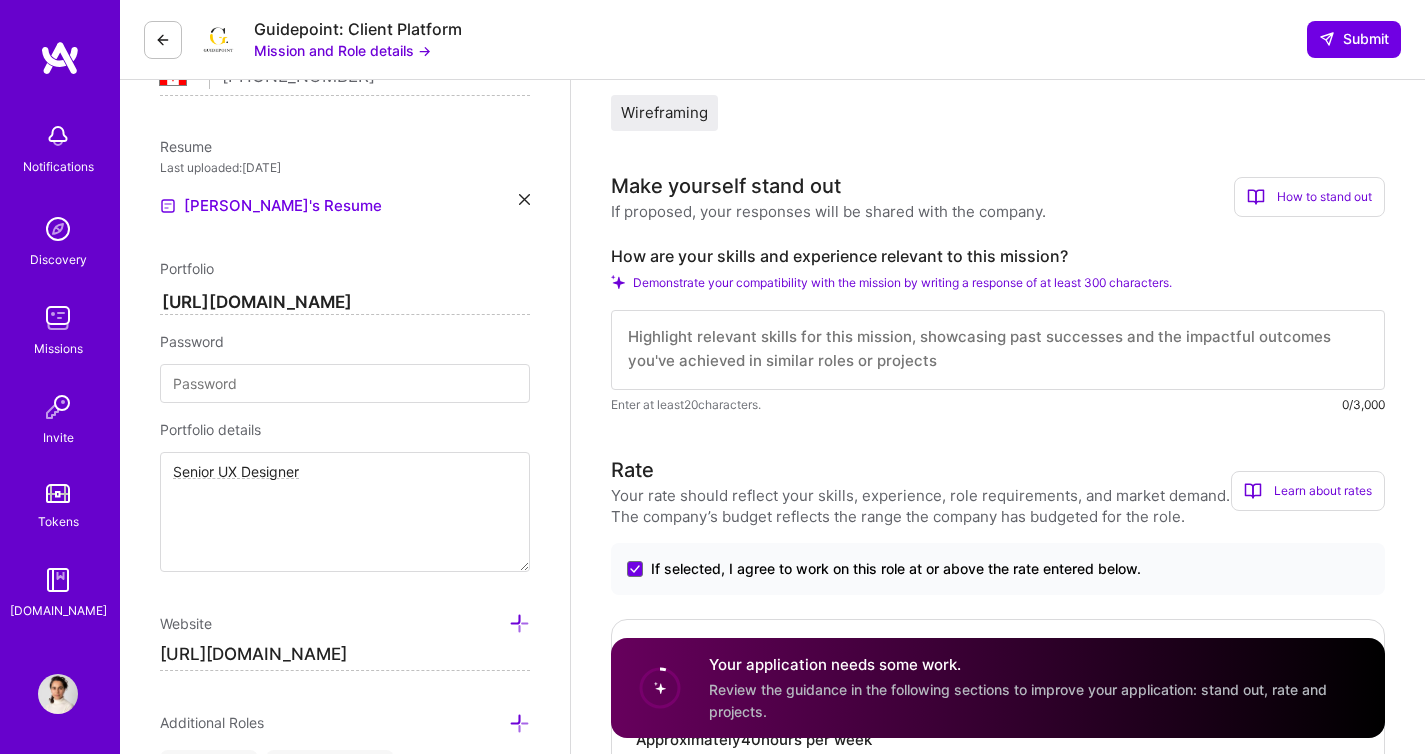 scroll, scrollTop: 0, scrollLeft: 0, axis: both 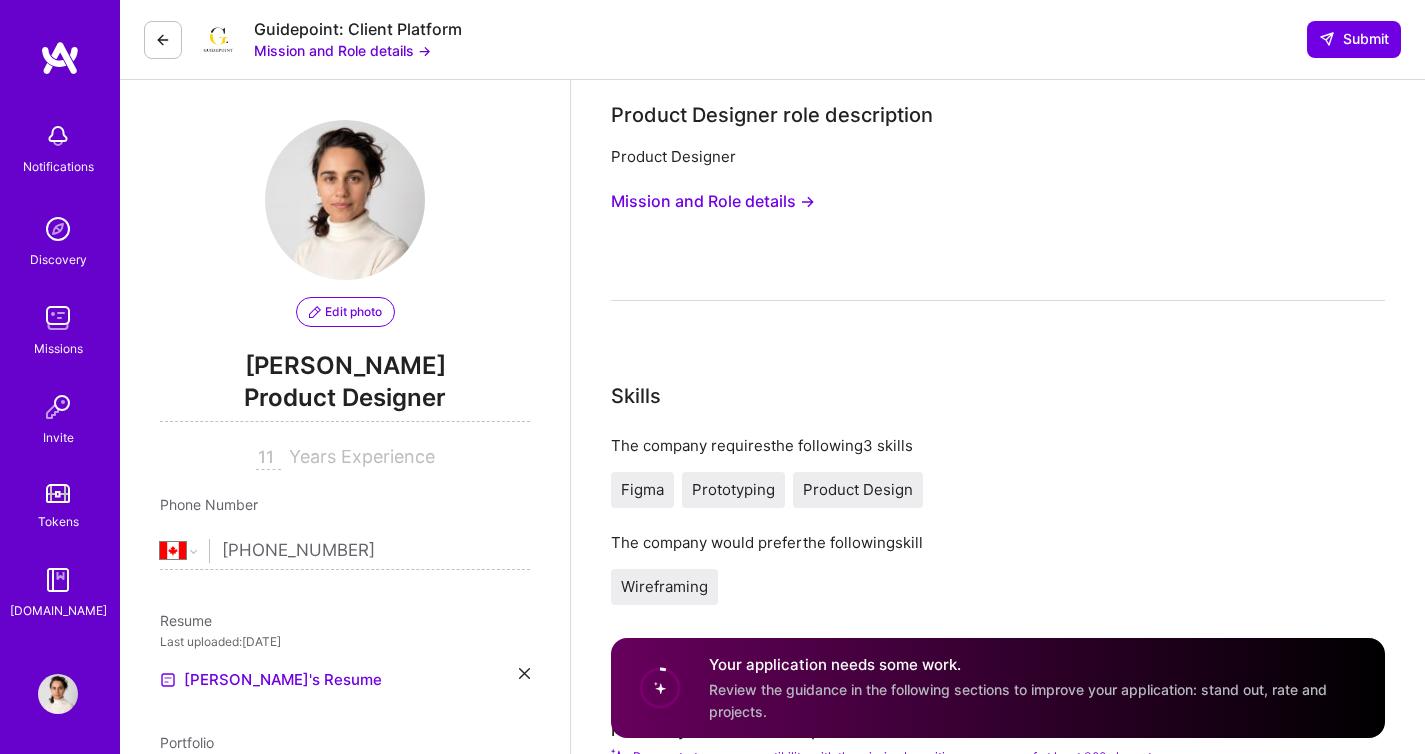 click at bounding box center (163, 40) 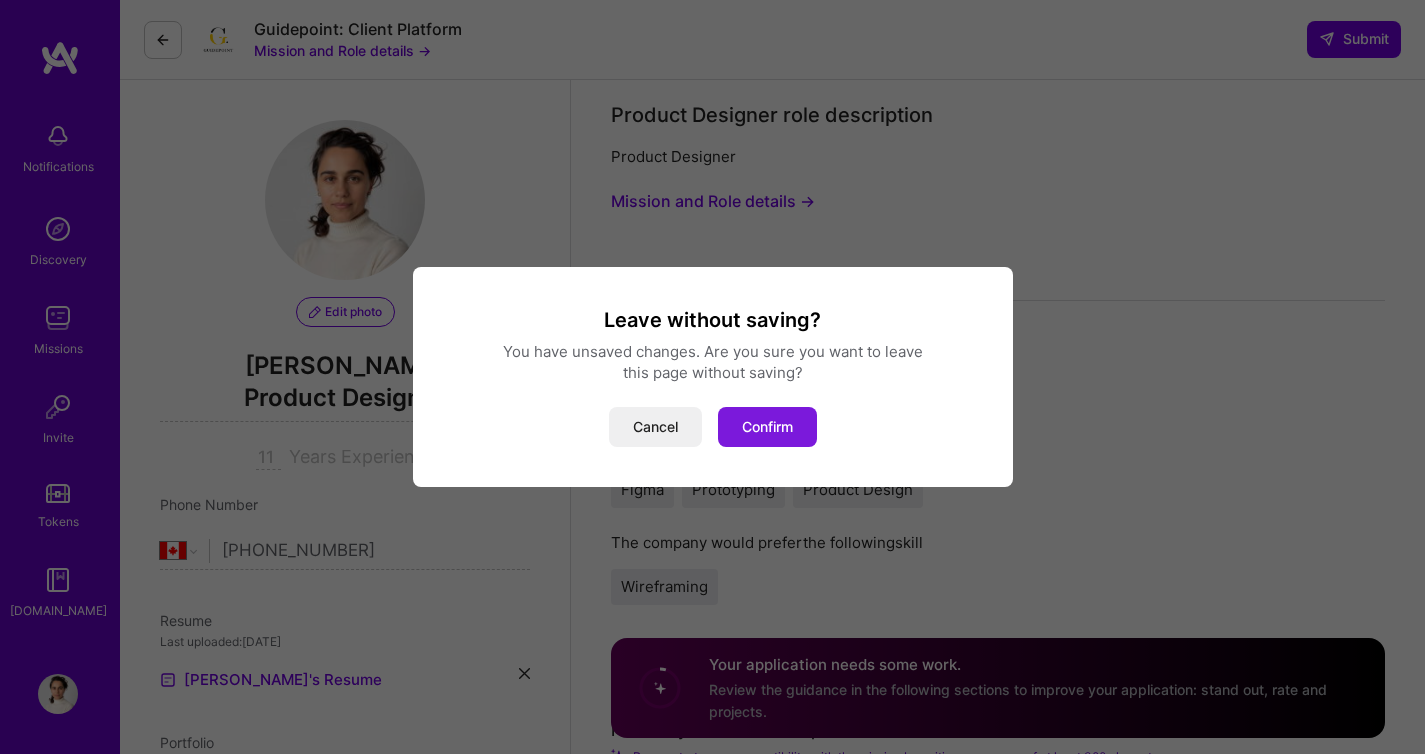 click on "Confirm" at bounding box center (767, 427) 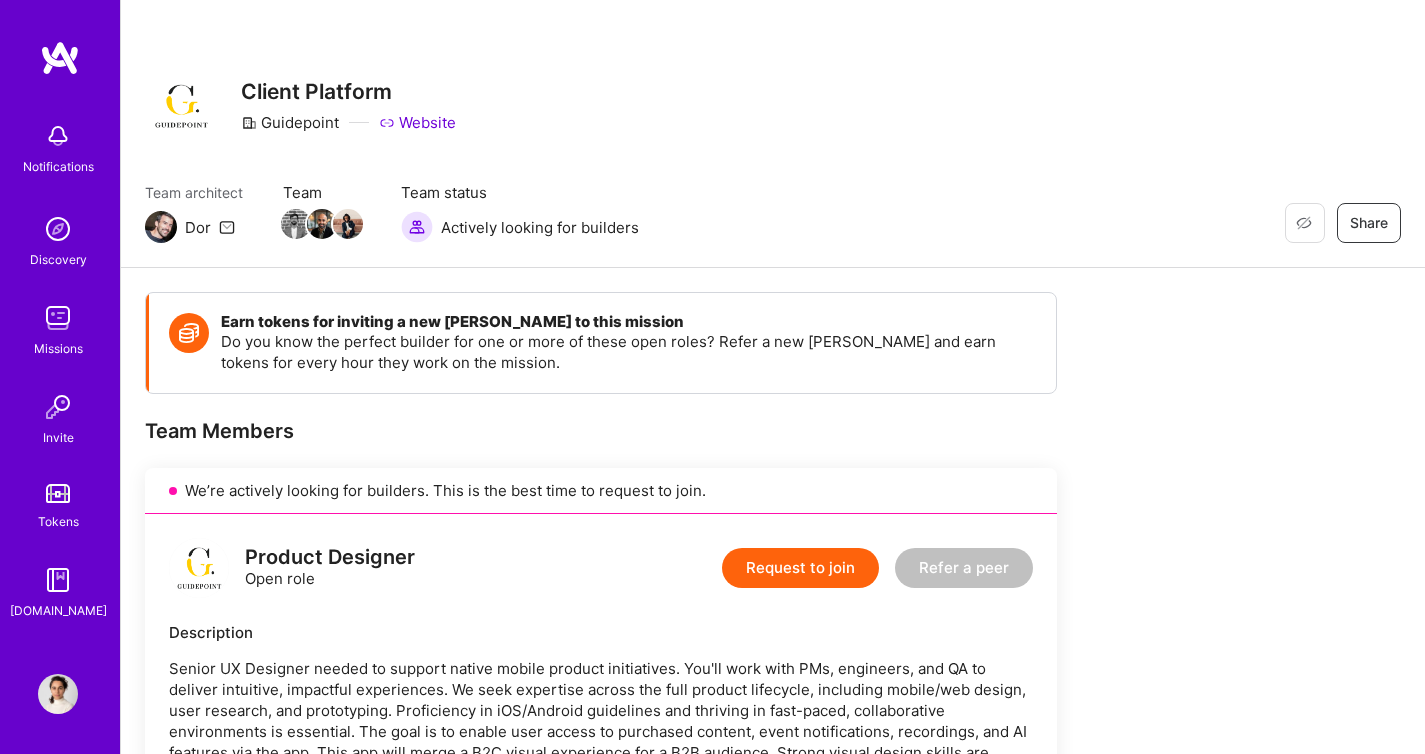 click on "Restore Not Interested Share Client Platform   Guidepoint
Website Team architect Dor Team Team status Actively looking for builders
Restore Not Interested Share" at bounding box center (773, 134) 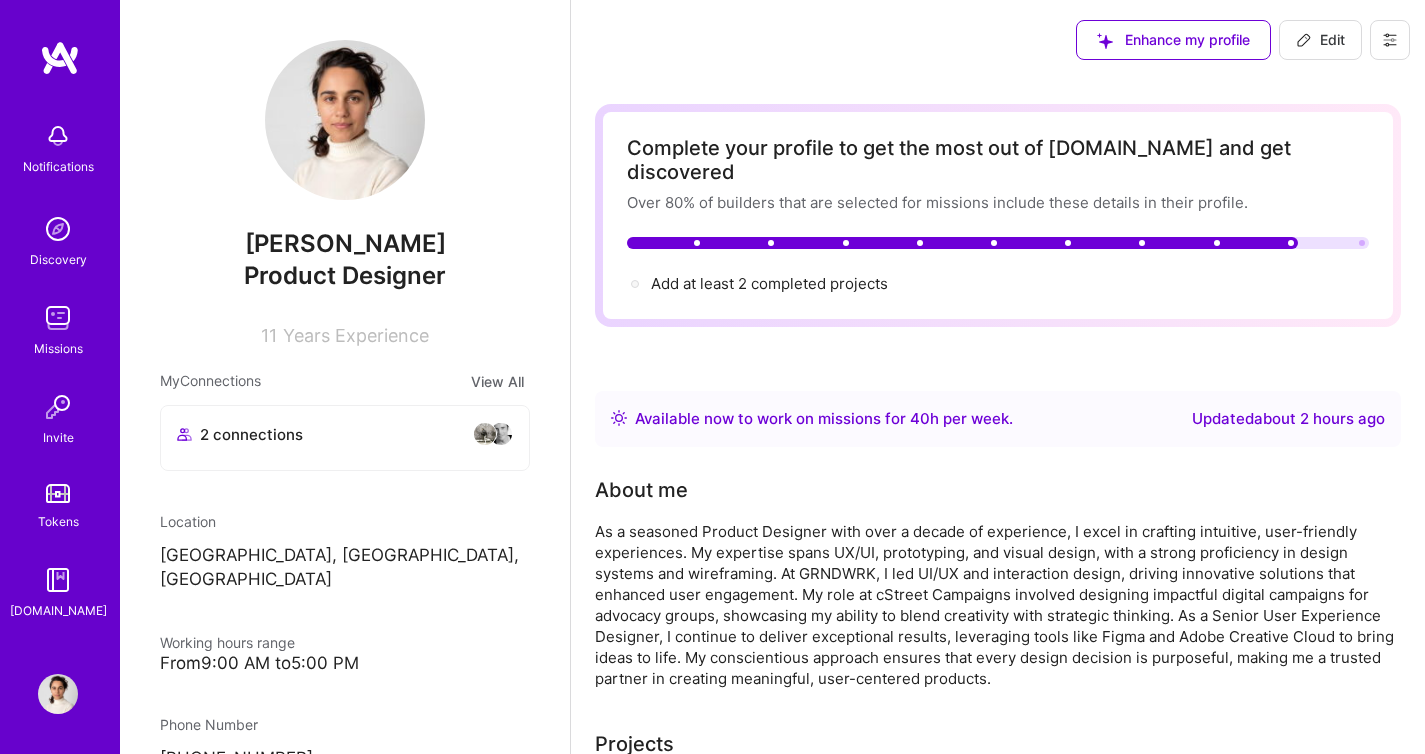 click on "Edit" at bounding box center [1320, 40] 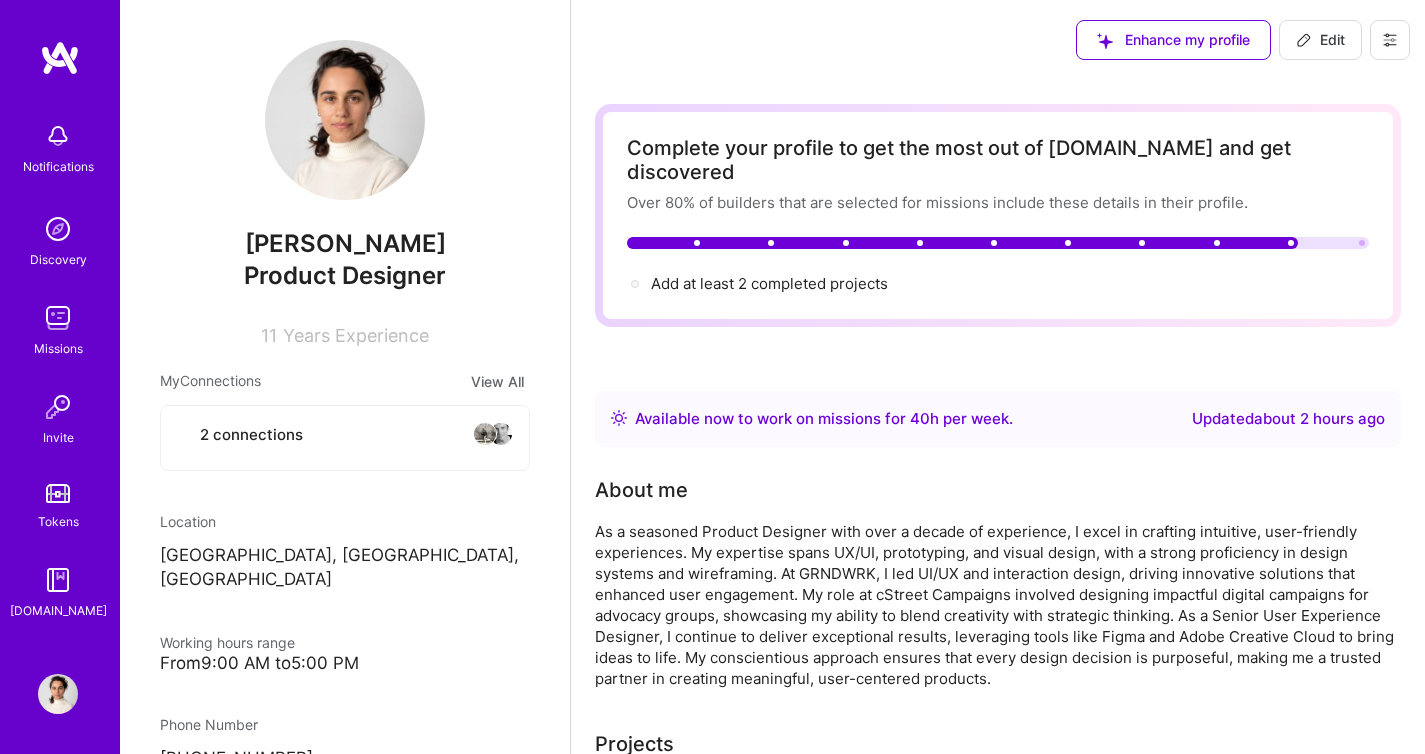 select on "CA" 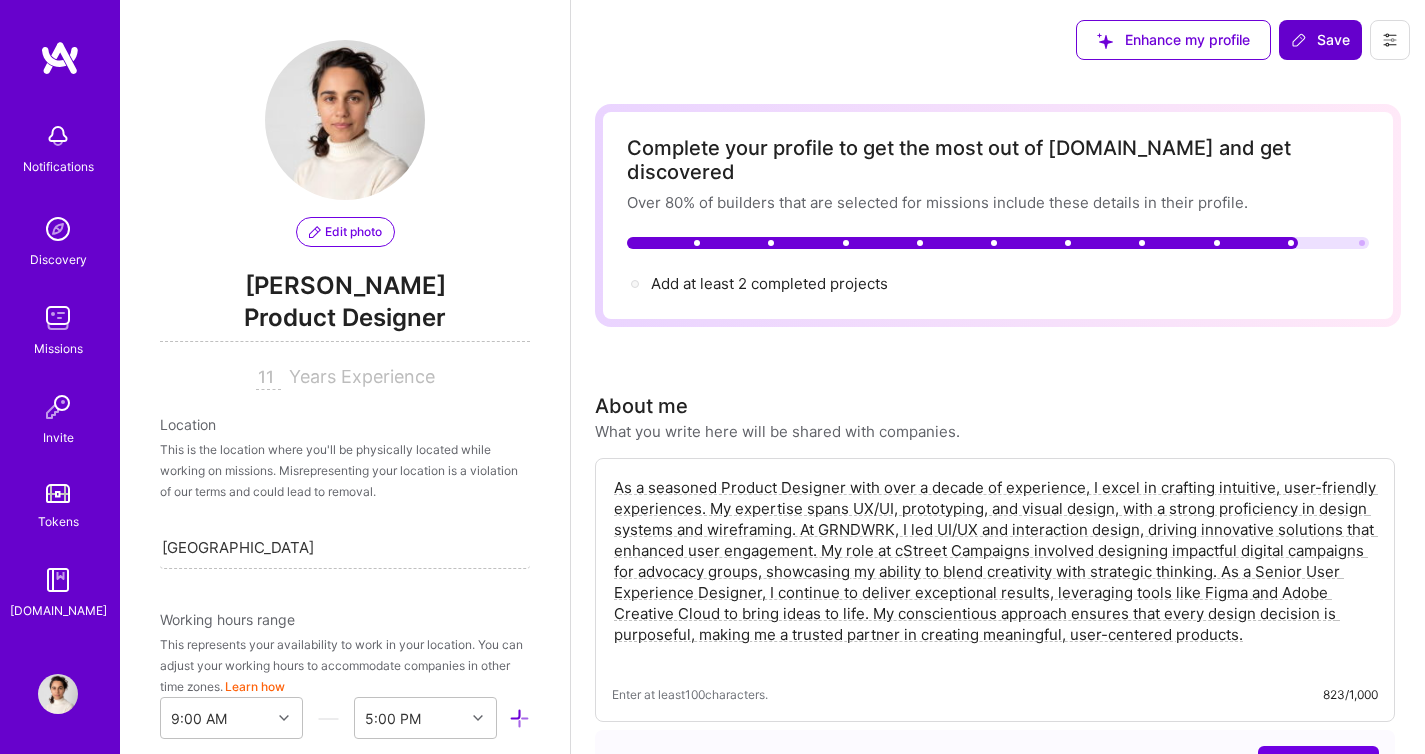 scroll, scrollTop: 1184, scrollLeft: 0, axis: vertical 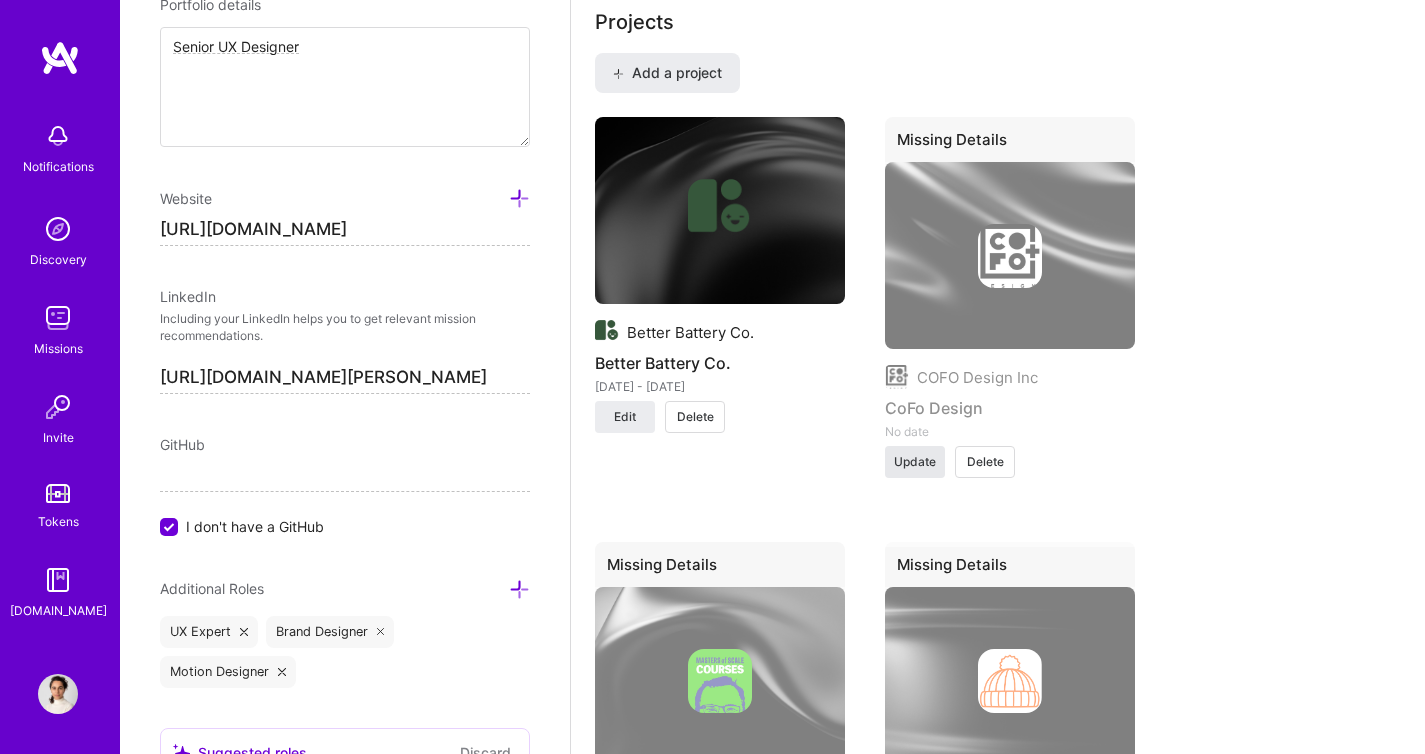 click on "Update" at bounding box center [915, 462] 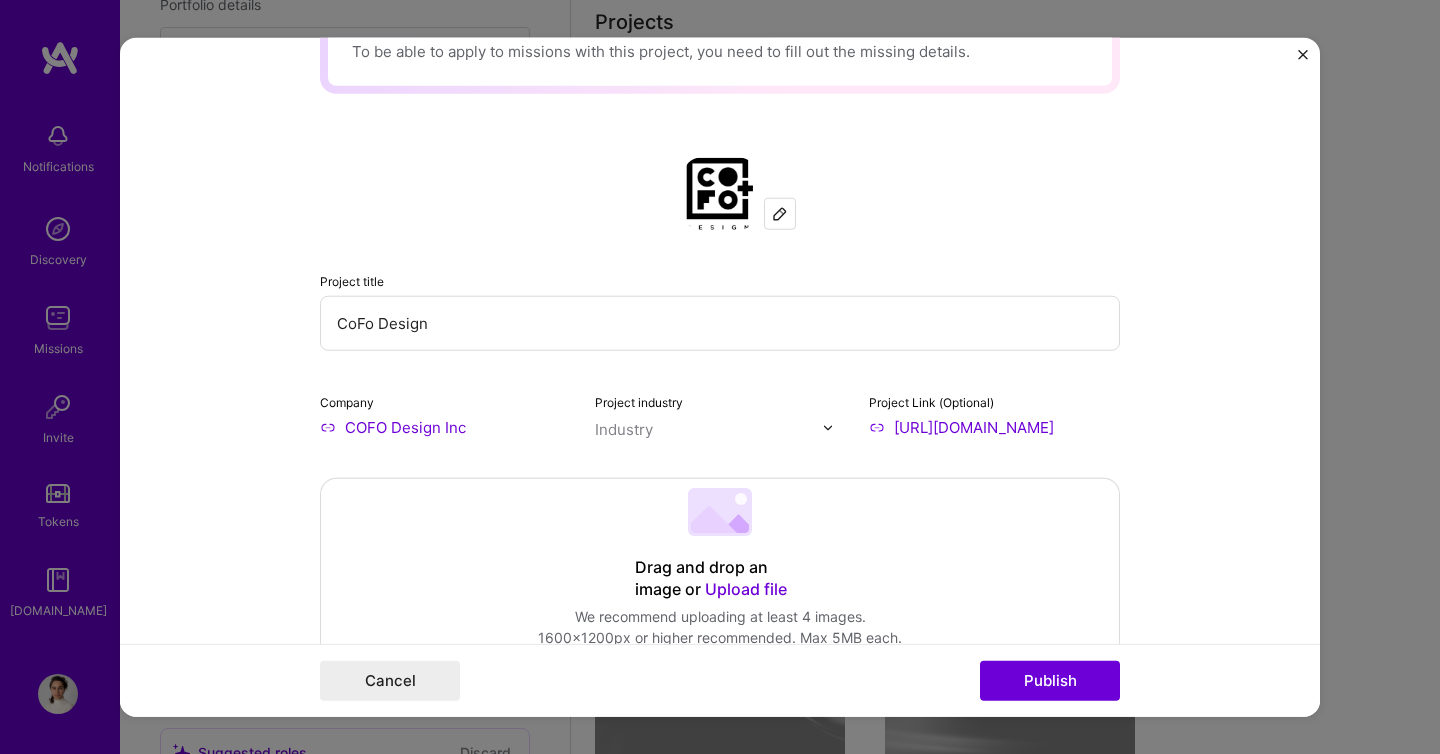 scroll, scrollTop: 0, scrollLeft: 0, axis: both 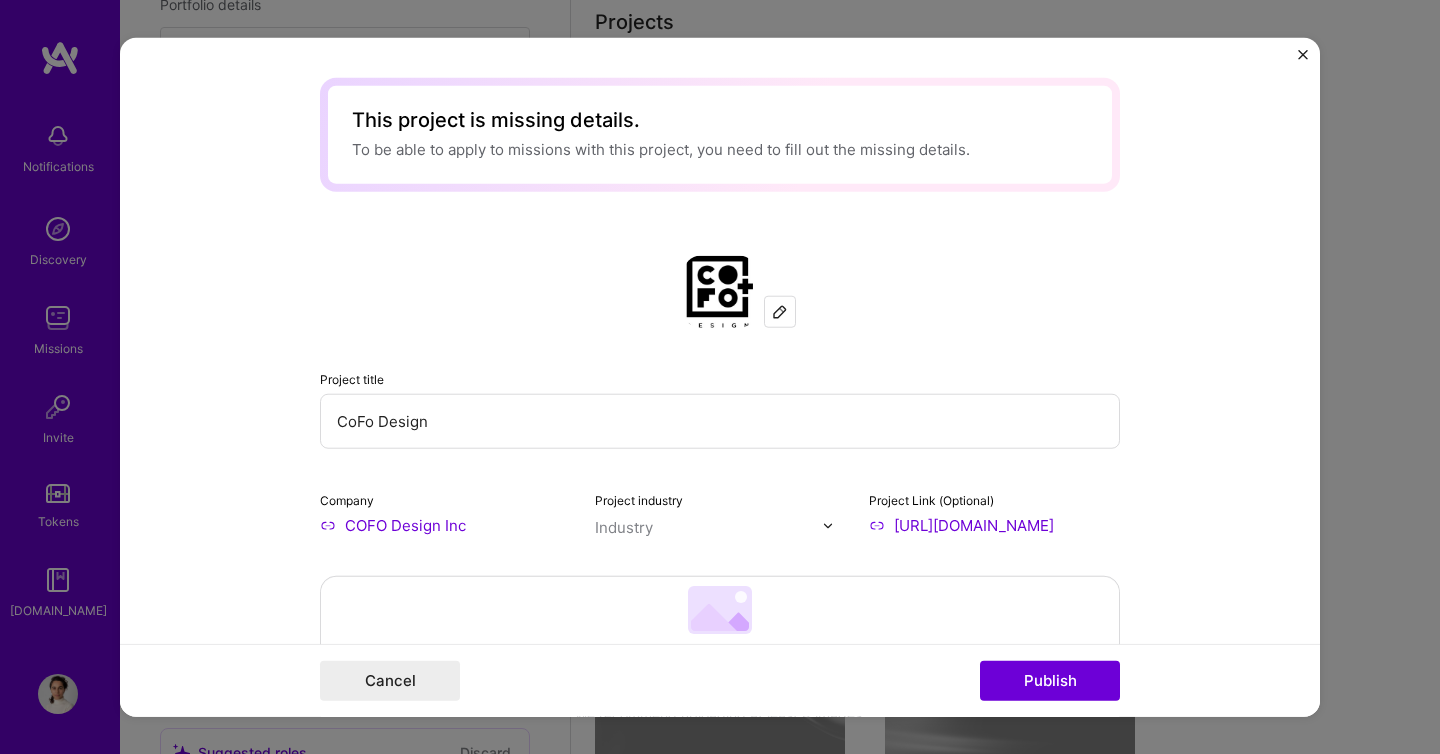click at bounding box center (780, 312) 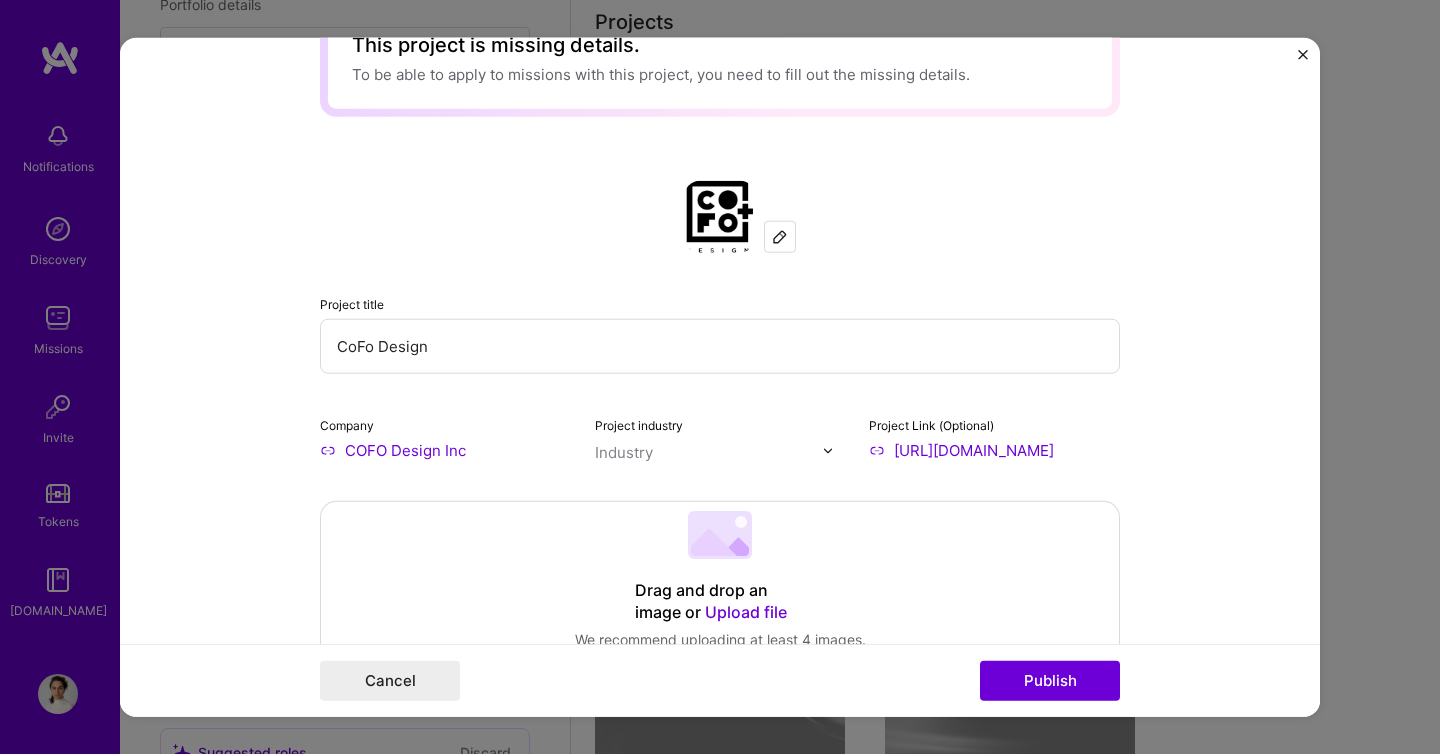 scroll, scrollTop: 0, scrollLeft: 0, axis: both 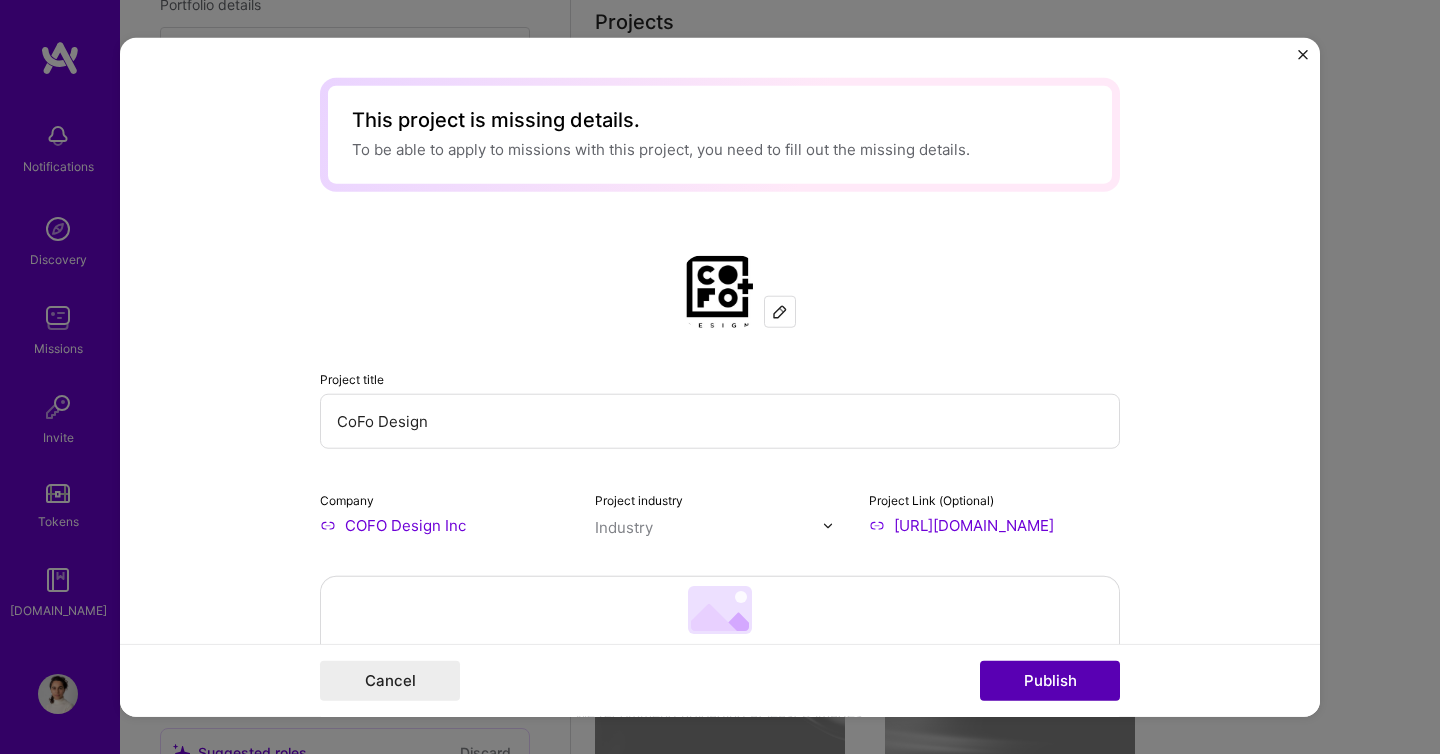 click on "Publish" at bounding box center [1050, 680] 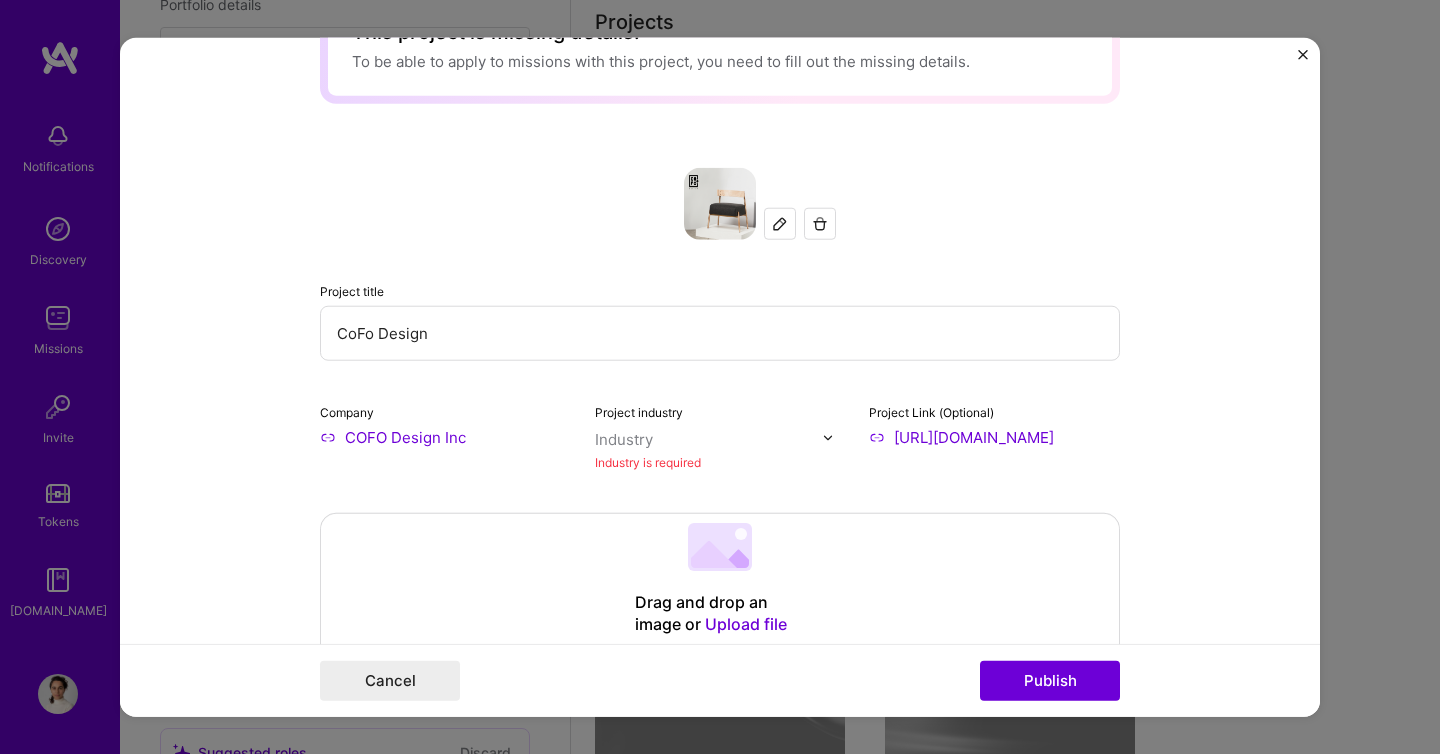 scroll, scrollTop: 86, scrollLeft: 0, axis: vertical 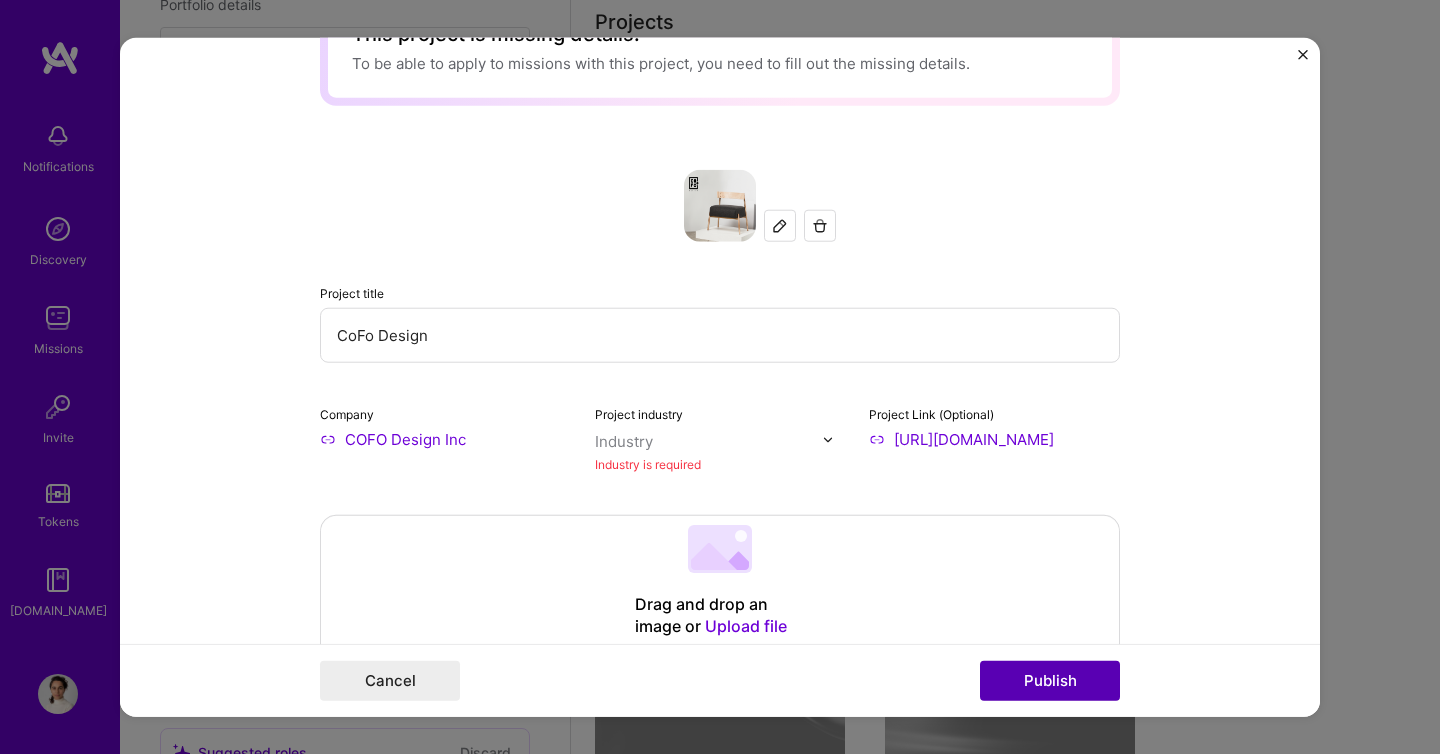 click on "Publish" at bounding box center [1050, 680] 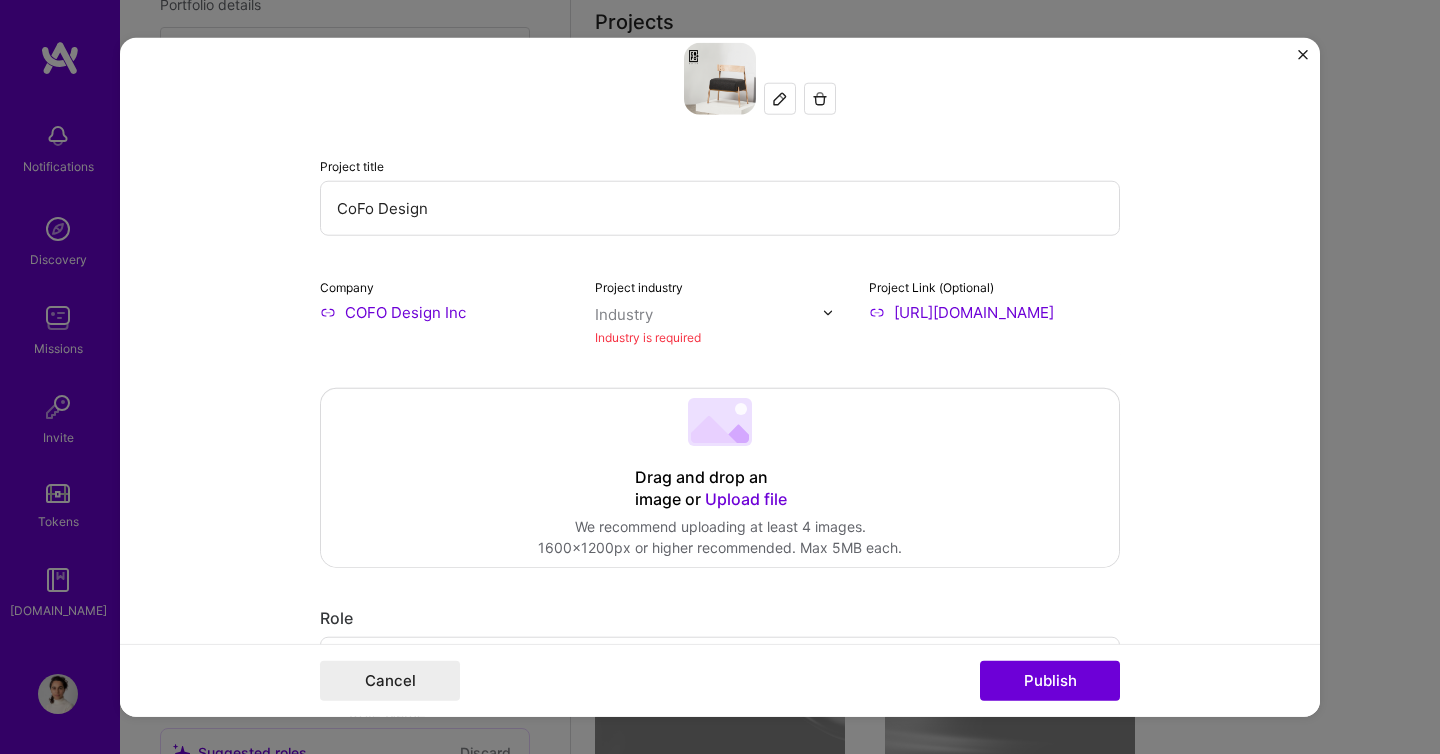 scroll, scrollTop: 218, scrollLeft: 0, axis: vertical 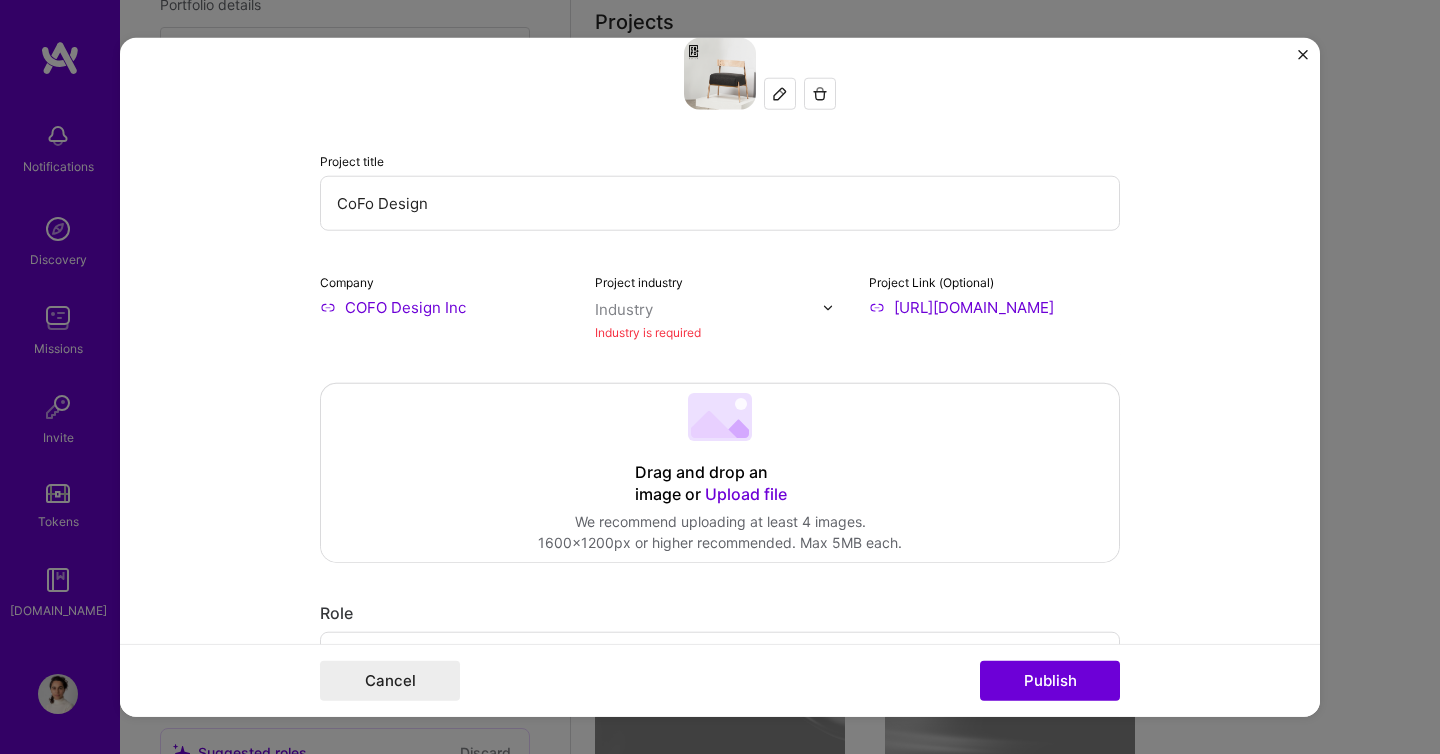 click at bounding box center (709, 309) 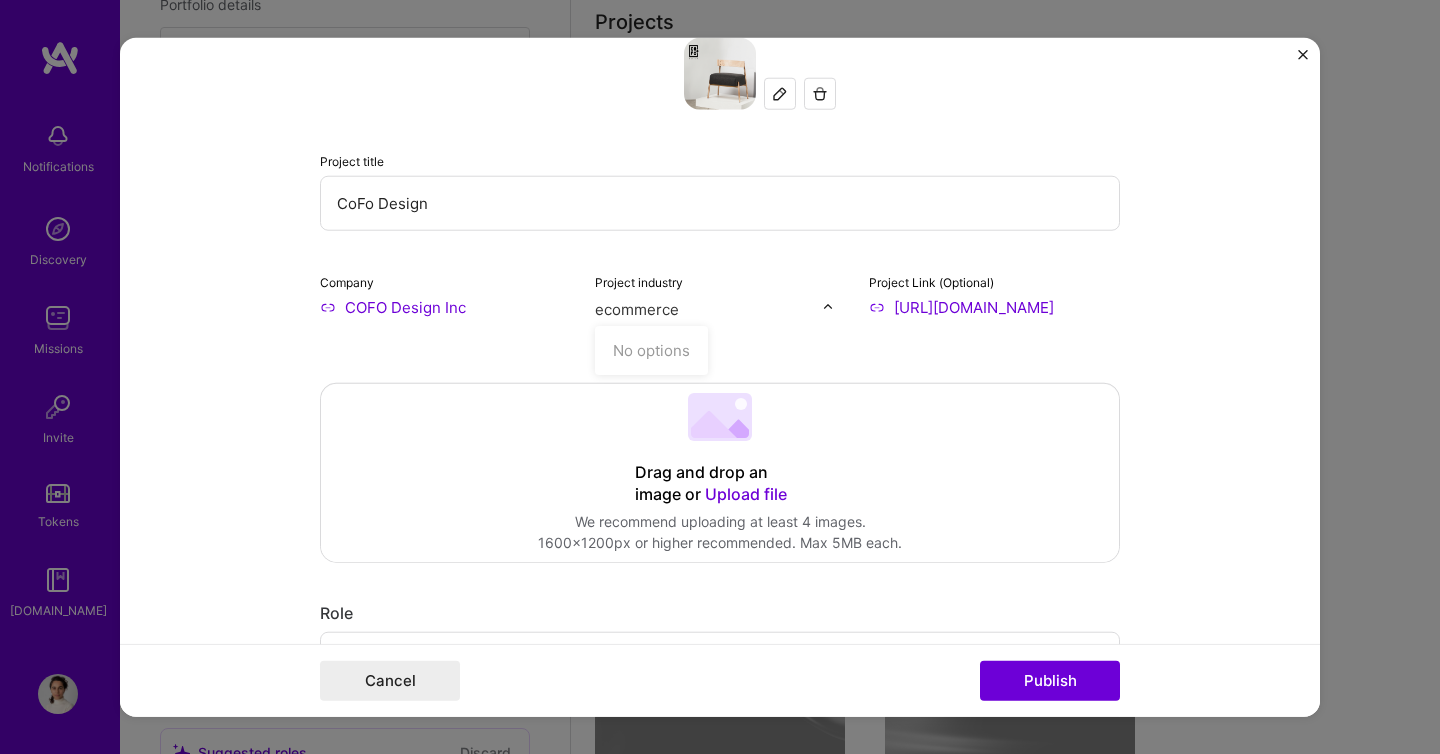 type on "ecommerce" 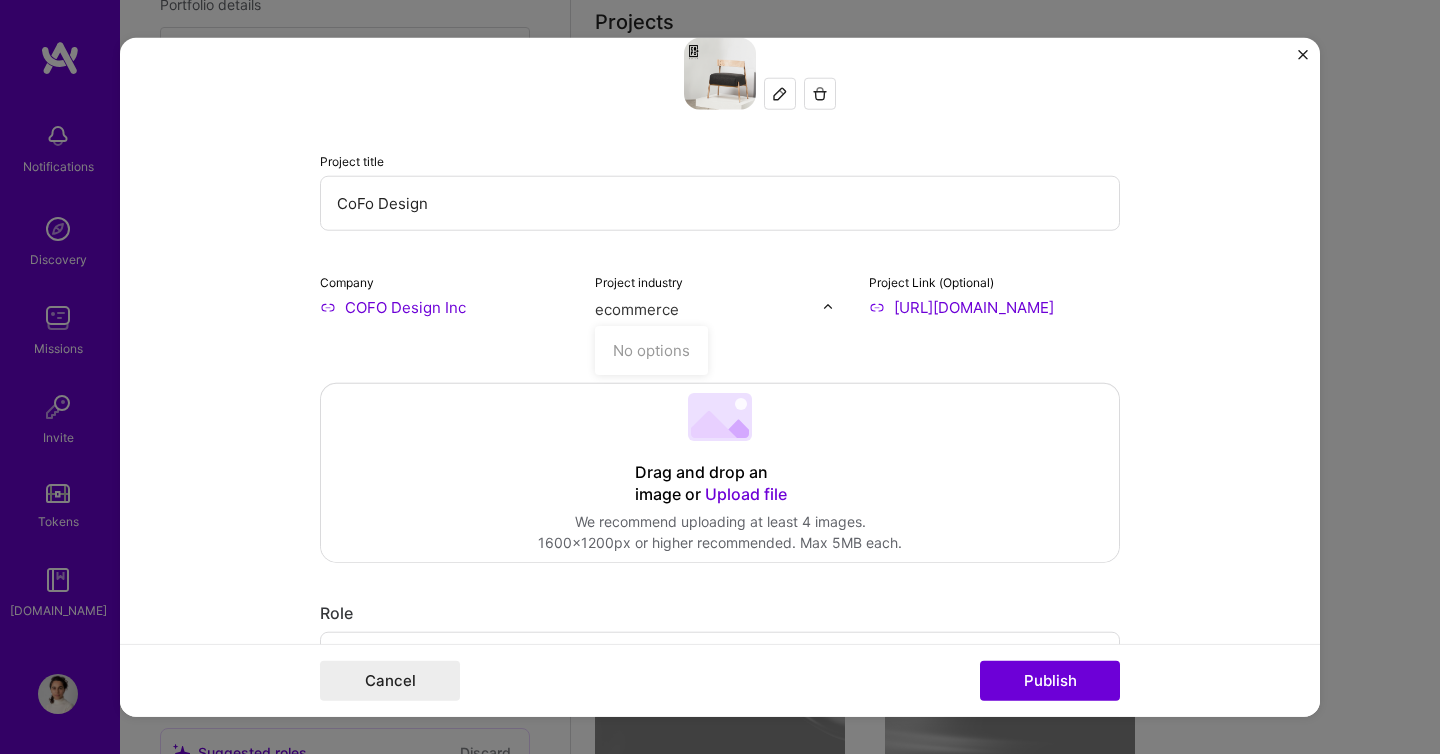 click at bounding box center [828, 307] 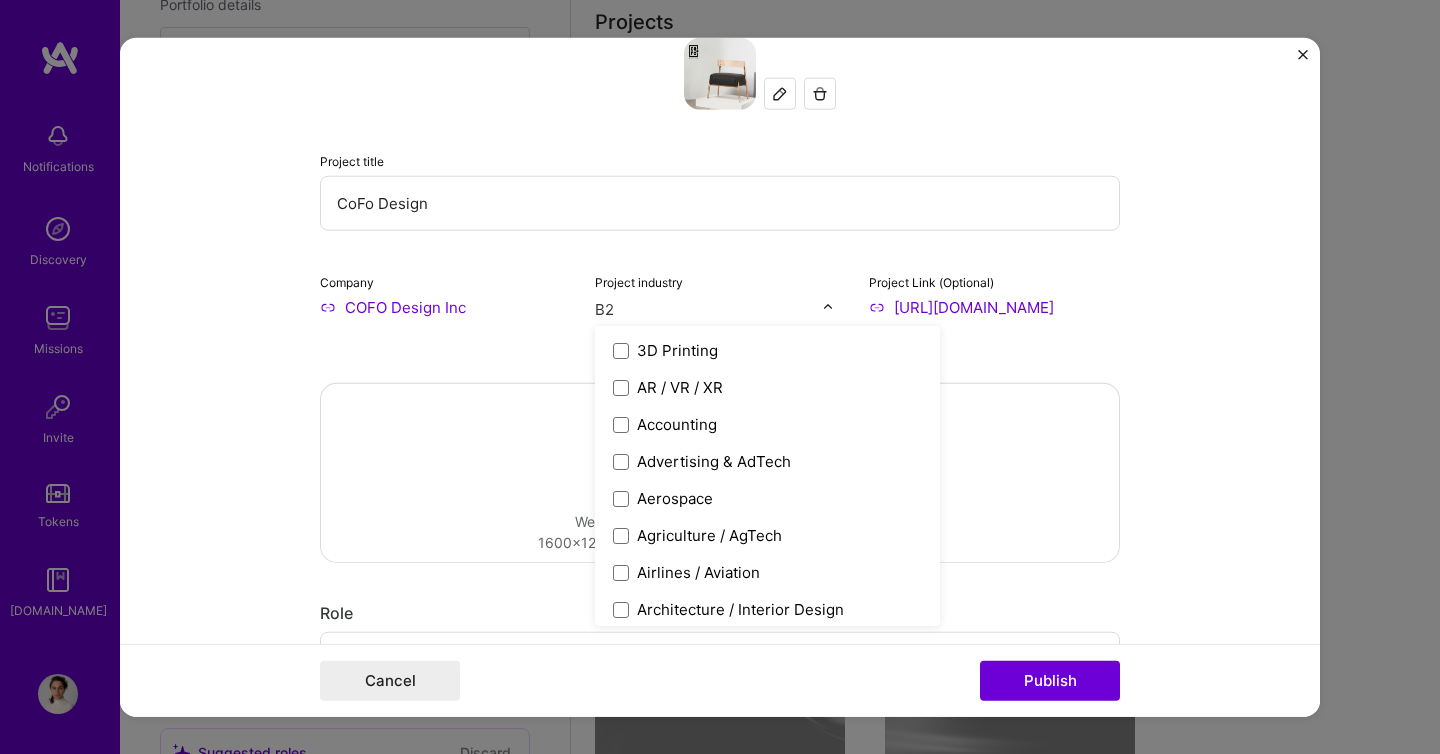 type on "B2C" 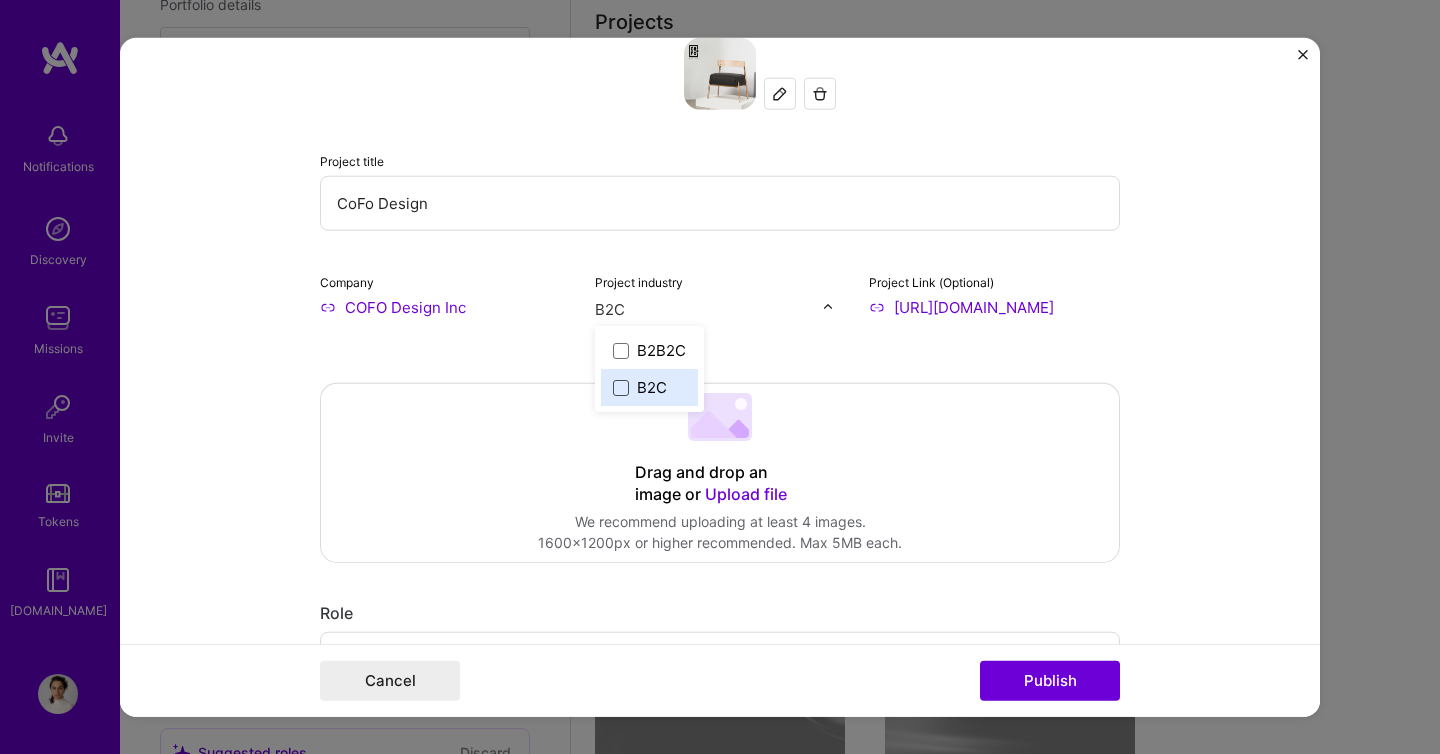 click at bounding box center (621, 387) 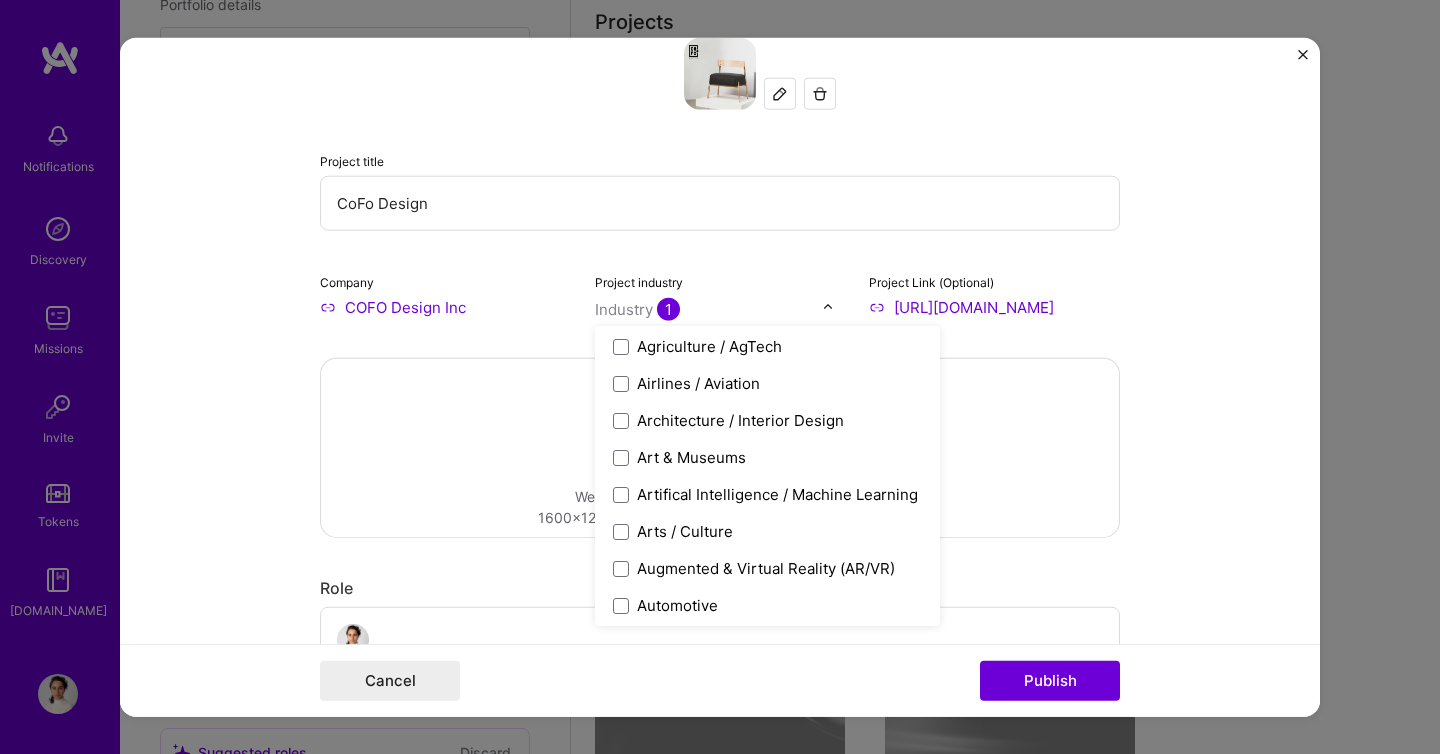 scroll, scrollTop: 199, scrollLeft: 0, axis: vertical 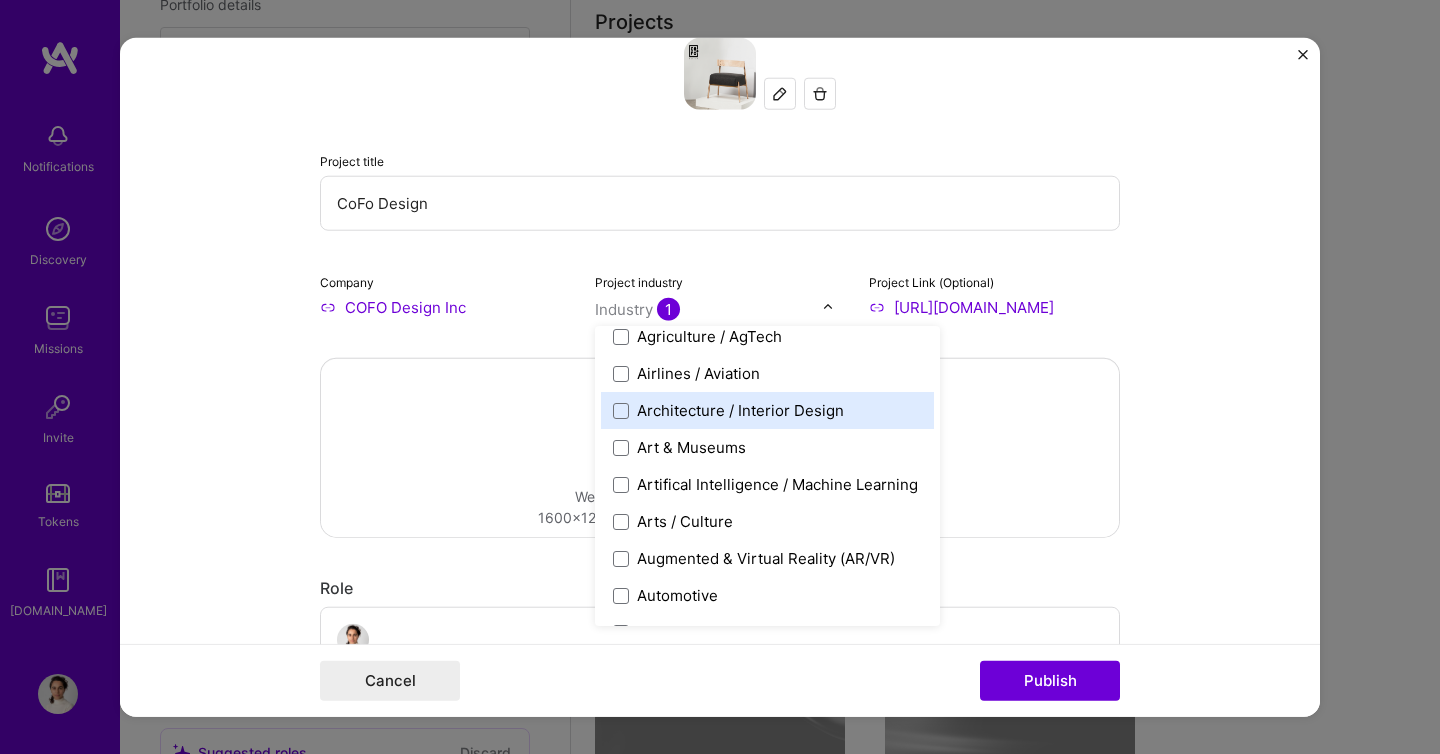 click on "Architecture / Interior Design" at bounding box center (740, 410) 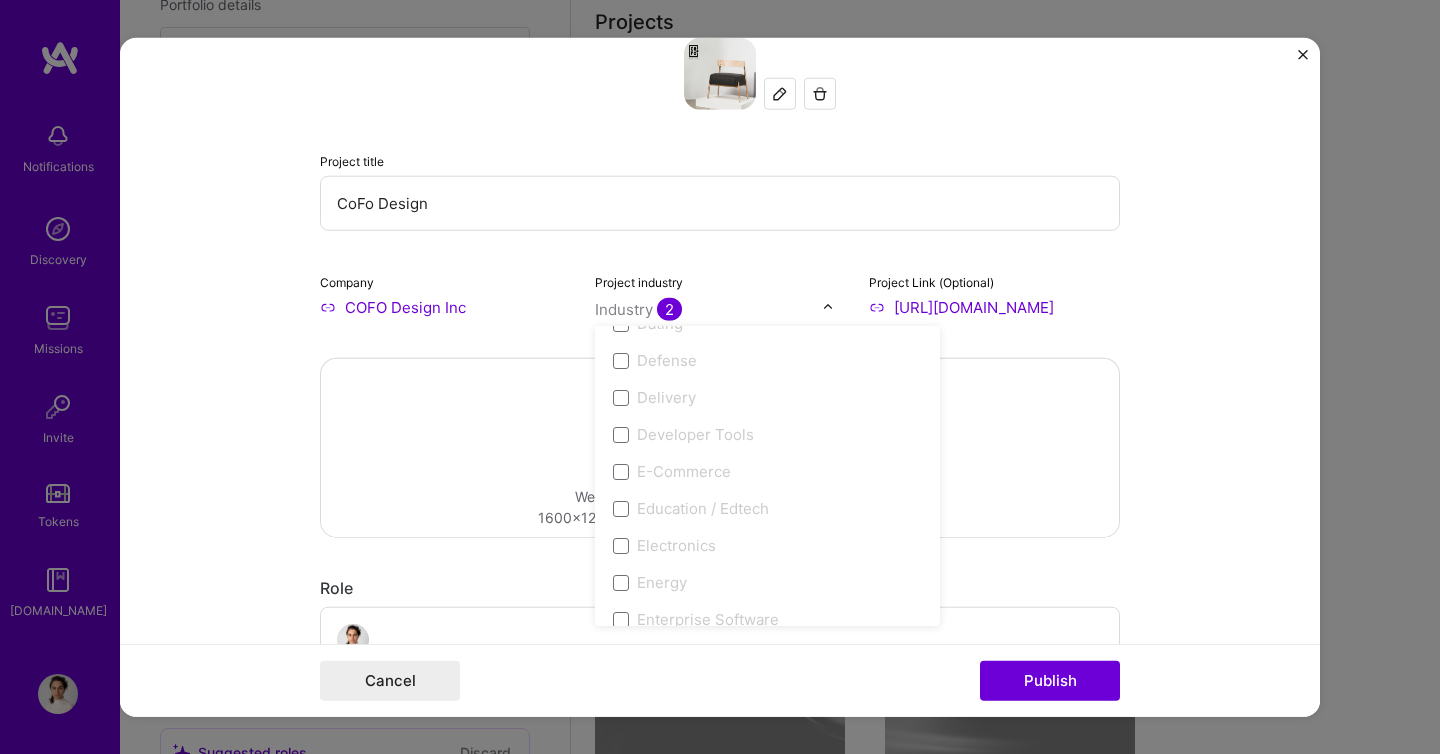 scroll, scrollTop: 1687, scrollLeft: 0, axis: vertical 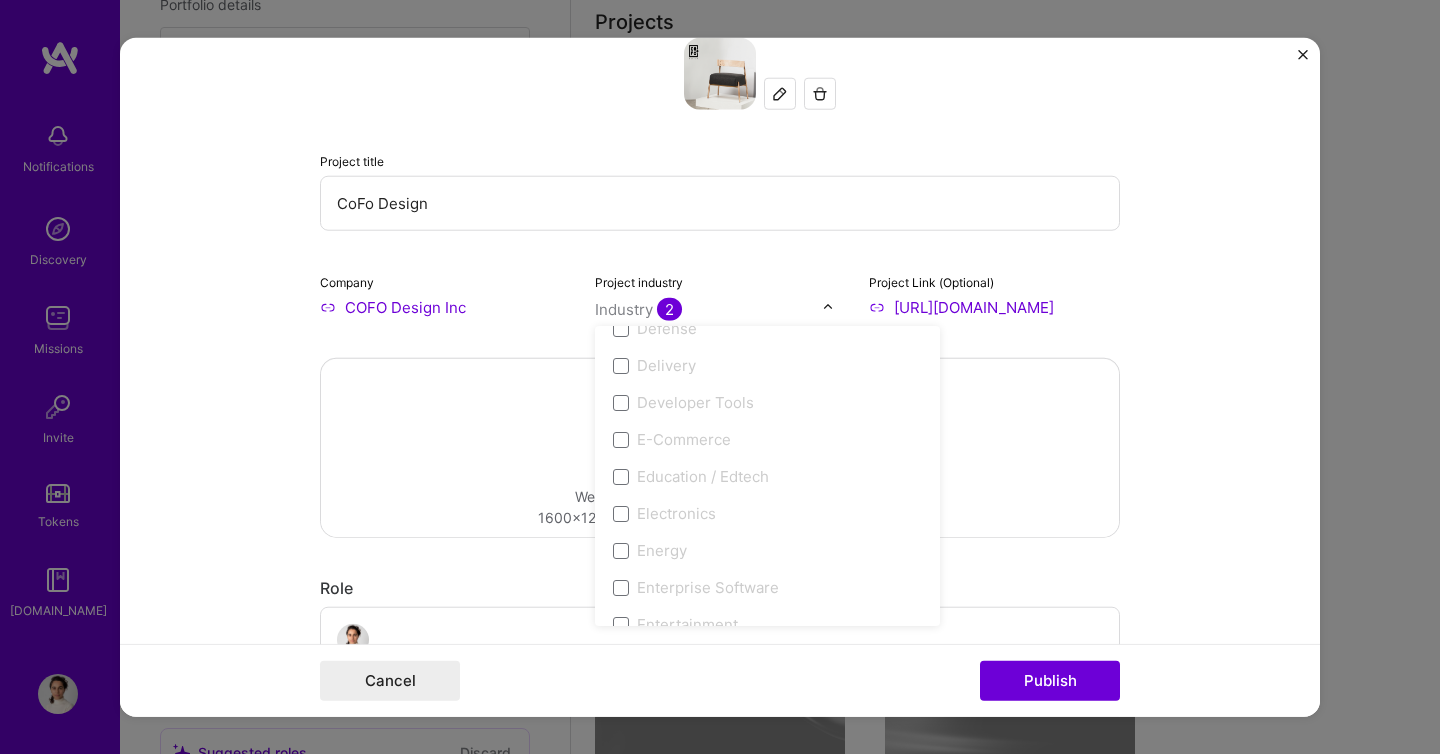click on "E-Commerce" at bounding box center (684, 439) 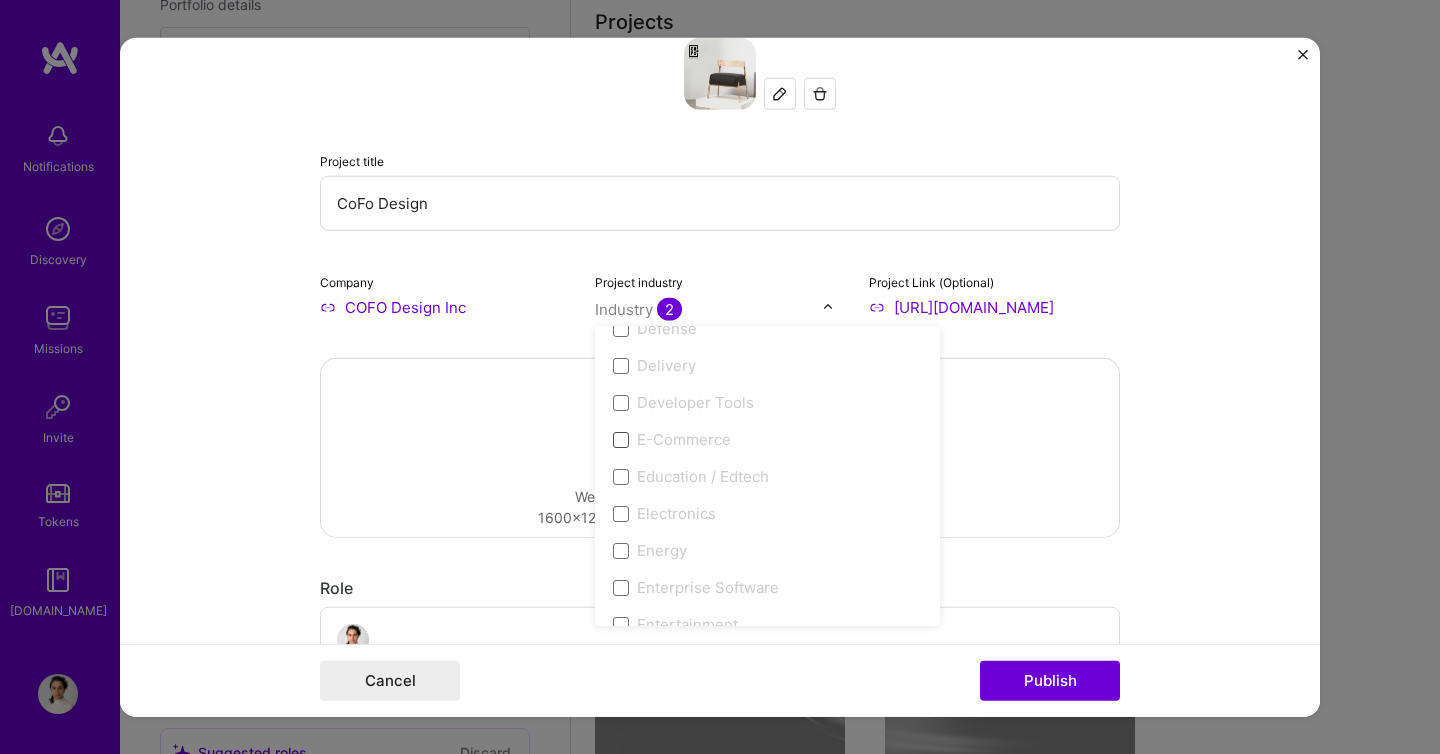 click at bounding box center [621, 439] 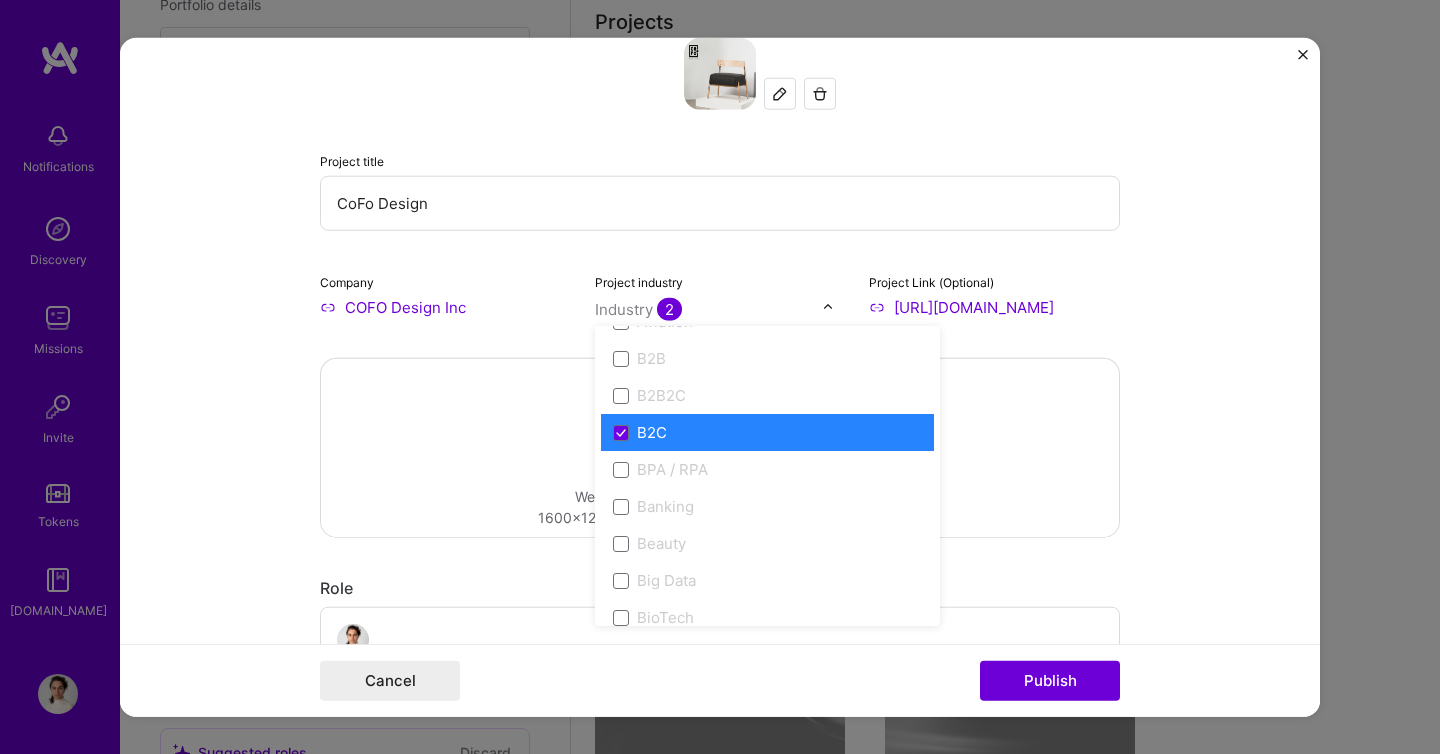 scroll, scrollTop: 548, scrollLeft: 0, axis: vertical 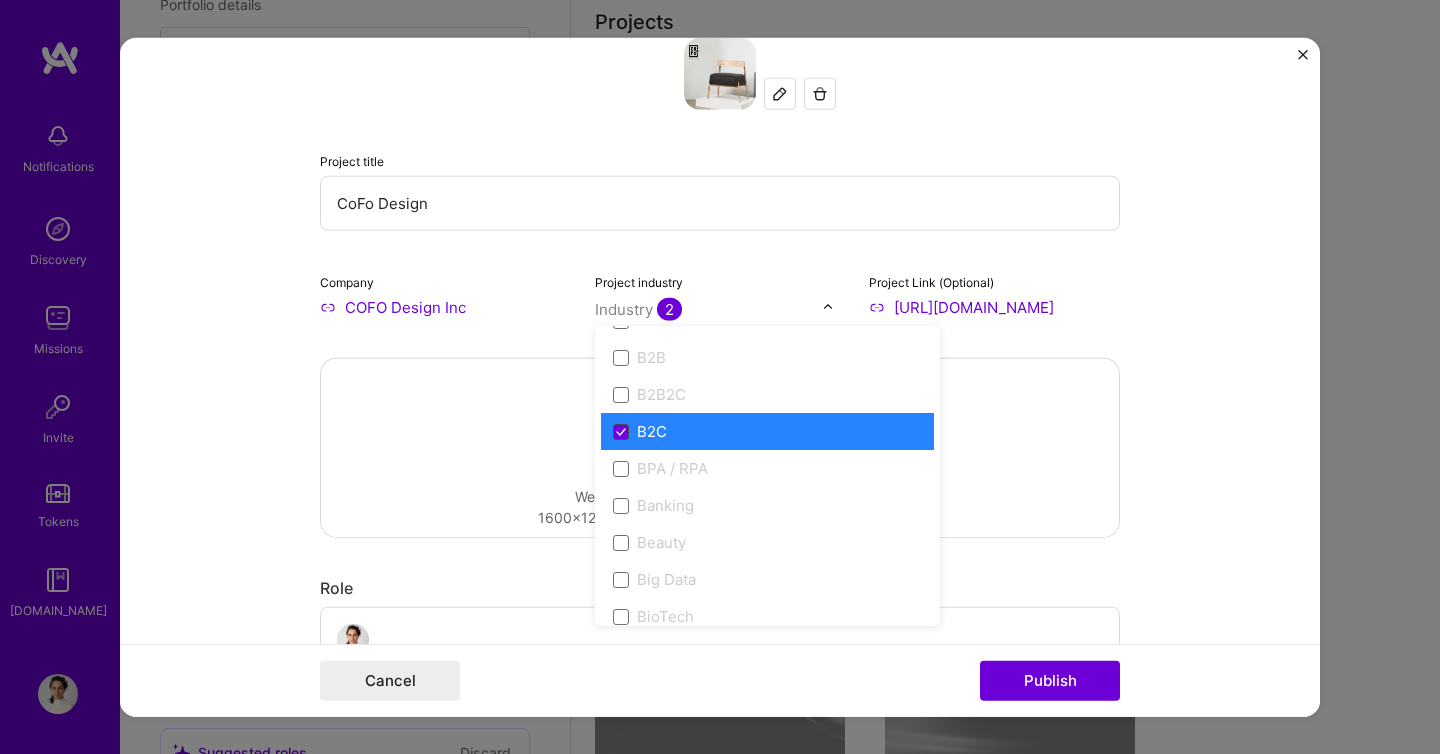 click 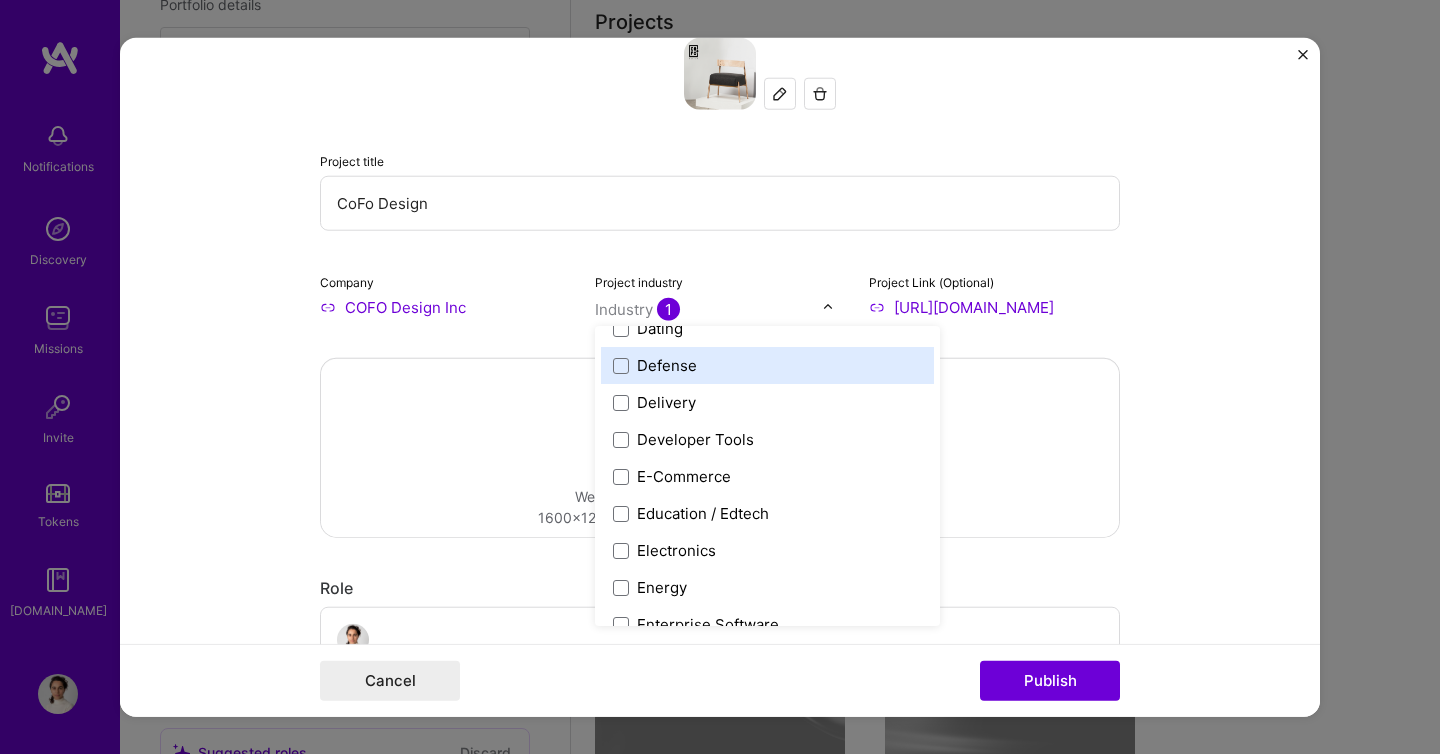 scroll, scrollTop: 1651, scrollLeft: 0, axis: vertical 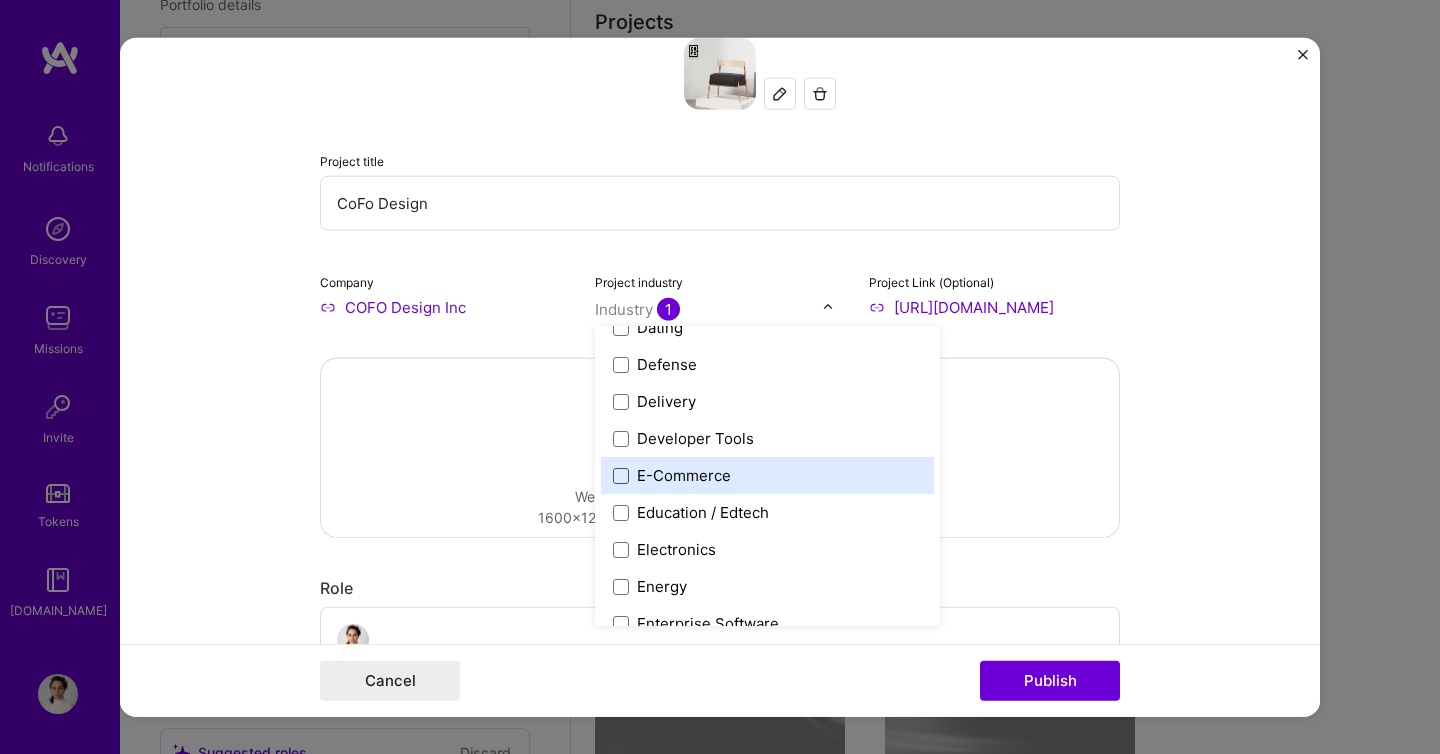 click at bounding box center [621, 475] 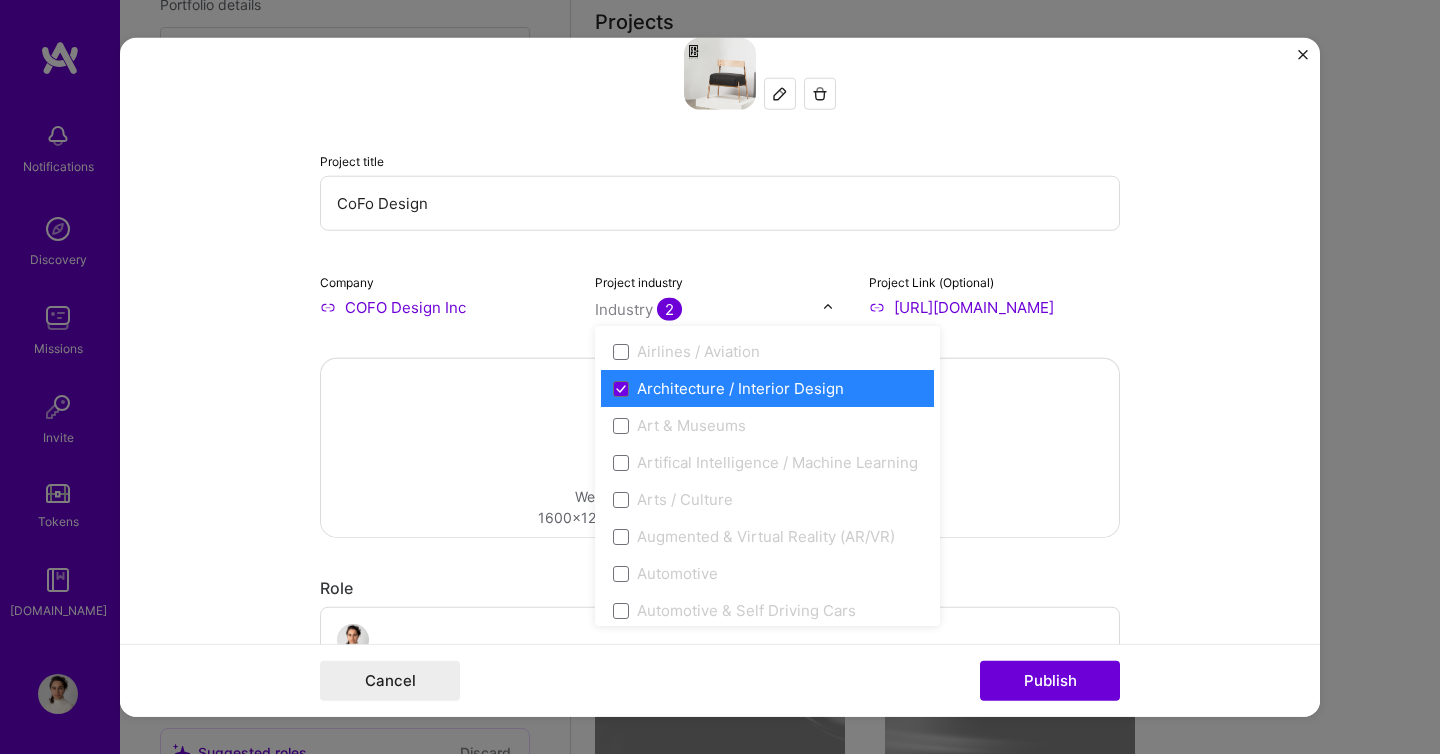 scroll, scrollTop: 289, scrollLeft: 0, axis: vertical 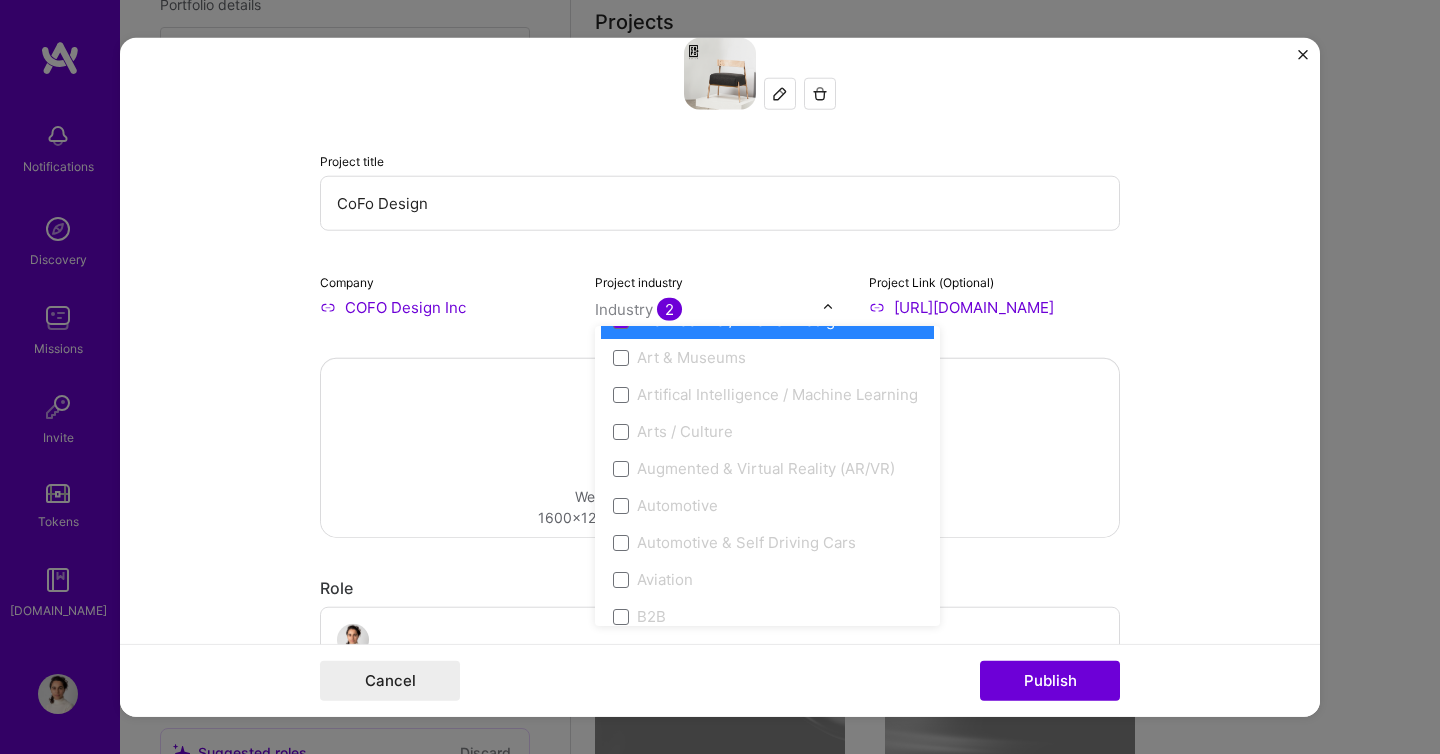 click on "This project is missing details. To be able to apply to missions with this project, you need to fill out the missing details. Project title CoFo Design Company COFO Design Inc
Project industry option E-Commerce, selected. option E-Commerce focused, 49 of 120. 120 results available. Use Up and Down to choose options, press Enter to select the currently focused option, press Escape to exit the menu, press Tab to select the option and exit the menu. Industry 2 3D Printing AR / VR / XR Accounting Advertising & AdTech Aerospace Agriculture / AgTech Airlines / Aviation Architecture / Interior Design Art & Museums Artifical Intelligence / Machine Learning Arts / Culture Augmented & Virtual Reality (AR/VR) Automotive Automotive & Self Driving Cars Aviation B2B B2B2C B2C BPA / RPA Banking Beauty Big Data BioTech Blockchain CMS CPG CRM Cannabis Charity & Nonprofit Circular Economy CivTech Climate Tech Cloud Services Coaching Community Tech Construction Consulting Consumer Electronics Crowdfunding Crypto" at bounding box center (720, 377) 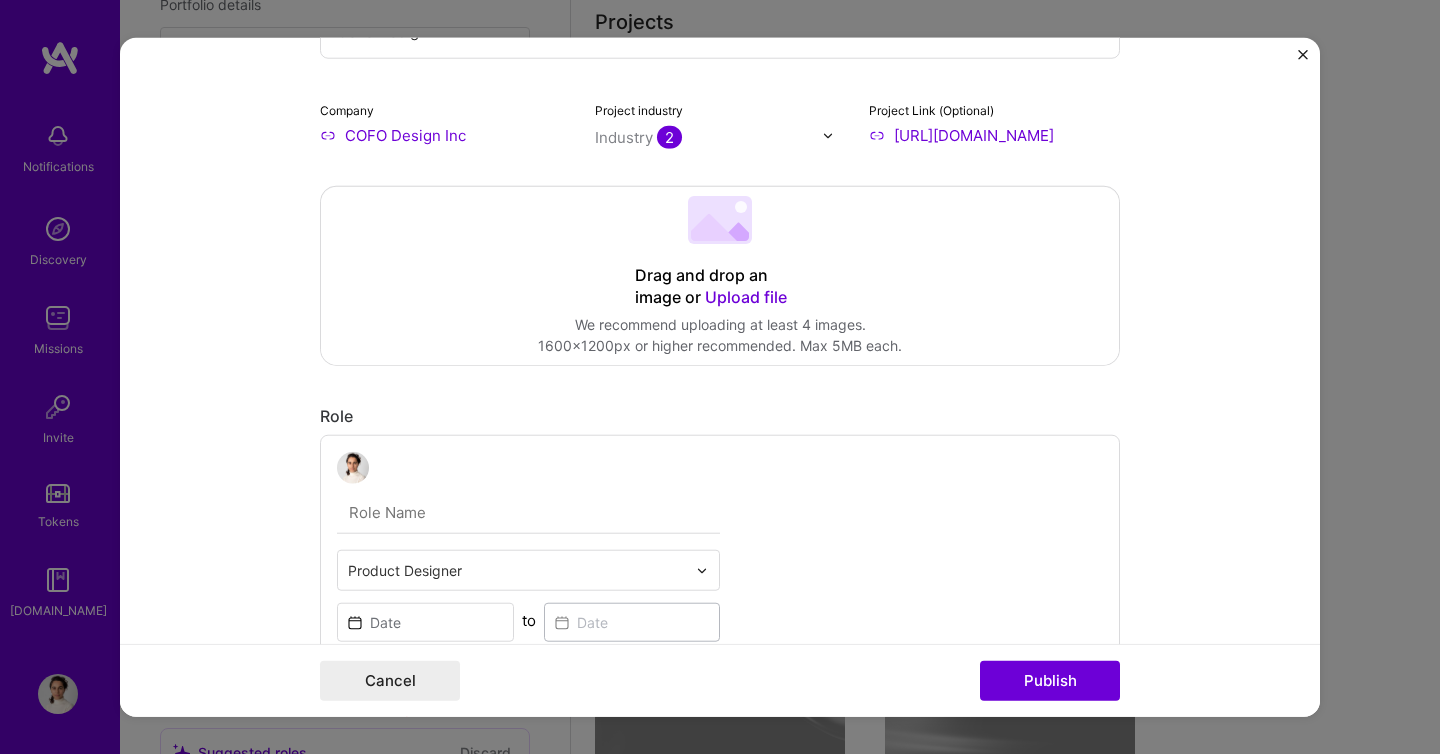 scroll, scrollTop: 449, scrollLeft: 0, axis: vertical 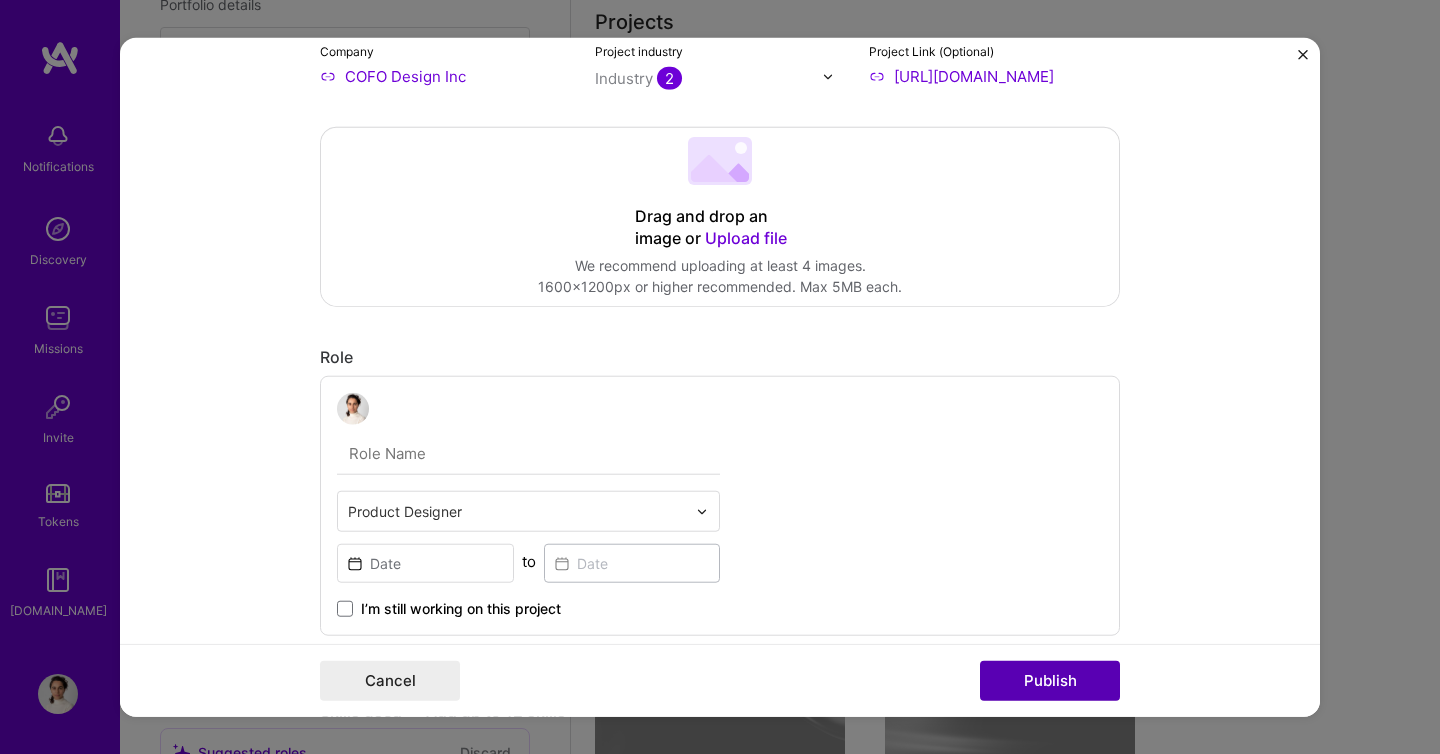 click on "Publish" at bounding box center [1050, 680] 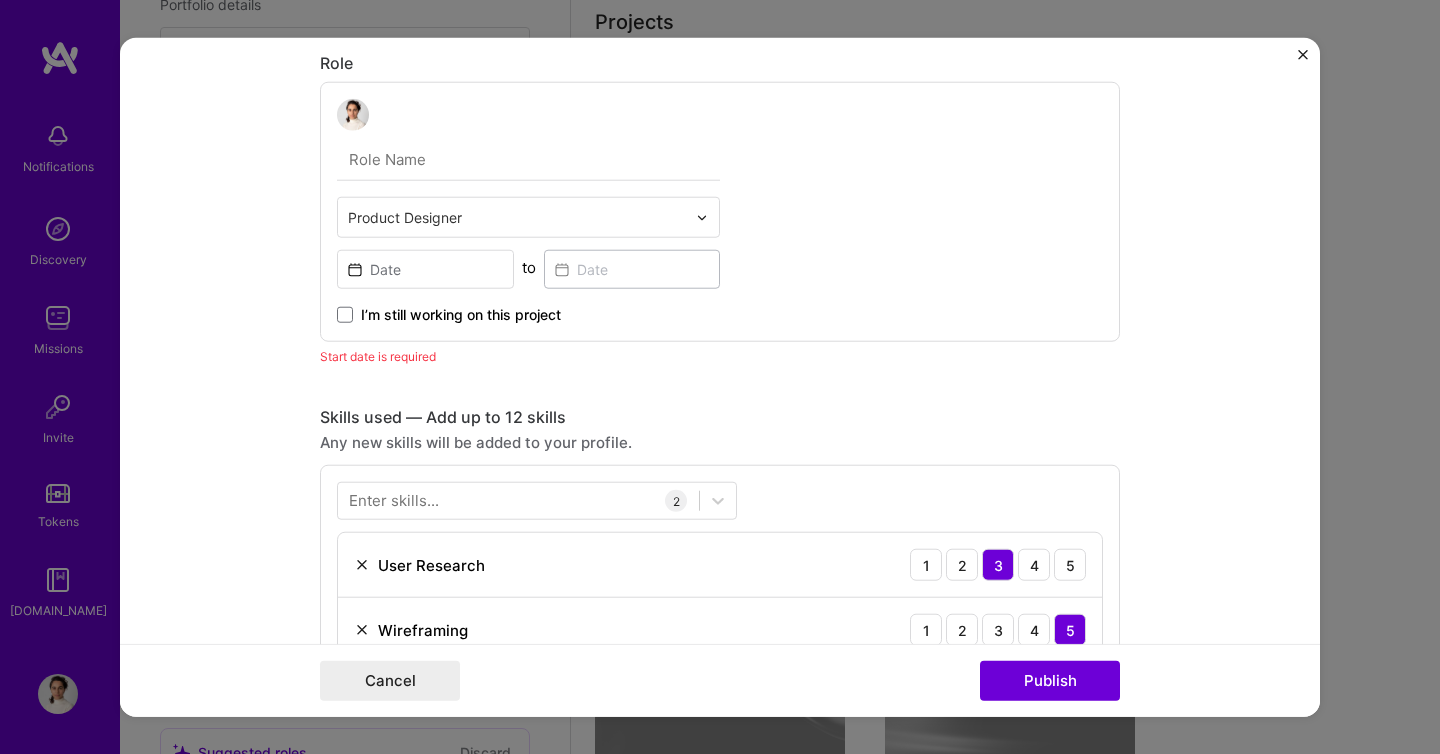 scroll, scrollTop: 759, scrollLeft: 0, axis: vertical 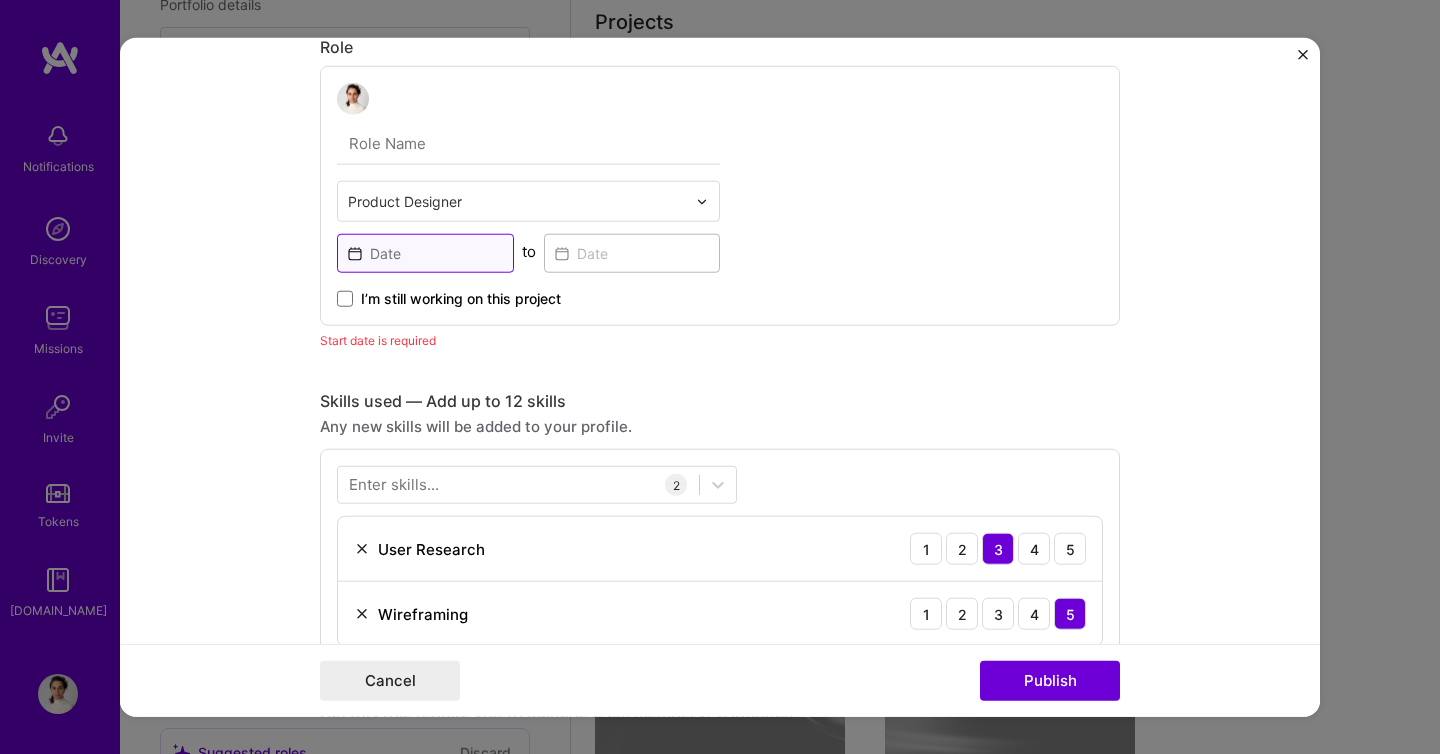 click at bounding box center (425, 253) 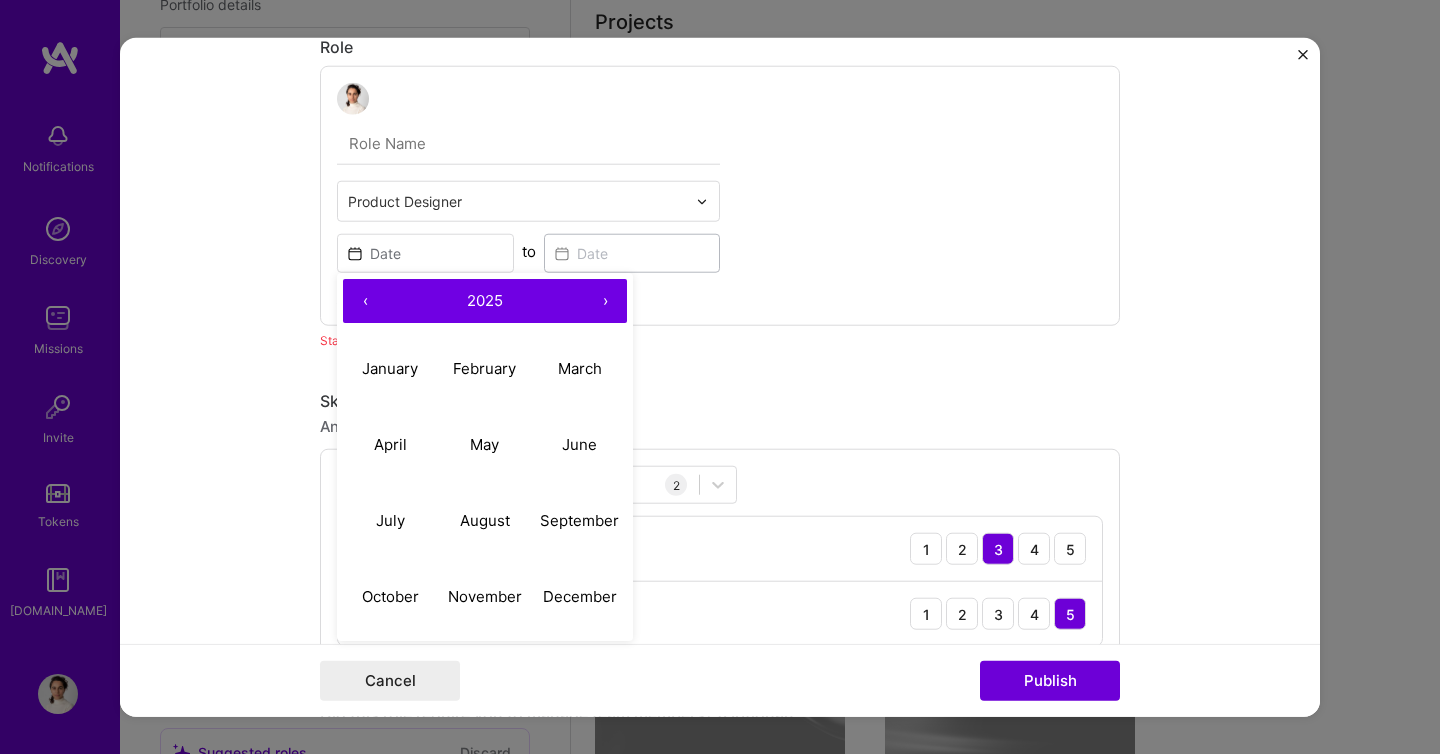click on "‹" at bounding box center (365, 301) 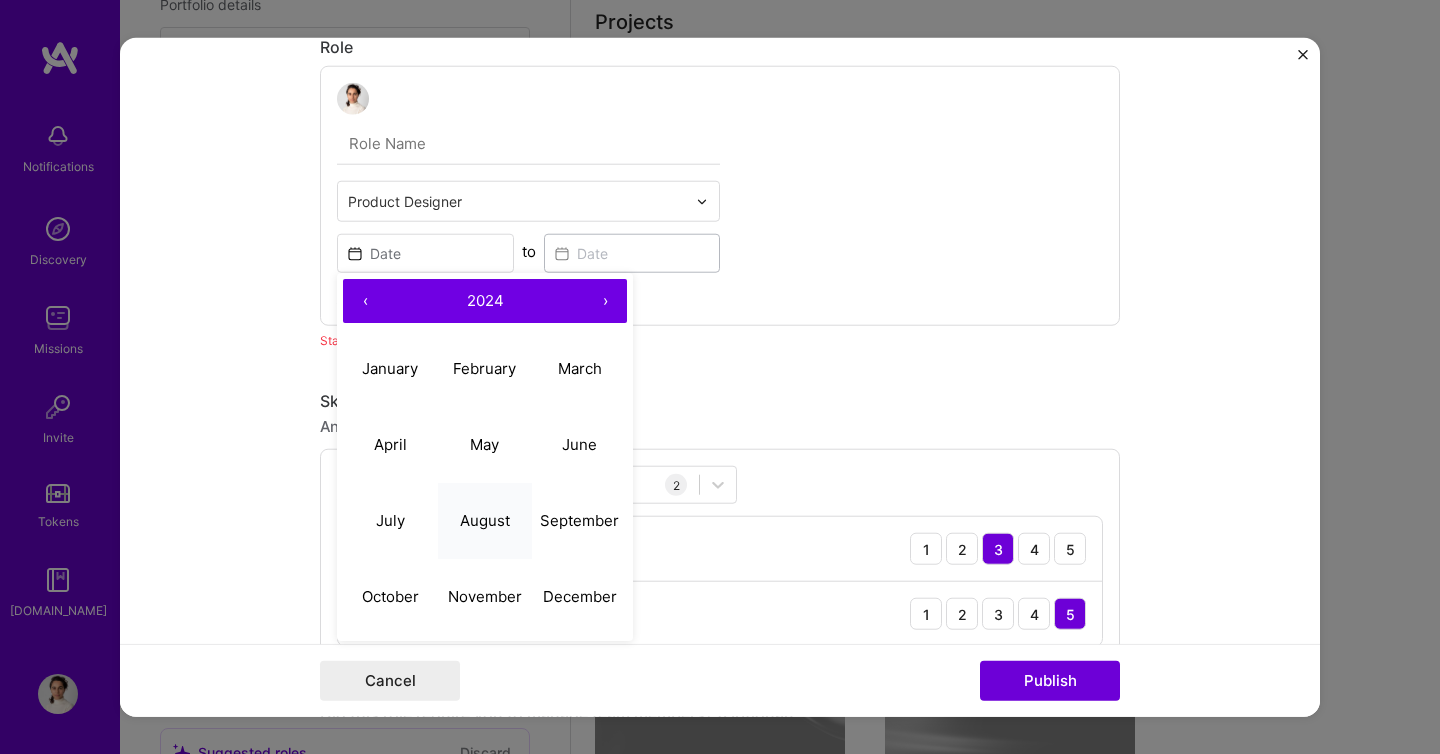 click on "August" at bounding box center [485, 519] 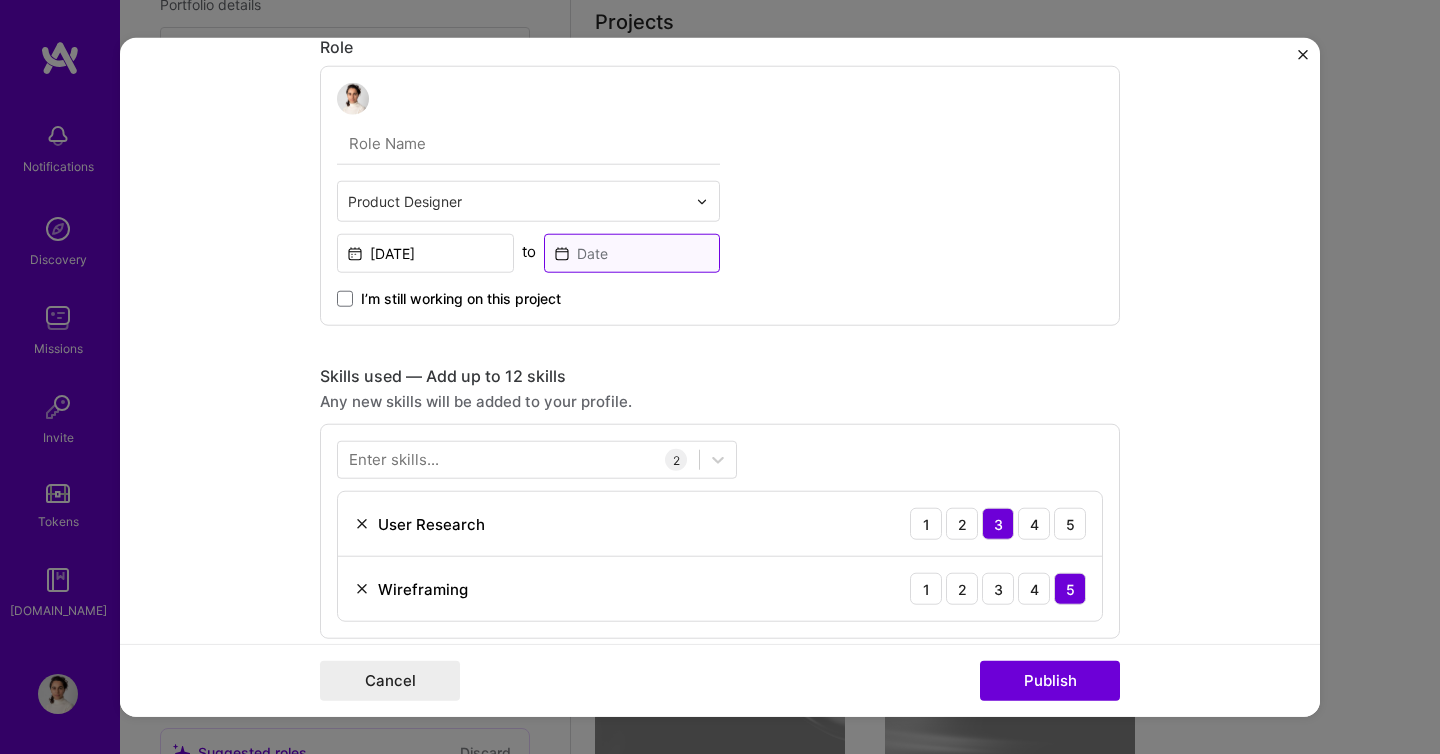 click at bounding box center [632, 253] 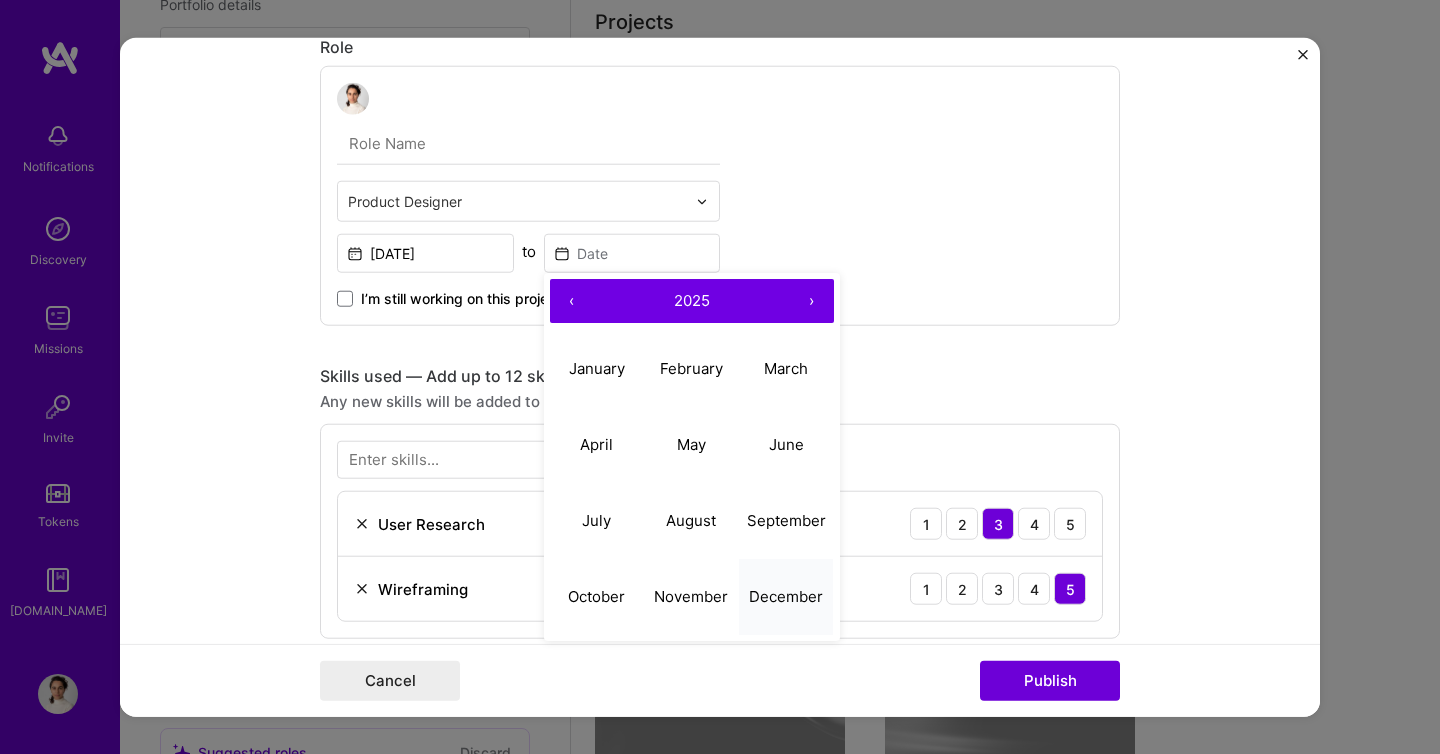 click on "December" at bounding box center [786, 595] 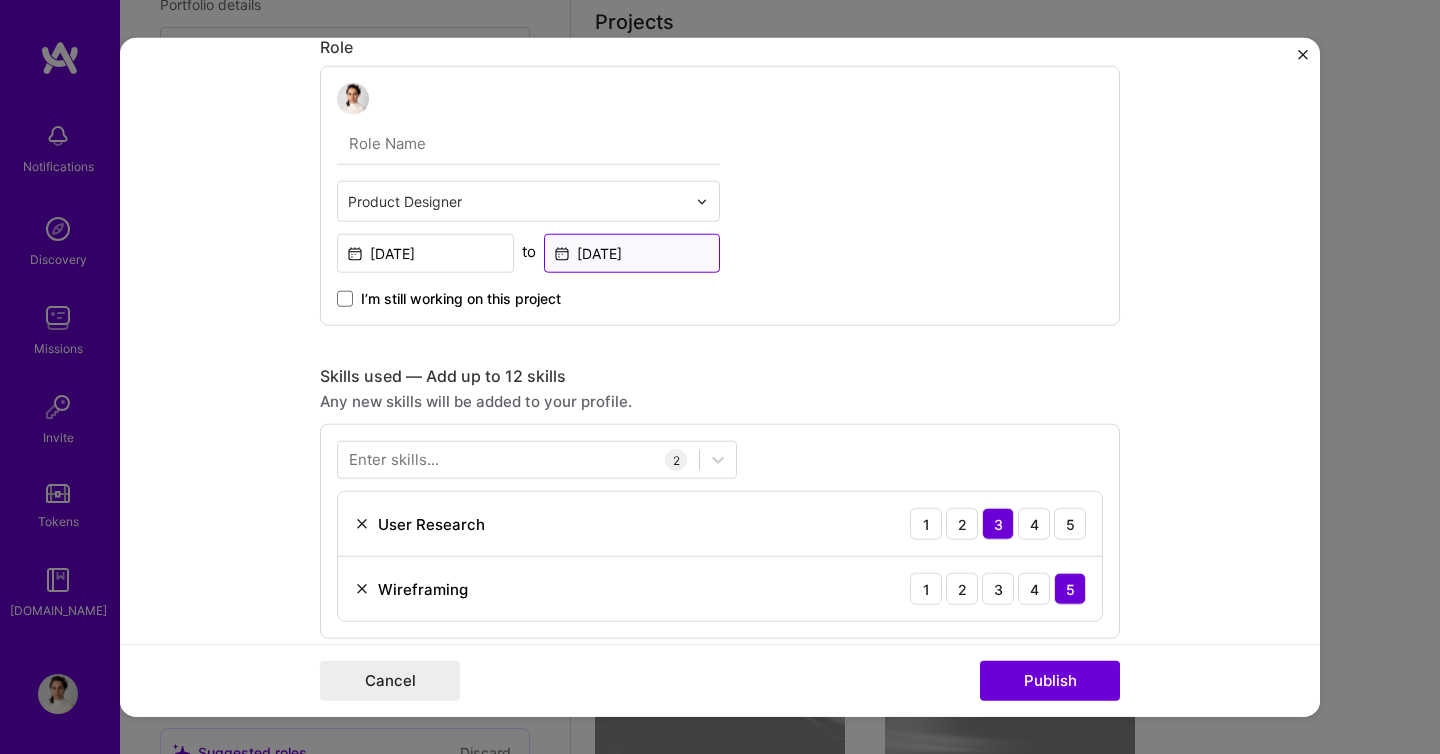 click on "Dec, 2025" at bounding box center [632, 253] 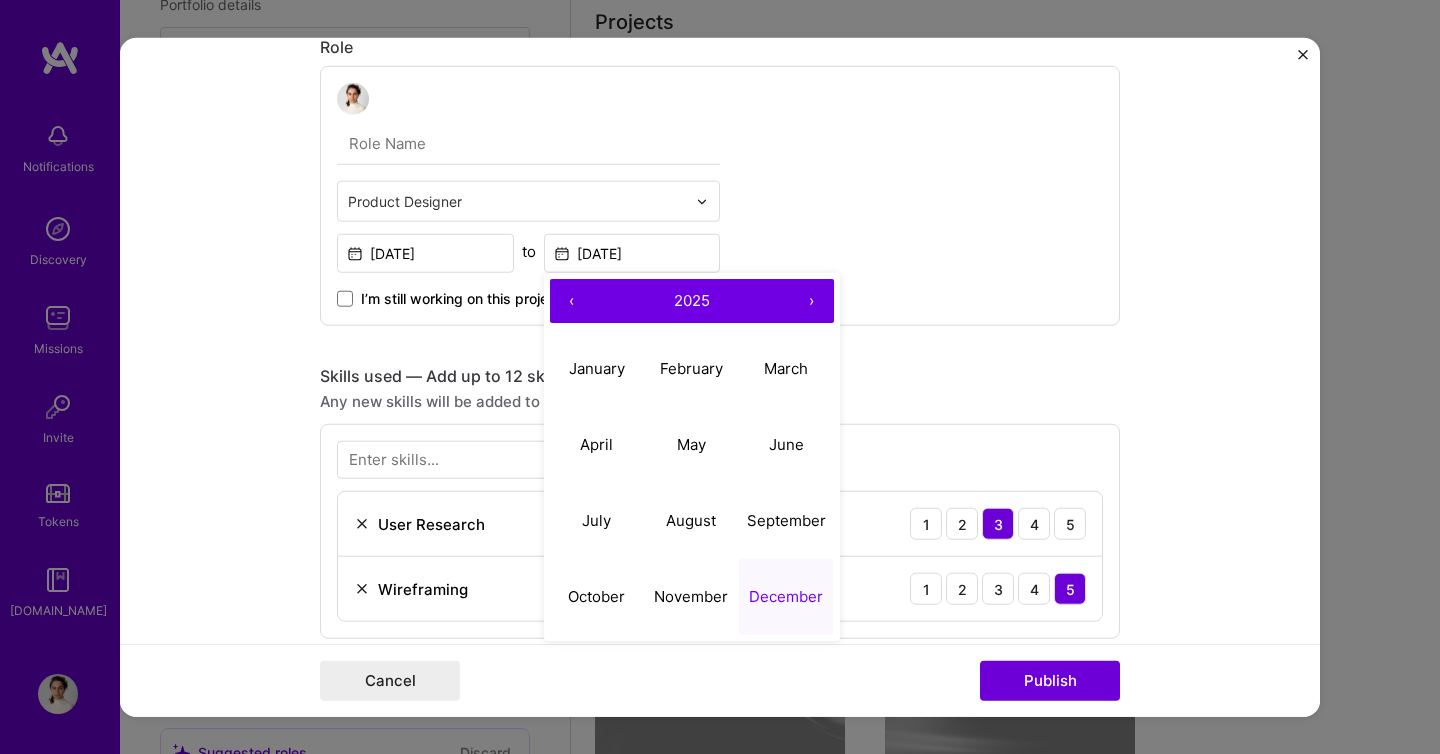 click on "‹" at bounding box center [572, 301] 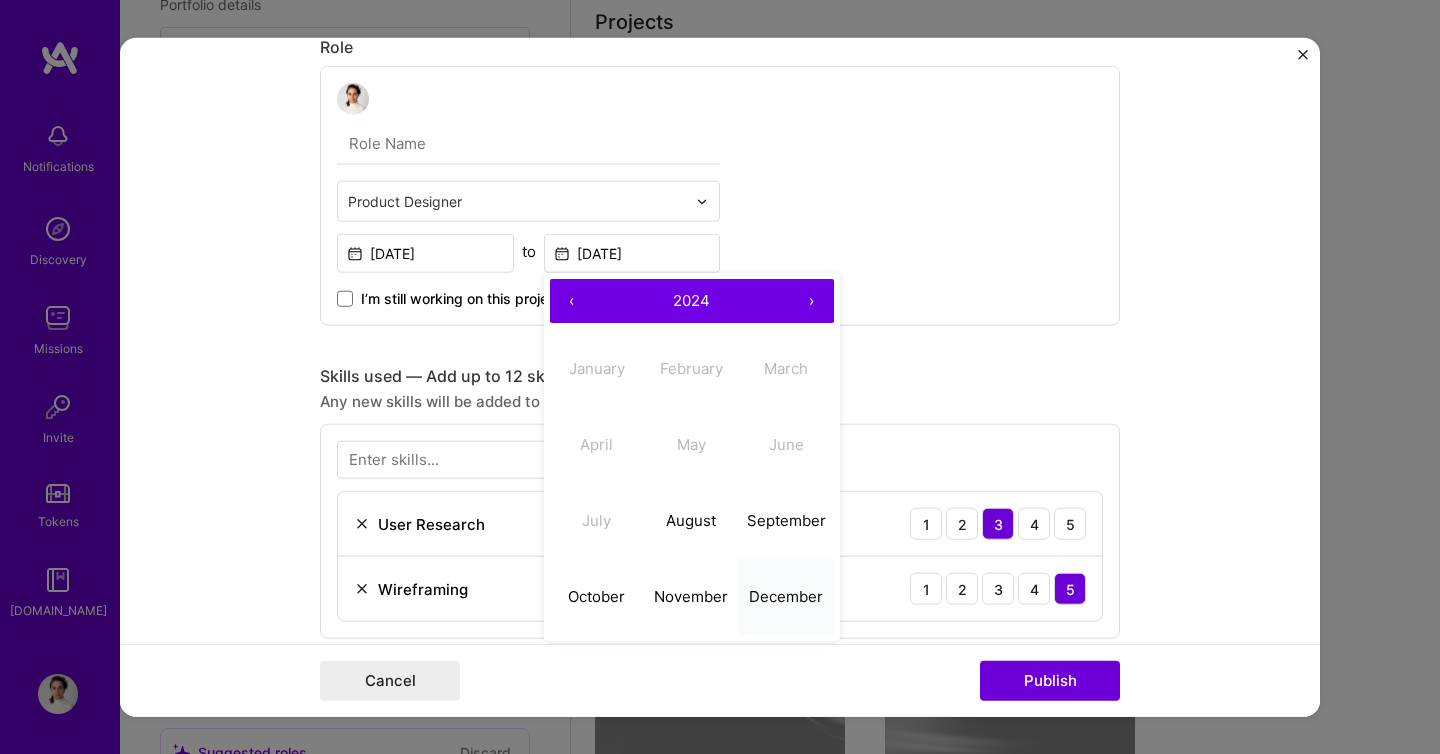 click on "December" at bounding box center (786, 595) 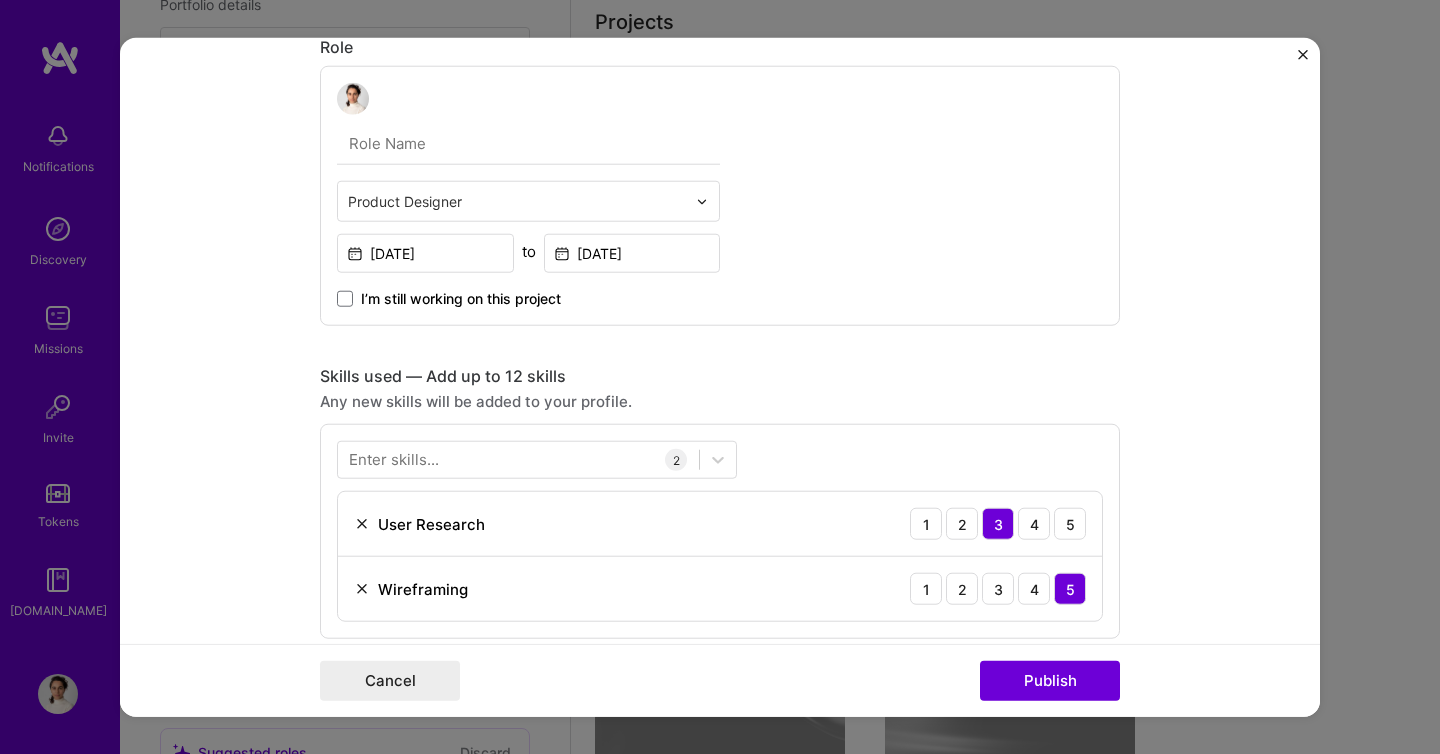click on "This project is missing details. To be able to apply to missions with this project, you need to fill out the missing details. Project title CoFo Design Company COFO Design Inc
Project industry Industry 2 Project Link (Optional) https://www.cofodesign.com/
Drag and drop an image or   Upload file Upload file We recommend uploading at least 4 images. 1600x1200px or higher recommended. Max 5MB each. Role Product Designer Aug, 2024
to Dec, 2024
I’m still working on this project Skills used — Add up to 12 skills Any new skills will be added to your profile. Enter skills... 2 User Research 1 2 3 4 5 Wireframing 1 2 3 4 5 Did this role require you to manage team members? (Optional) Yes, I managed — team members. Were you involved from inception to launch (0  ->  1)? (Optional) Zero to one is creation and development of a unique product from the ground up. Add metrics (Optional)   253 /" at bounding box center [720, 377] 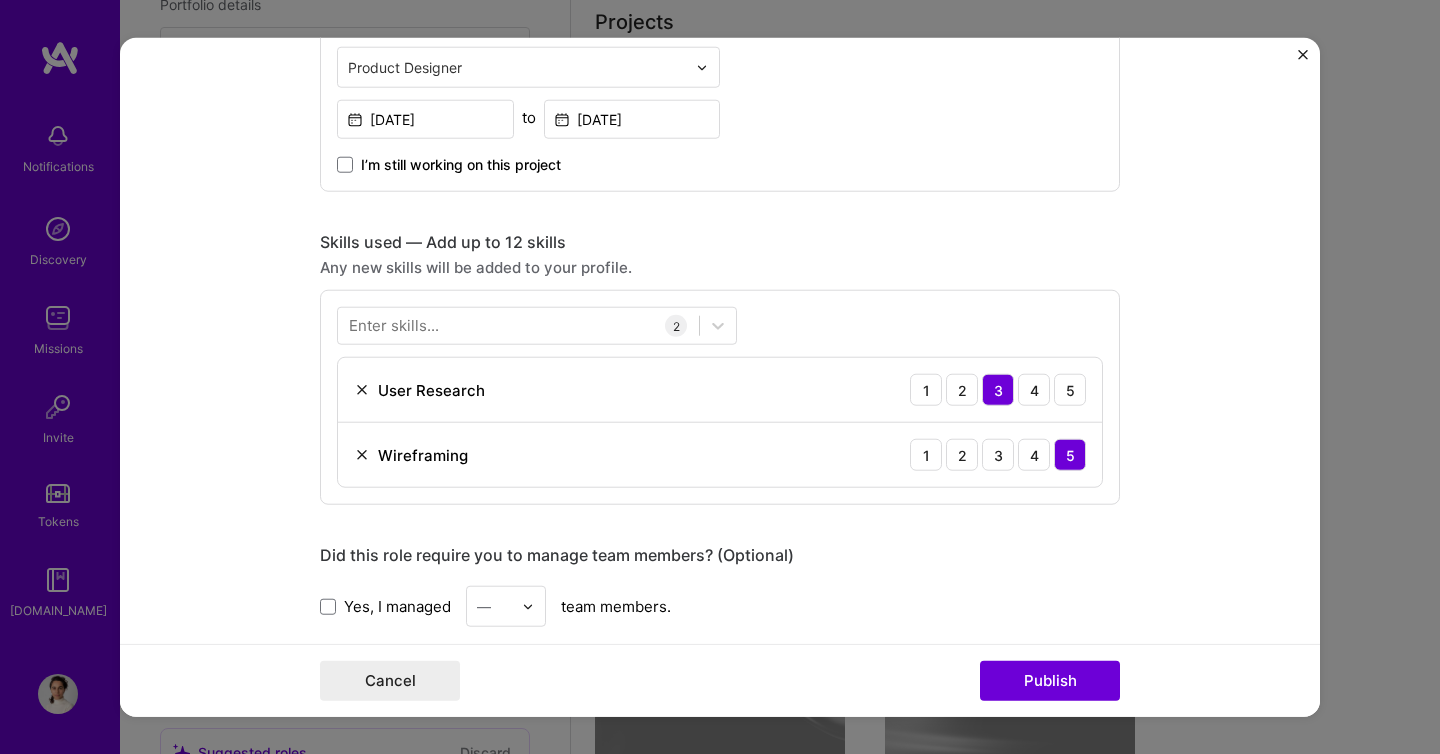scroll, scrollTop: 894, scrollLeft: 0, axis: vertical 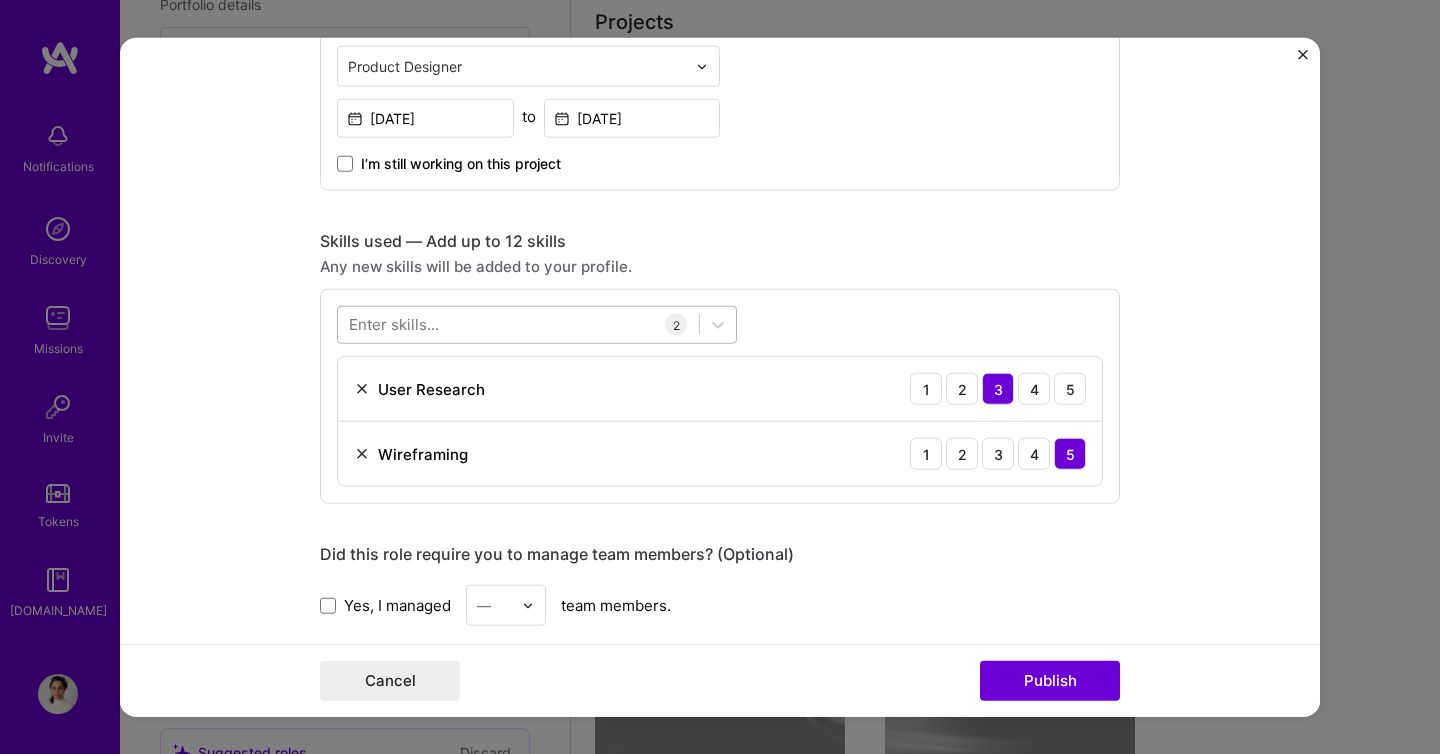 click at bounding box center [518, 324] 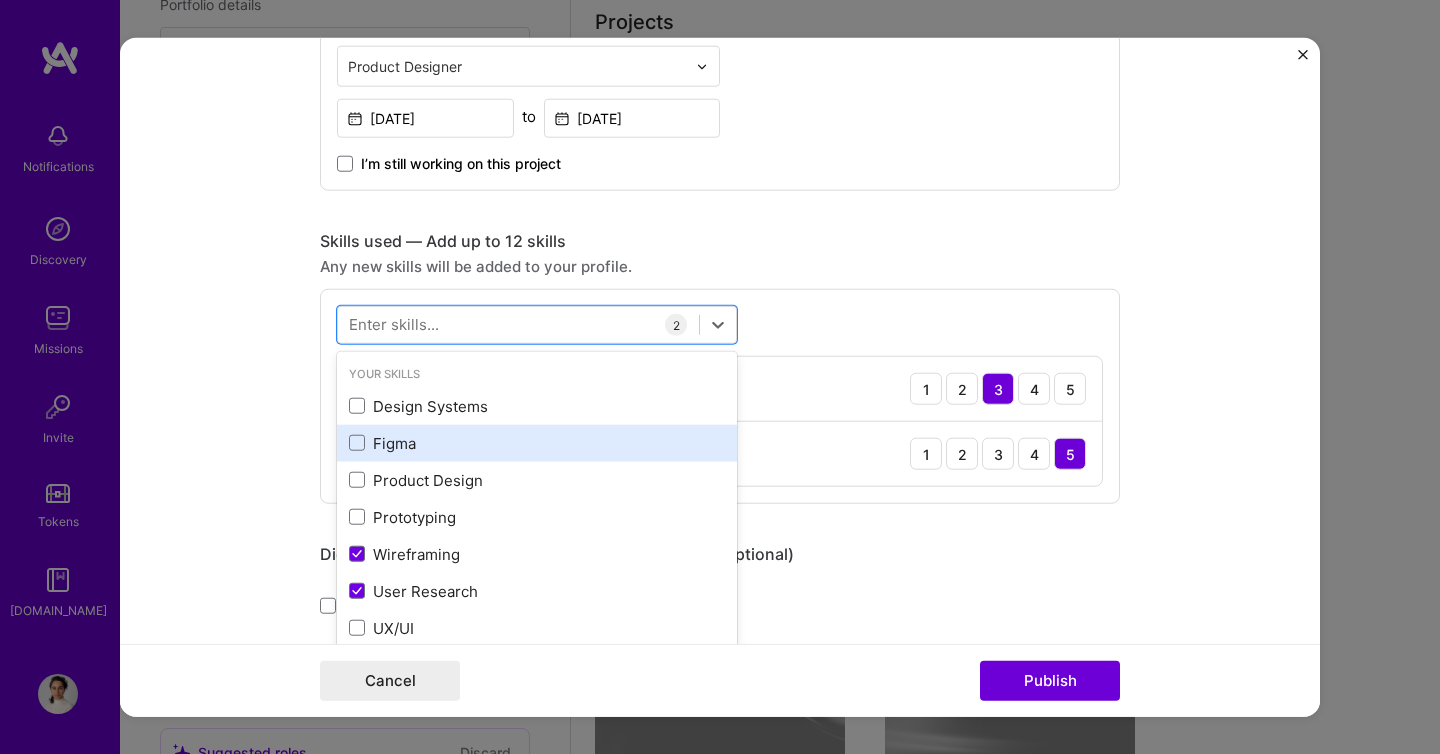 click on "Figma" at bounding box center (537, 443) 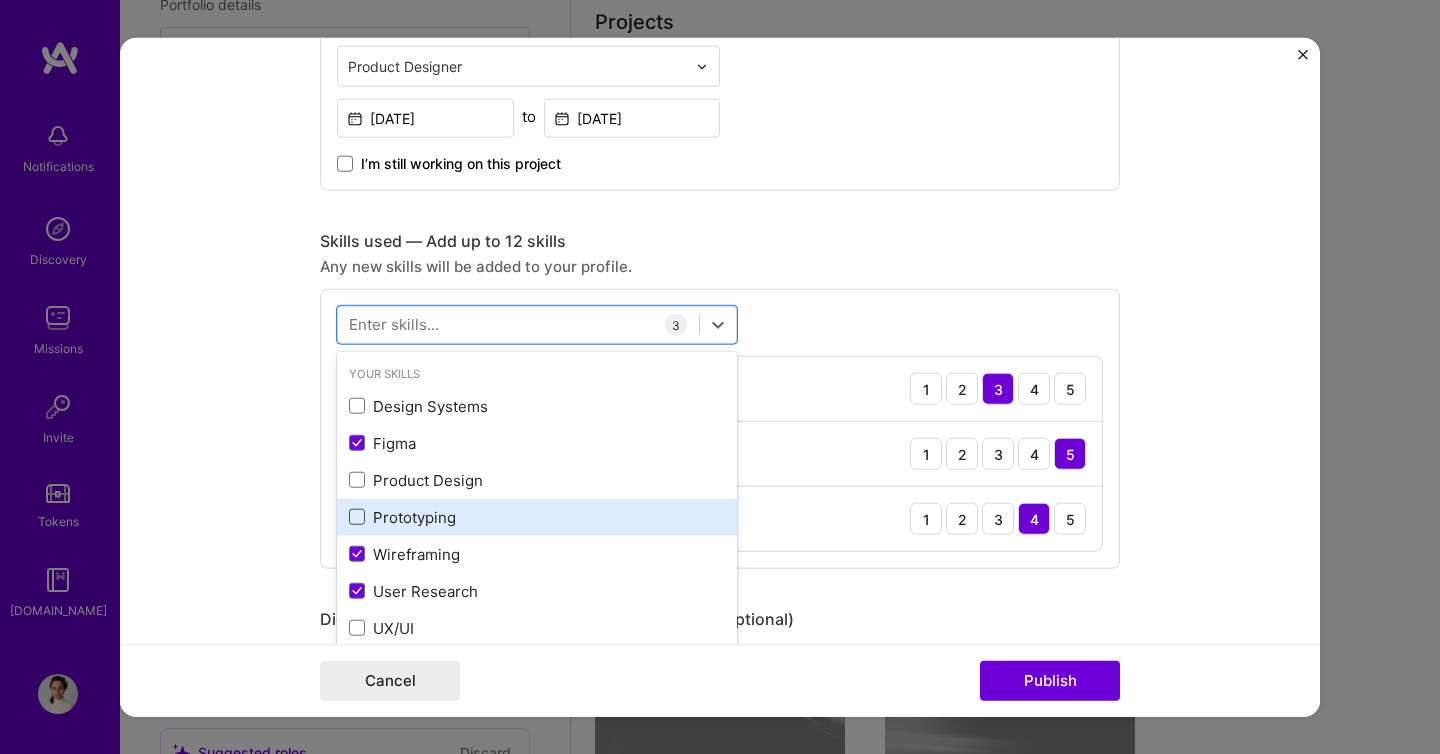 click at bounding box center [357, 517] 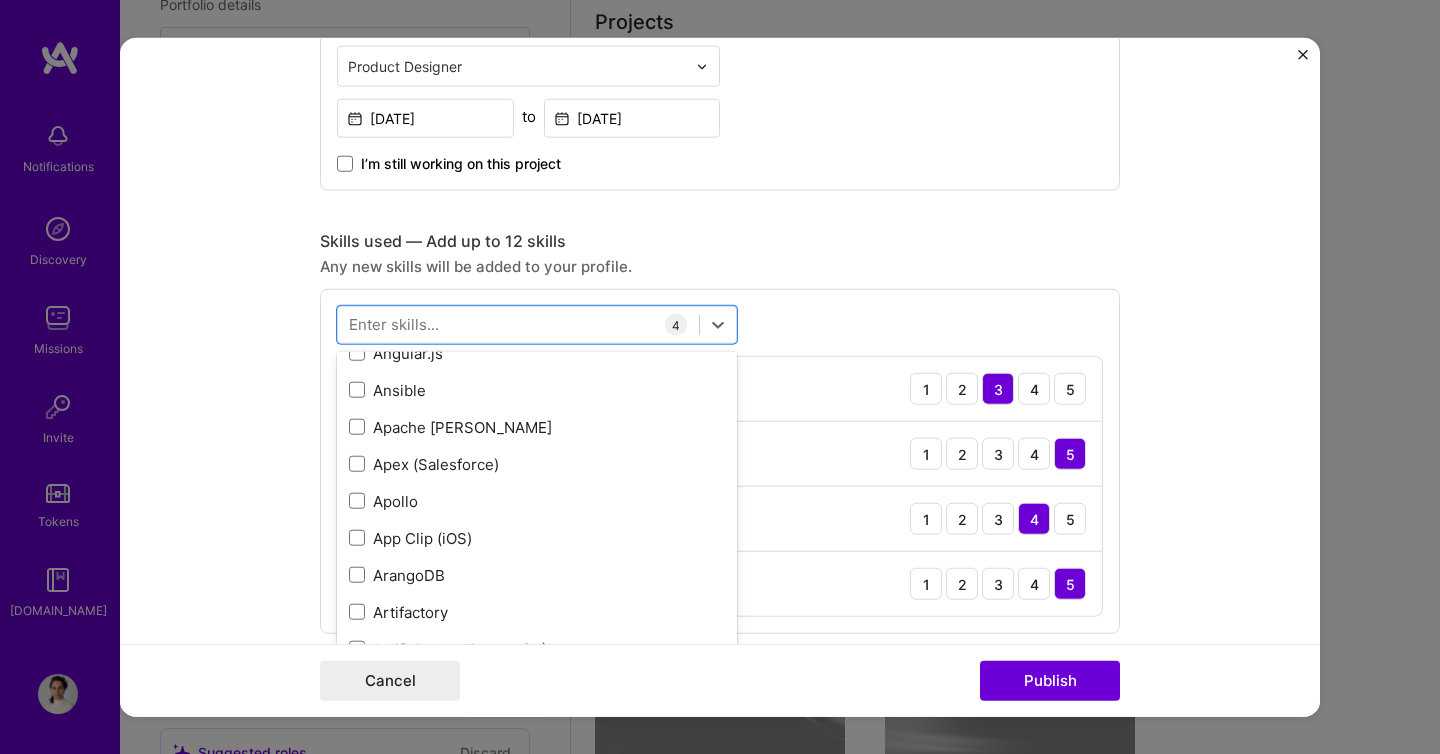 scroll, scrollTop: 1725, scrollLeft: 0, axis: vertical 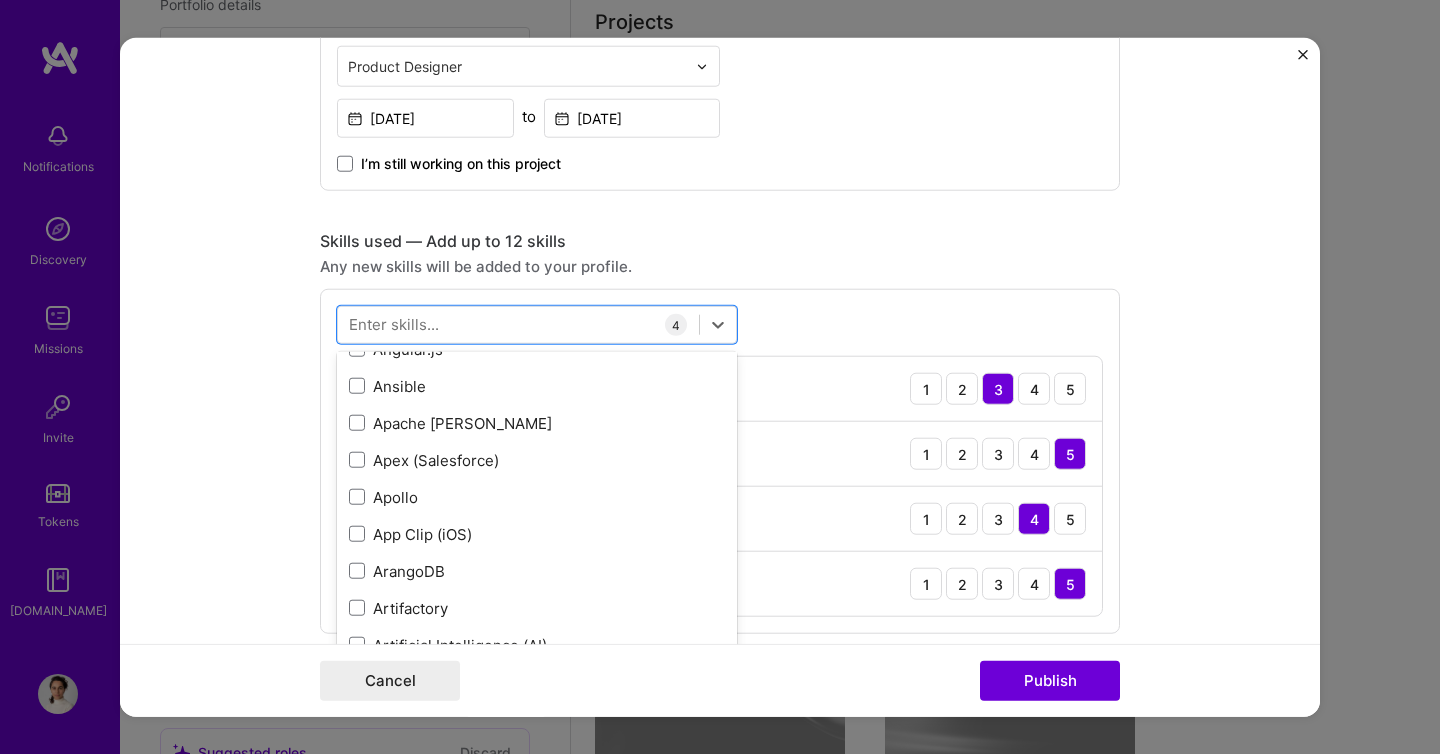 click on "This project is missing details. To be able to apply to missions with this project, you need to fill out the missing details. Project title CoFo Design Company COFO Design Inc
Project industry Industry 2 Project Link (Optional) https://www.cofodesign.com/
Drag and drop an image or   Upload file Upload file We recommend uploading at least 4 images. 1600x1200px or higher recommended. Max 5MB each. Role Product Designer Aug, 2024
to Dec, 2024
I’m still working on this project Skills used — Add up to 12 skills Any new skills will be added to your profile. option Prototyping, selected. option Apollo focused, 0 of 2. 379 results available. Use Up and Down to choose options, press Enter to select the currently focused option, press Escape to exit the menu, press Tab to select the option and exit the menu. Your Skills Design Systems Figma Product Design Prototyping Wireframing UX/UI iOS" at bounding box center (720, 377) 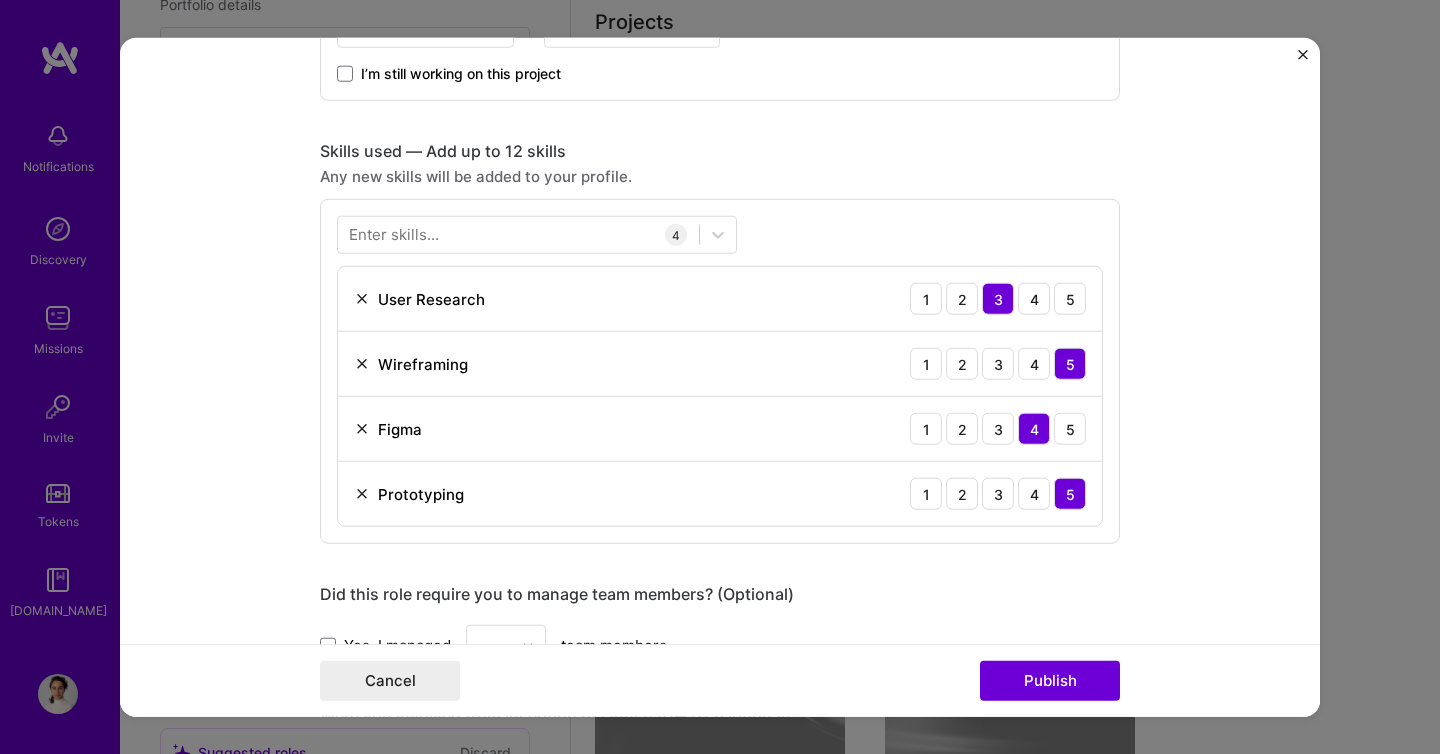 scroll, scrollTop: 991, scrollLeft: 0, axis: vertical 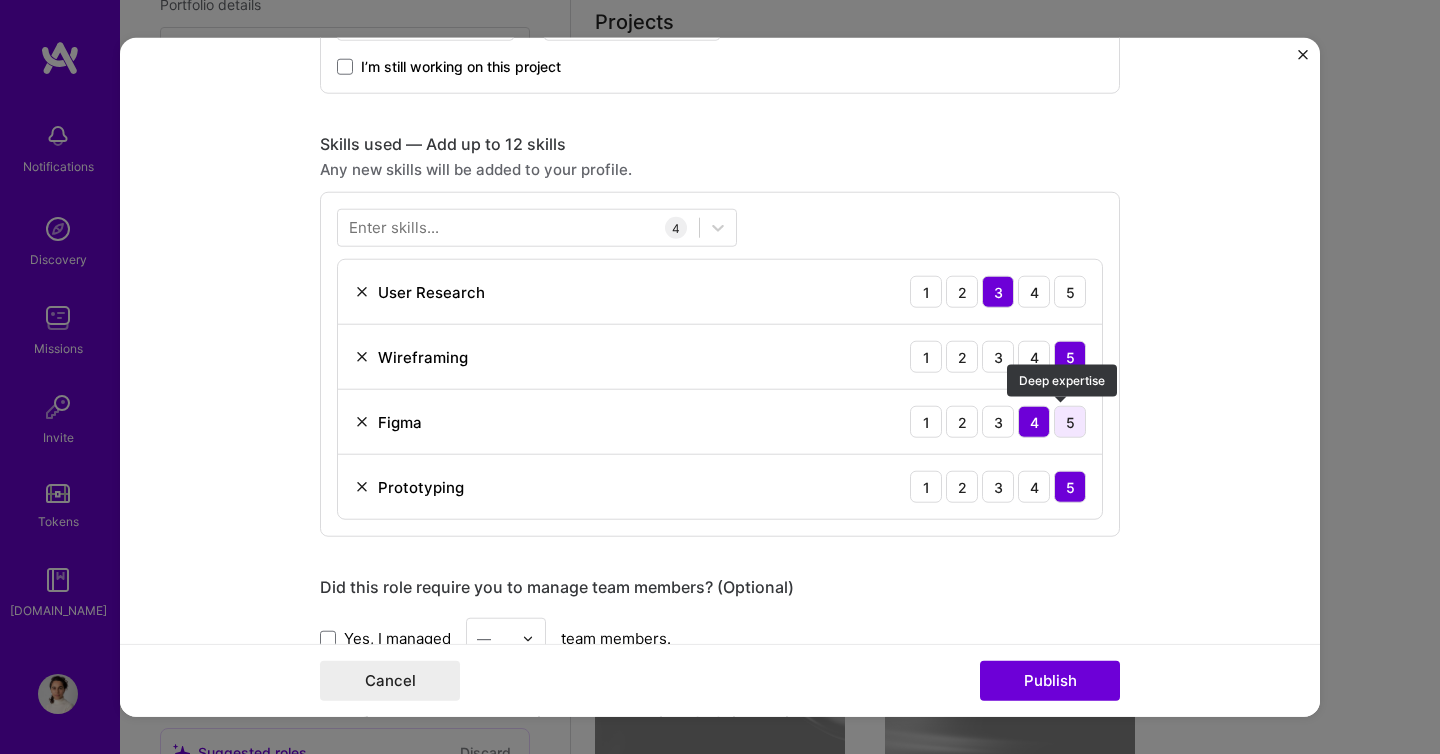 click on "5" at bounding box center [1070, 422] 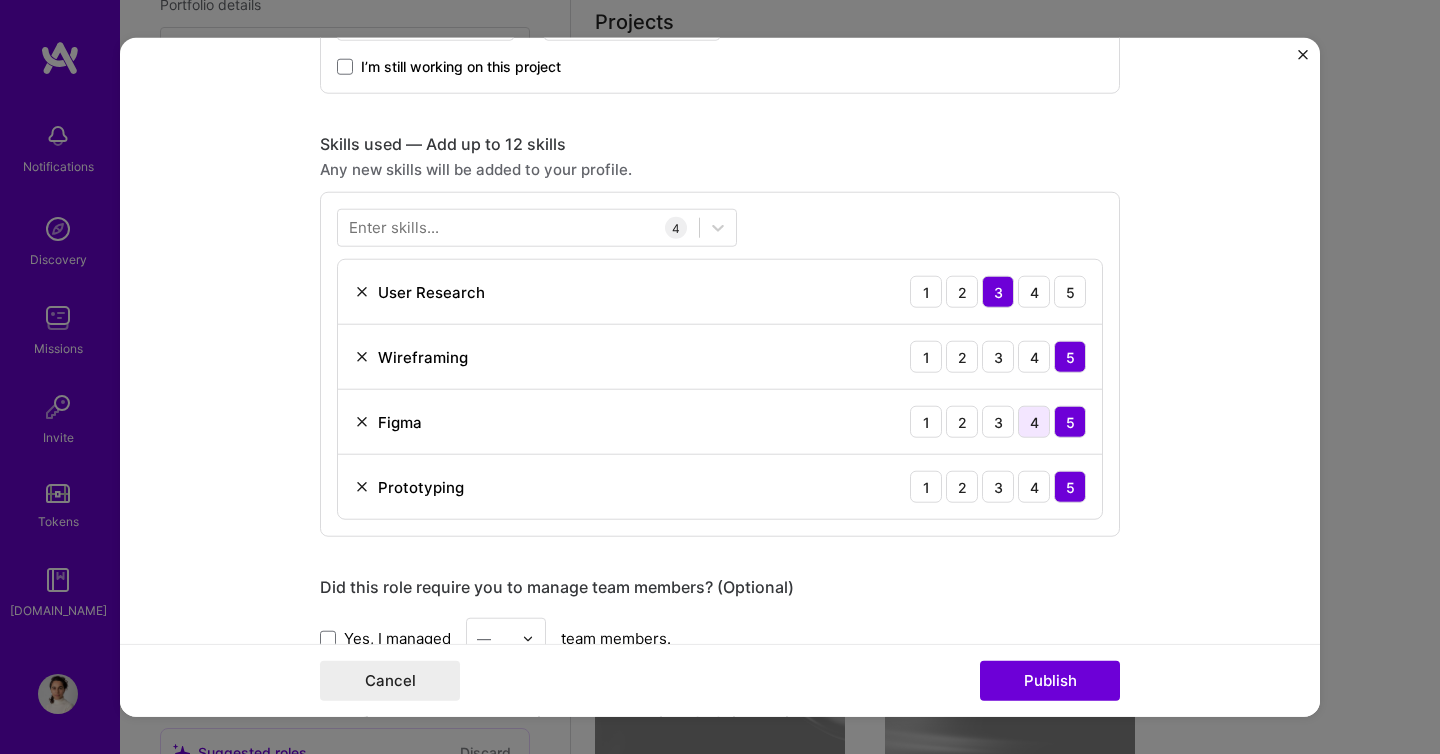 click on "4" at bounding box center [1034, 422] 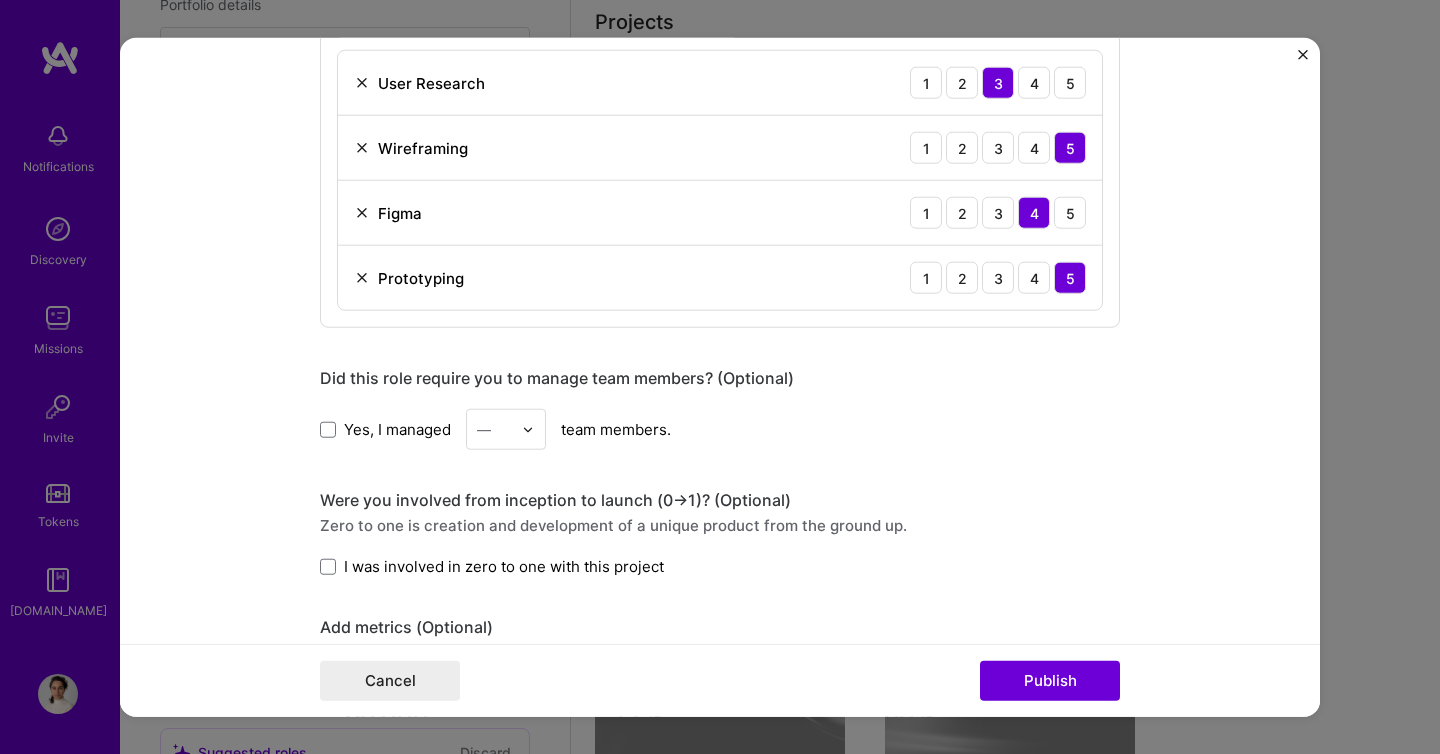 scroll, scrollTop: 1201, scrollLeft: 0, axis: vertical 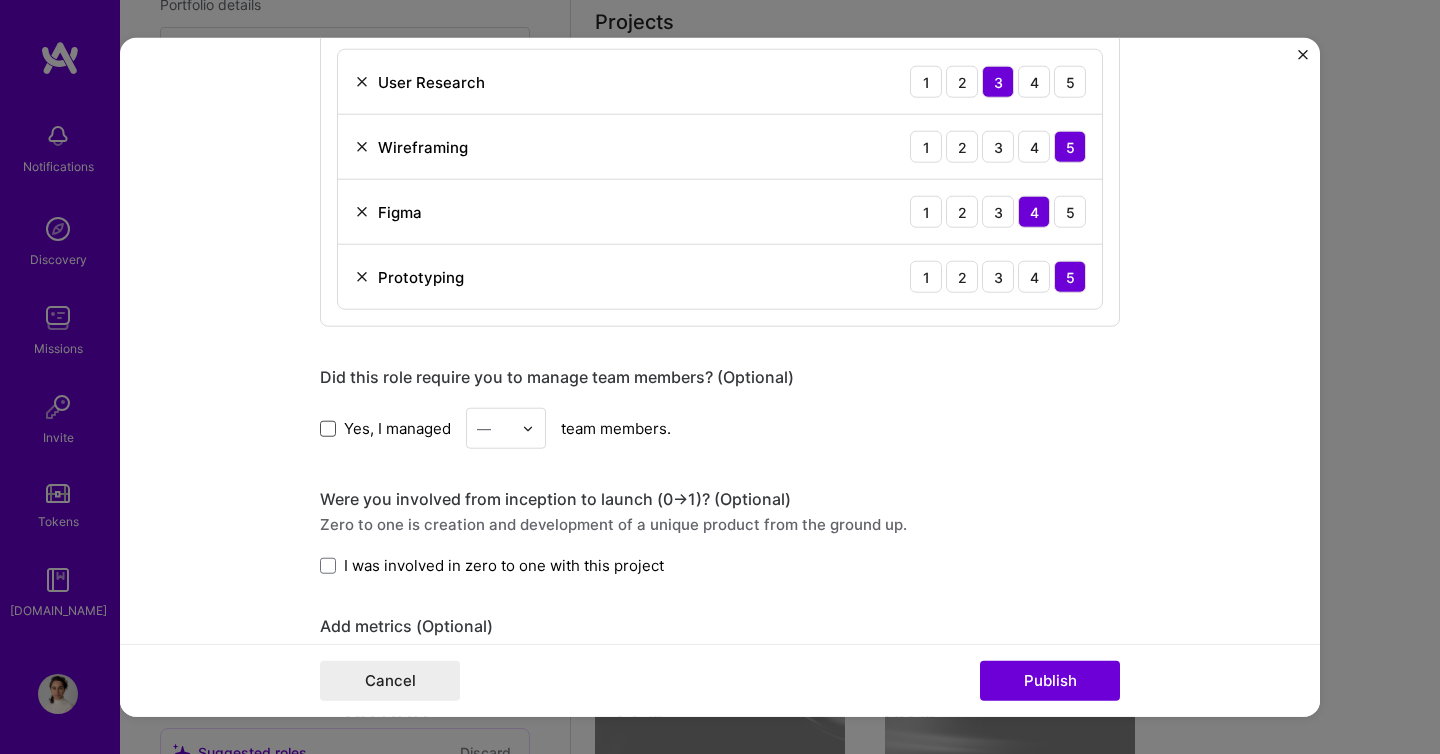 click at bounding box center [328, 428] 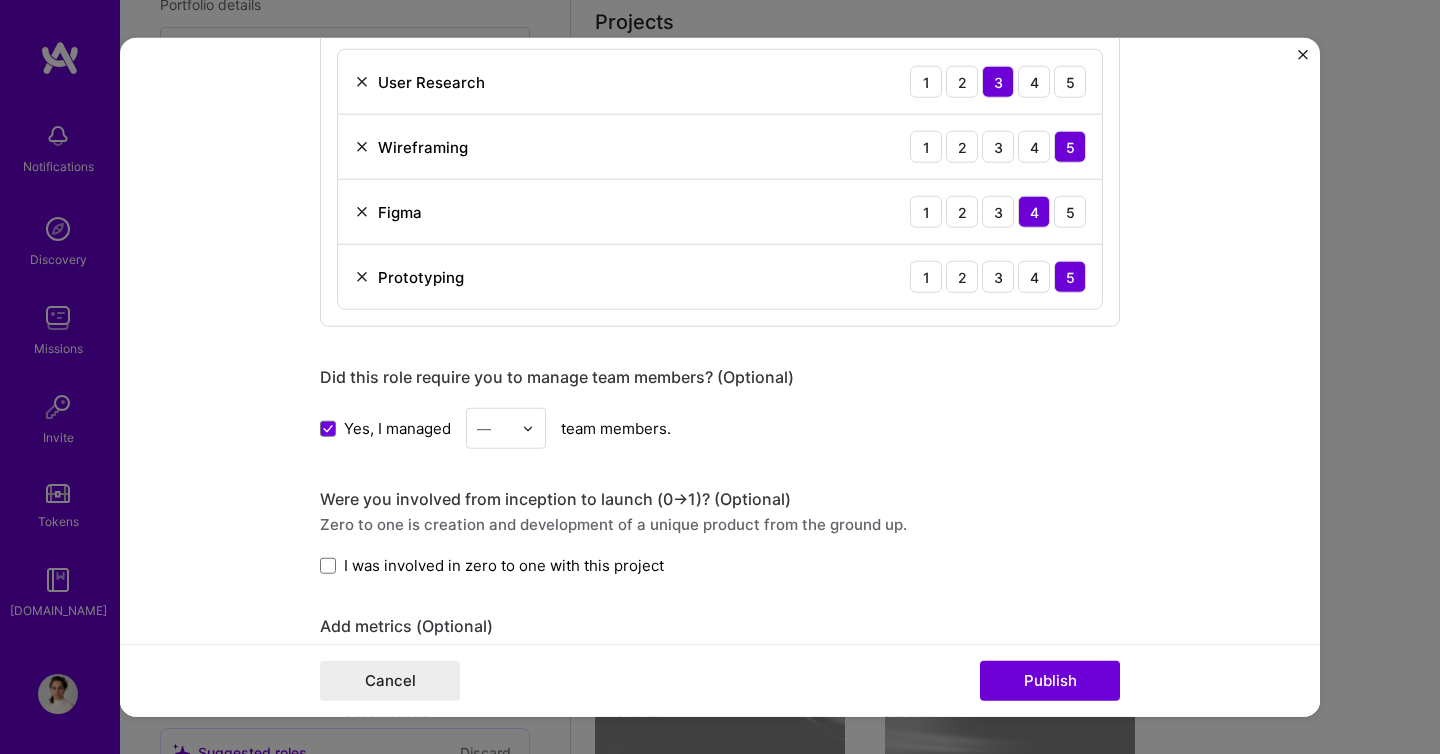 click at bounding box center (528, 428) 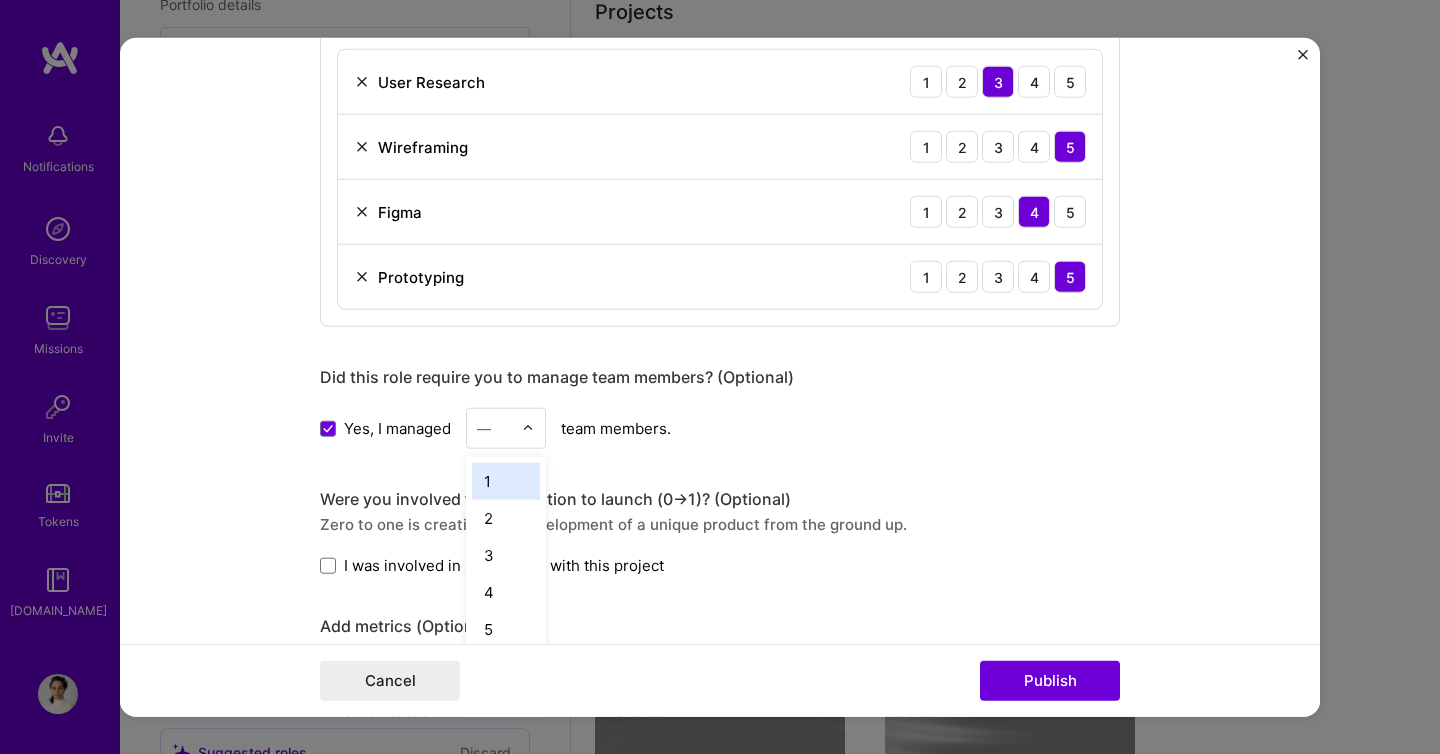 scroll, scrollTop: 1579, scrollLeft: 0, axis: vertical 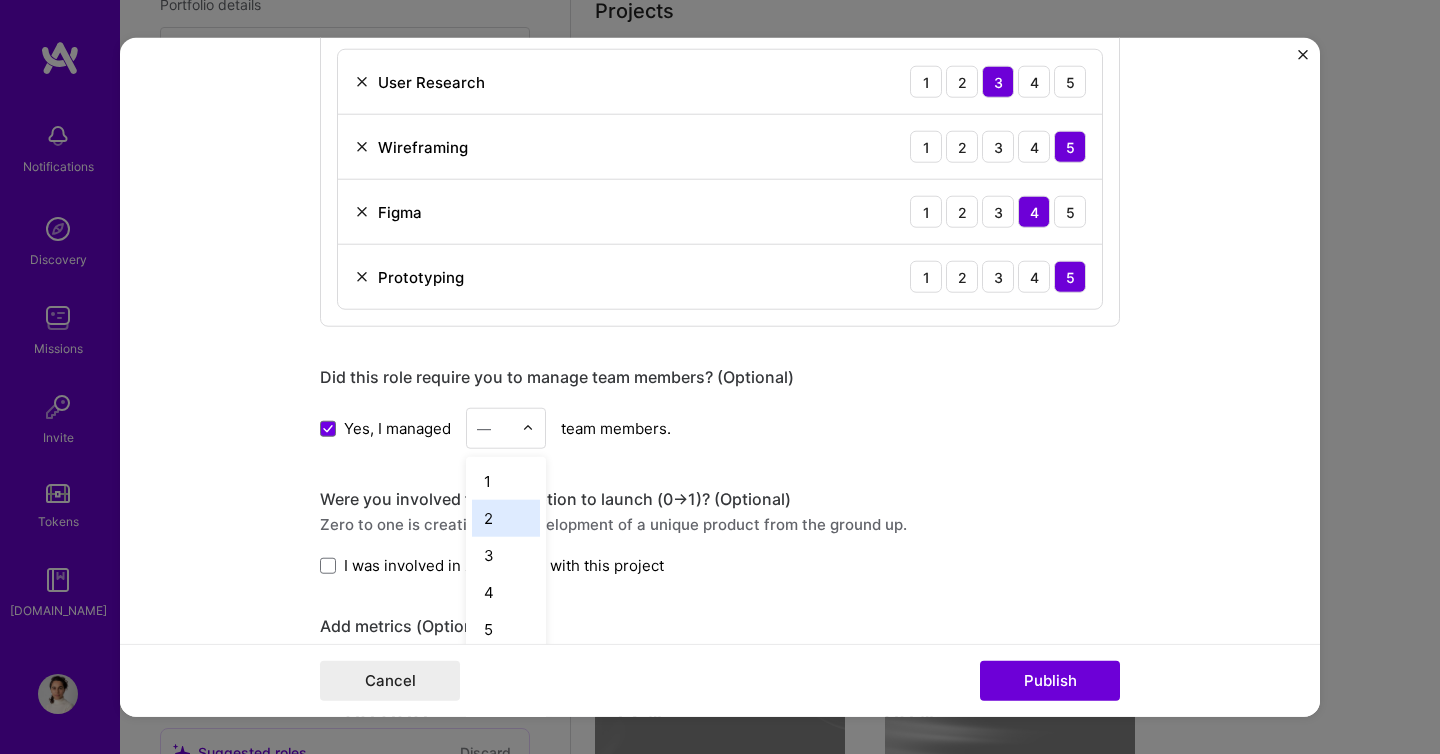 click on "2" at bounding box center (506, 518) 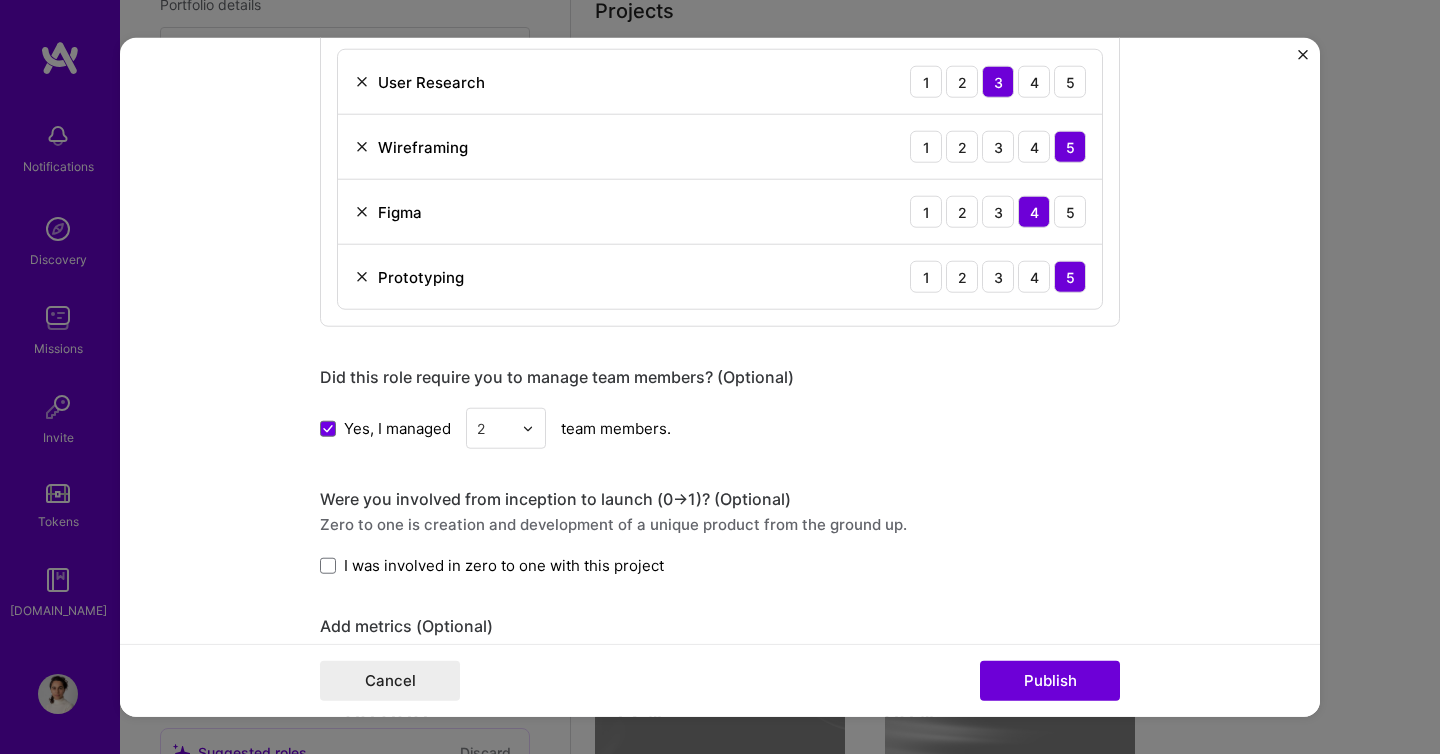 click on "Were you involved from inception to launch (0  ->  1)? (Optional)" at bounding box center [720, 499] 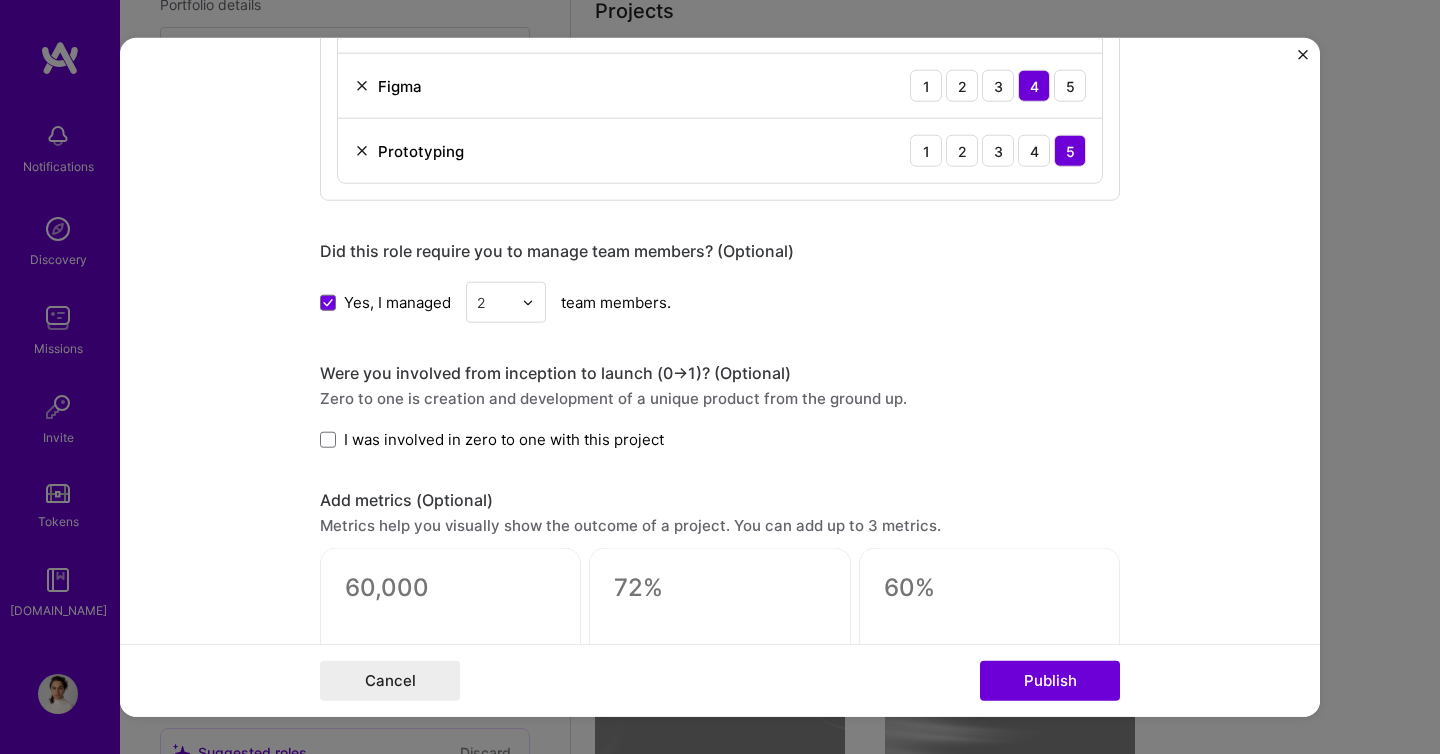 click on "I was involved in zero to one with this project" at bounding box center [504, 439] 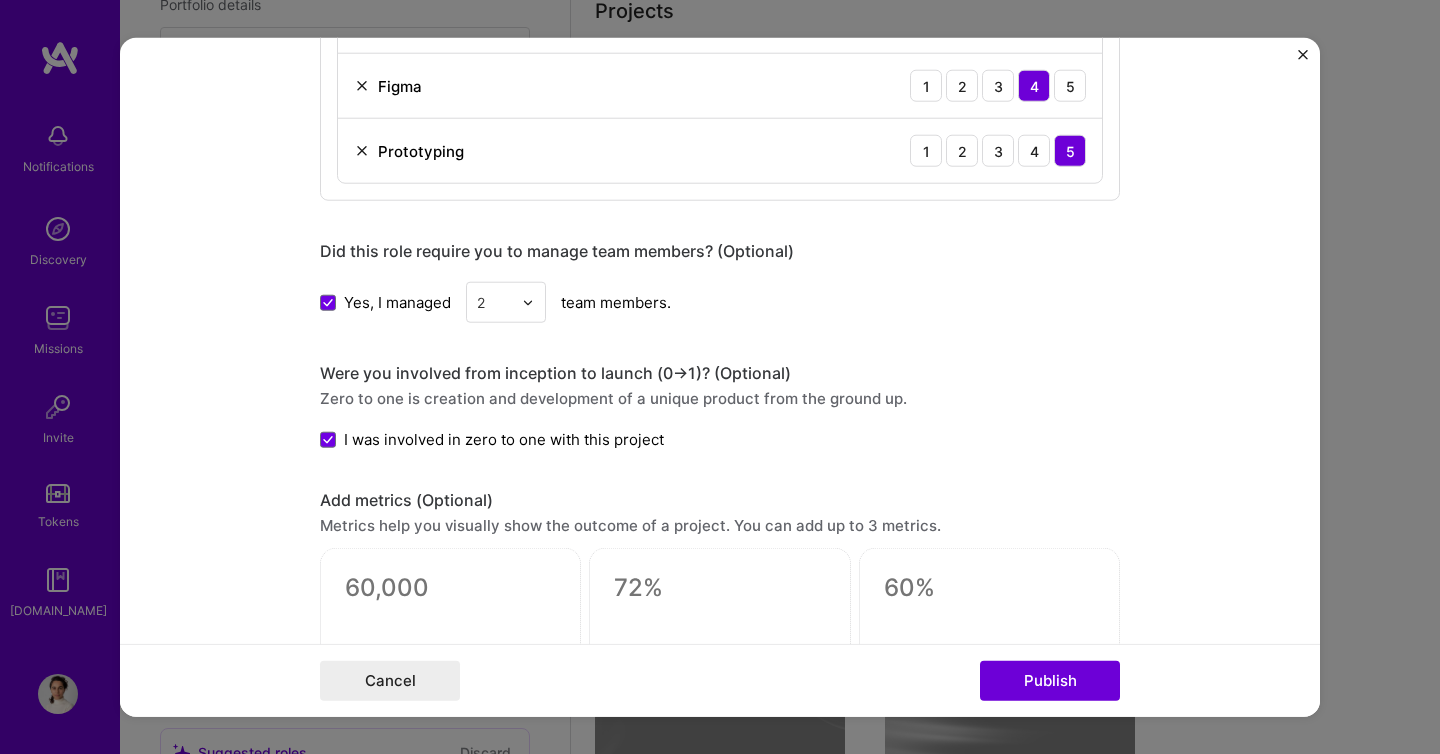 click on "I was involved in zero to one with this project" at bounding box center (720, 439) 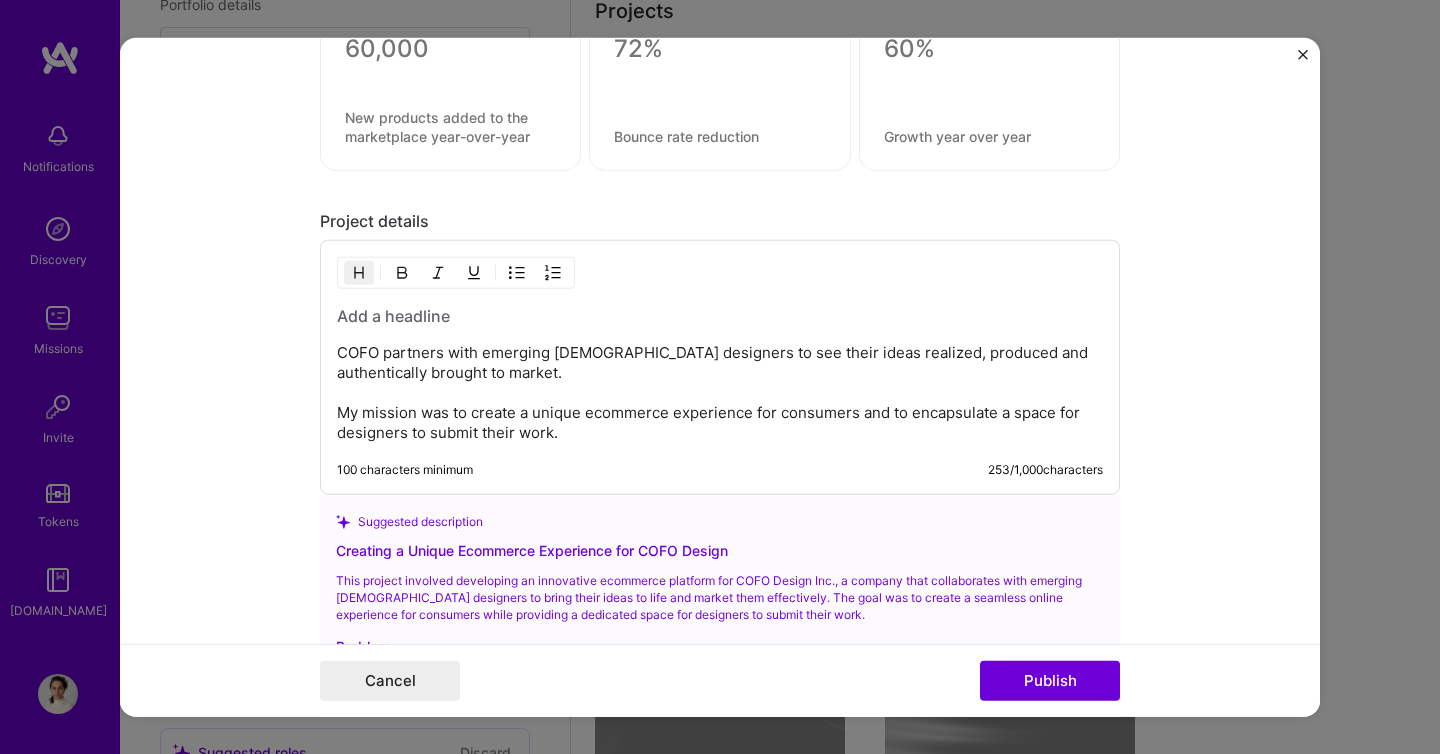 scroll, scrollTop: 1898, scrollLeft: 0, axis: vertical 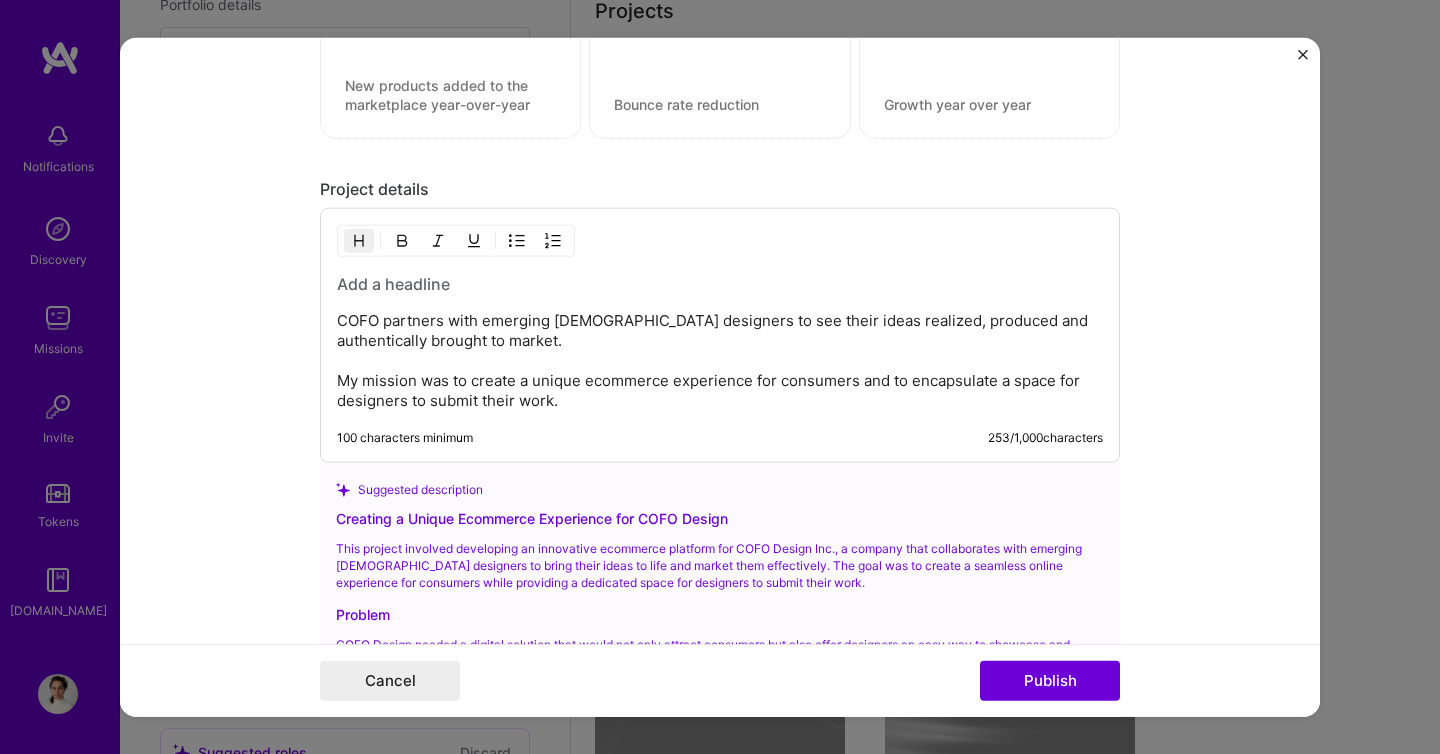 click at bounding box center (720, 284) 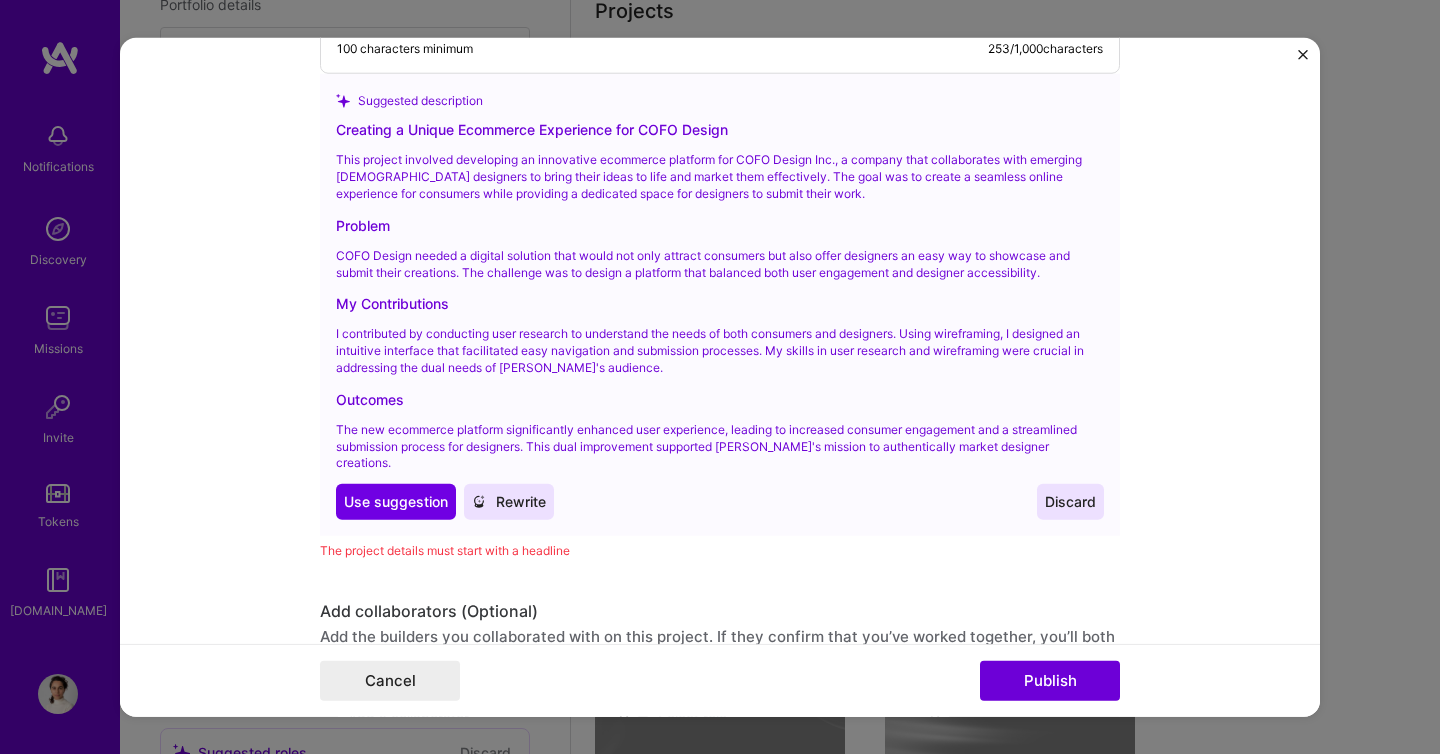 scroll, scrollTop: 2376, scrollLeft: 0, axis: vertical 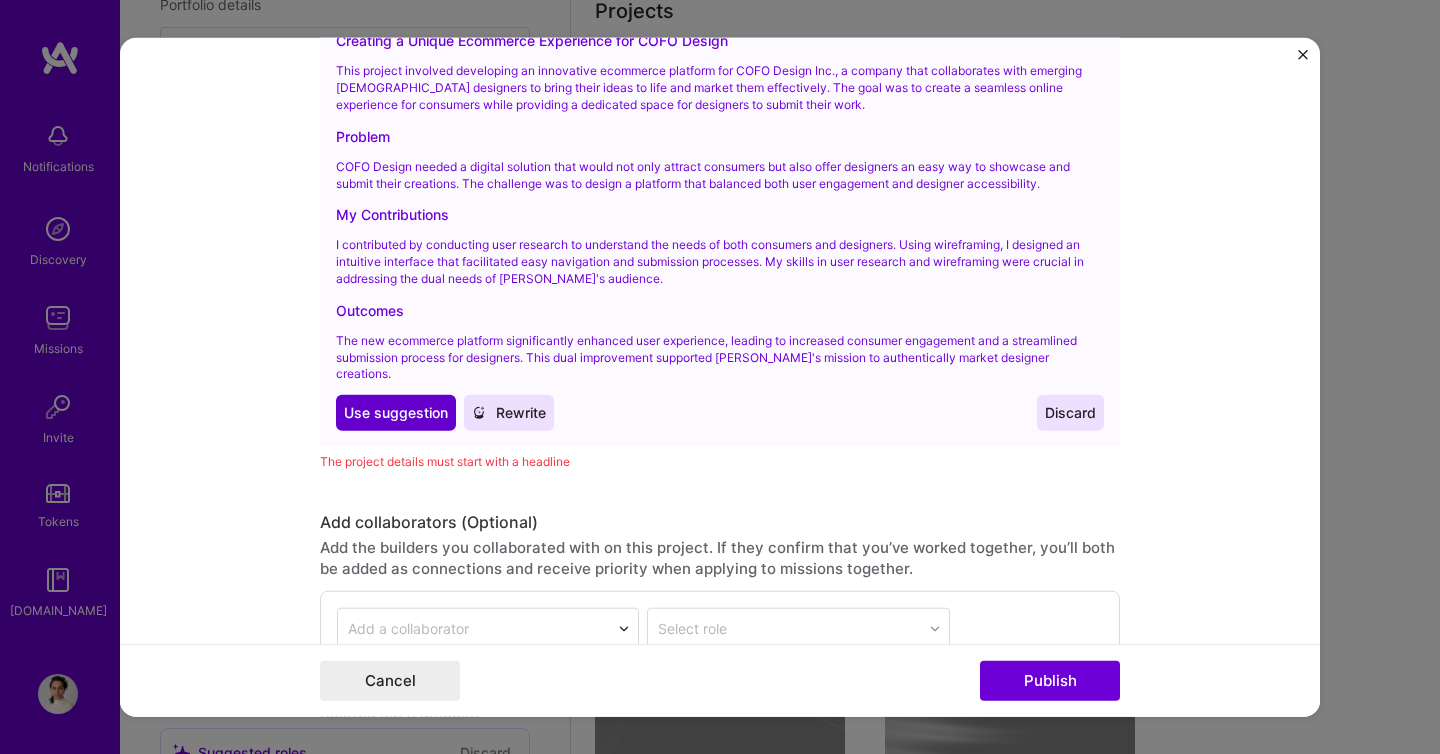 click on "Use suggestion" at bounding box center (396, 413) 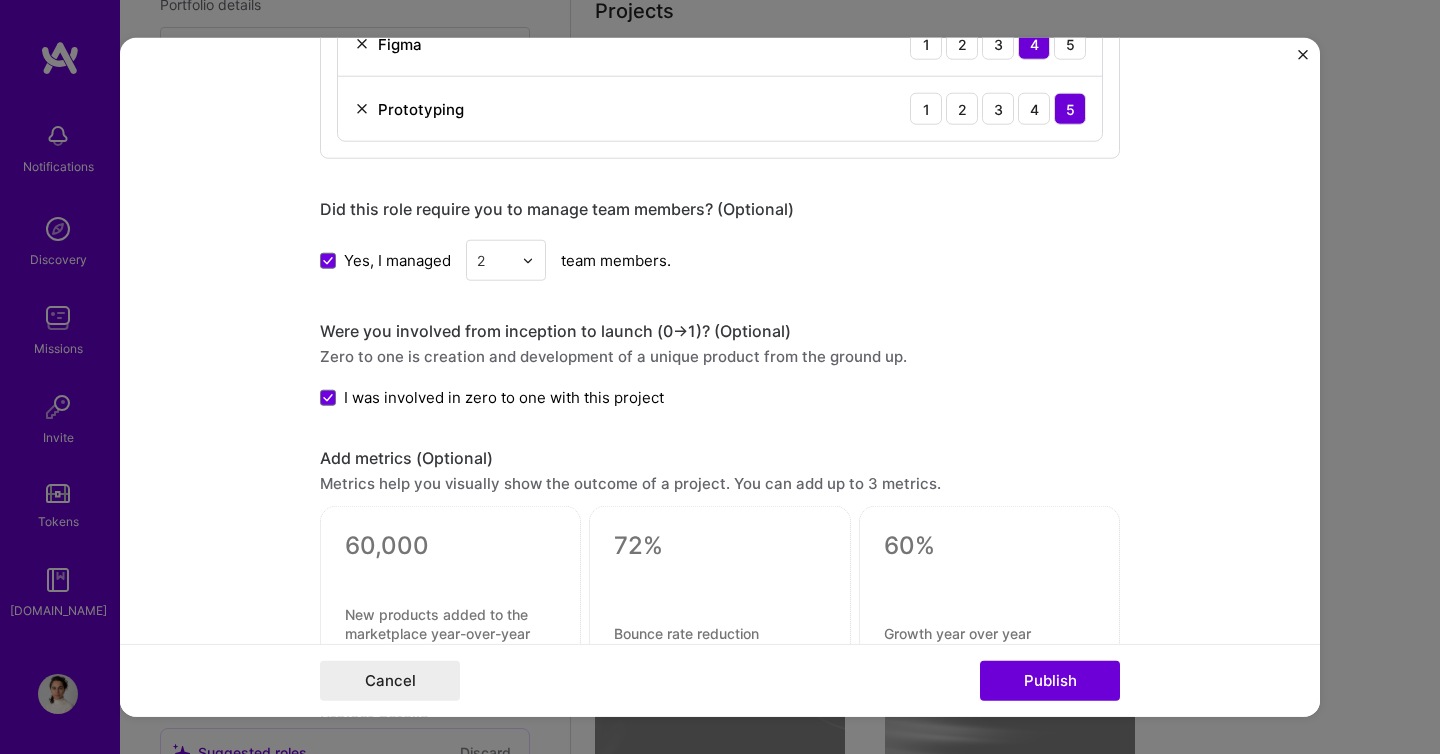 scroll, scrollTop: 1206, scrollLeft: 0, axis: vertical 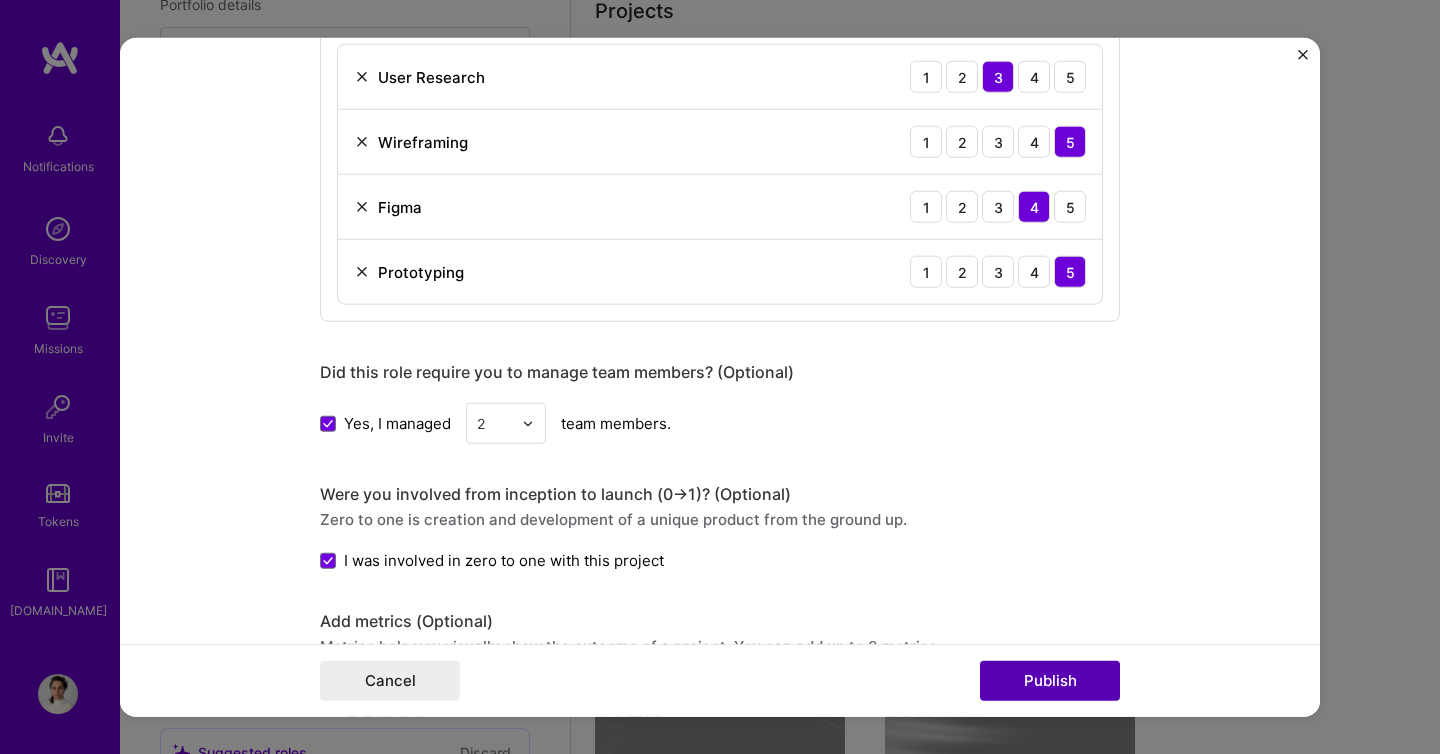 click on "Publish" at bounding box center (1050, 680) 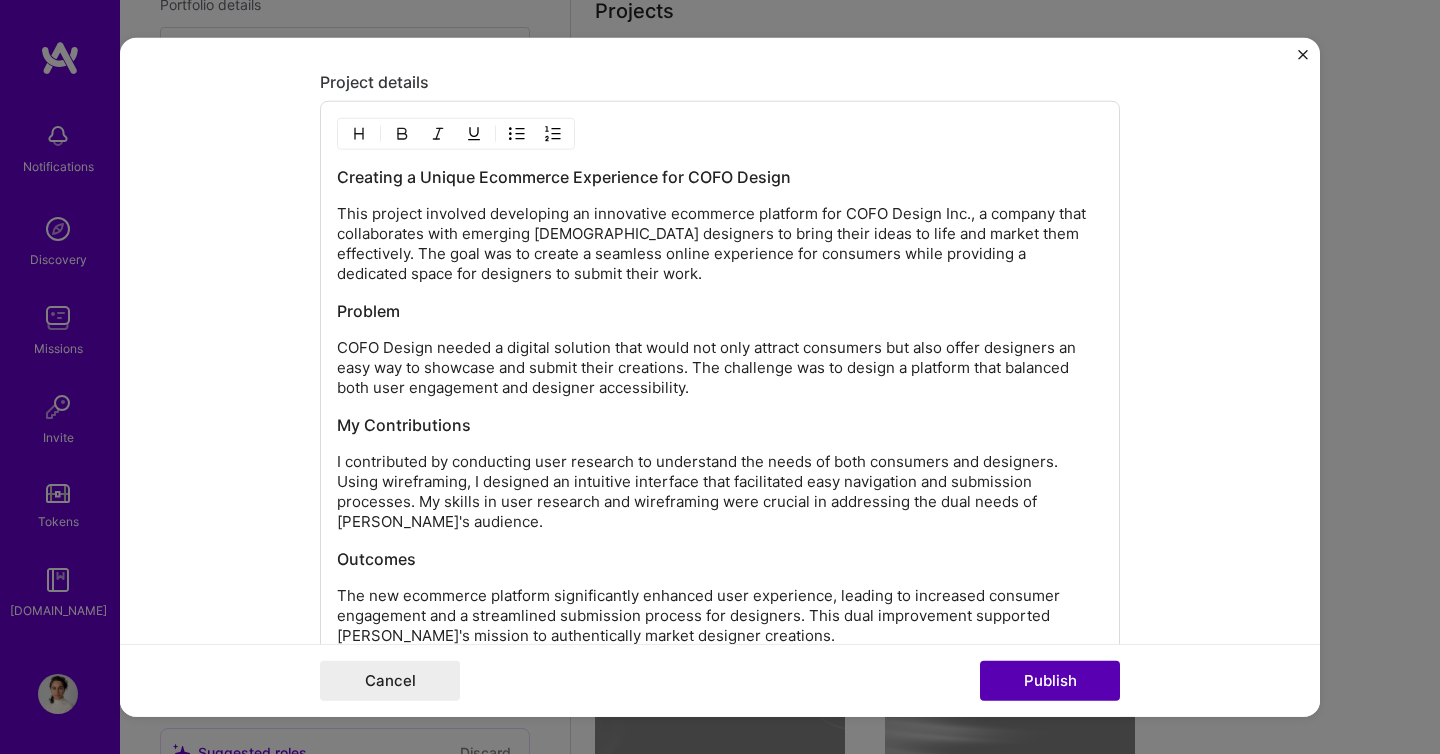 scroll, scrollTop: 2040, scrollLeft: 0, axis: vertical 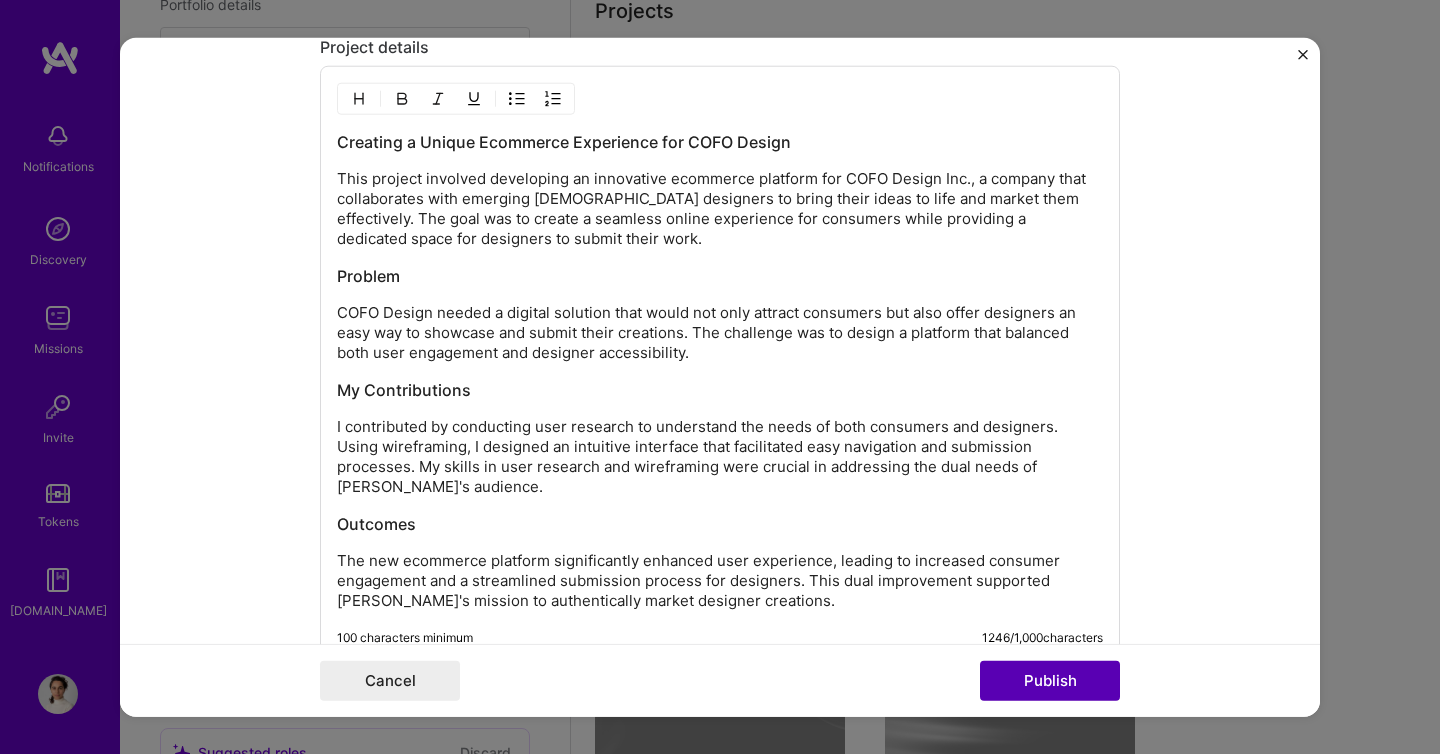 click on "Publish" at bounding box center (1050, 680) 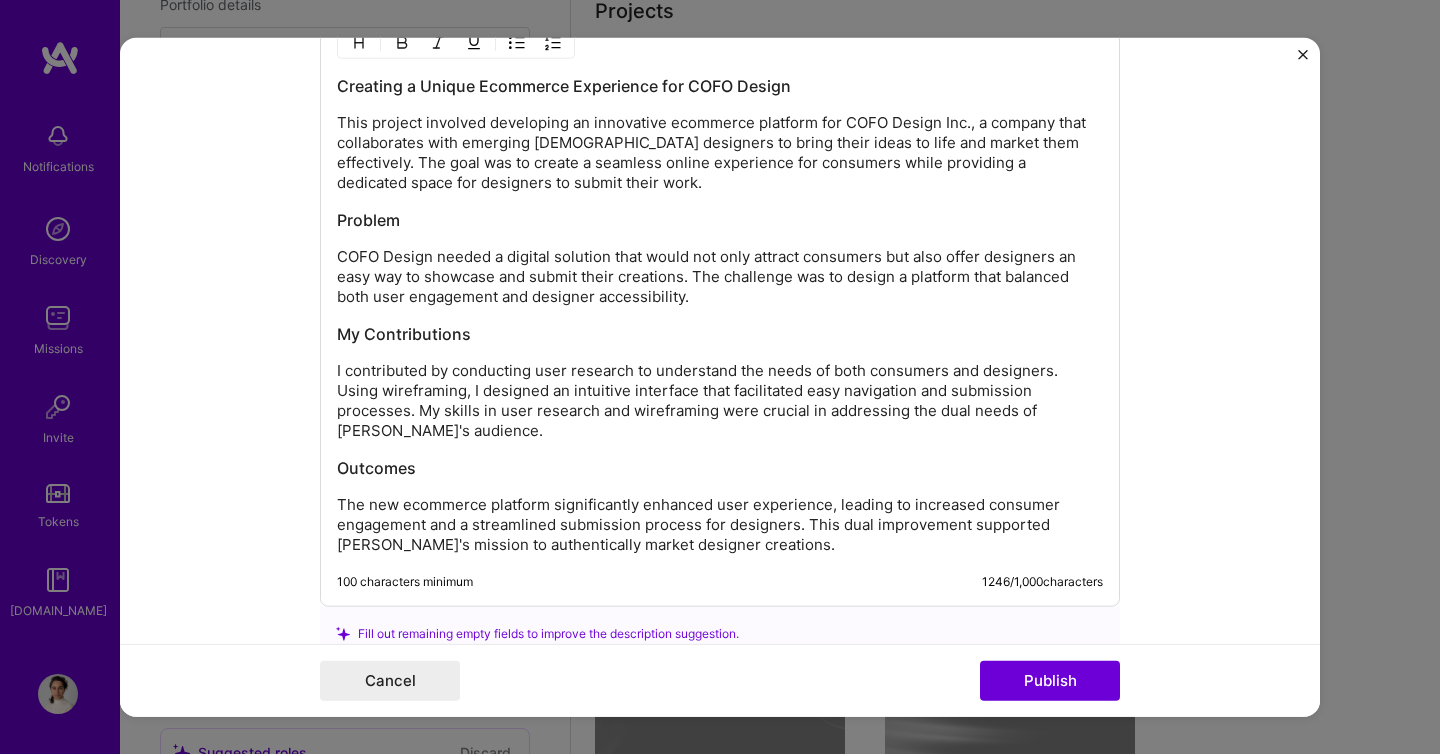 scroll, scrollTop: 2047, scrollLeft: 0, axis: vertical 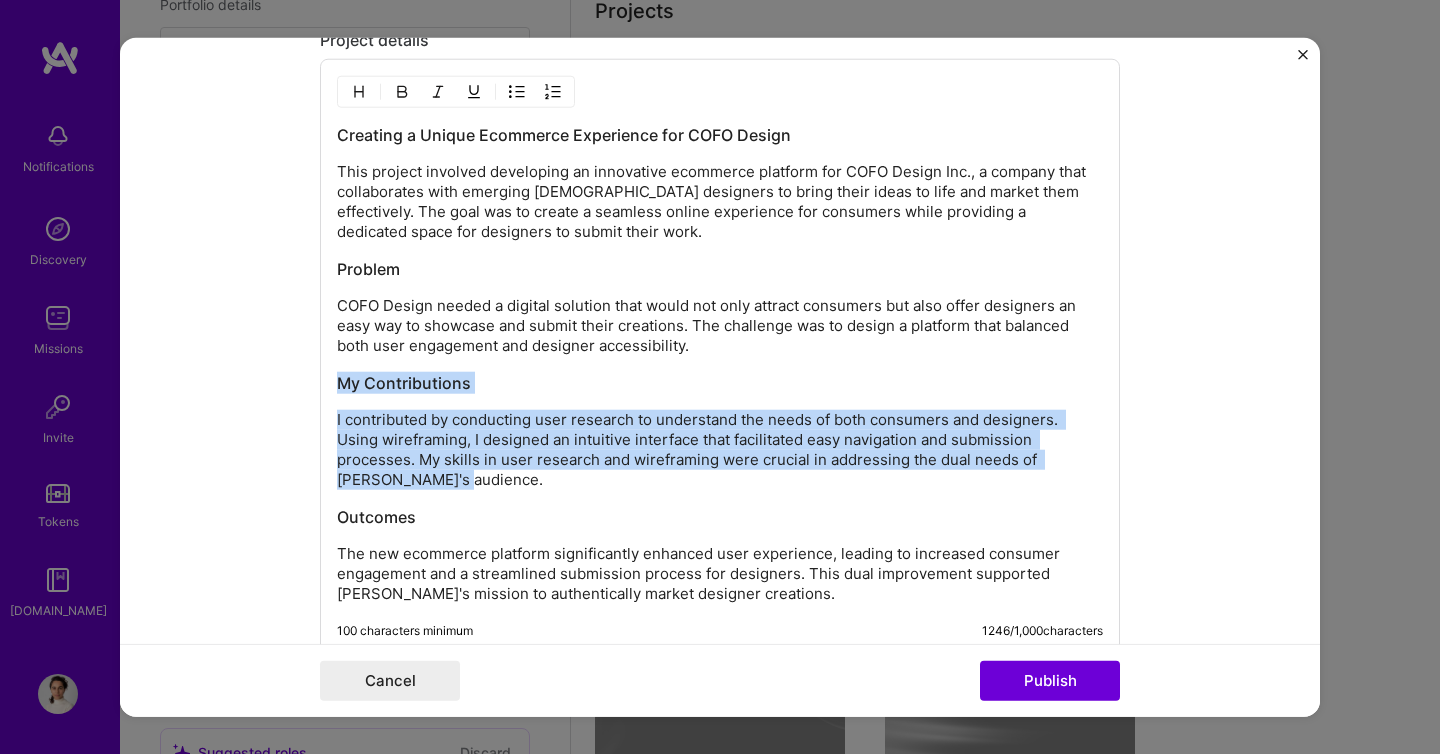 drag, startPoint x: 331, startPoint y: 387, endPoint x: 412, endPoint y: 475, distance: 119.60351 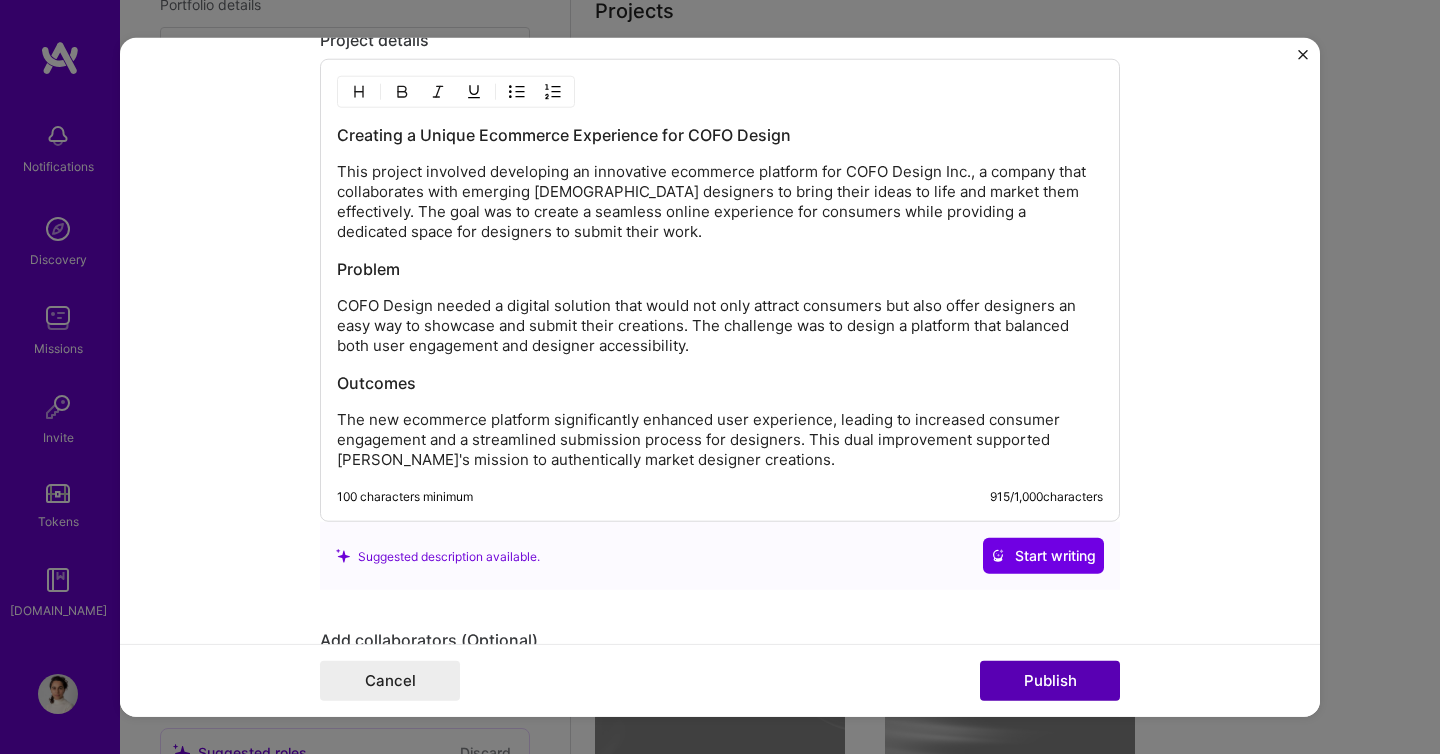 click on "Publish" at bounding box center (1050, 680) 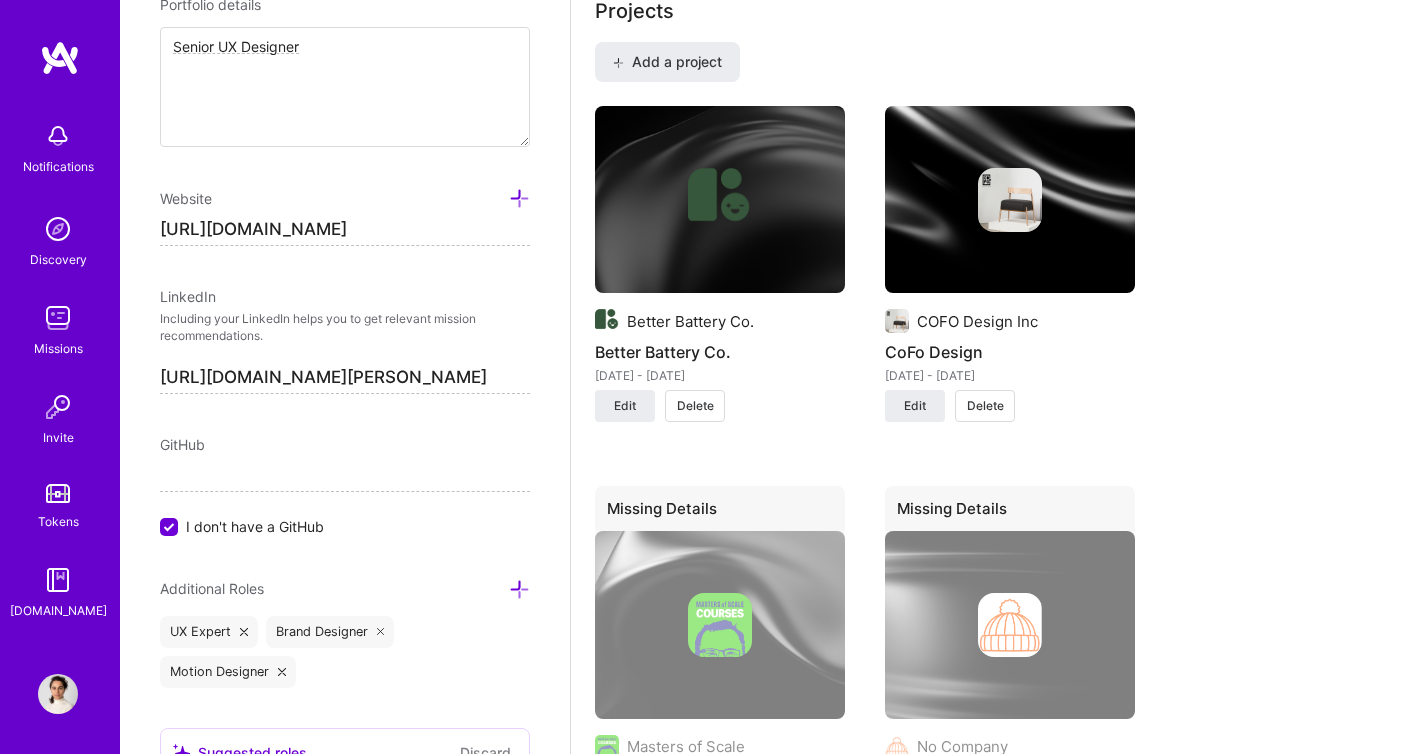 click at bounding box center [1010, 200] 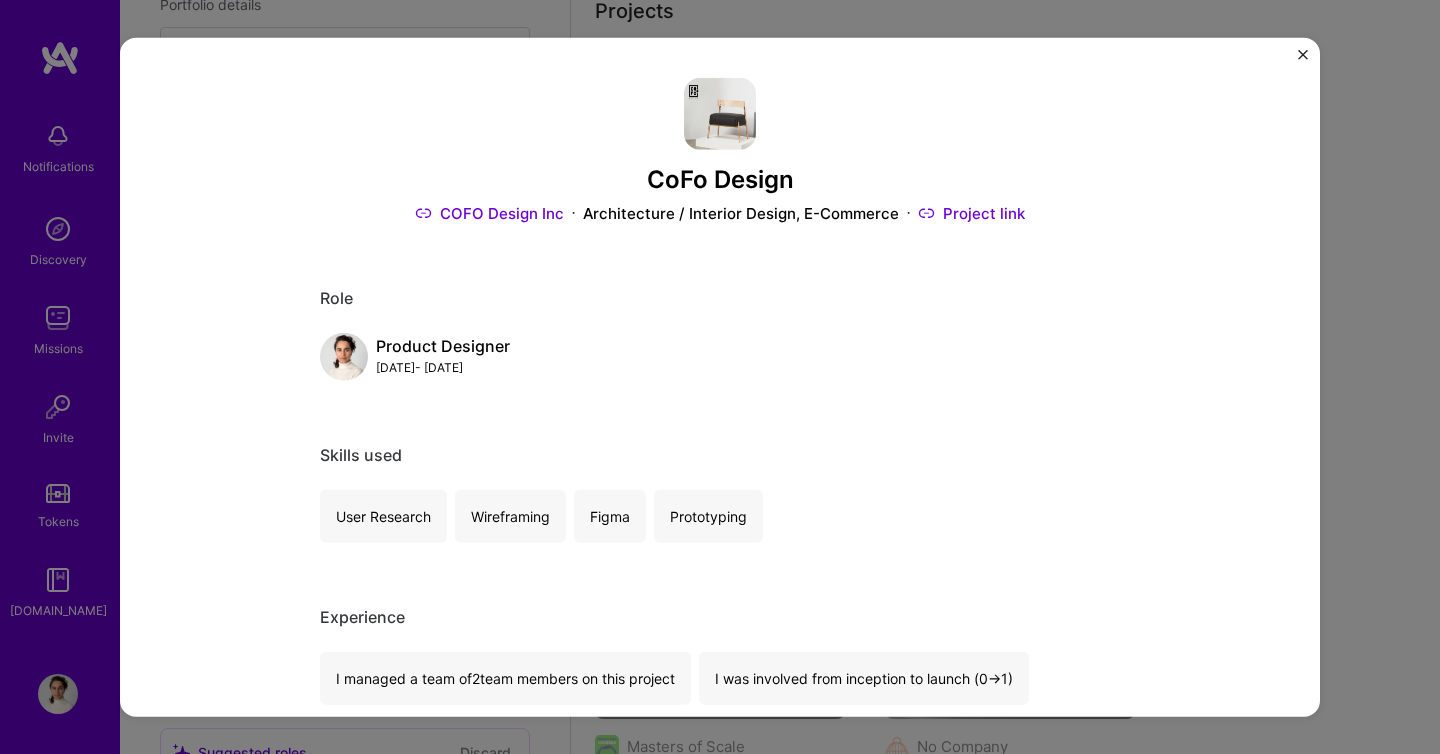 click at bounding box center (720, 114) 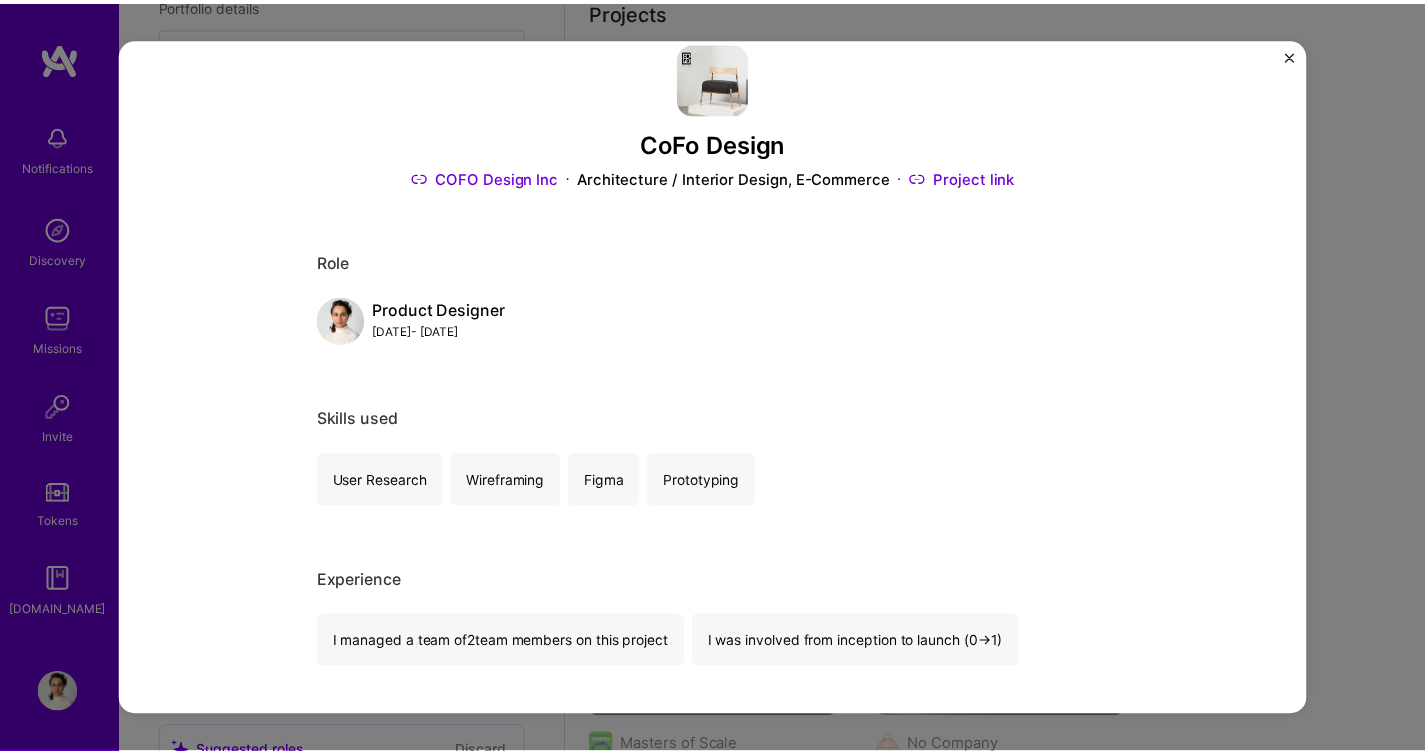 scroll, scrollTop: 0, scrollLeft: 0, axis: both 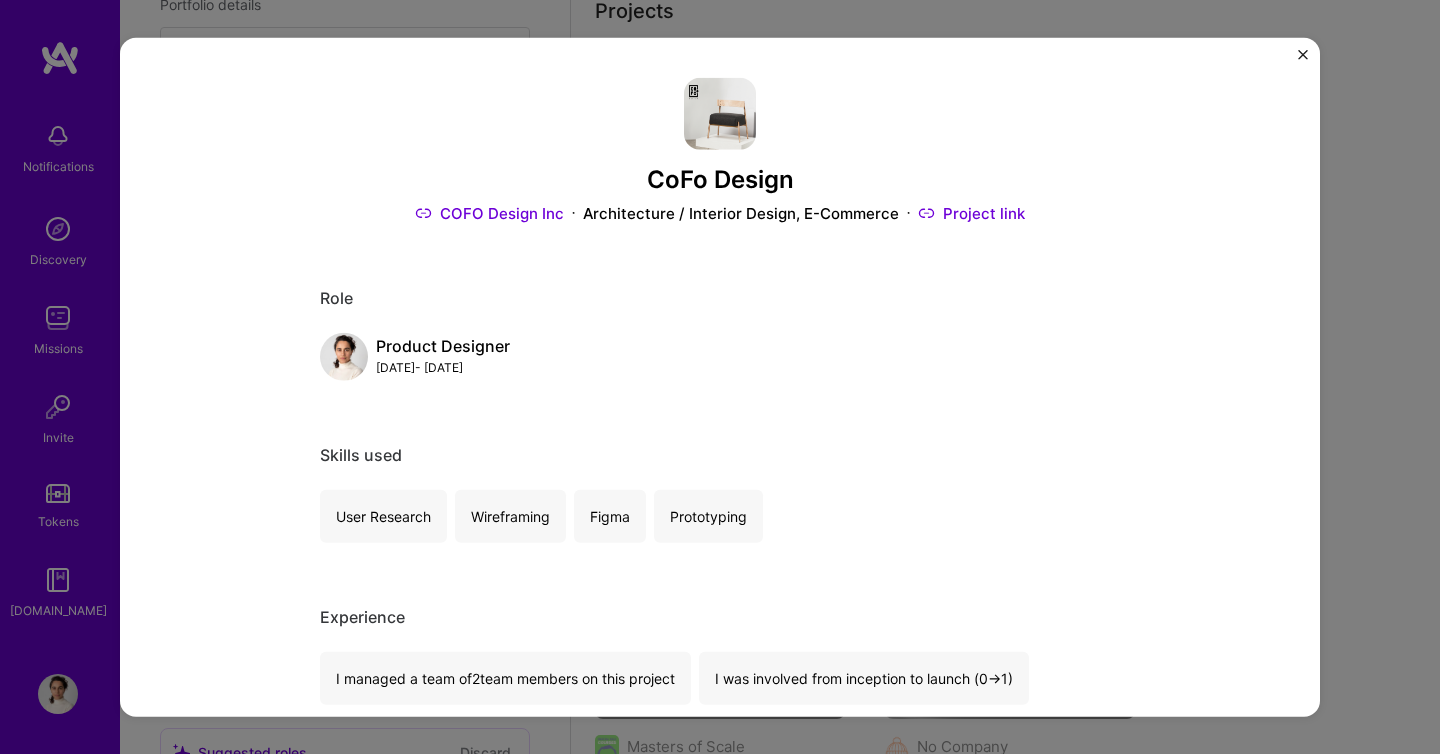 click at bounding box center (1303, 55) 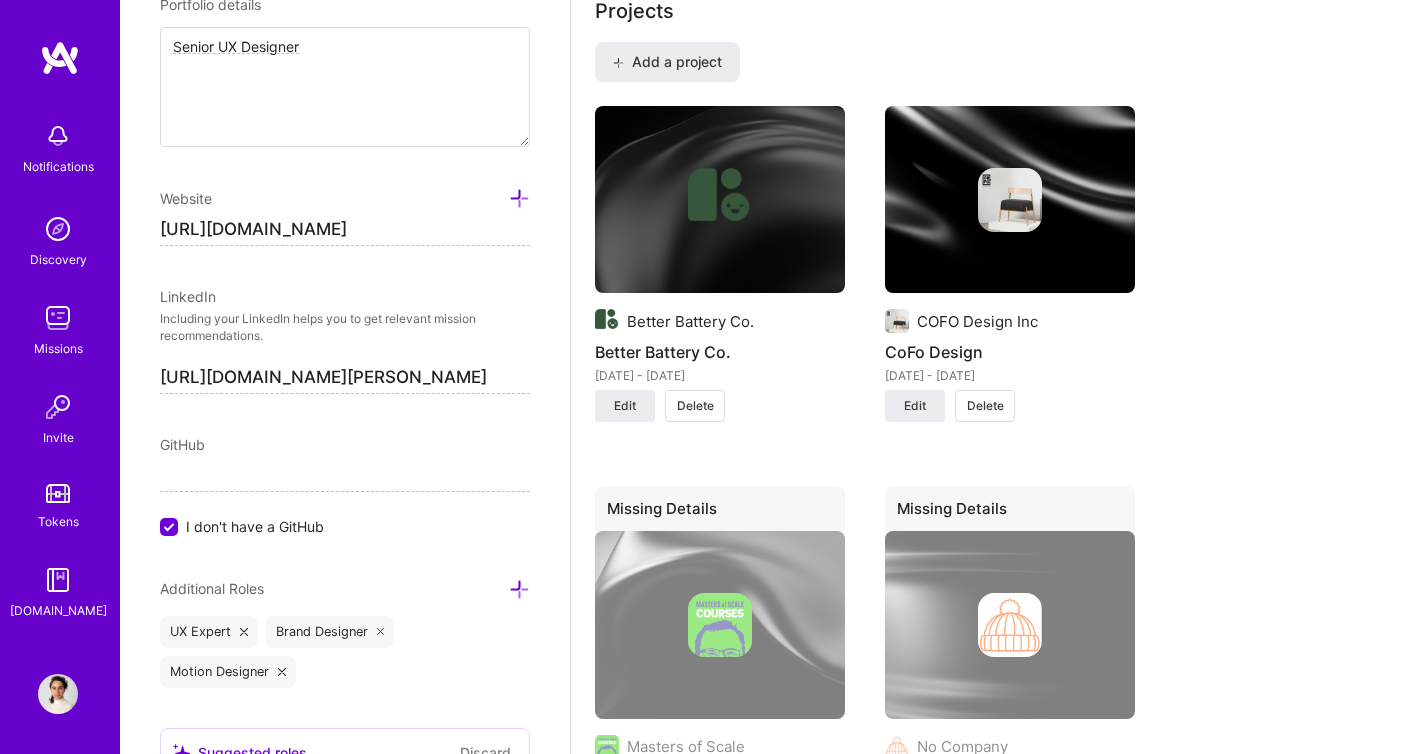 click on "Better Battery Co. Better Battery Co. May 2024 - Jun 2025 Edit Delete COFO Design Inc CoFo Design Aug 2024 - Dec 2024 Edit Delete Missing Details Masters of Scale Masters of Scale No date Update Delete Missing Details No Company Tuque Insurance Inc. No date Update Delete" at bounding box center [998, 489] 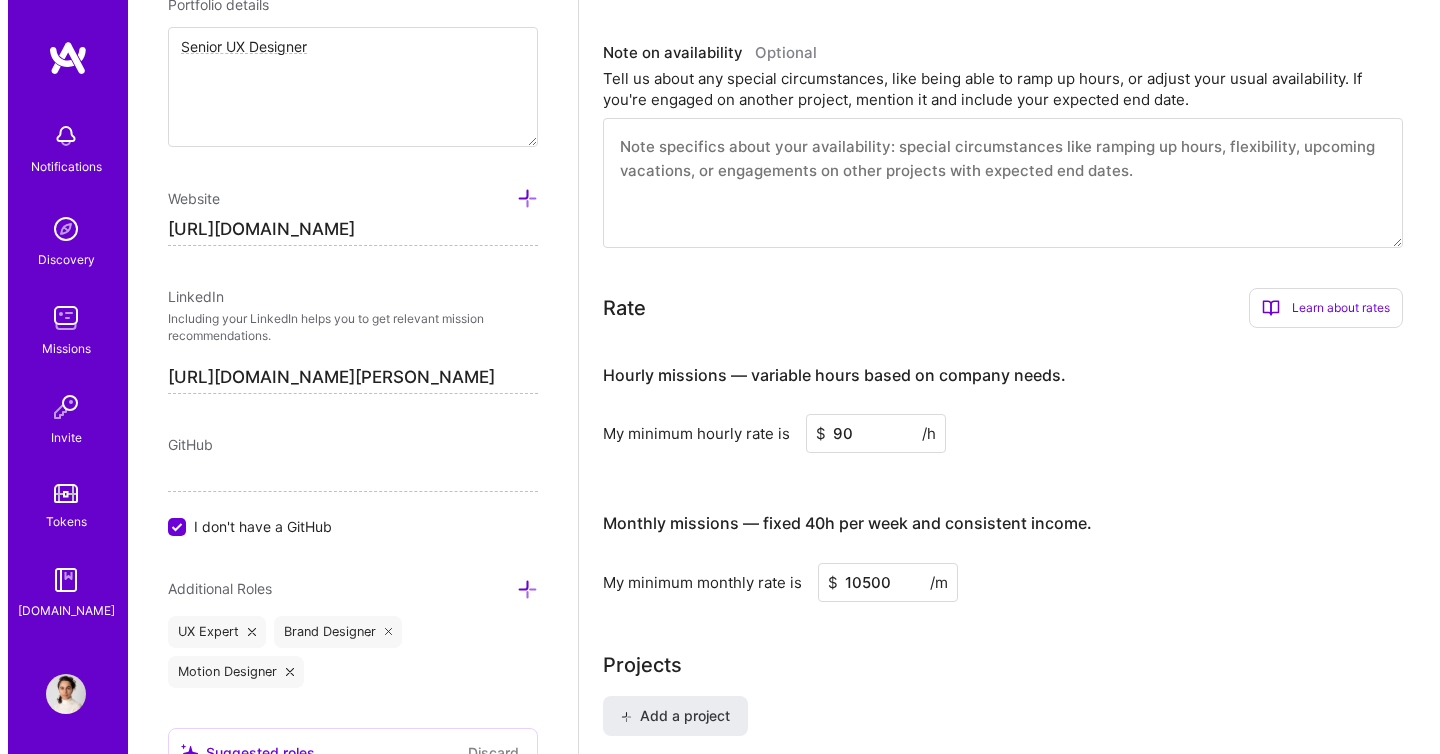 scroll, scrollTop: 1307, scrollLeft: 0, axis: vertical 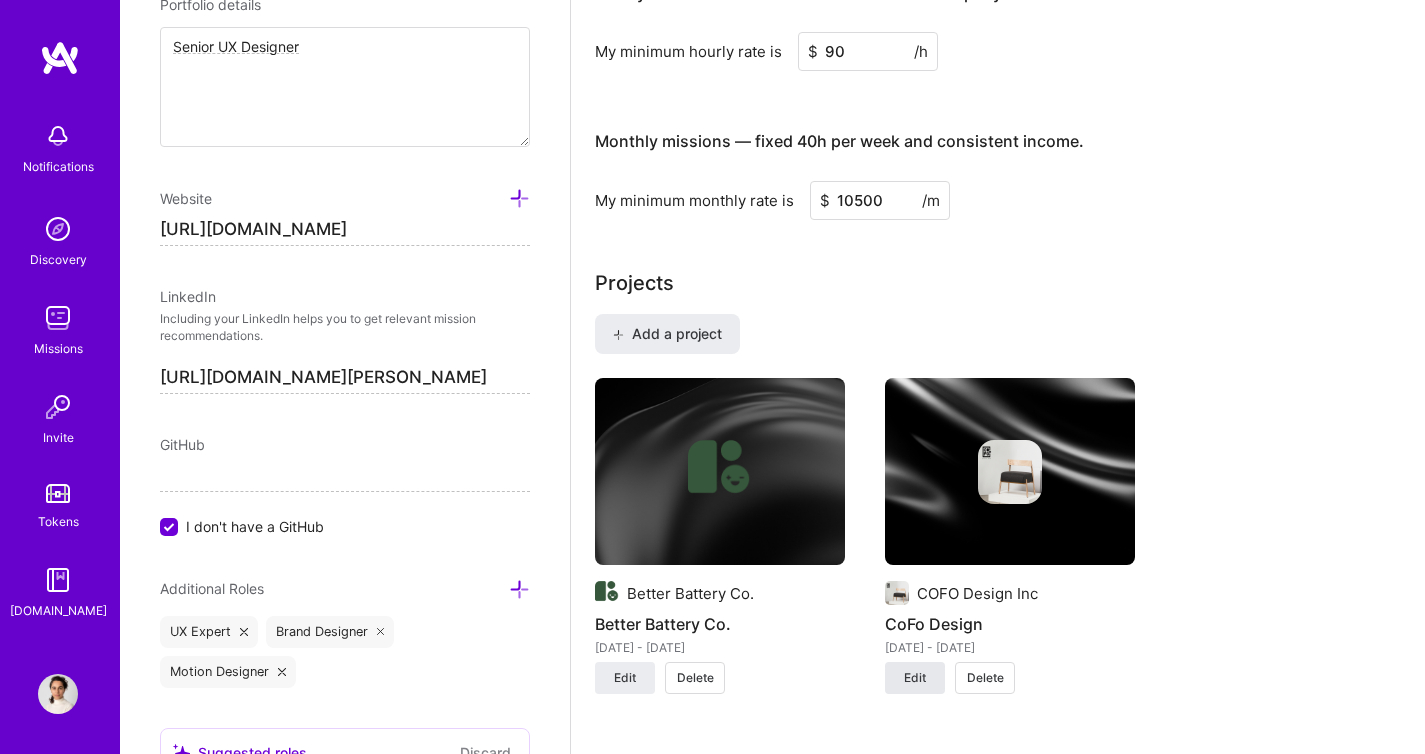click on "Edit" at bounding box center [915, 678] 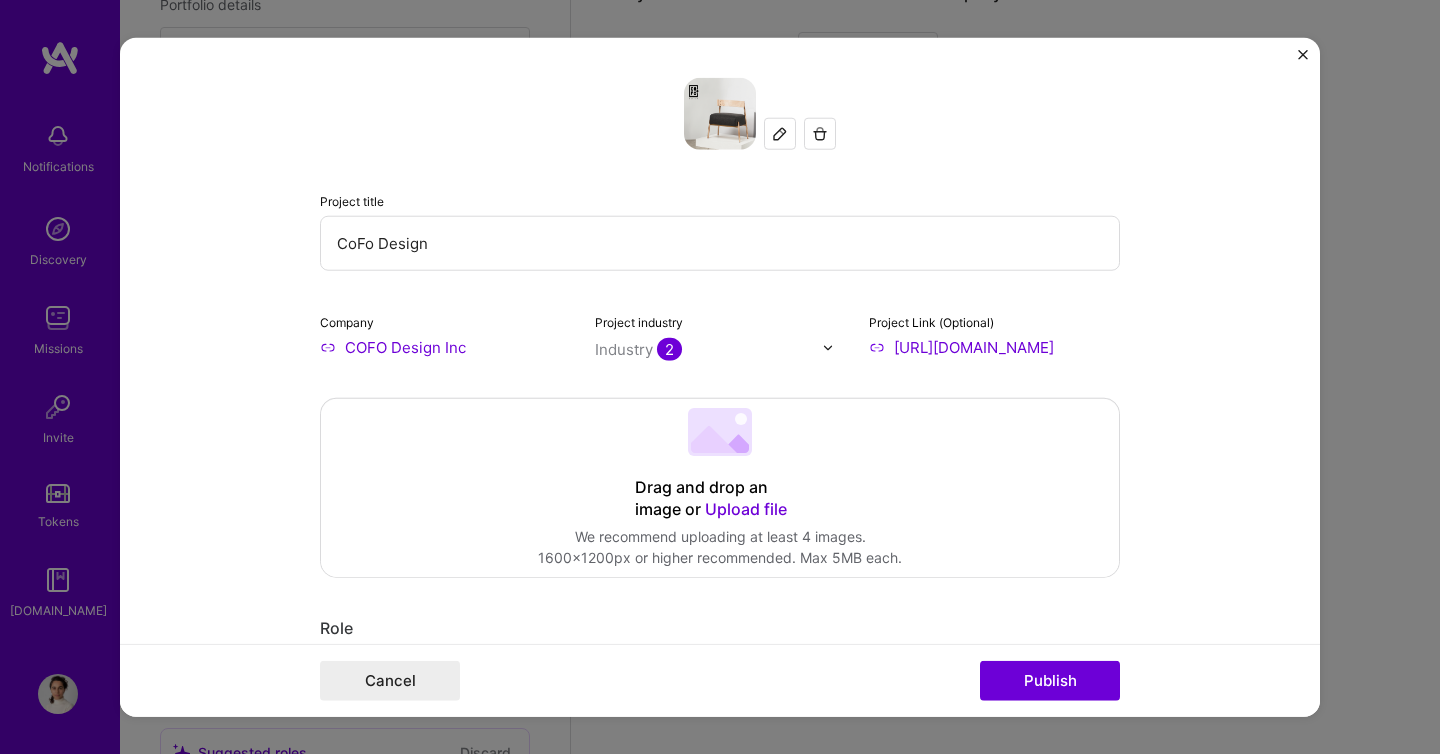 click at bounding box center [780, 134] 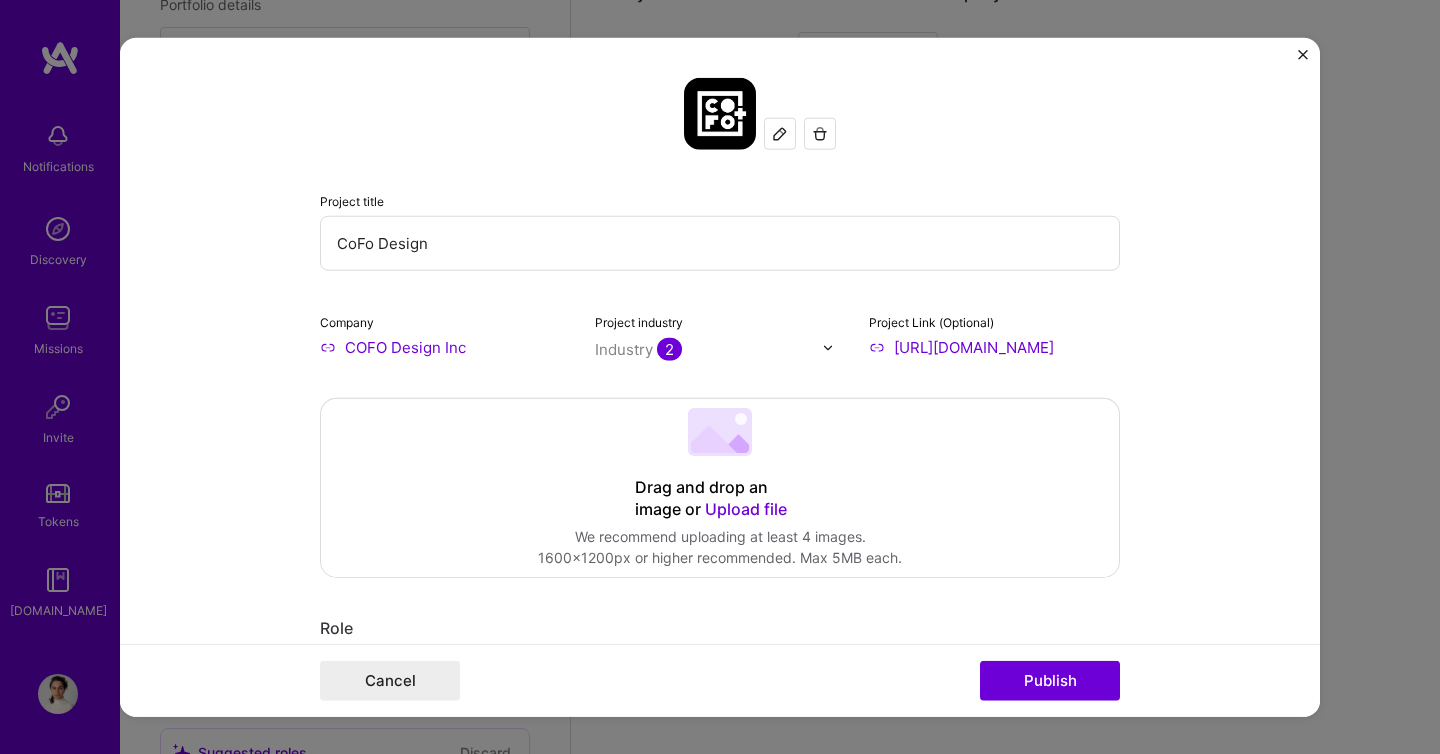 click on "Upload file" at bounding box center [746, 509] 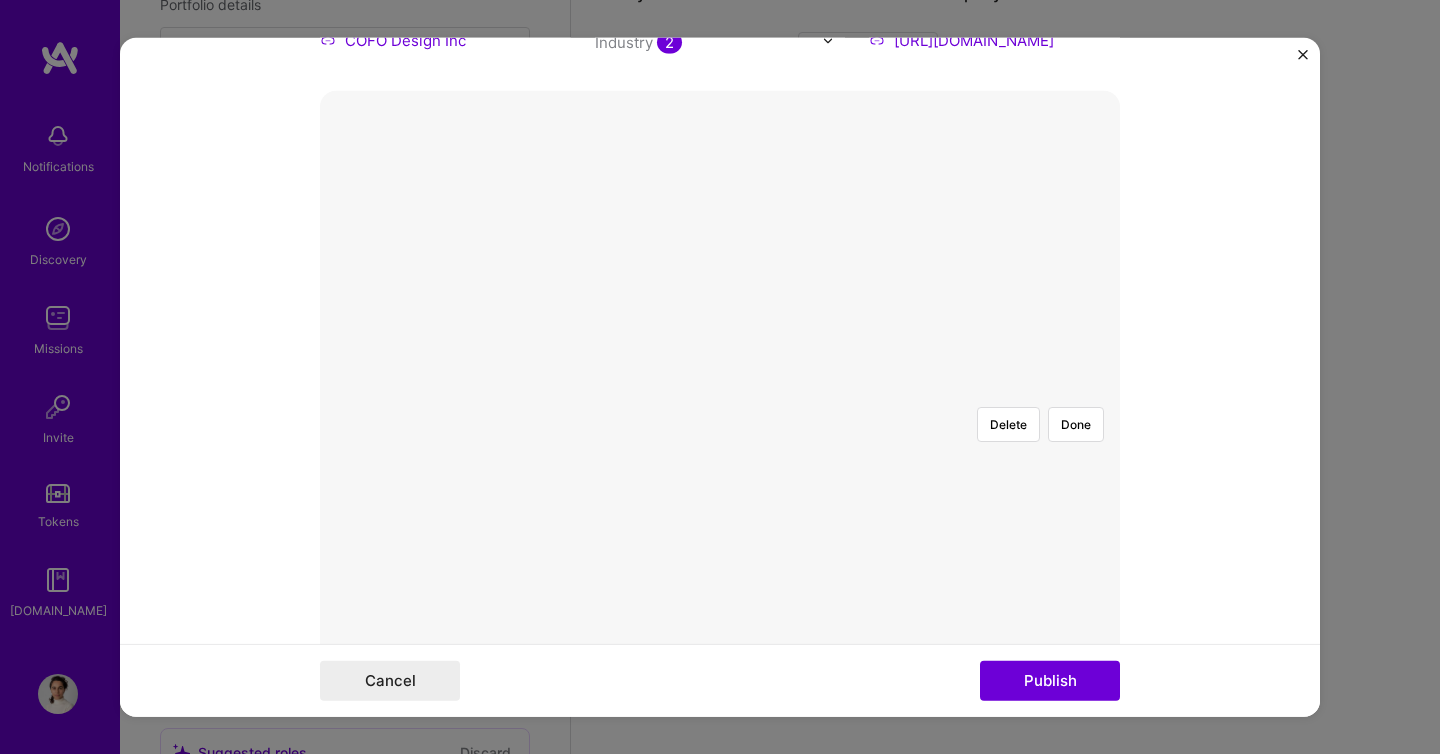 scroll, scrollTop: 297, scrollLeft: 0, axis: vertical 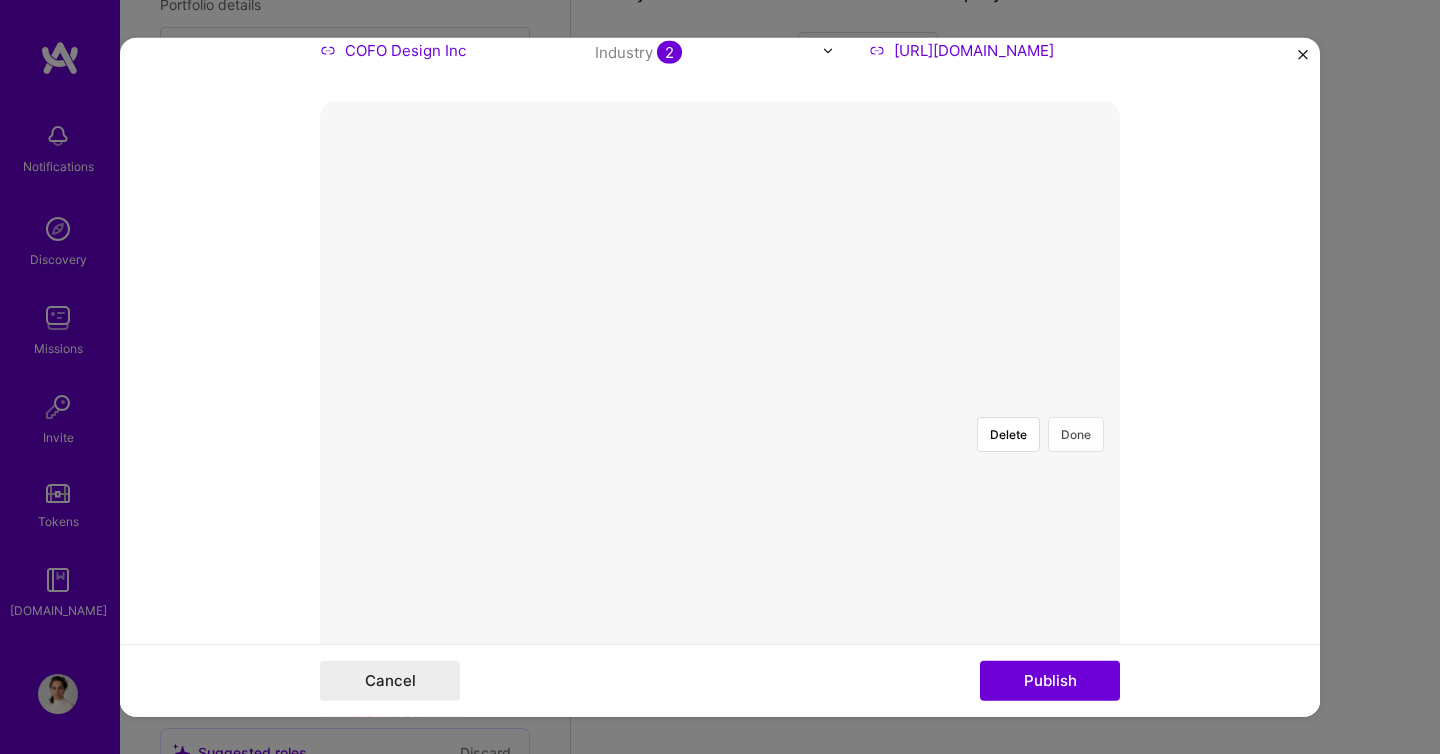 click on "Done" at bounding box center (1076, 434) 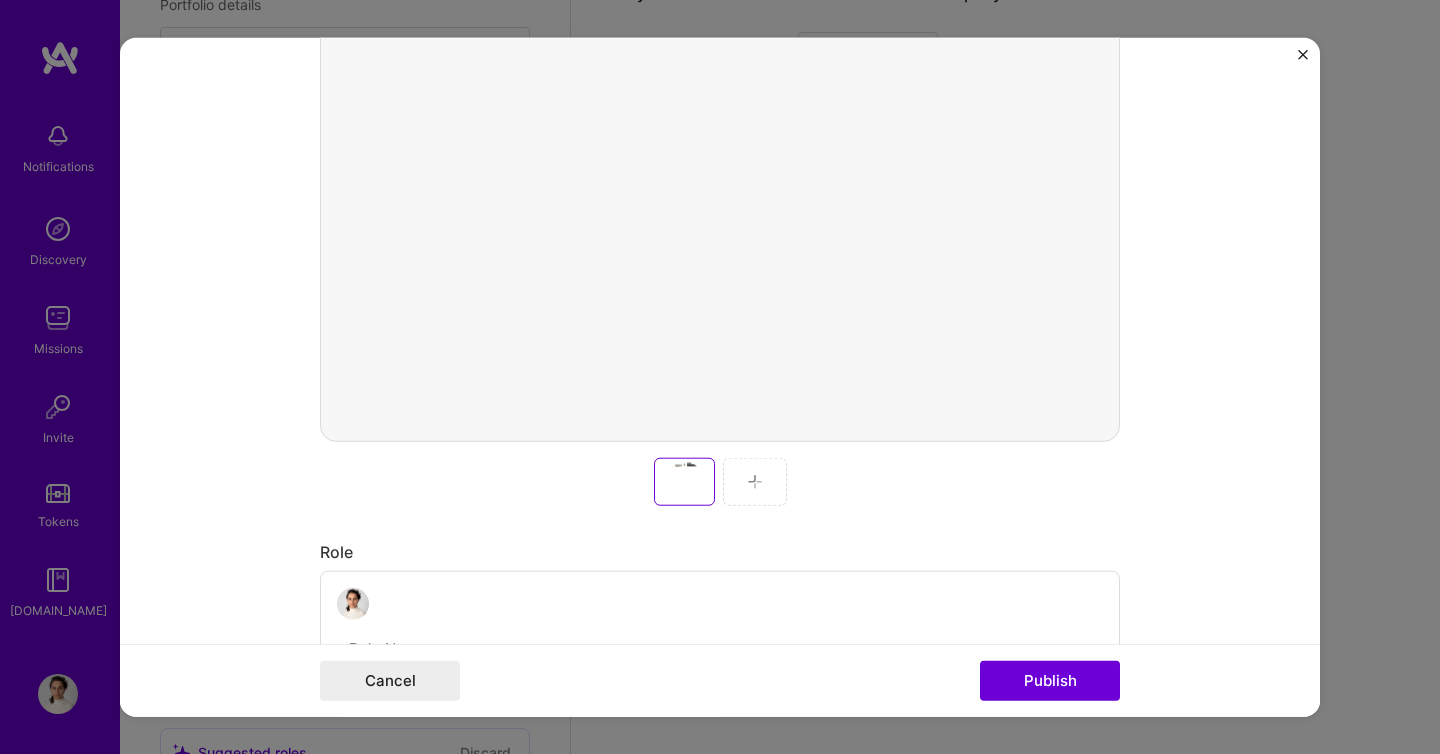 scroll, scrollTop: 634, scrollLeft: 0, axis: vertical 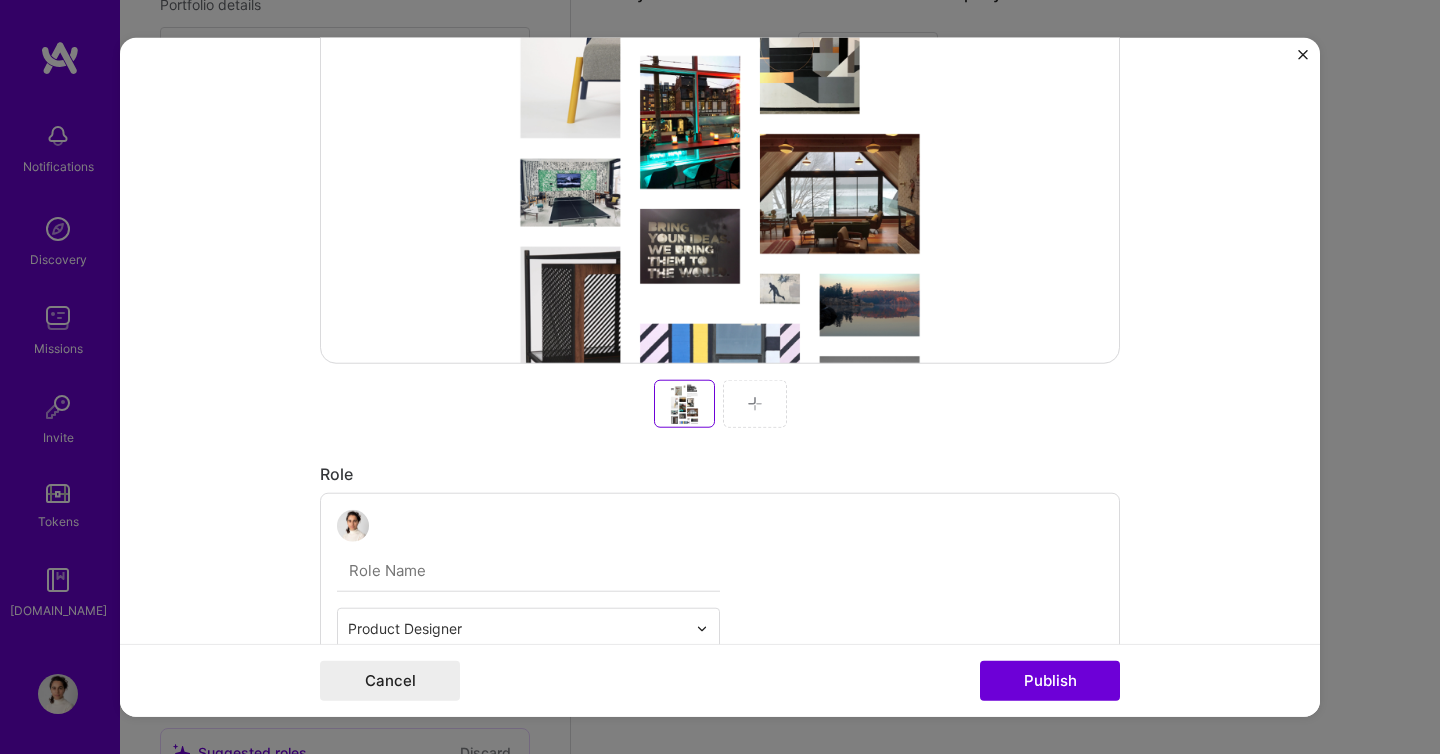 click at bounding box center (755, 404) 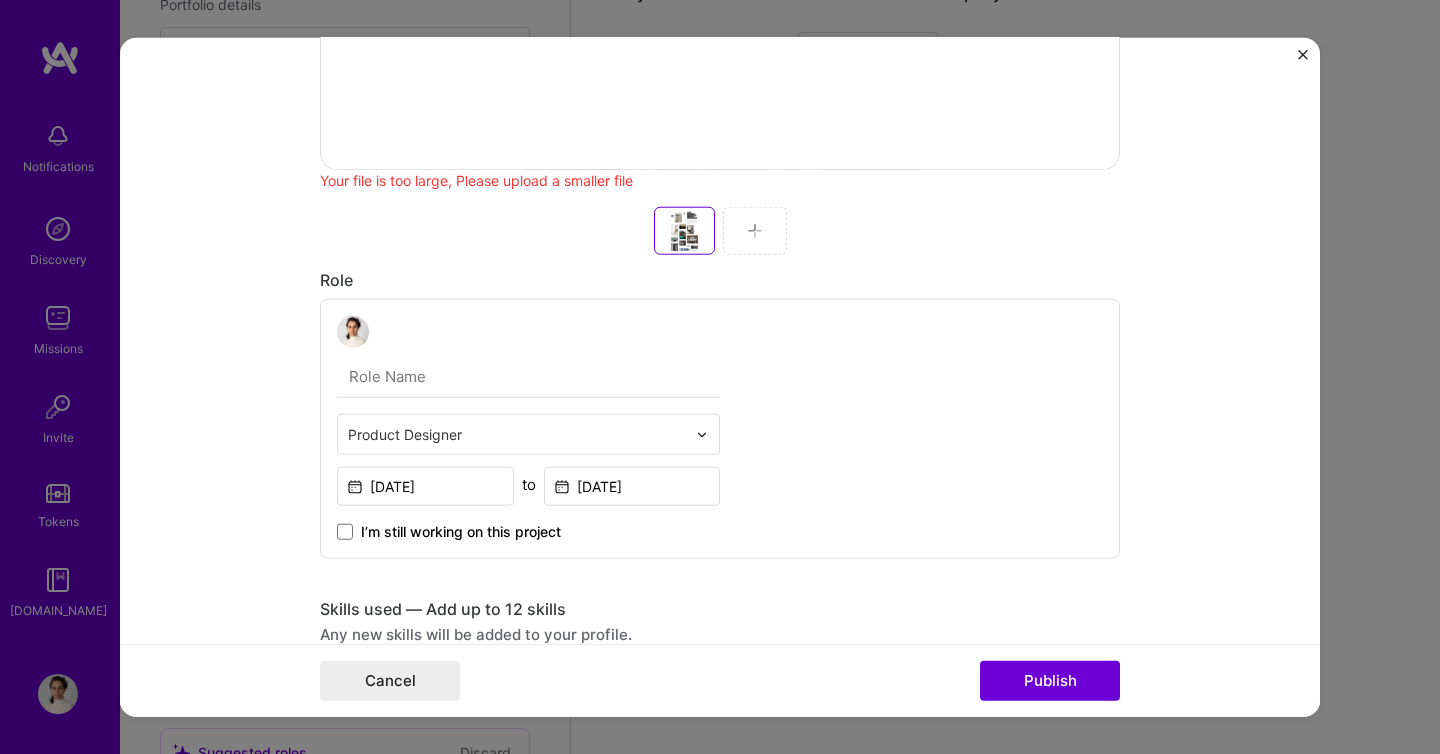 scroll, scrollTop: 914, scrollLeft: 0, axis: vertical 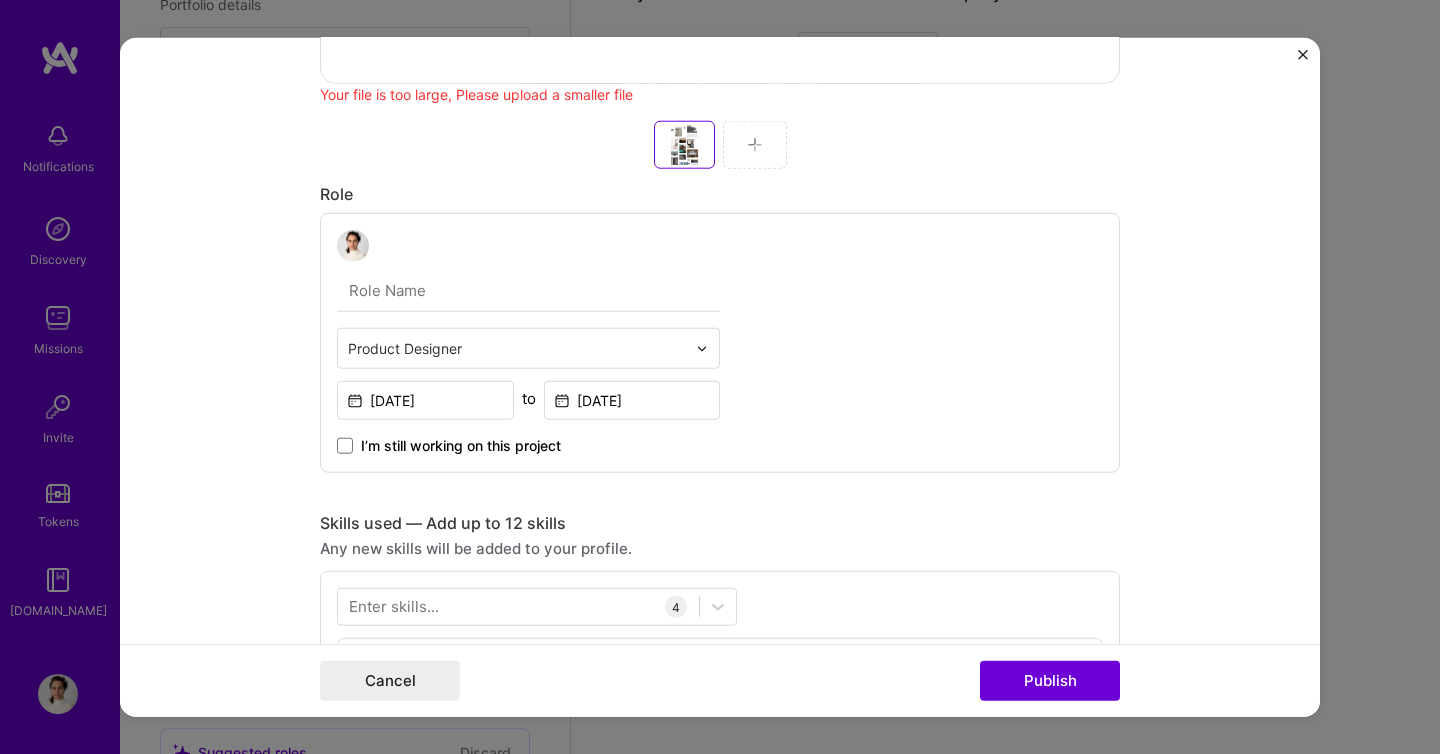 click at bounding box center (528, 291) 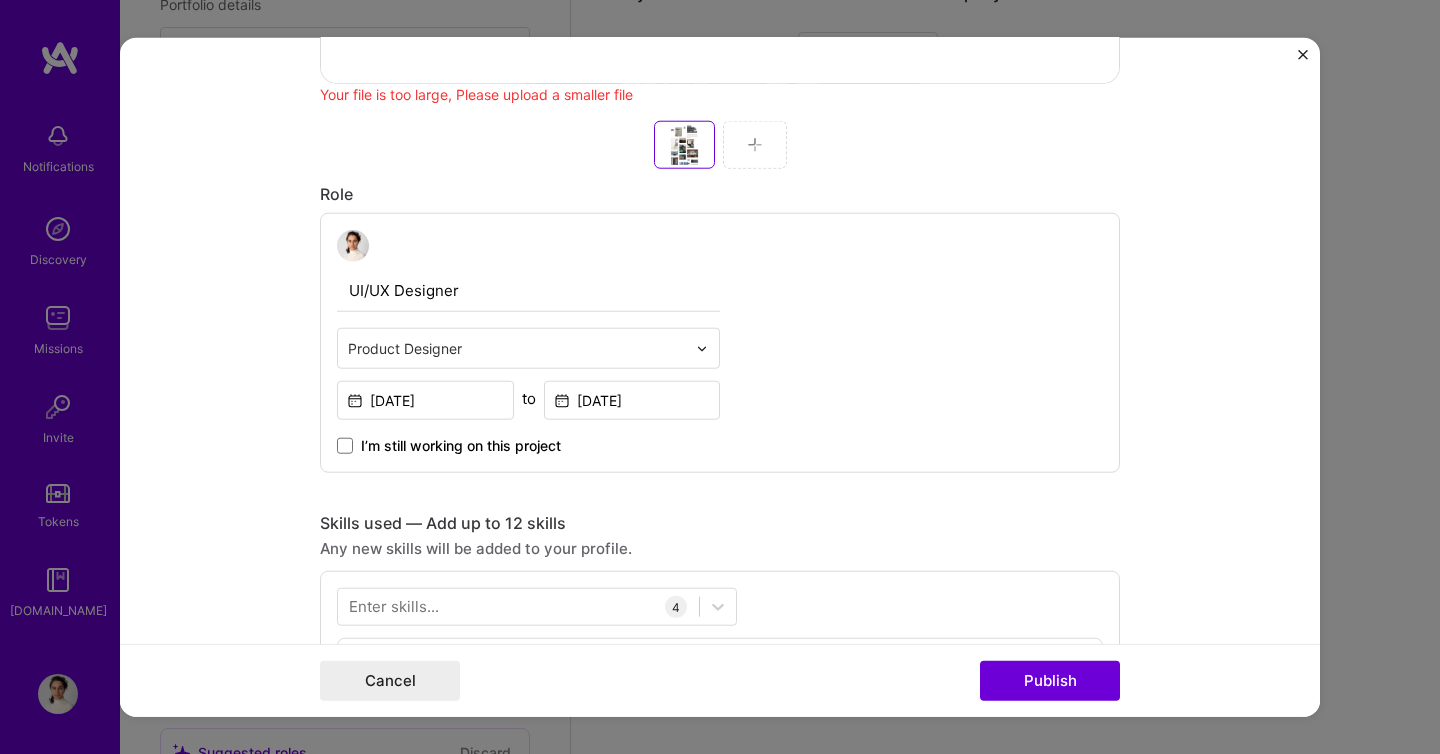 click at bounding box center [517, 348] 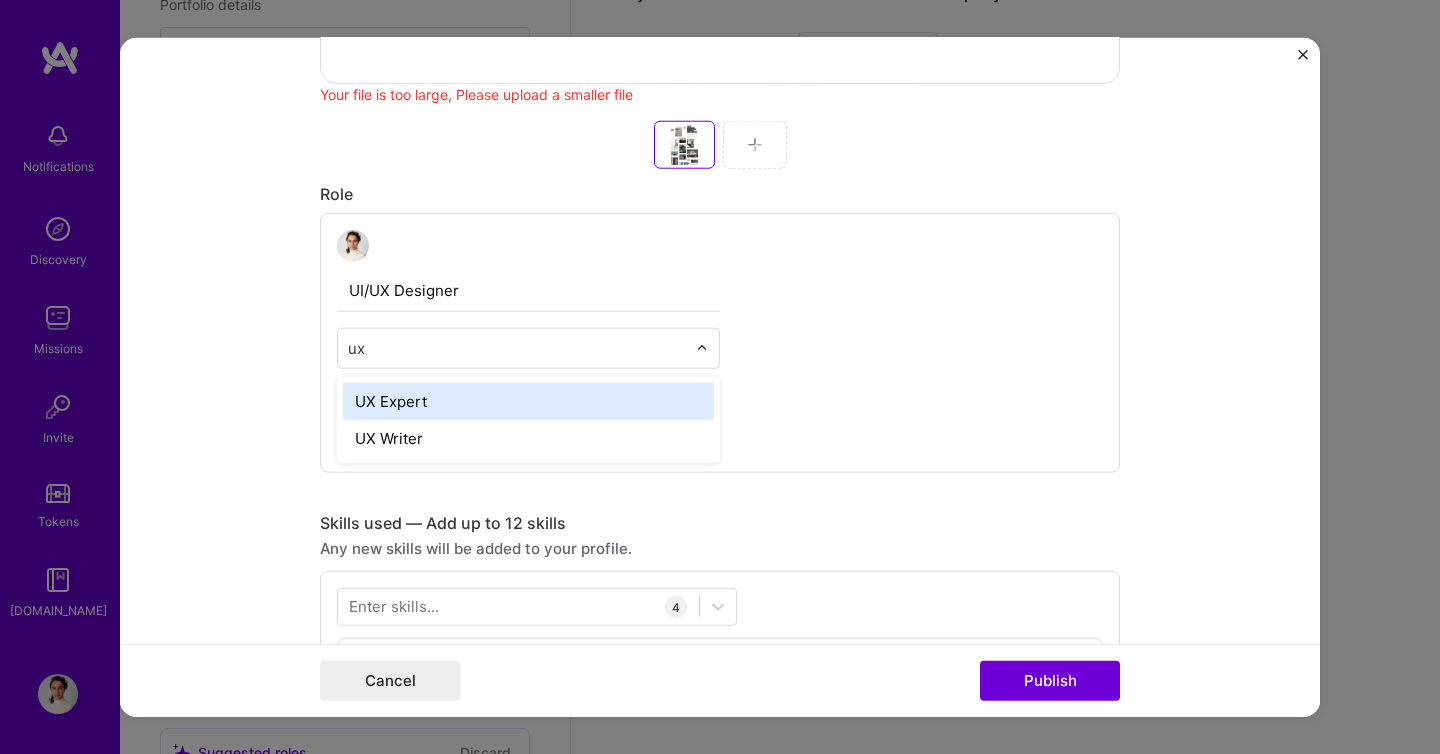 type on "u" 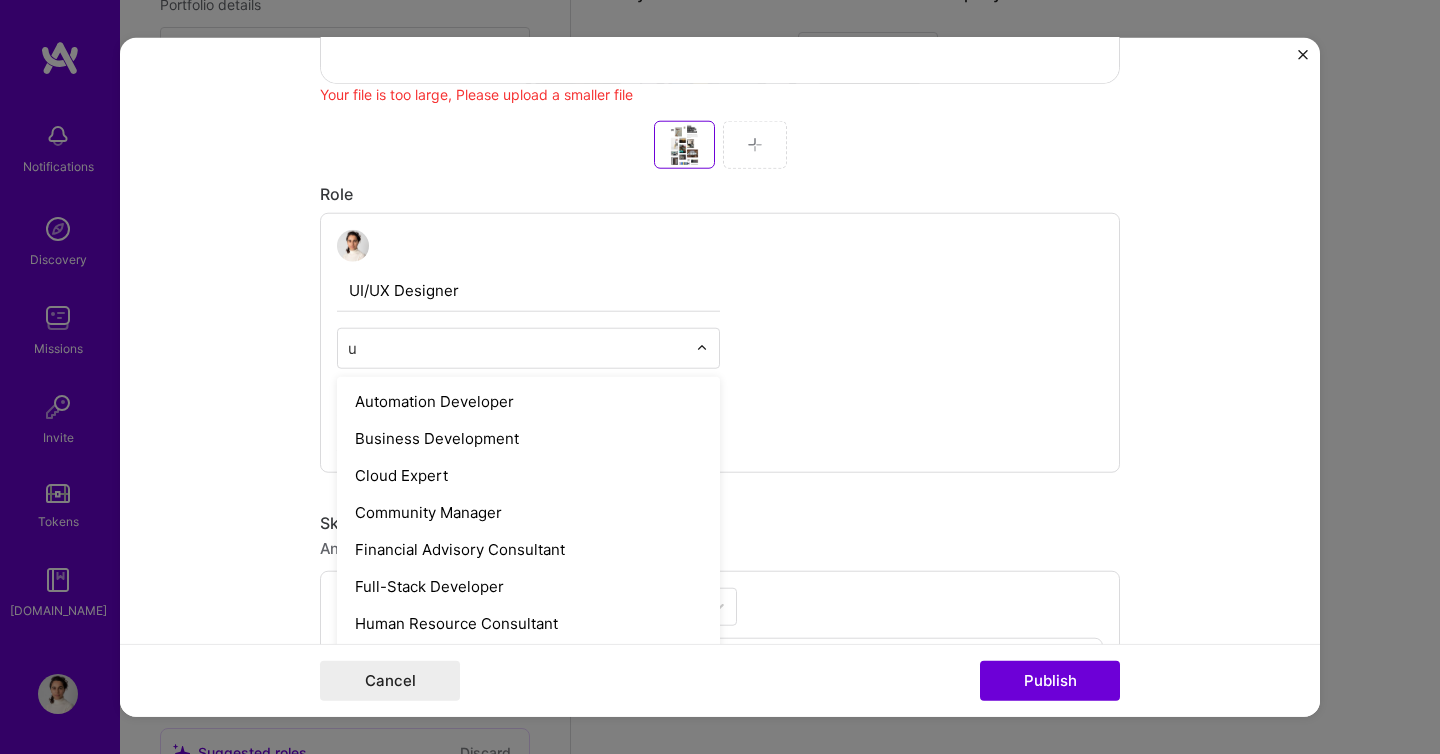 type 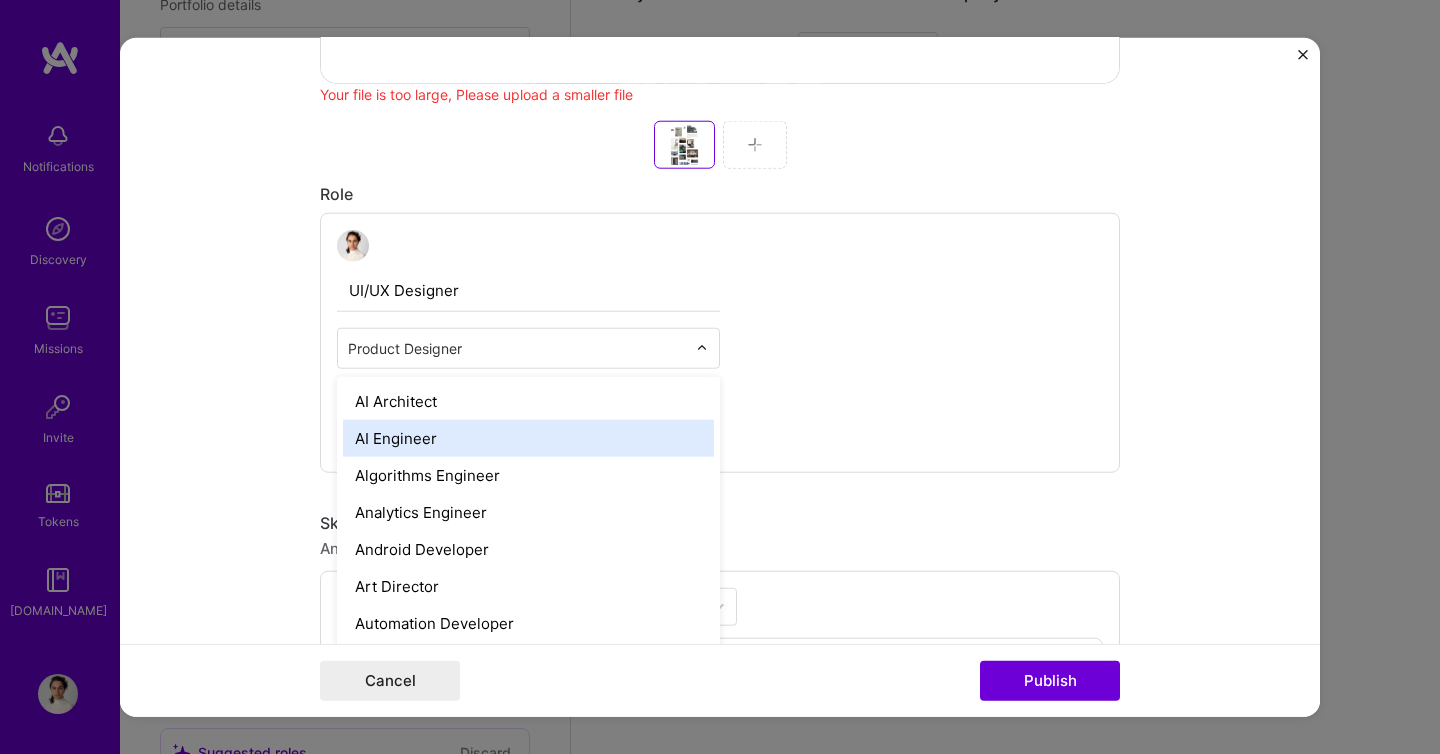 click on "Project title CoFo Design Company COFO Design Inc
Project industry Industry 2 Project Link (Optional) https://www.cofodesign.com/
Drag and drop an image or   Upload file Upload file We recommend uploading at least 4 images. 1600x1200px or higher recommended. Max 5MB each. Your file is too large, Please upload a smaller file Add New Image Remove Image Your file is too large, Please upload a smaller file Role UI/UX Designer option AI Engineer focused, 2 of 68. 67 results available. Use Up and Down to choose options, press Enter to select the currently focused option, press Escape to exit the menu, press Tab to select the option and exit the menu. Product Designer AI Architect AI Engineer Algorithms Engineer Analytics Engineer Android Developer Art Director Automation Developer Back-End Developer Blockchain Developer Brand Designer Brand Expert Business Development Chief Technology Officer (CTO) Chief of Staff Cloud Expert Community Manager Content Writer Copywriter Data Analyst MLOps" at bounding box center (720, 377) 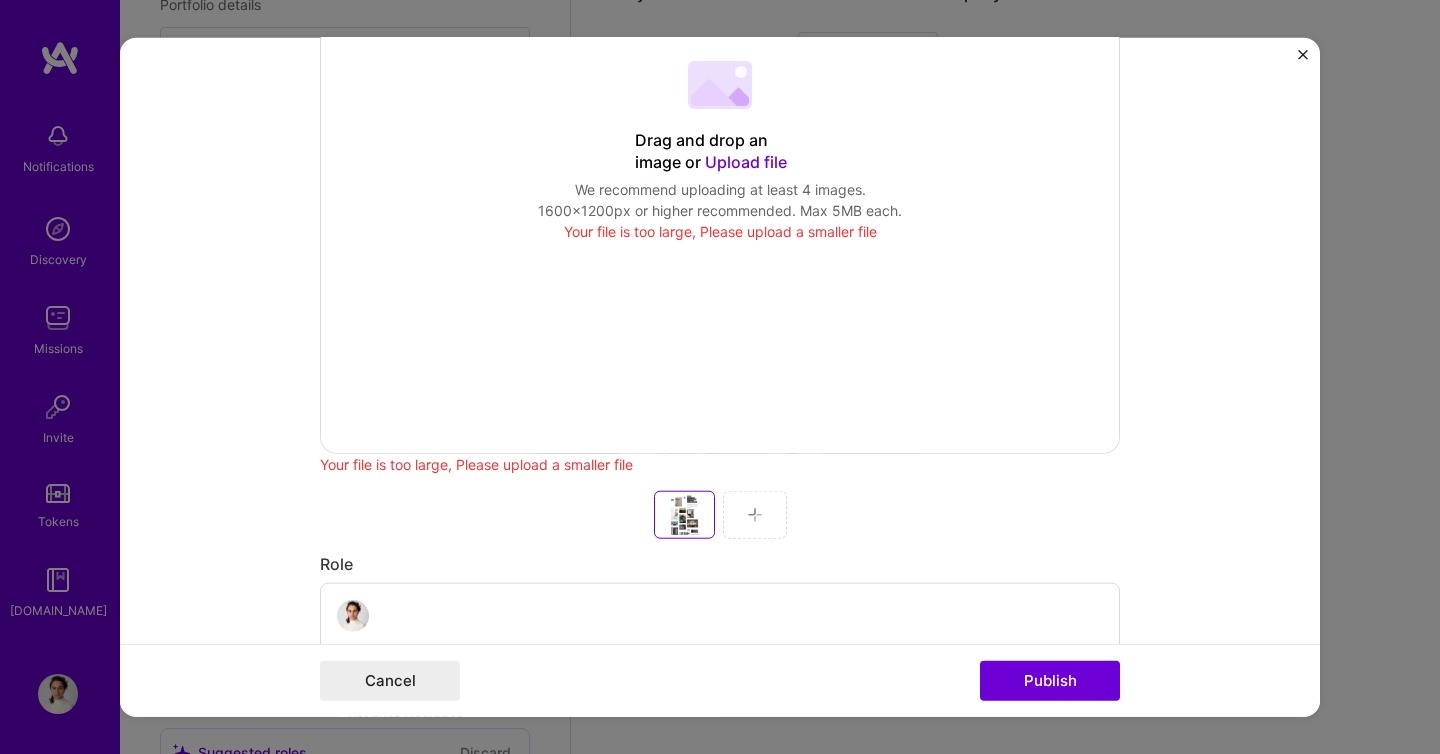 scroll, scrollTop: 566, scrollLeft: 0, axis: vertical 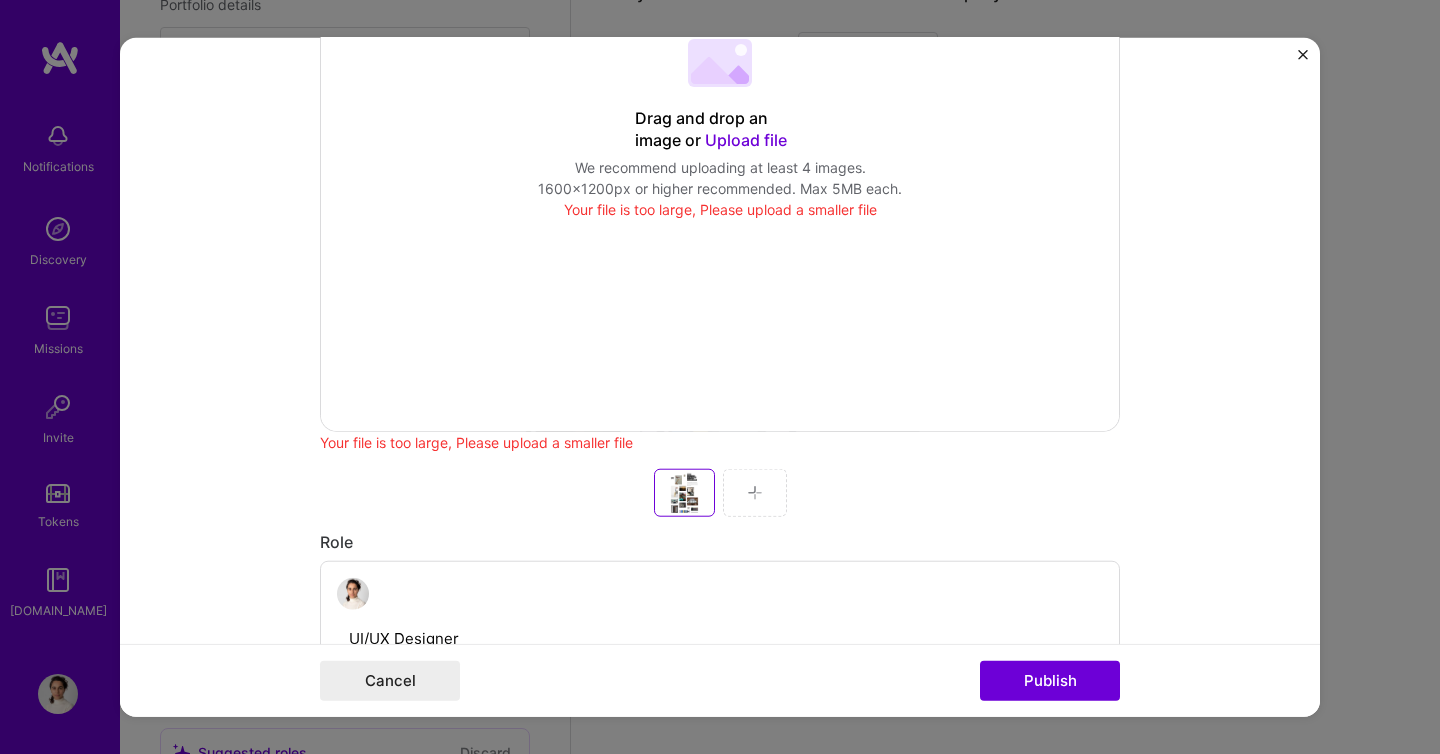 click at bounding box center (755, 493) 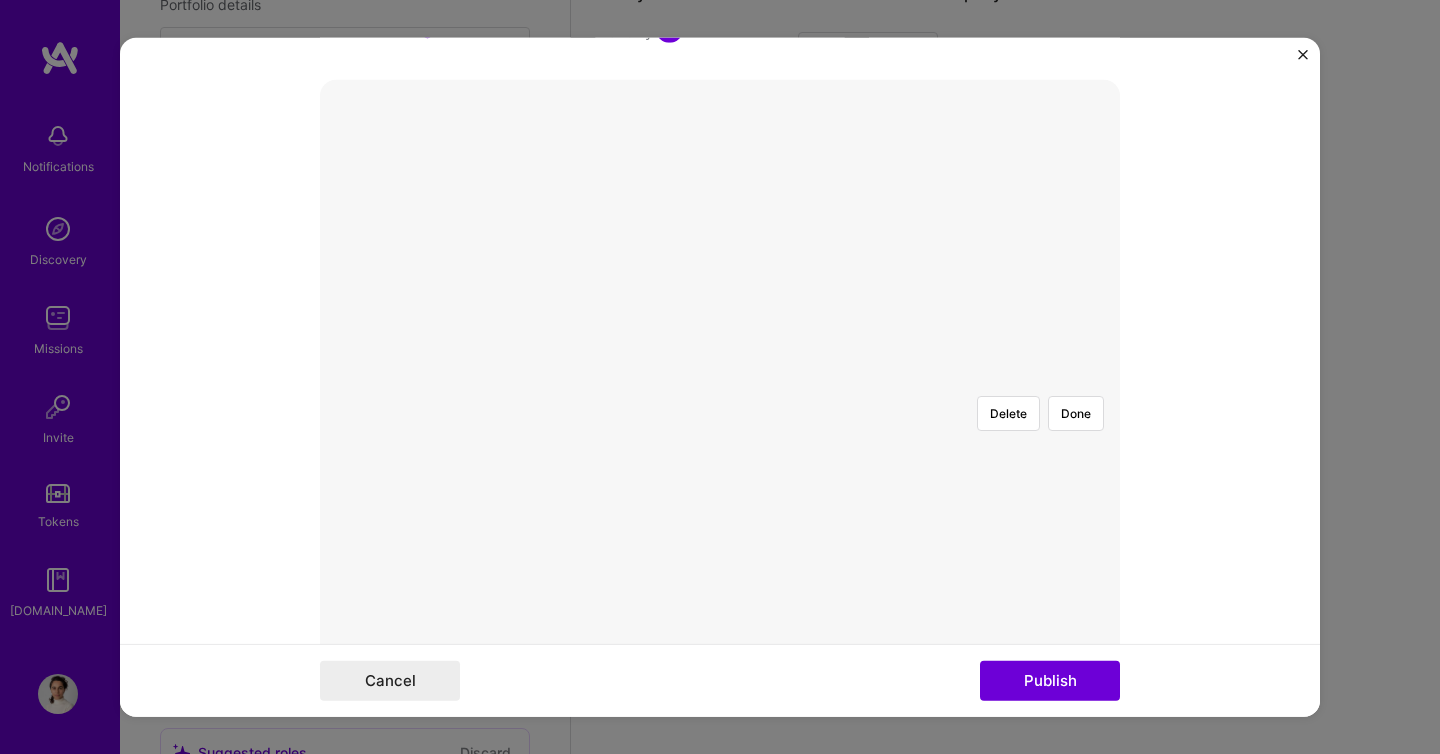 scroll, scrollTop: 309, scrollLeft: 0, axis: vertical 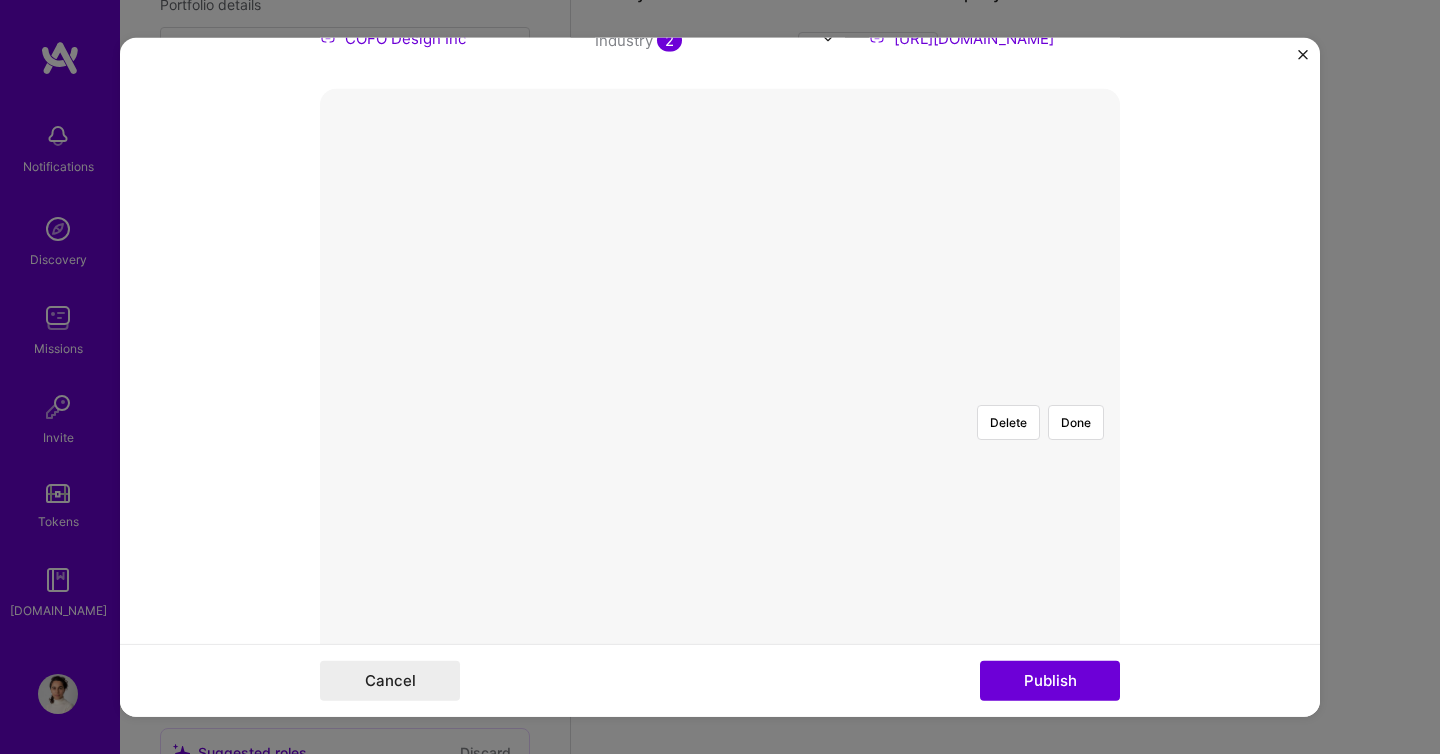 click at bounding box center [1220, 606] 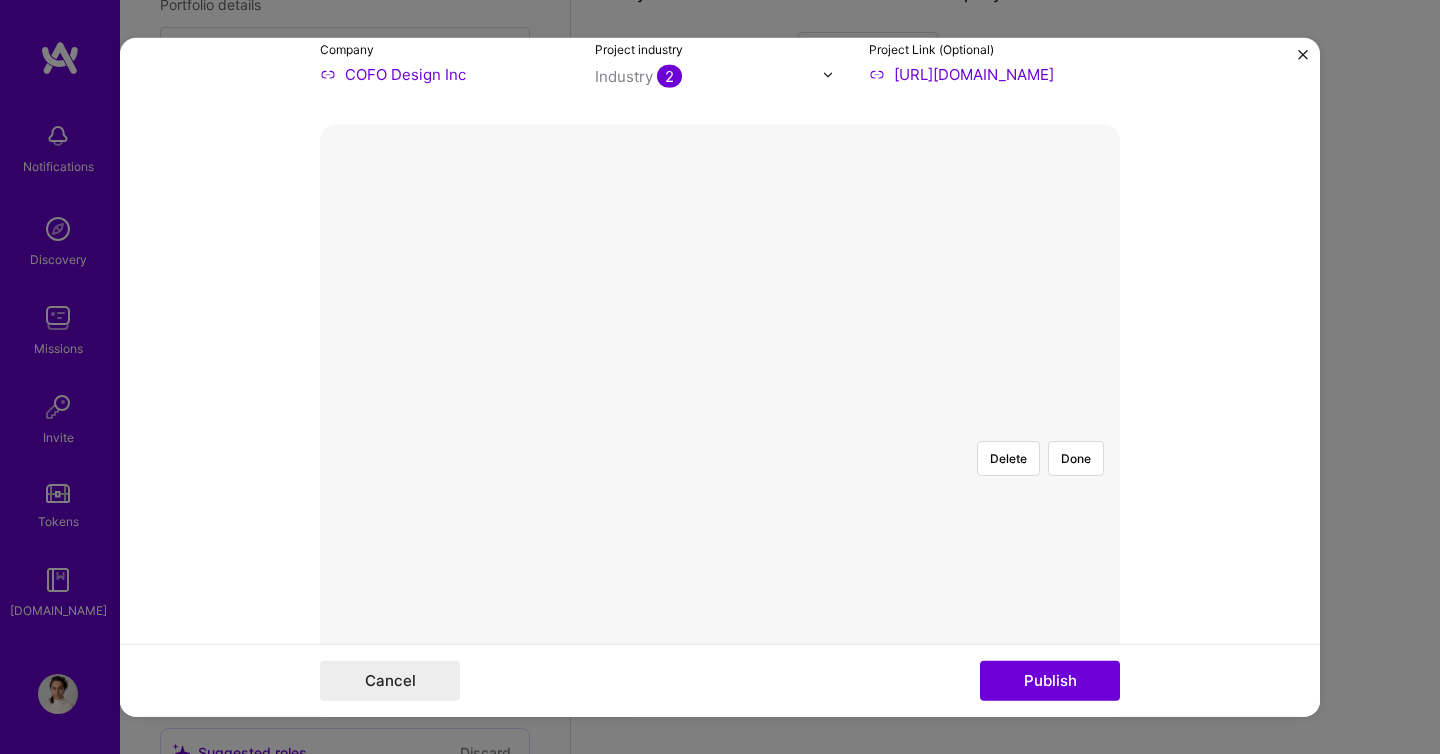 scroll, scrollTop: 296, scrollLeft: 0, axis: vertical 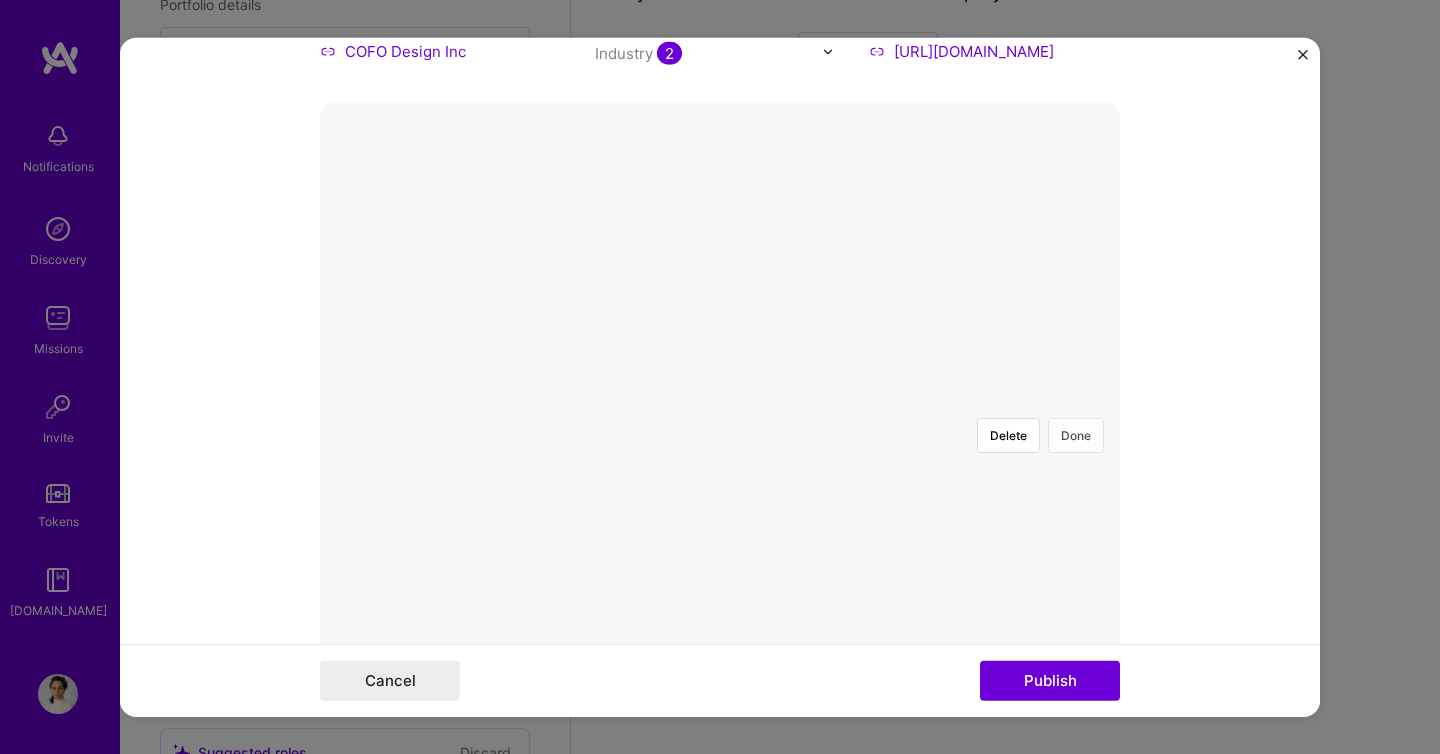 click on "Done" at bounding box center (1076, 435) 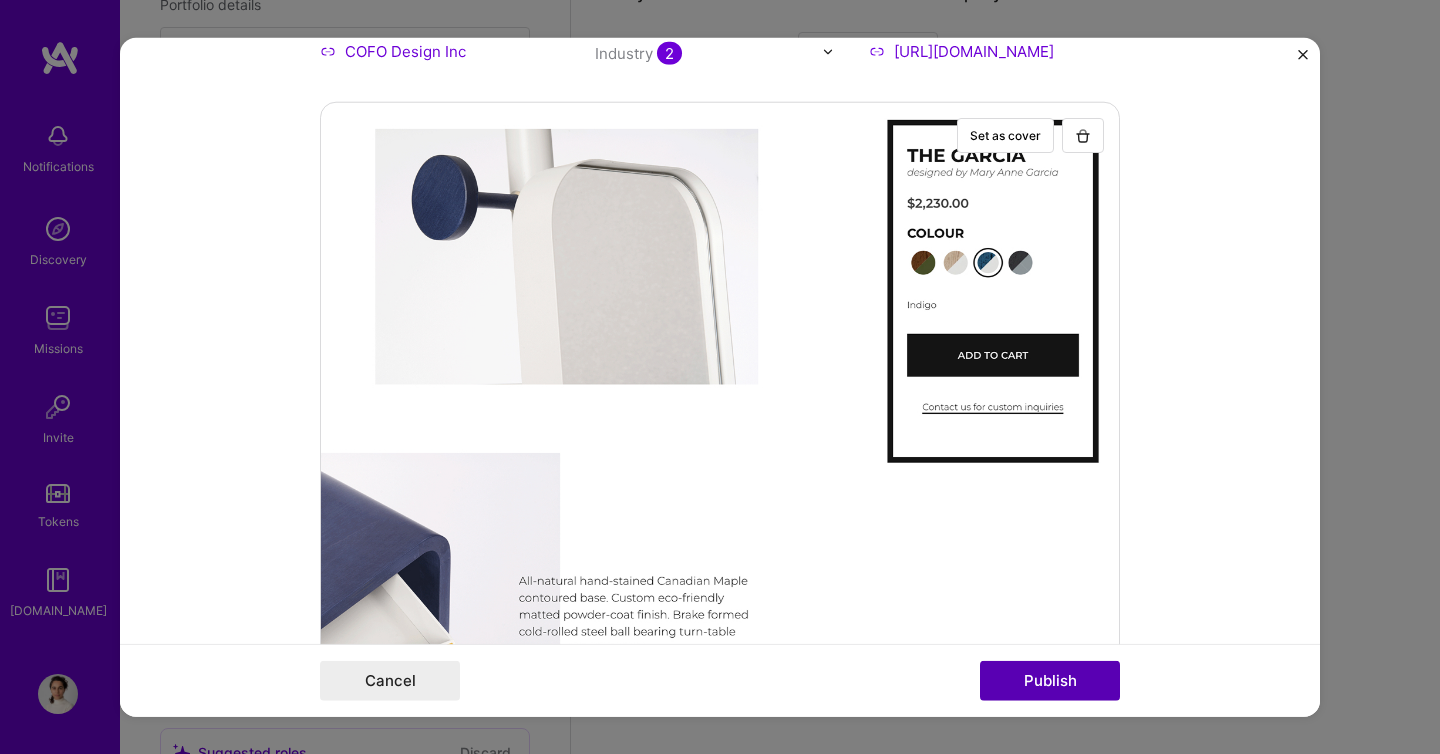 click on "Publish" at bounding box center [1050, 680] 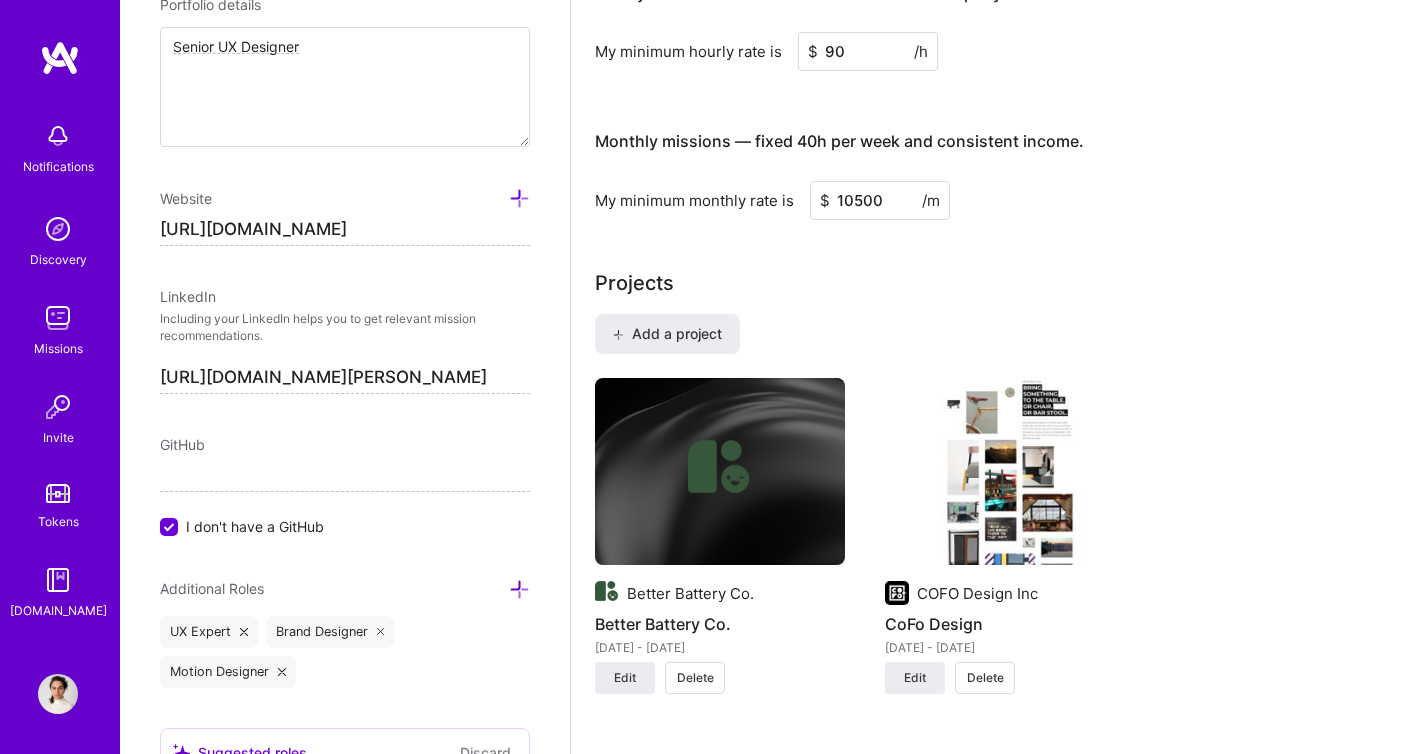 click at bounding box center [1010, 472] 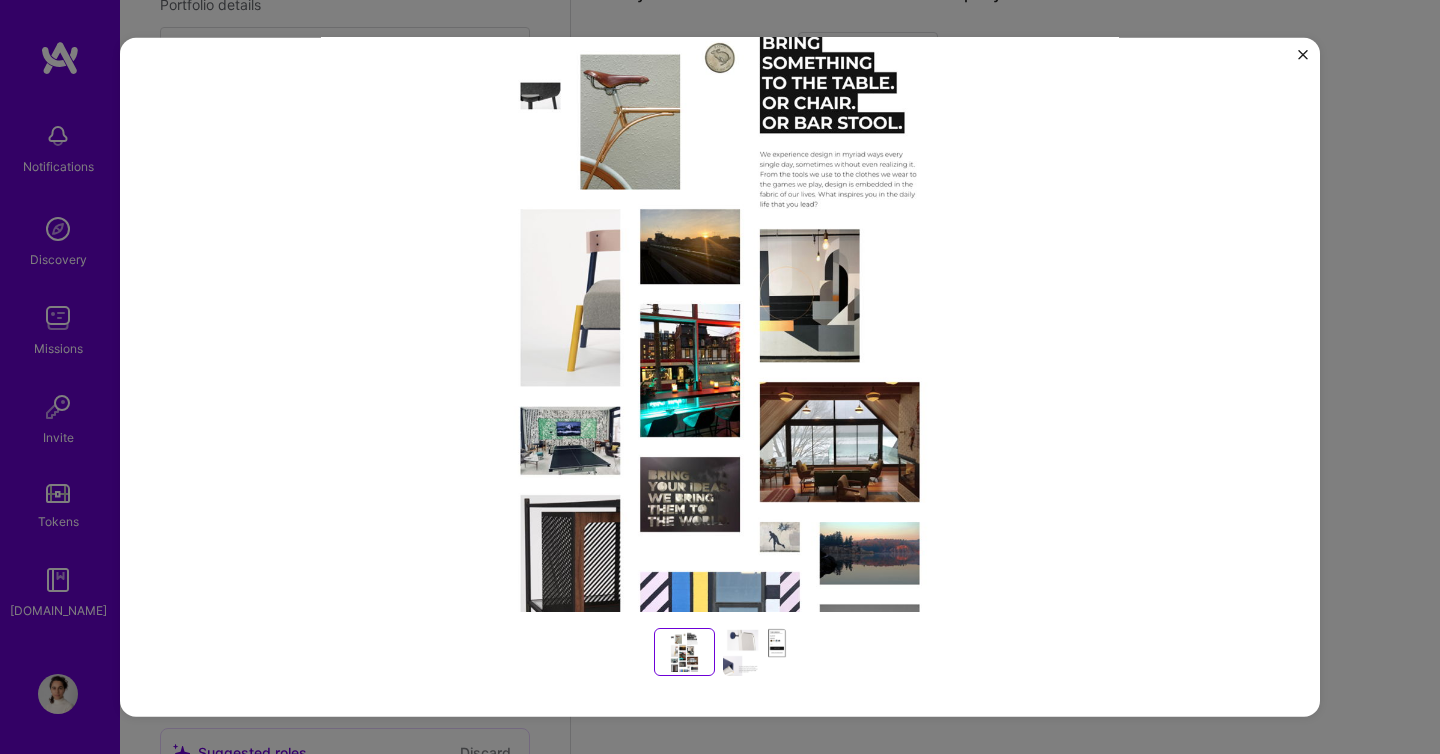 scroll, scrollTop: 241, scrollLeft: 0, axis: vertical 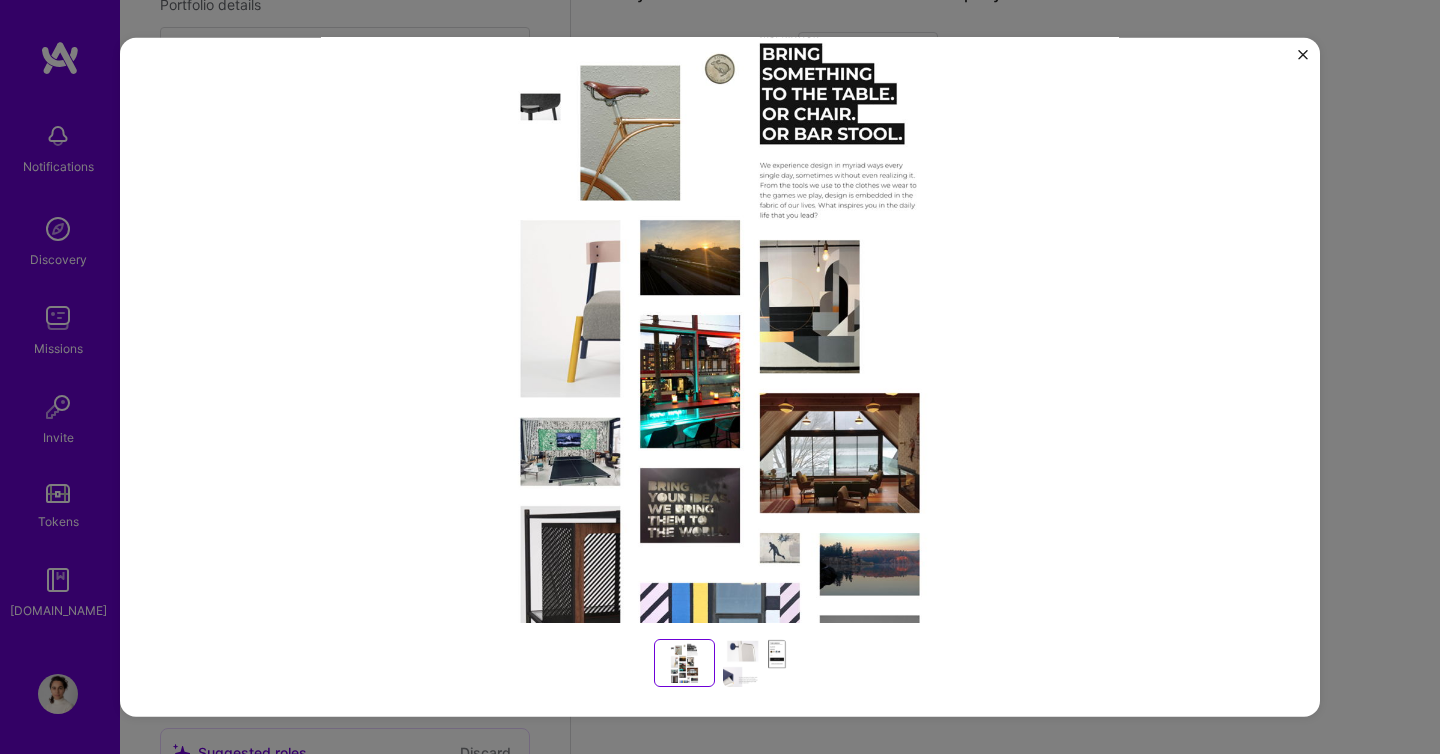 click at bounding box center (755, 663) 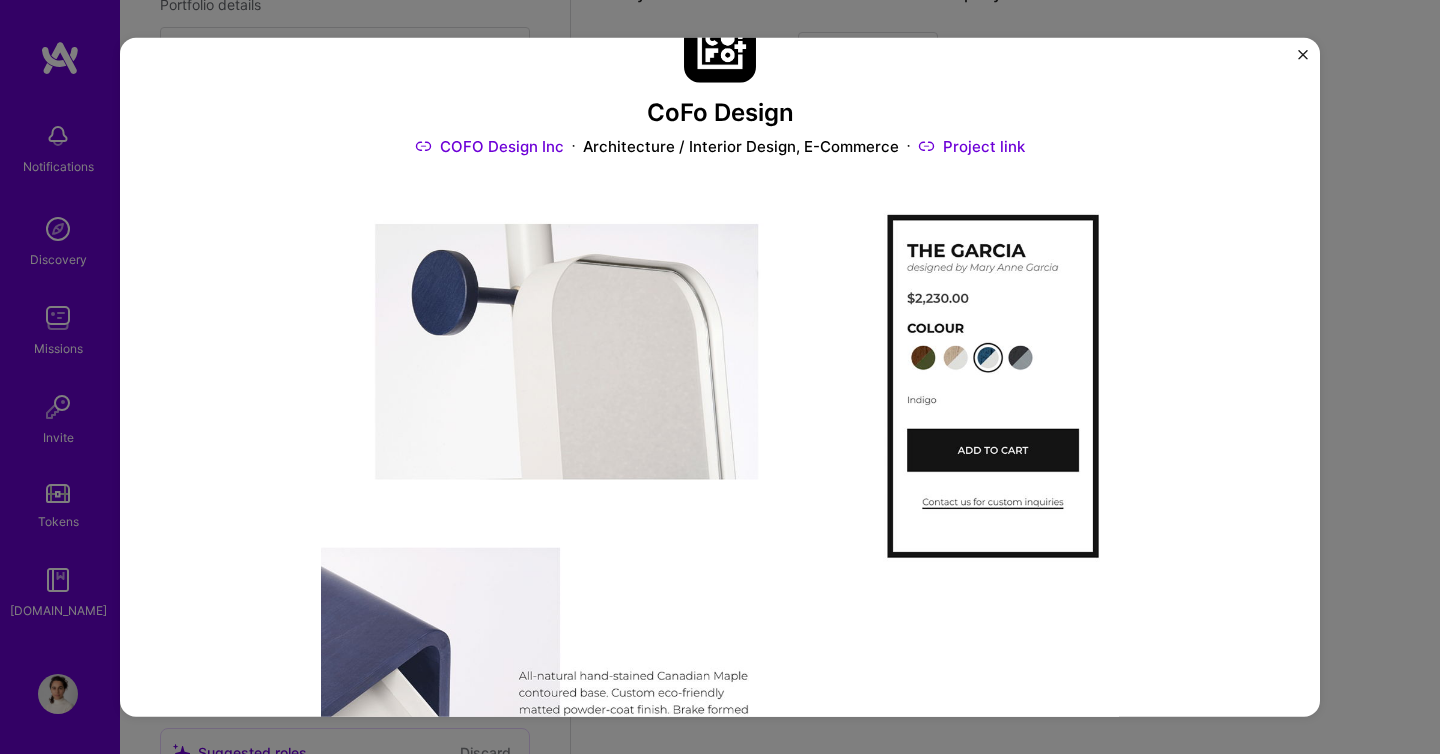 scroll, scrollTop: 65, scrollLeft: 0, axis: vertical 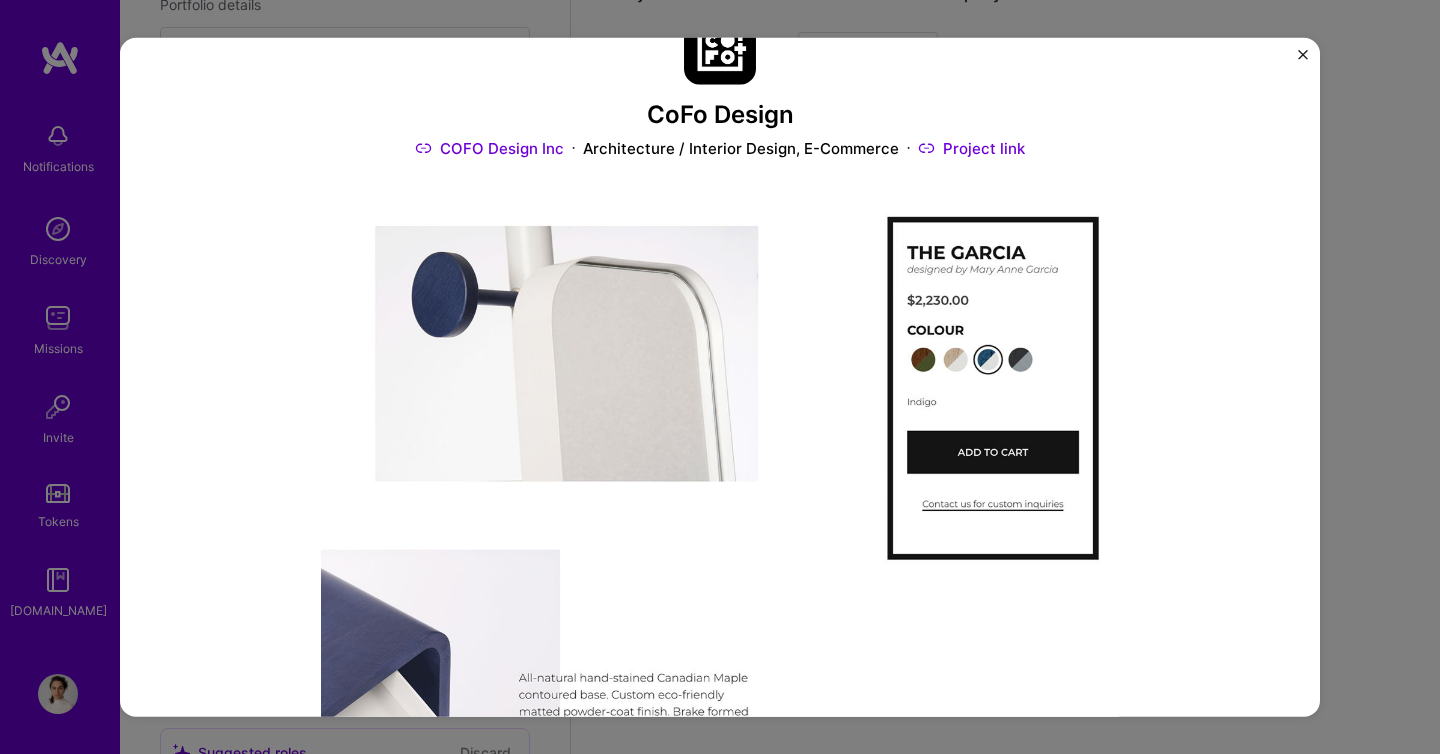 click at bounding box center (1303, 55) 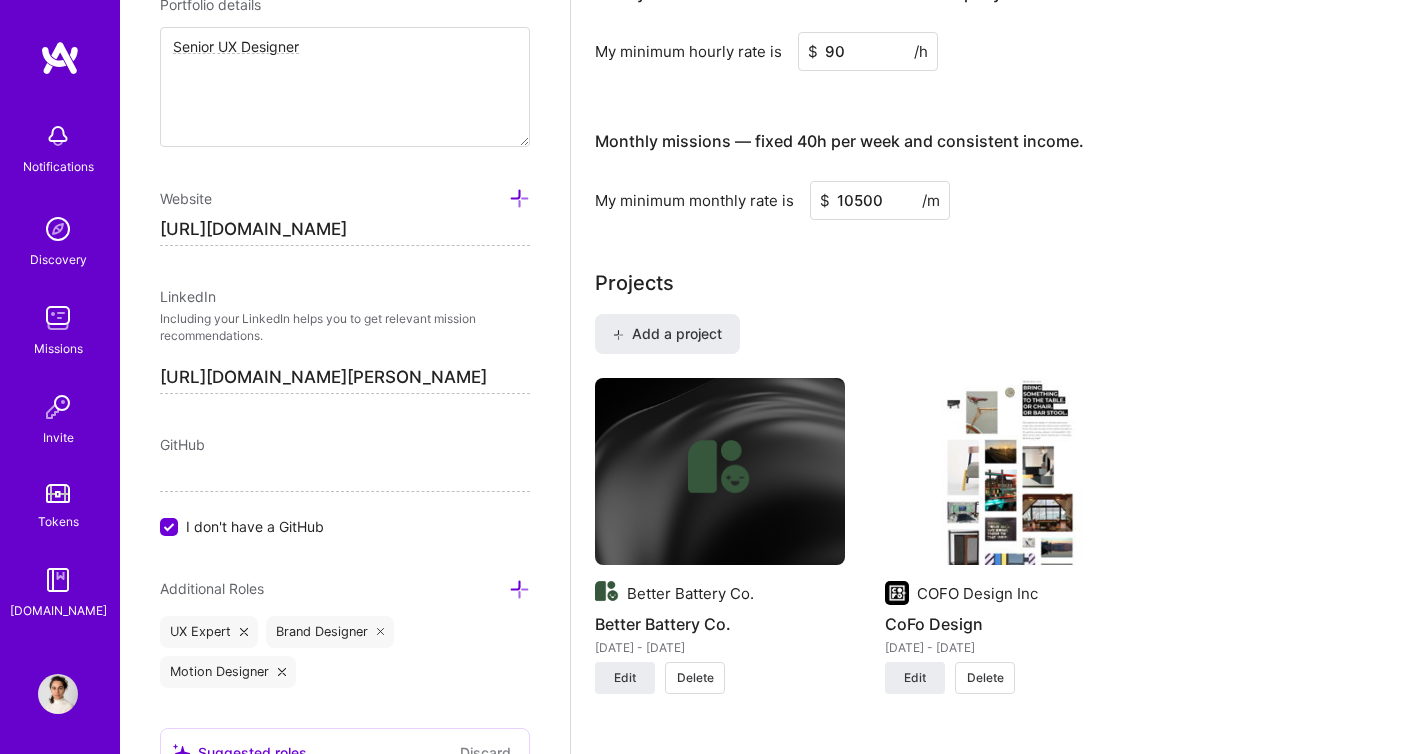 click on "Better Battery Co. Better Battery Co. May 2024 - Jun 2025 Edit Delete COFO Design Inc CoFo Design Aug 2024 - Dec 2024 Edit Delete Missing Details Masters of Scale Masters of Scale No date Update Delete Missing Details No Company Tuque Insurance Inc. No date Update Delete" at bounding box center (998, 761) 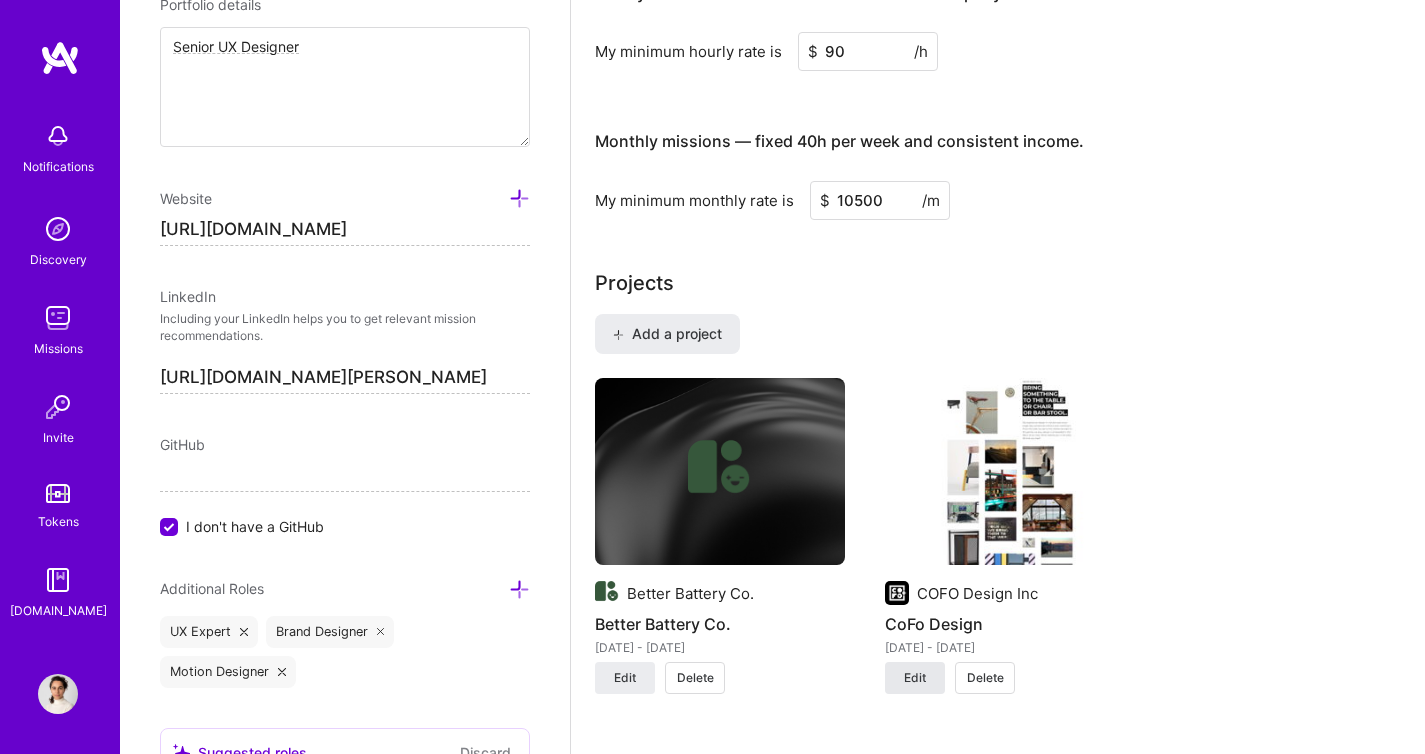 click on "Edit" at bounding box center (915, 678) 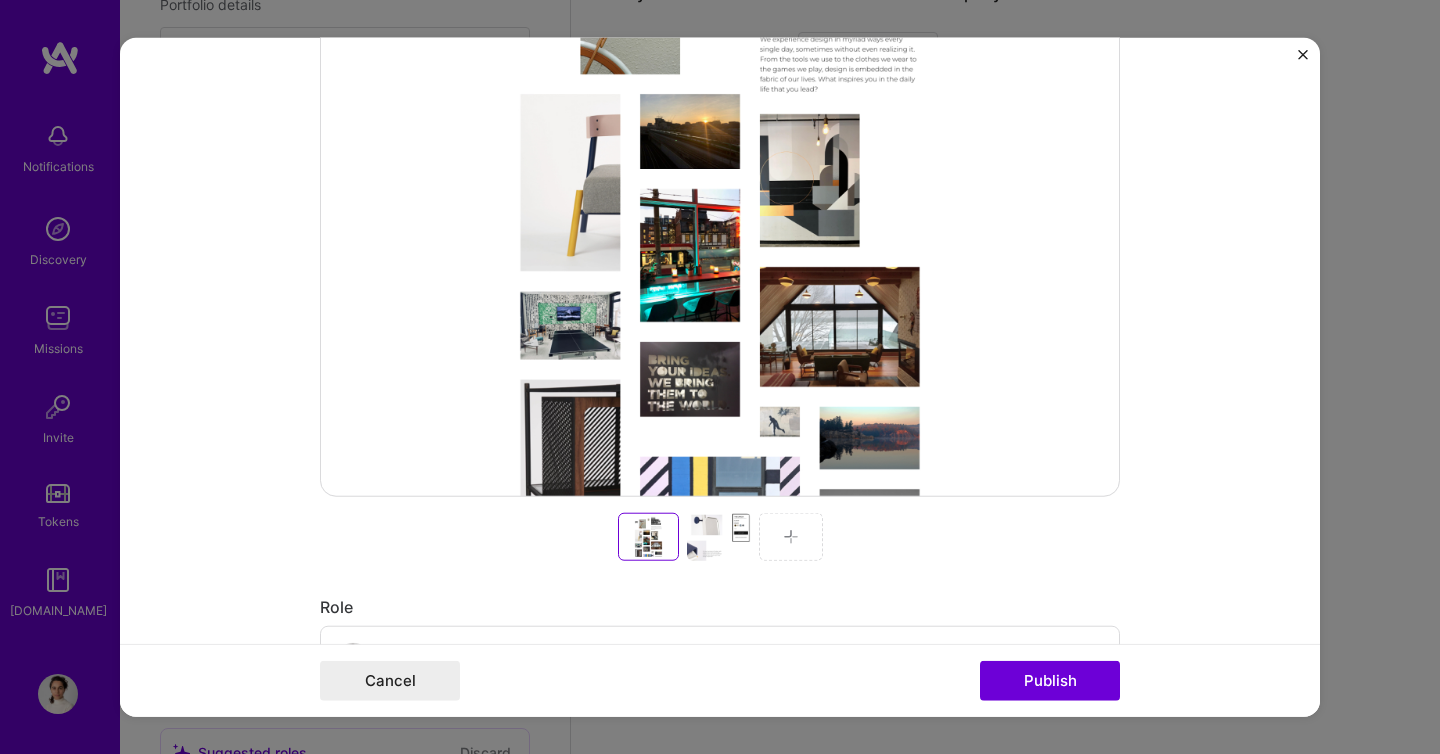scroll, scrollTop: 502, scrollLeft: 0, axis: vertical 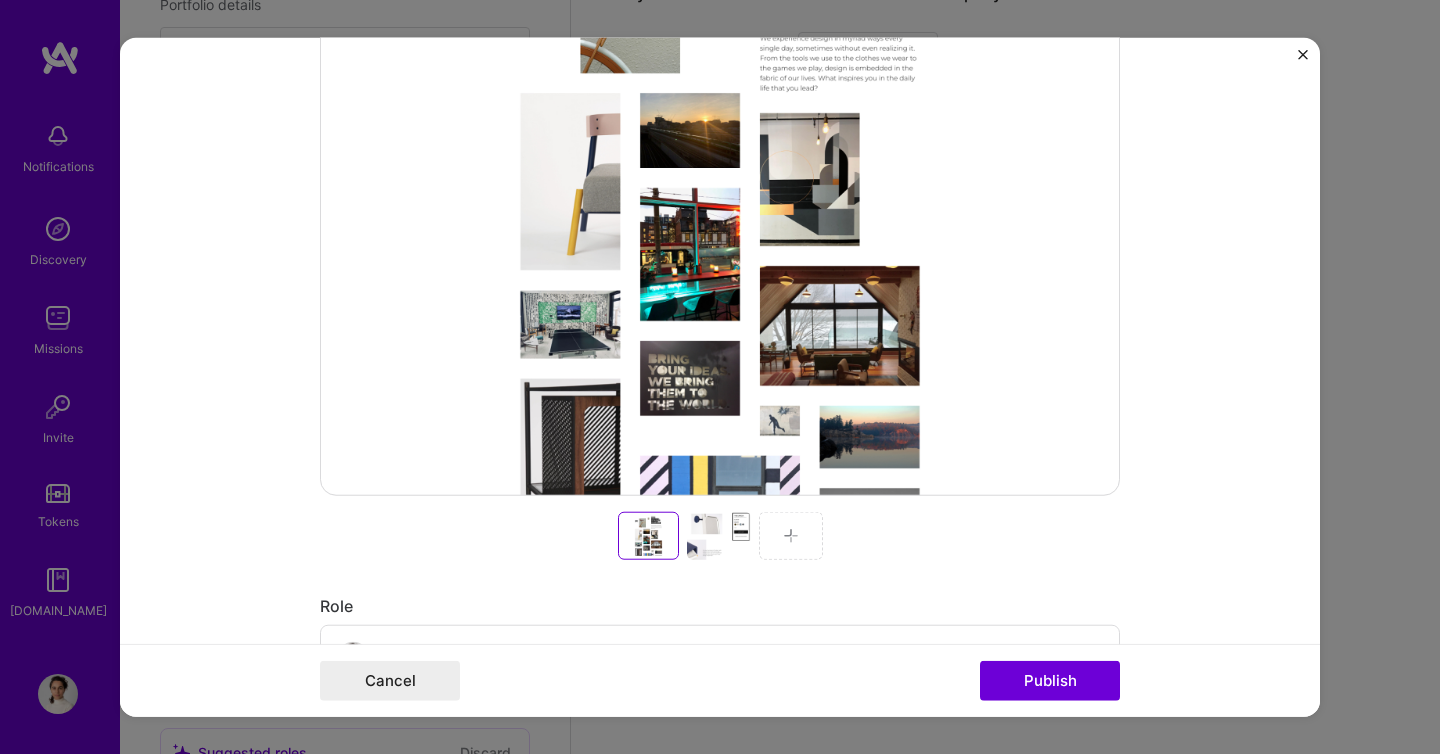 click at bounding box center (791, 536) 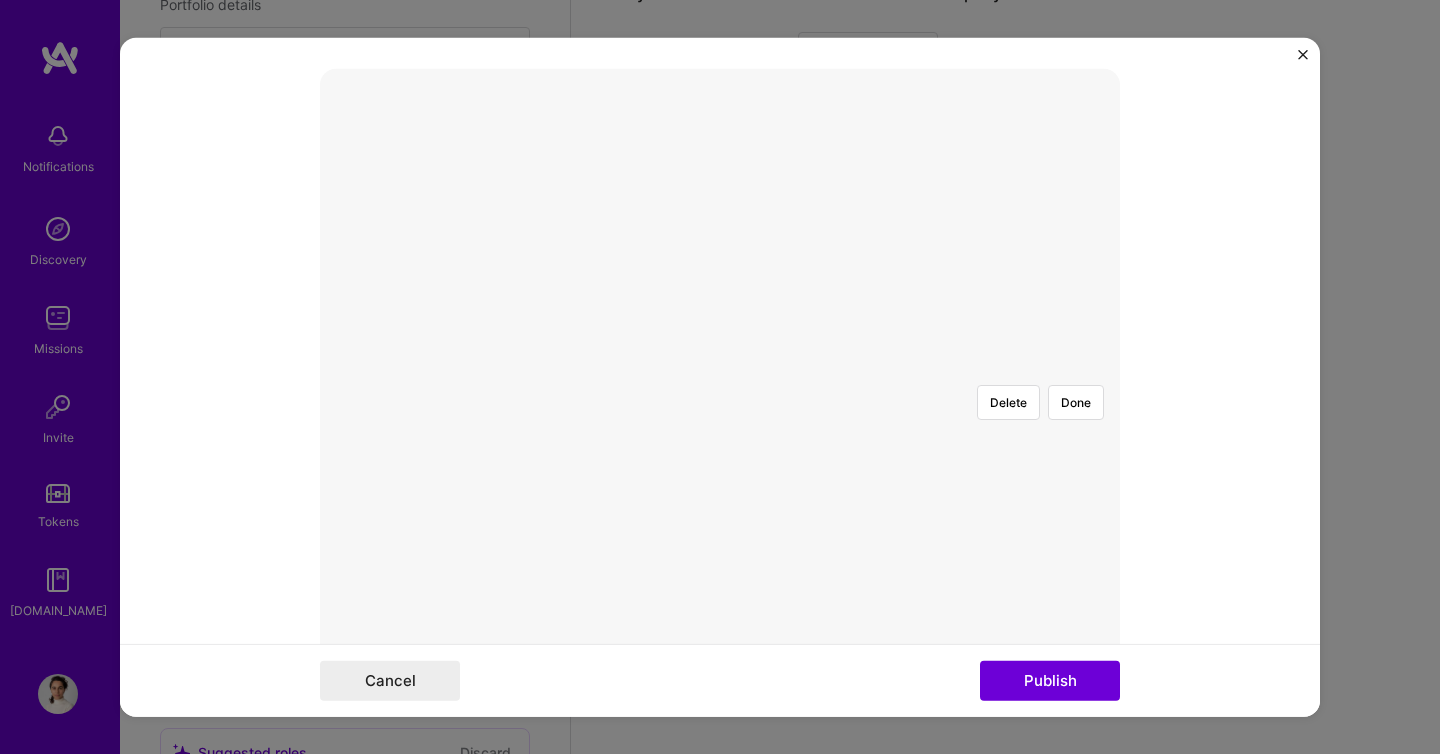 scroll, scrollTop: 315, scrollLeft: 0, axis: vertical 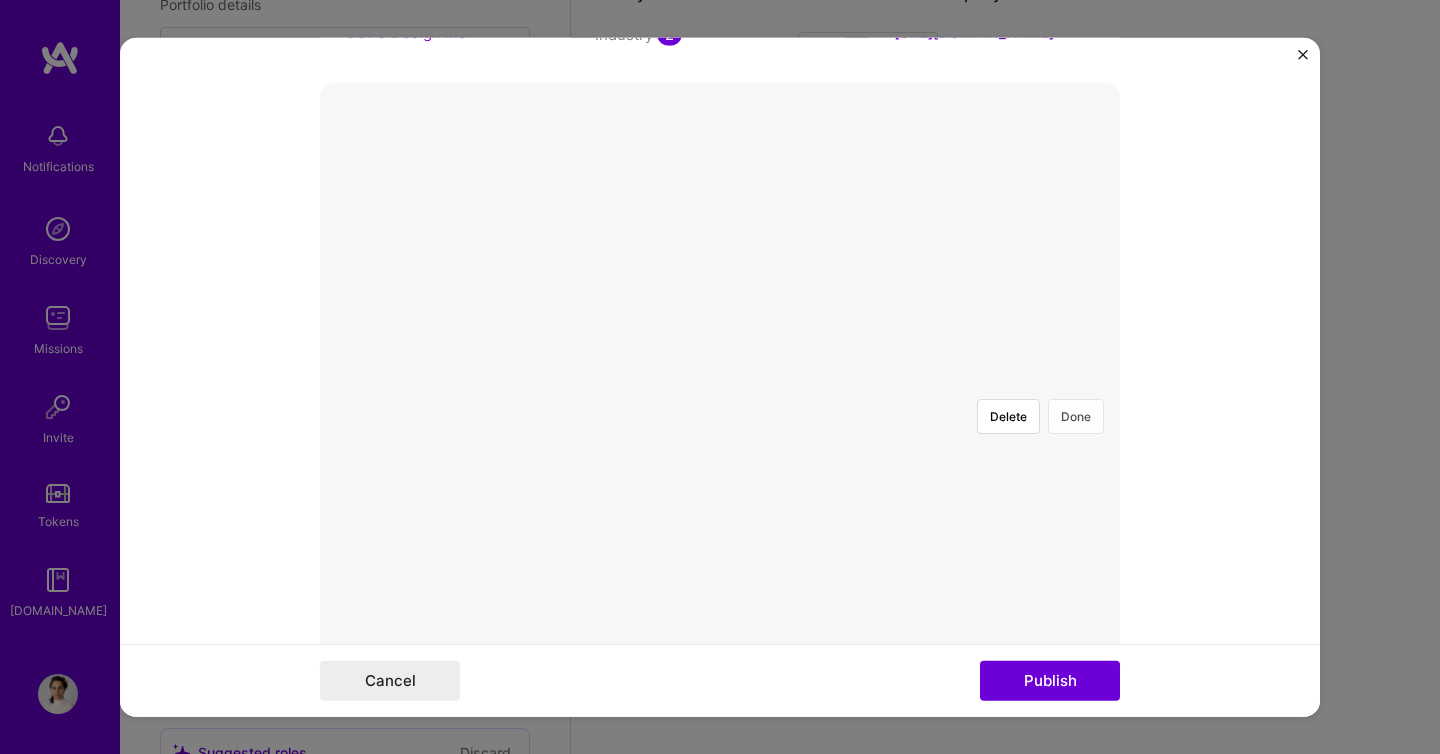 click on "Done" at bounding box center [1076, 416] 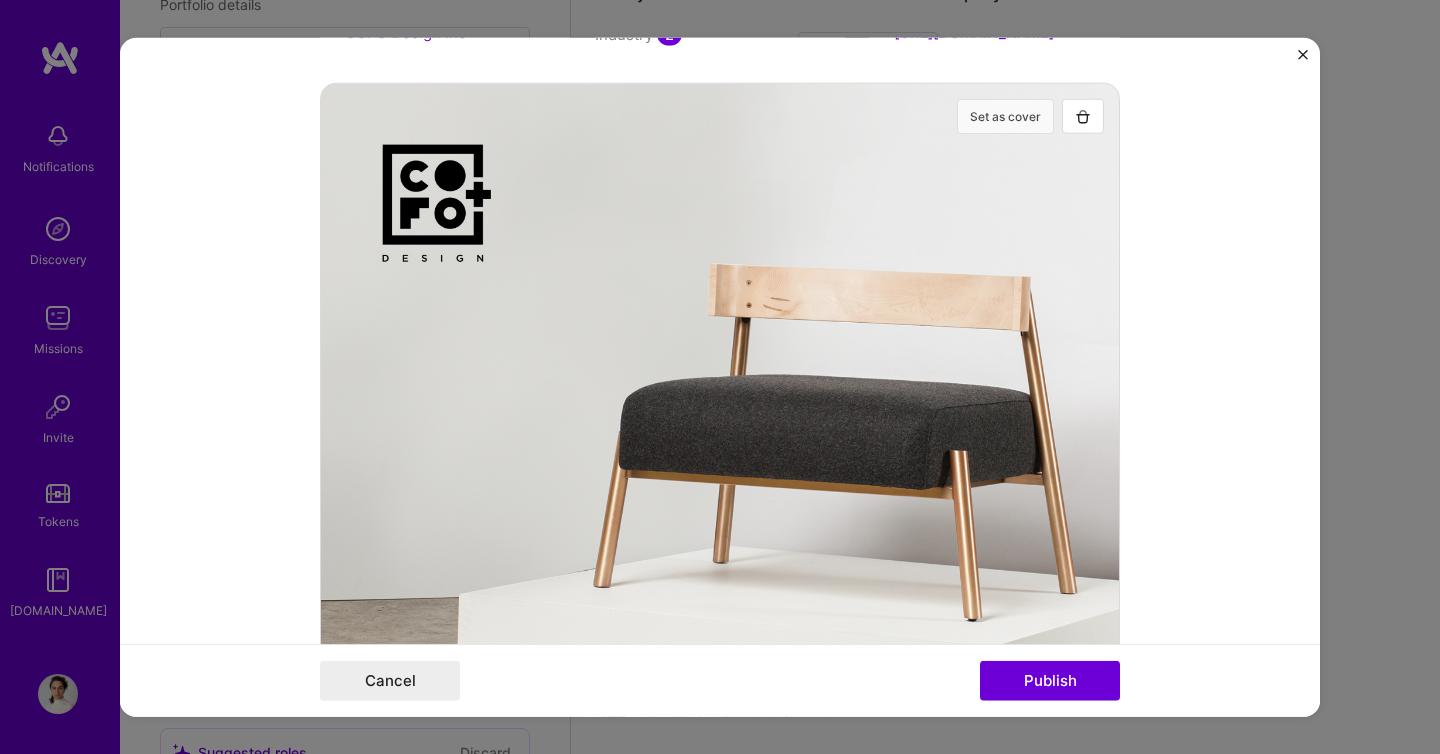 click on "Set as cover" at bounding box center [1005, 116] 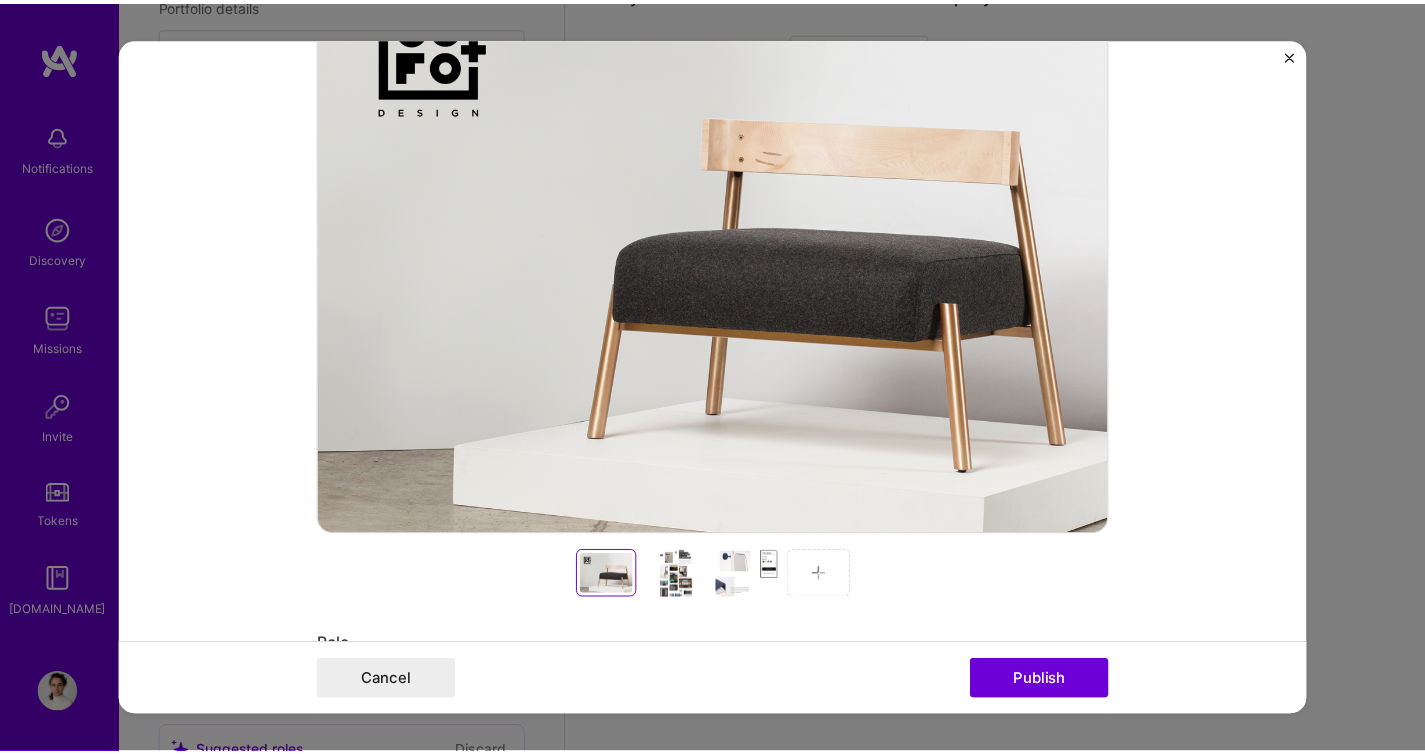 scroll, scrollTop: 464, scrollLeft: 0, axis: vertical 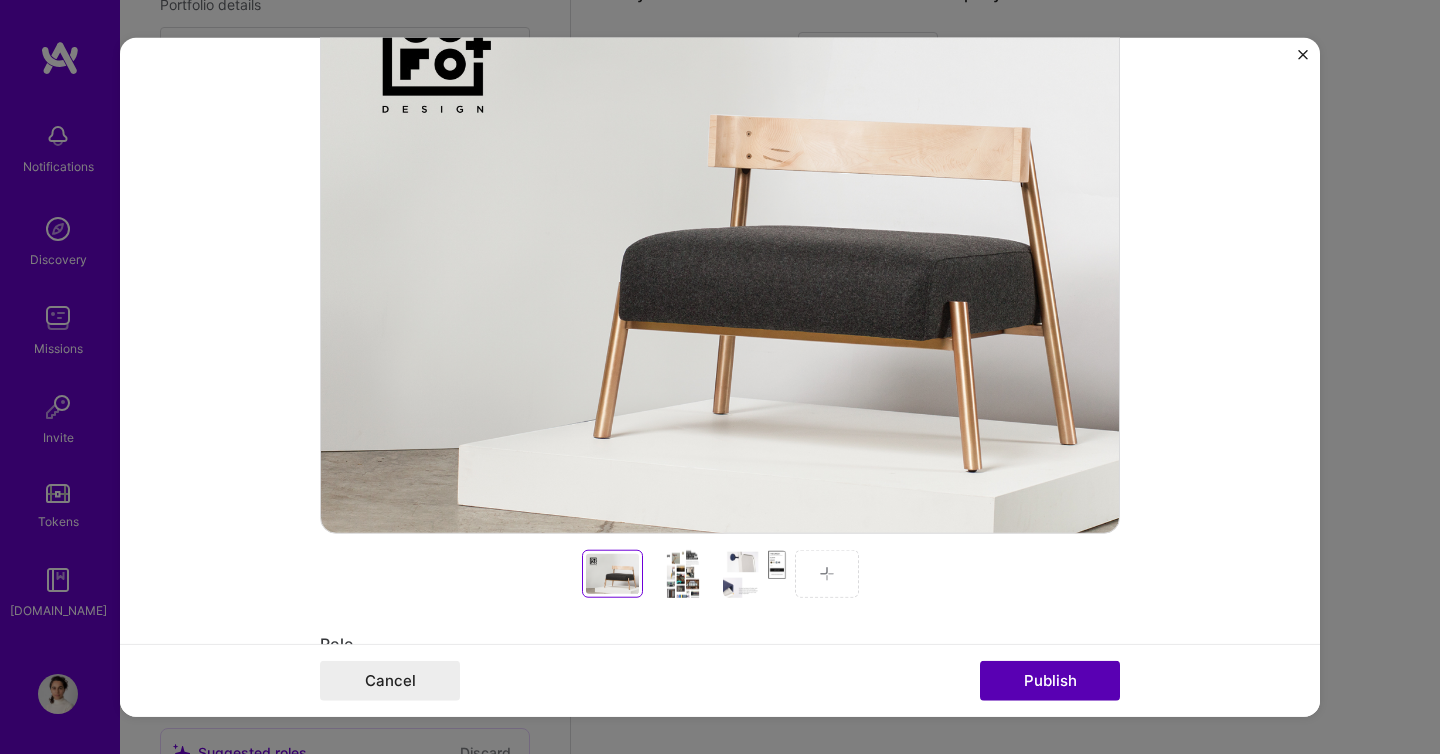 click on "Publish" at bounding box center (1050, 680) 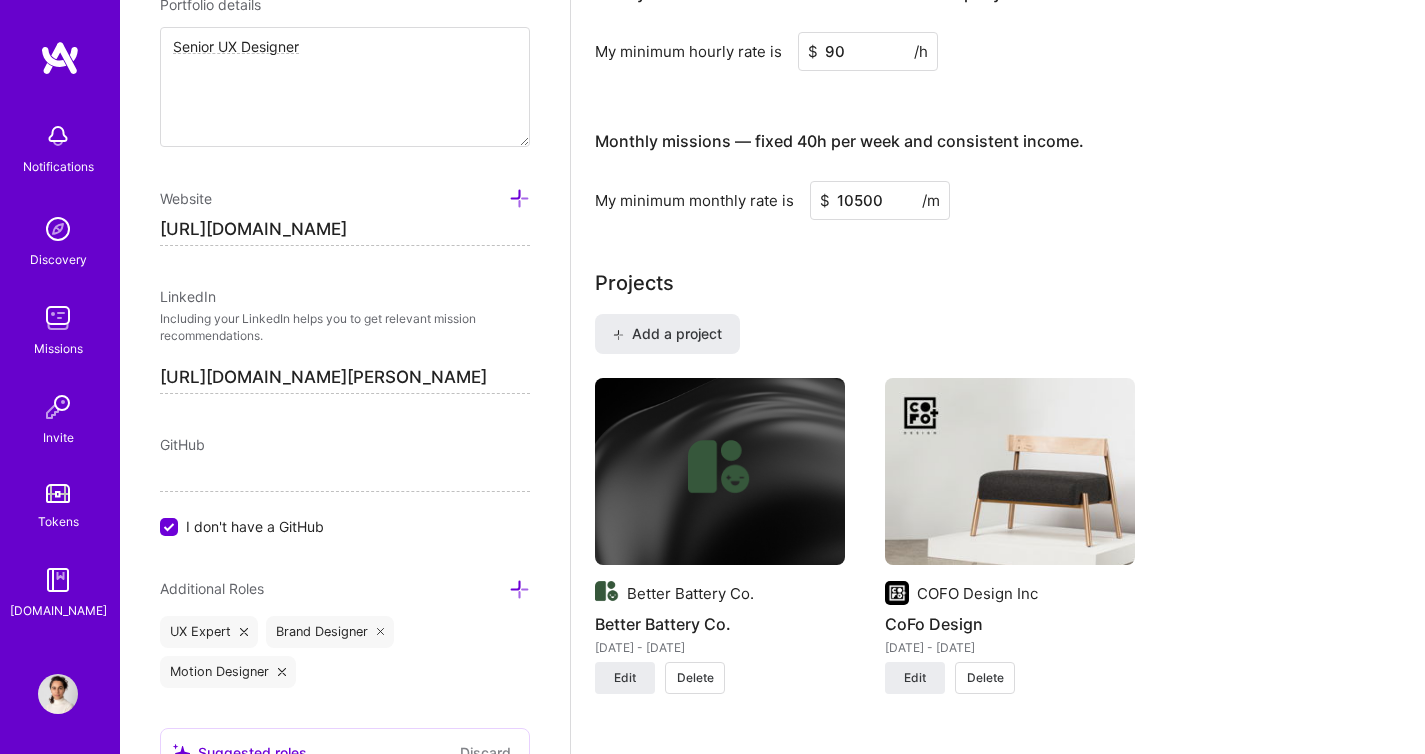 type 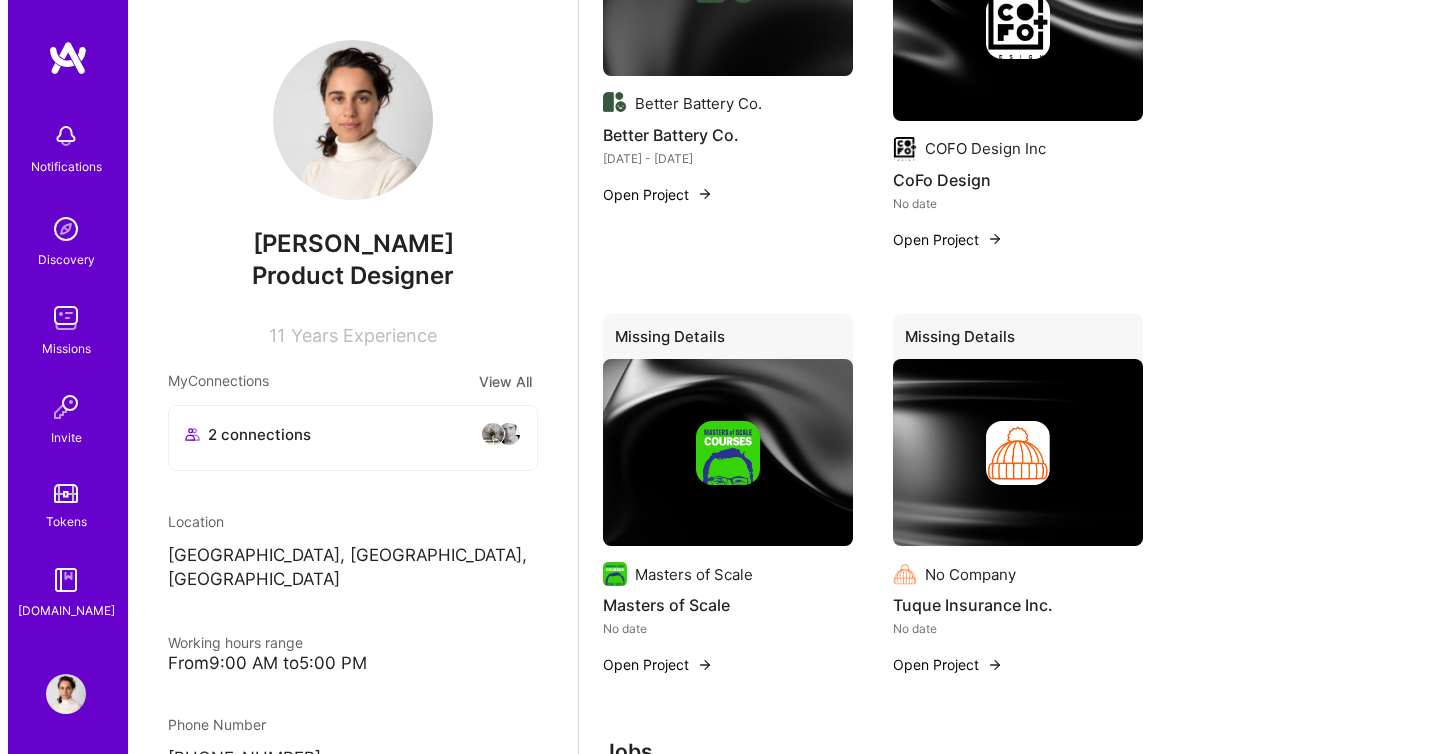 scroll, scrollTop: 906, scrollLeft: 0, axis: vertical 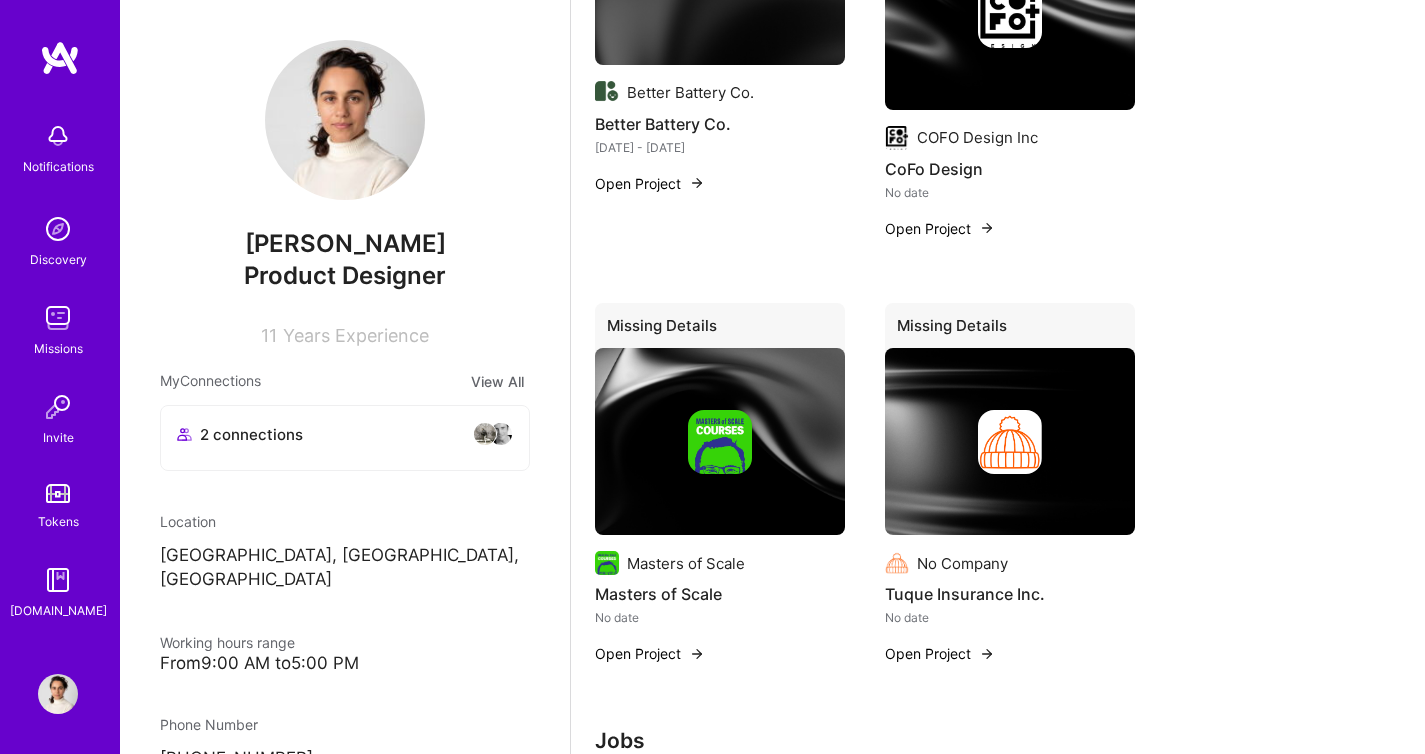 click at bounding box center [720, 442] 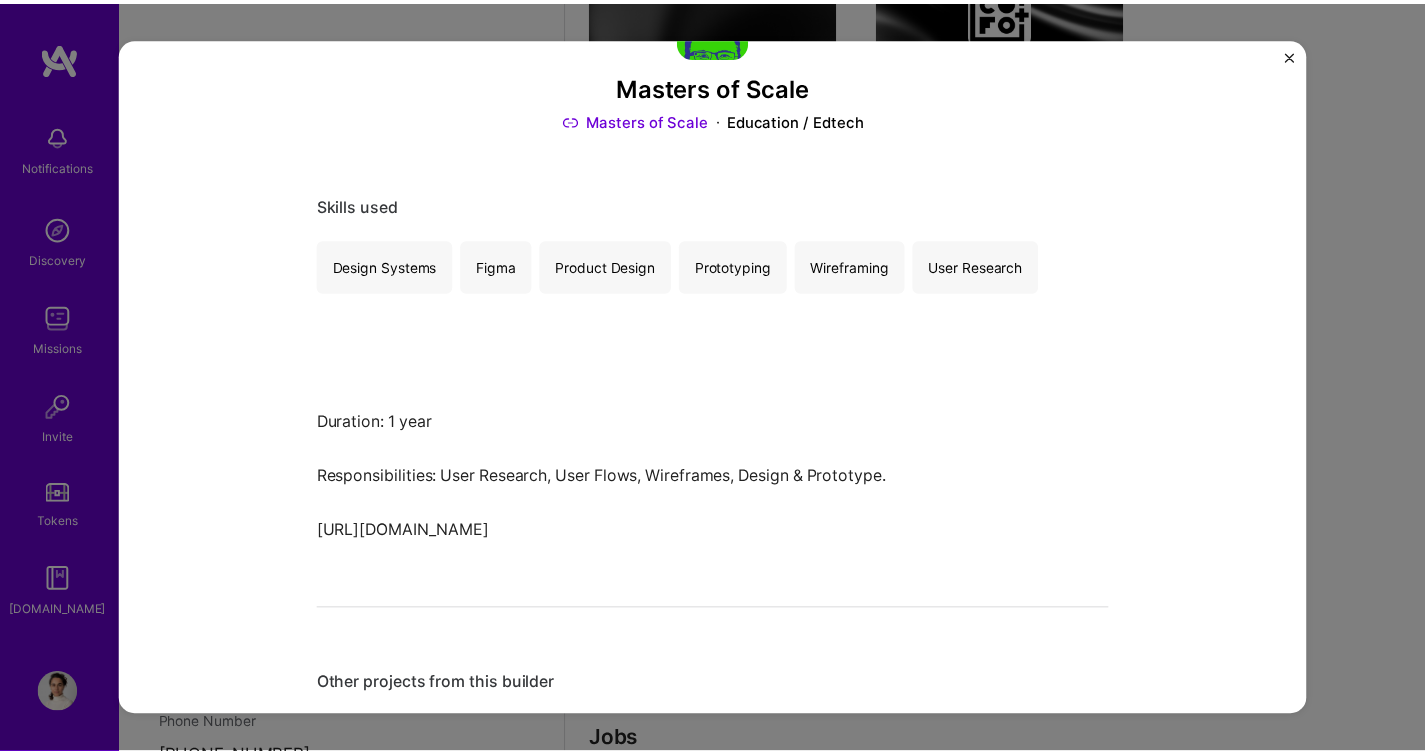 scroll, scrollTop: 0, scrollLeft: 0, axis: both 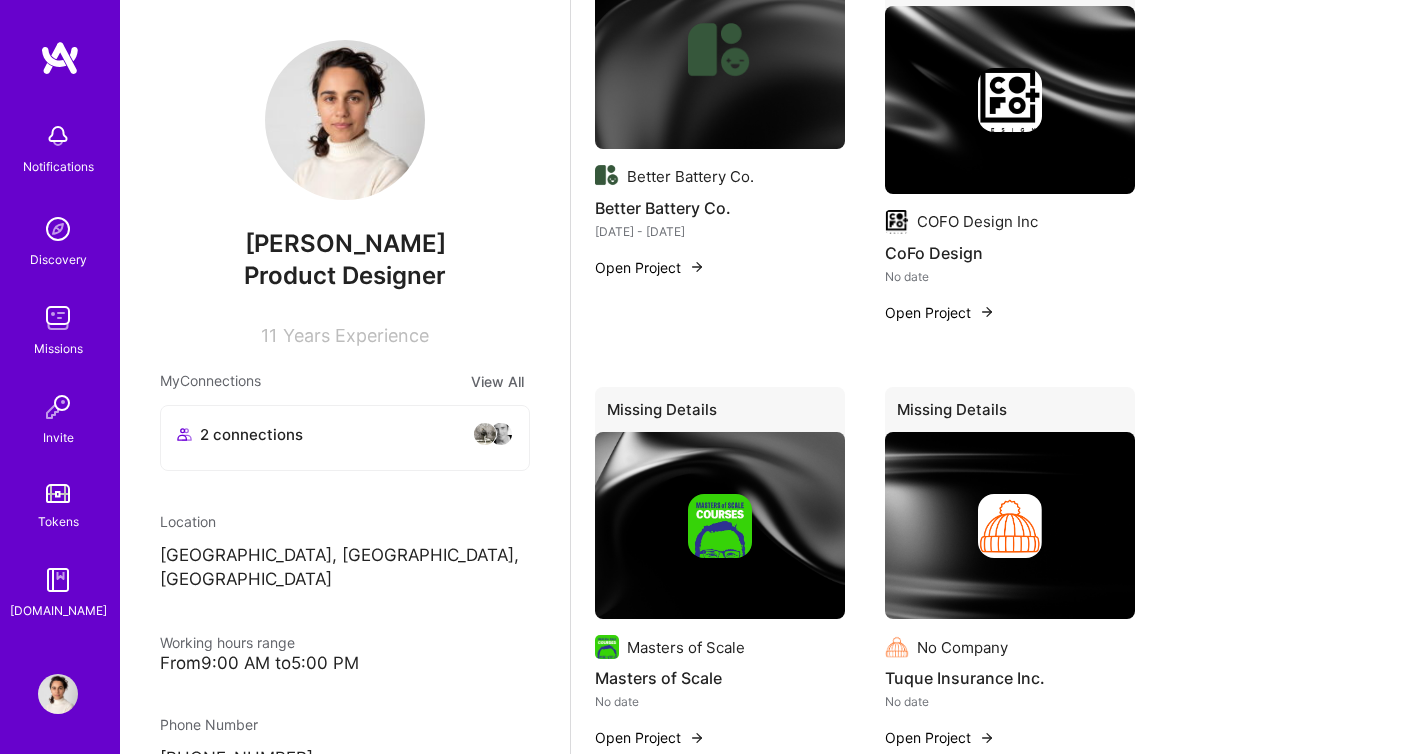 click at bounding box center [720, 526] 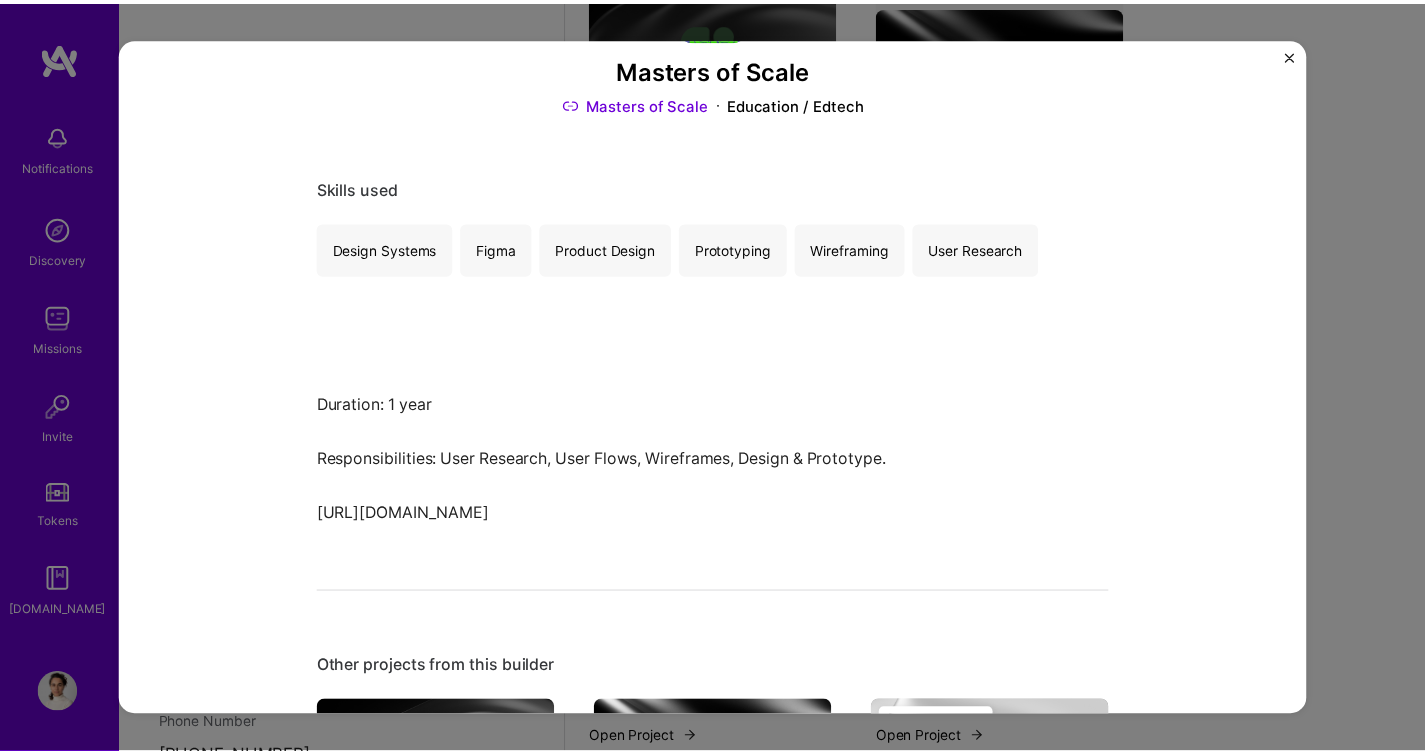 scroll, scrollTop: 0, scrollLeft: 0, axis: both 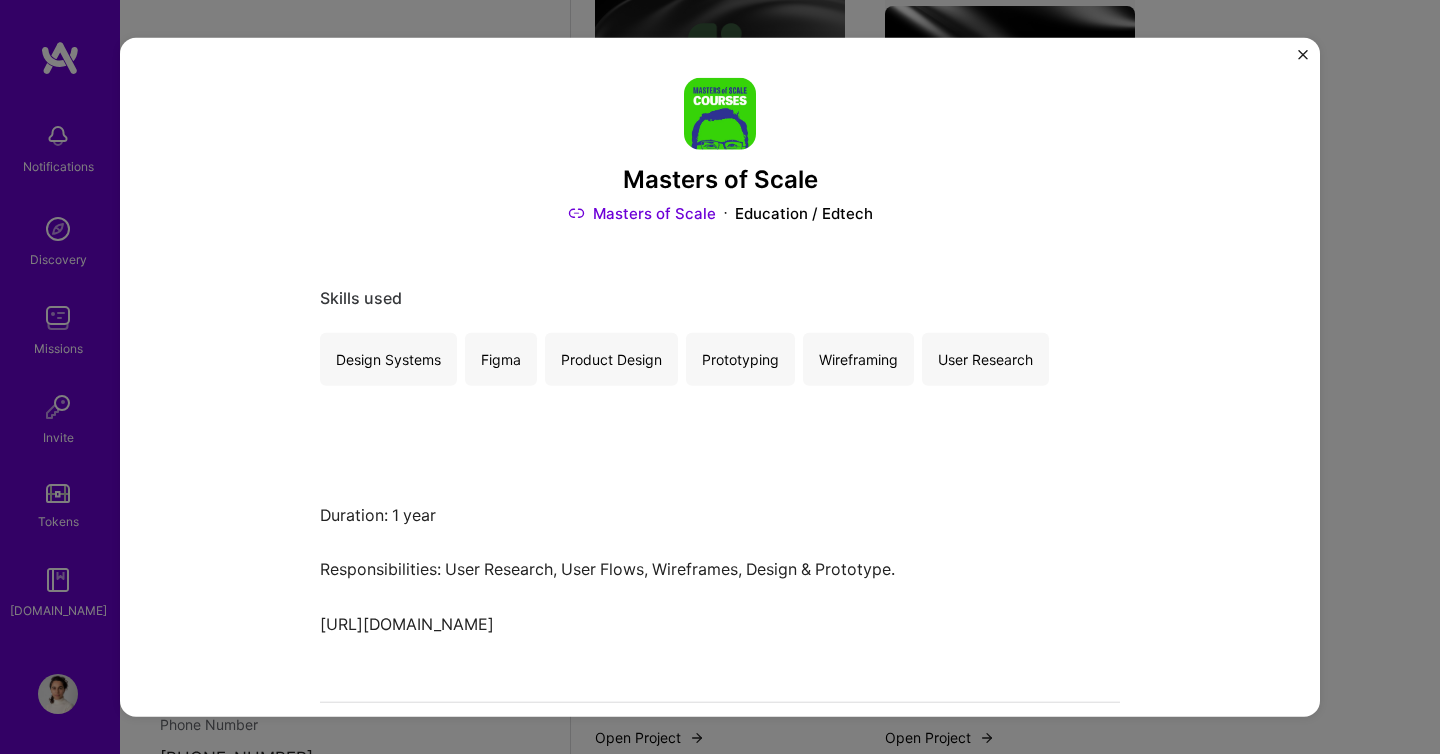 click at bounding box center (1303, 55) 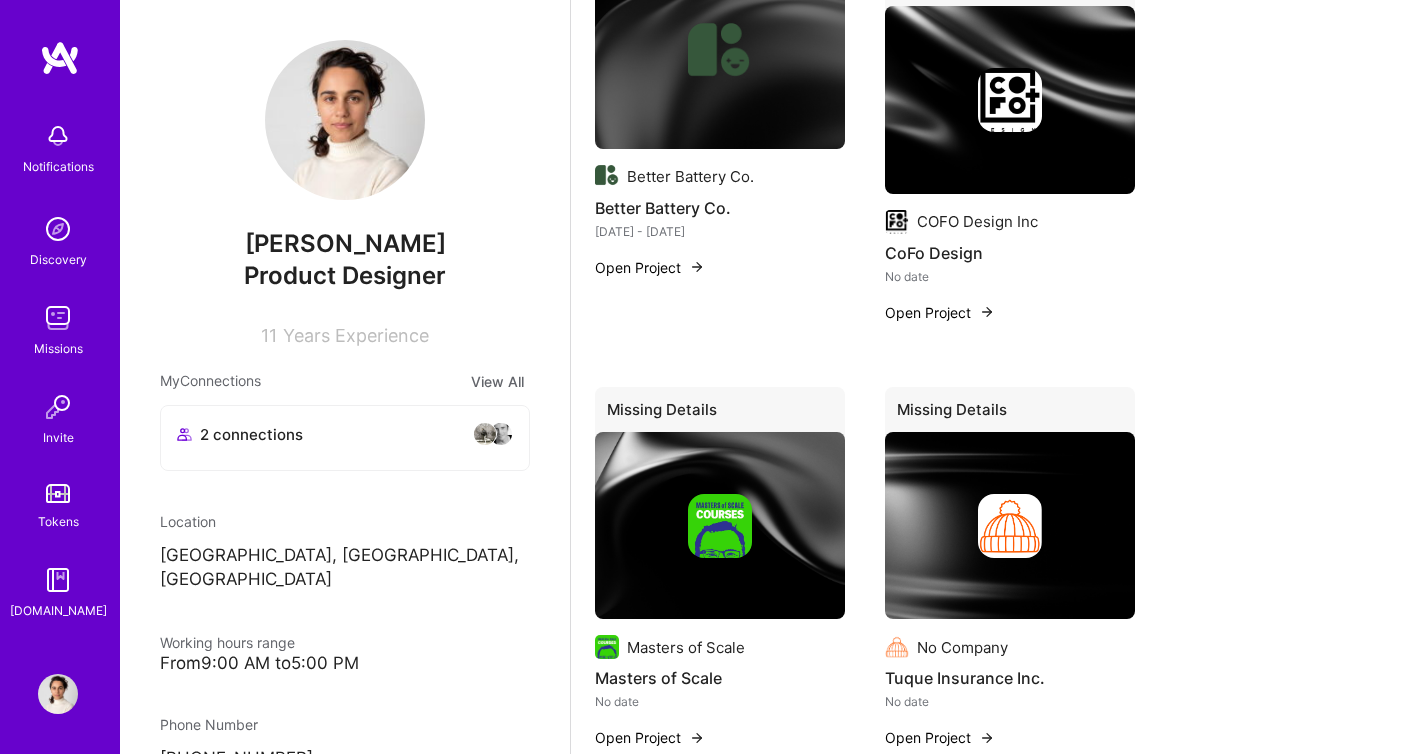 click on "Better Battery Co. Better Battery Co. May 2024 - Jun 2025 Open Project   Missing Details COFO Design Inc CoFo Design No date Open Project   Missing Details Masters of Scale Masters of Scale No date Open Project   Missing Details No Company Tuque Insurance Inc. No date Open Project" at bounding box center (998, 366) 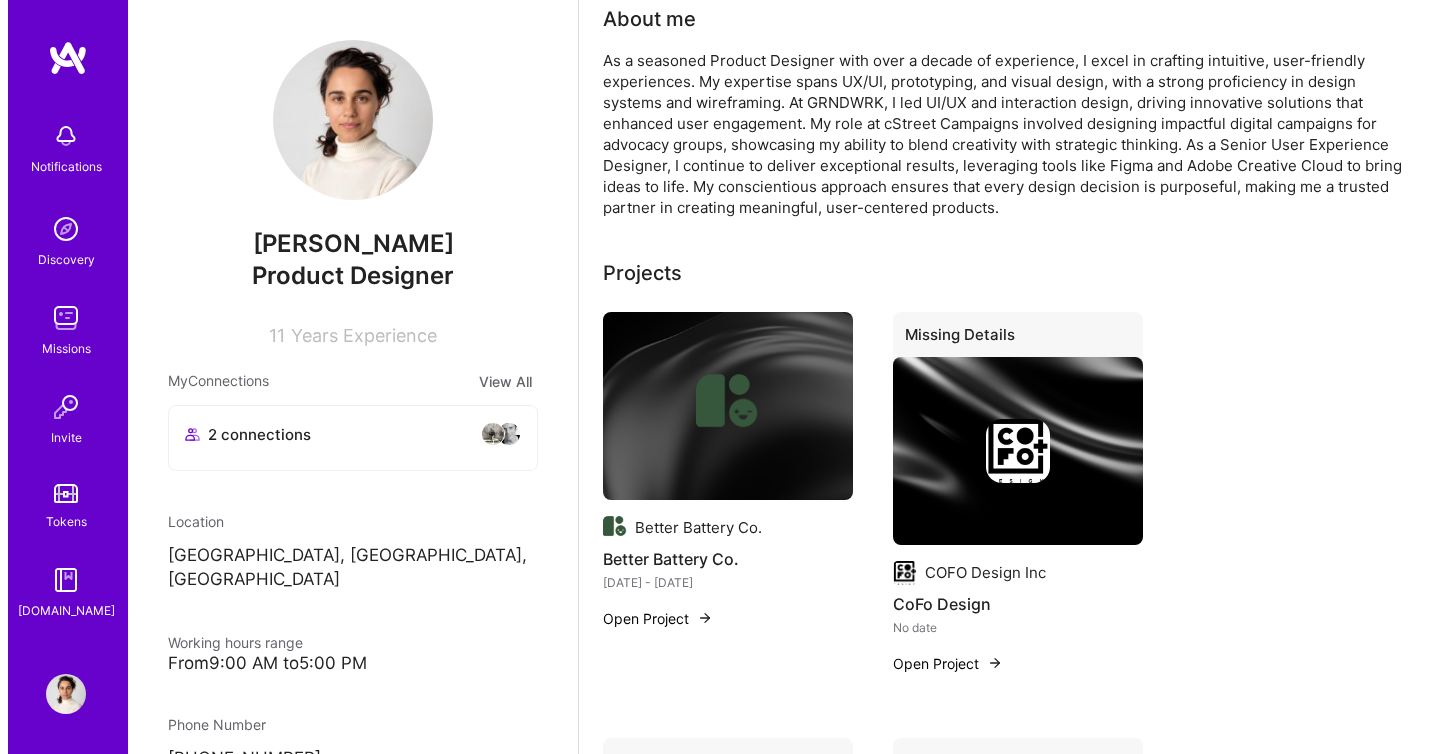 scroll, scrollTop: 436, scrollLeft: 0, axis: vertical 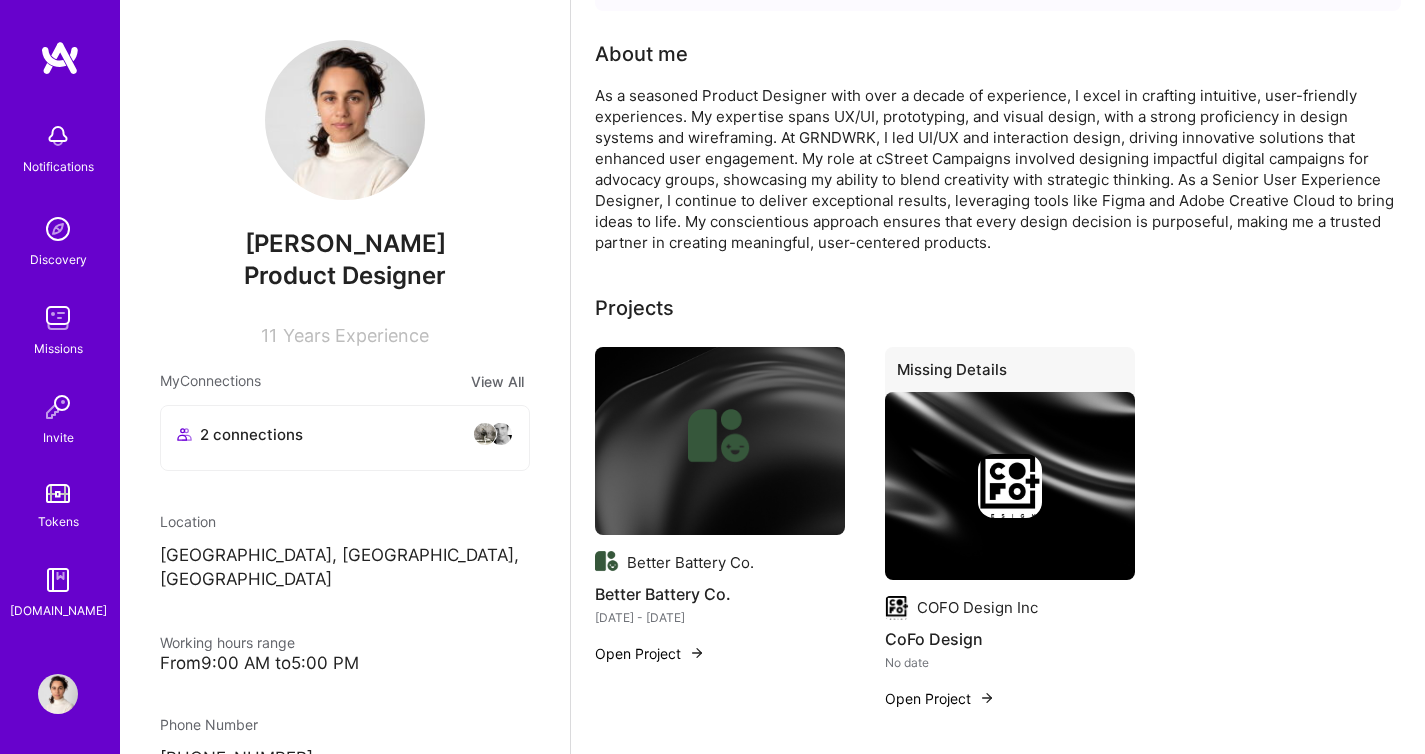 click at bounding box center (1010, 486) 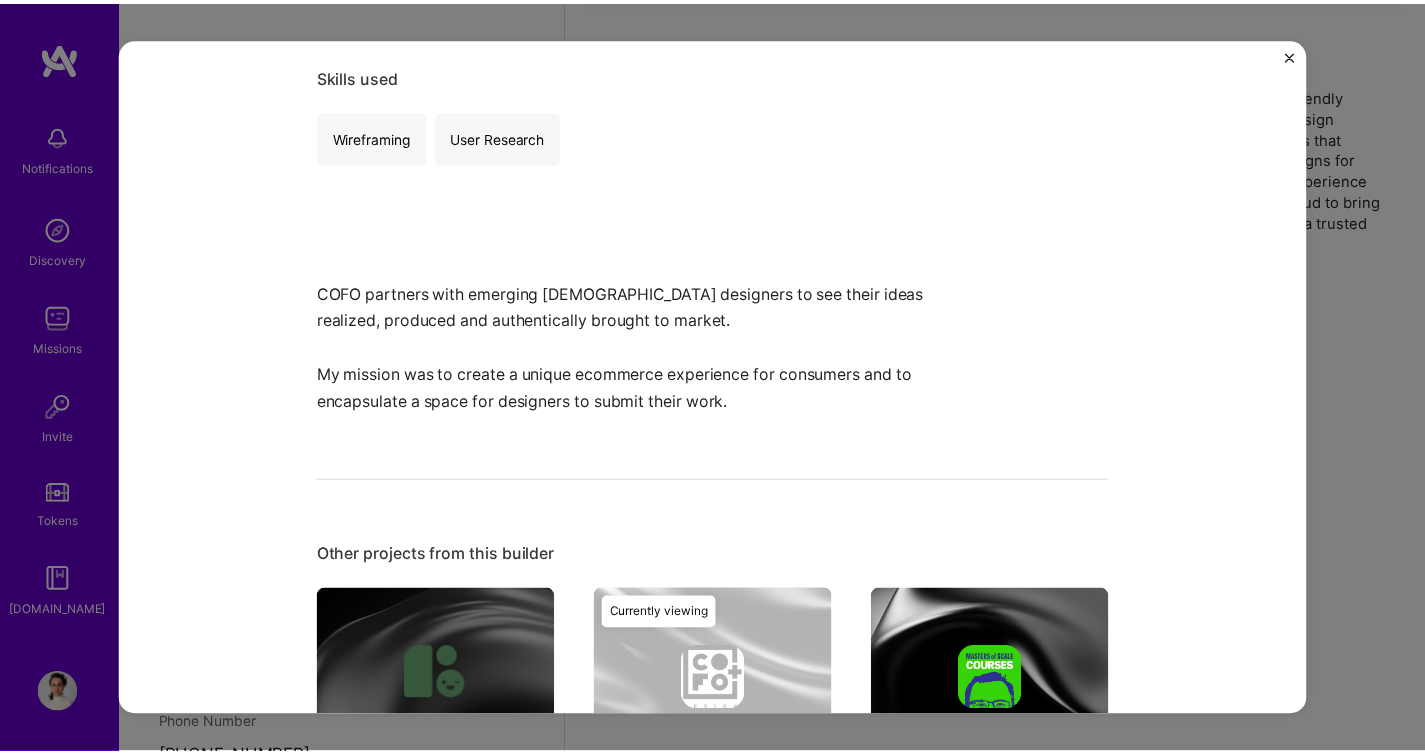 scroll, scrollTop: 0, scrollLeft: 0, axis: both 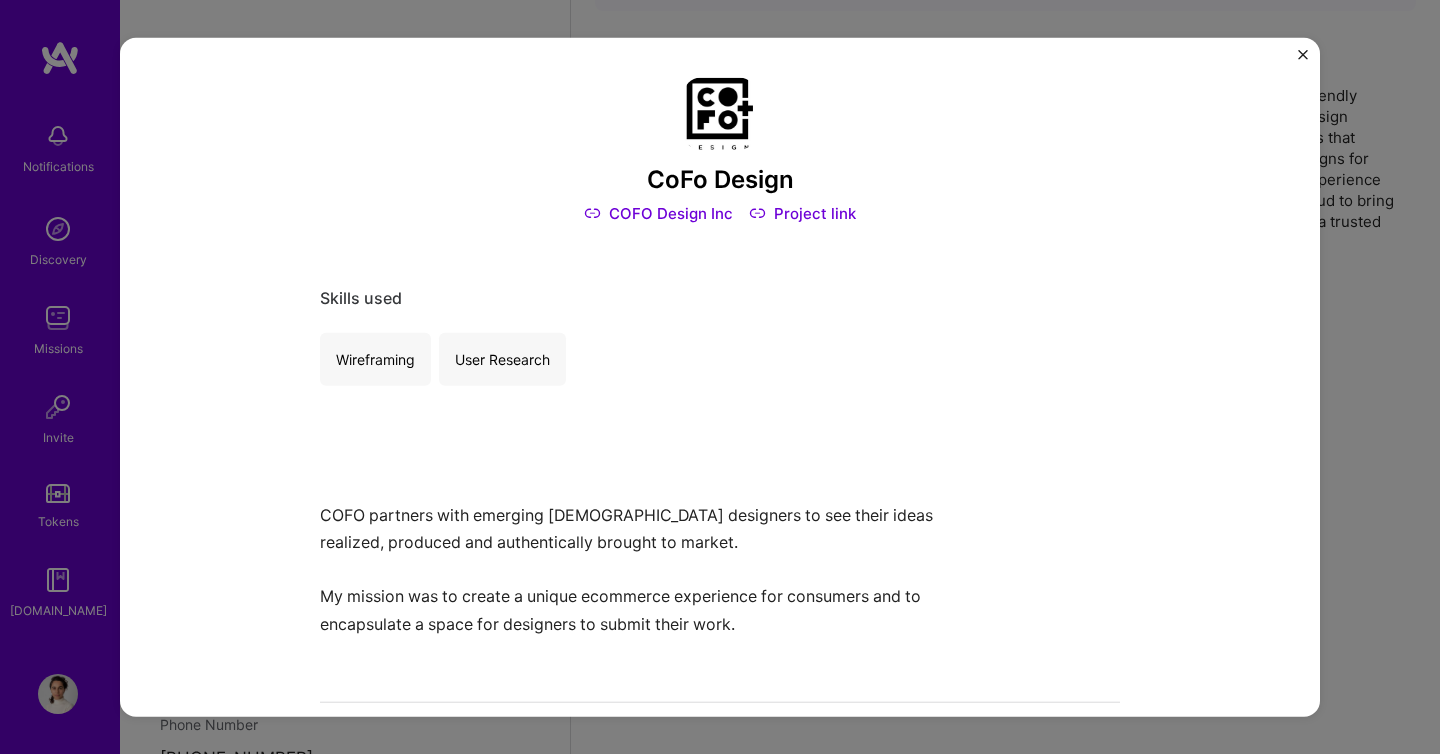 click at bounding box center (1303, 55) 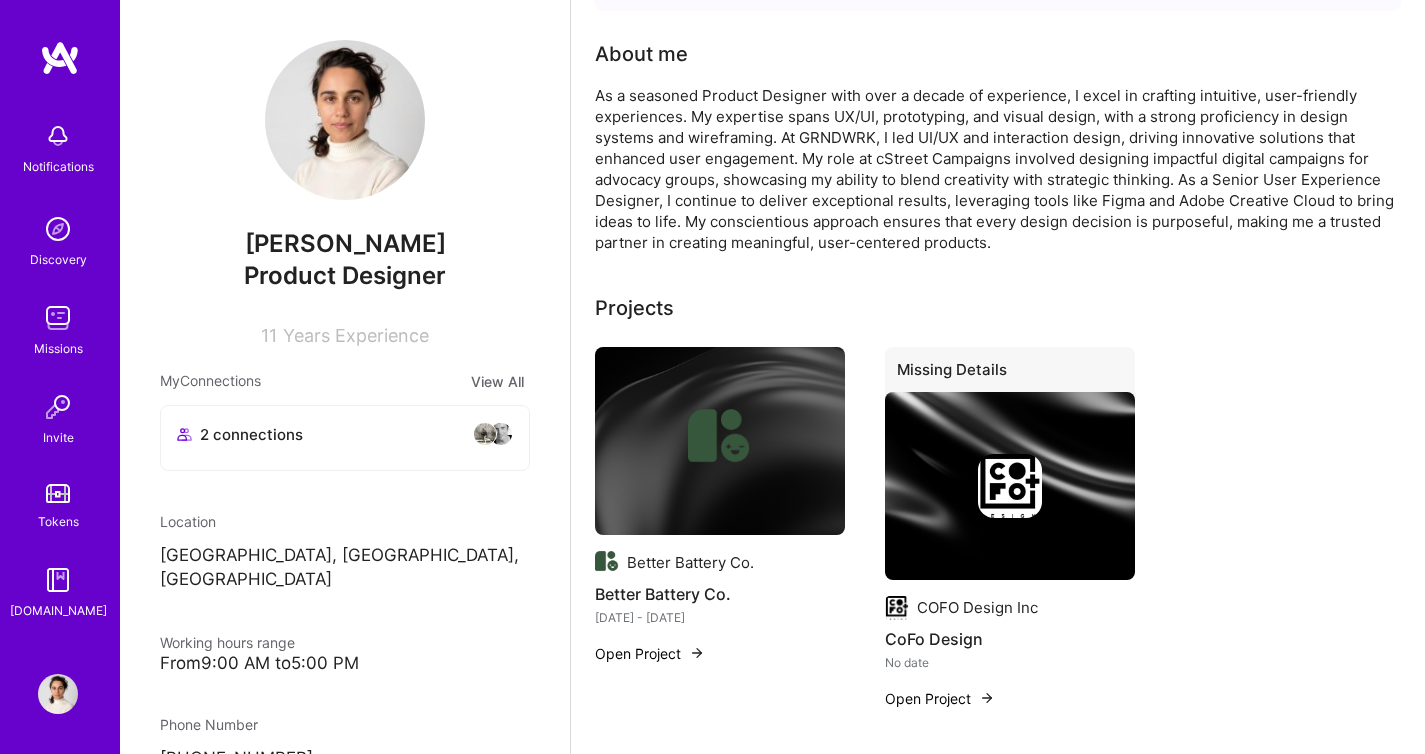 click on "Better Battery Co. Better Battery Co. May 2024 - Jun 2025 Open Project   Missing Details COFO Design Inc CoFo Design No date Open Project   Missing Details Masters of Scale Masters of Scale No date Open Project   Missing Details No Company Tuque Insurance Inc. No date Open Project" at bounding box center [998, 752] 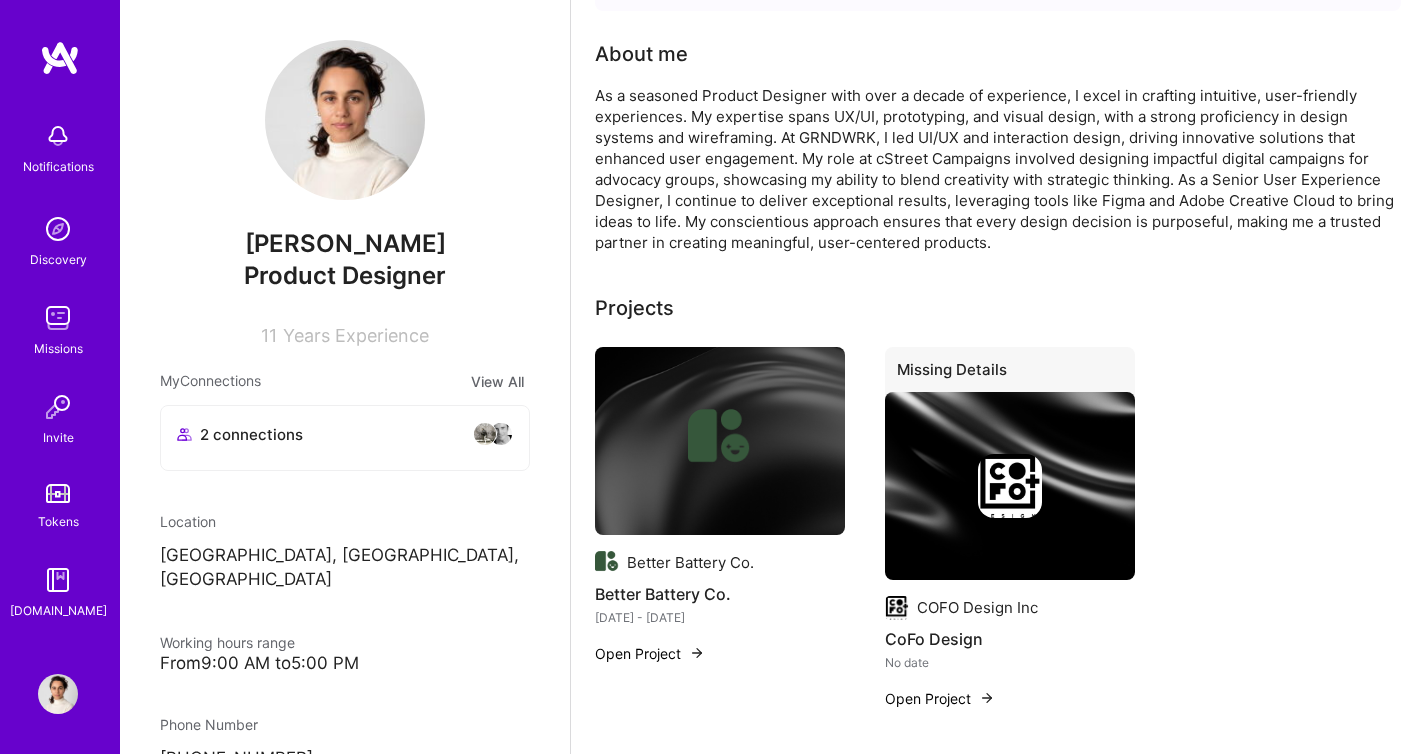 scroll, scrollTop: 0, scrollLeft: 0, axis: both 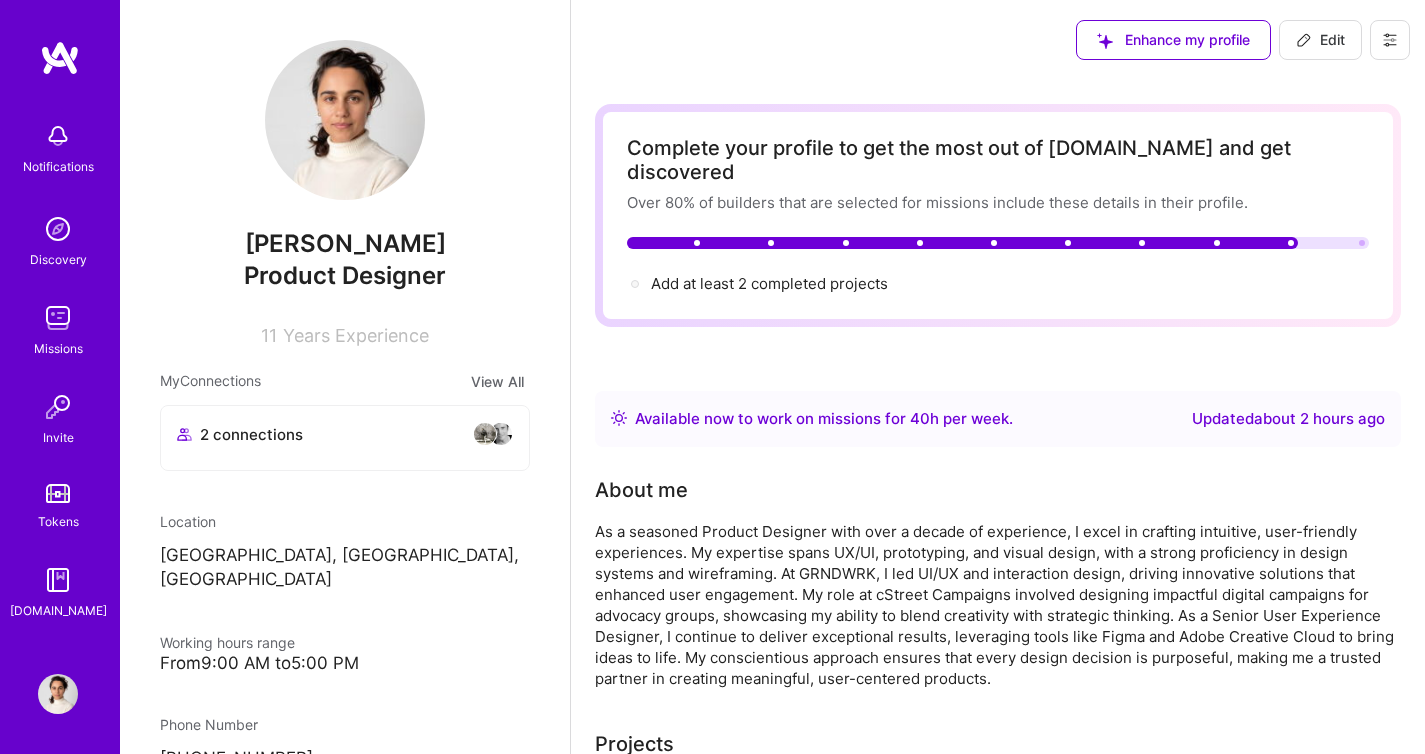 click on "Edit" at bounding box center [1320, 40] 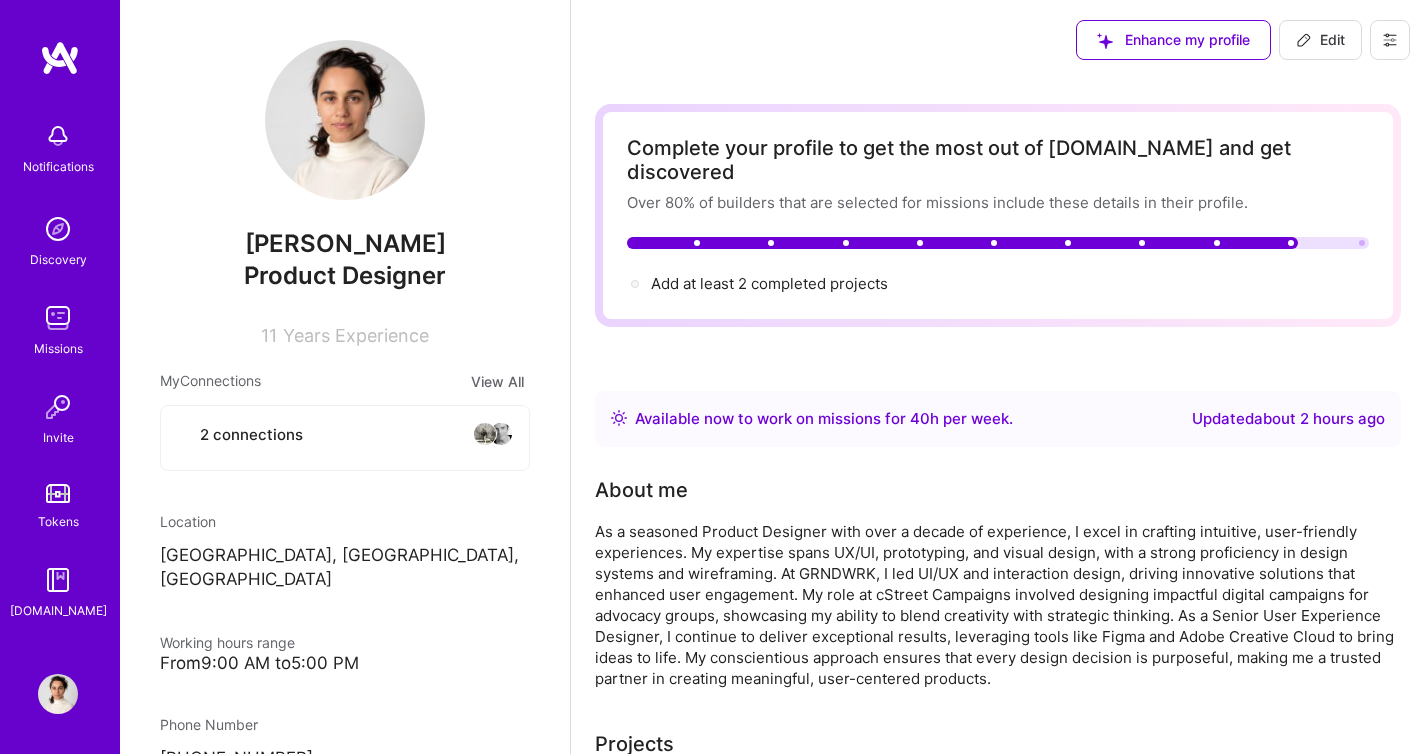 select on "CA" 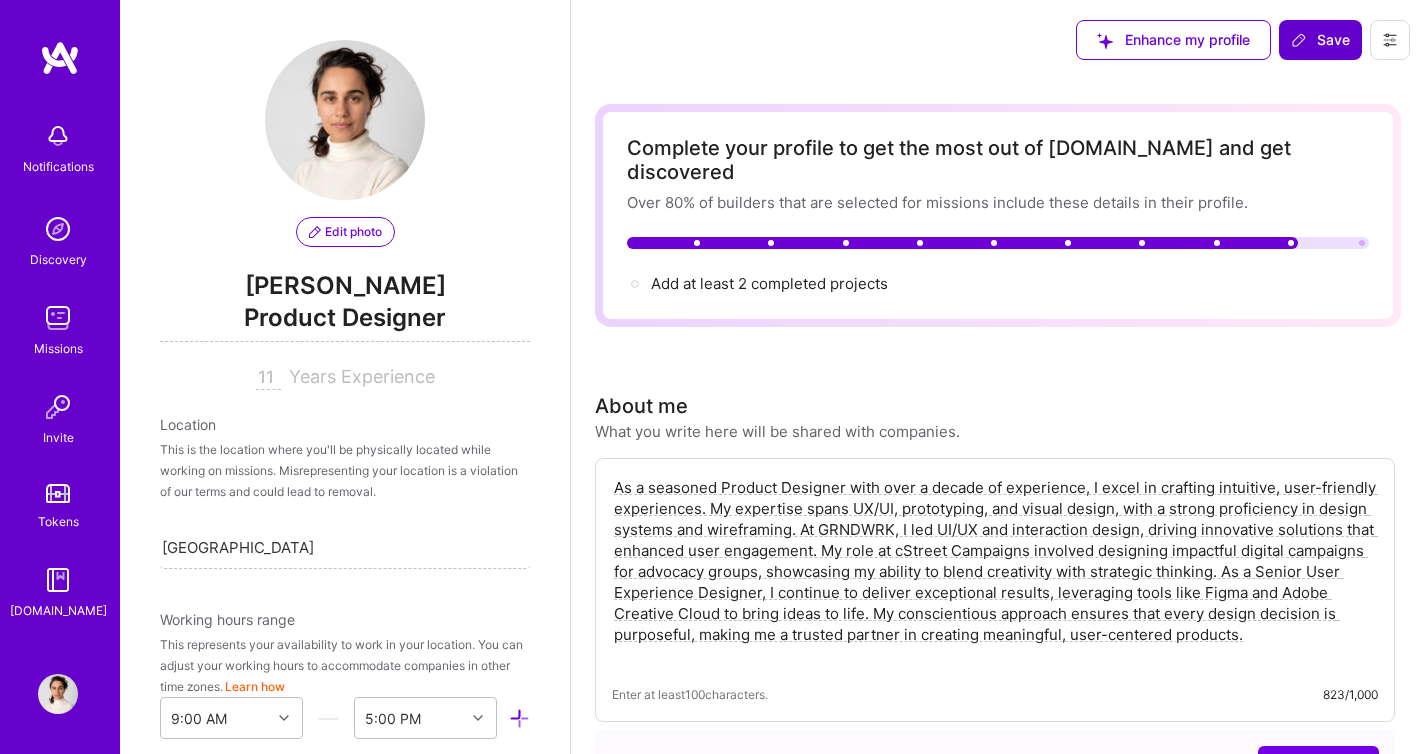 scroll, scrollTop: 1184, scrollLeft: 0, axis: vertical 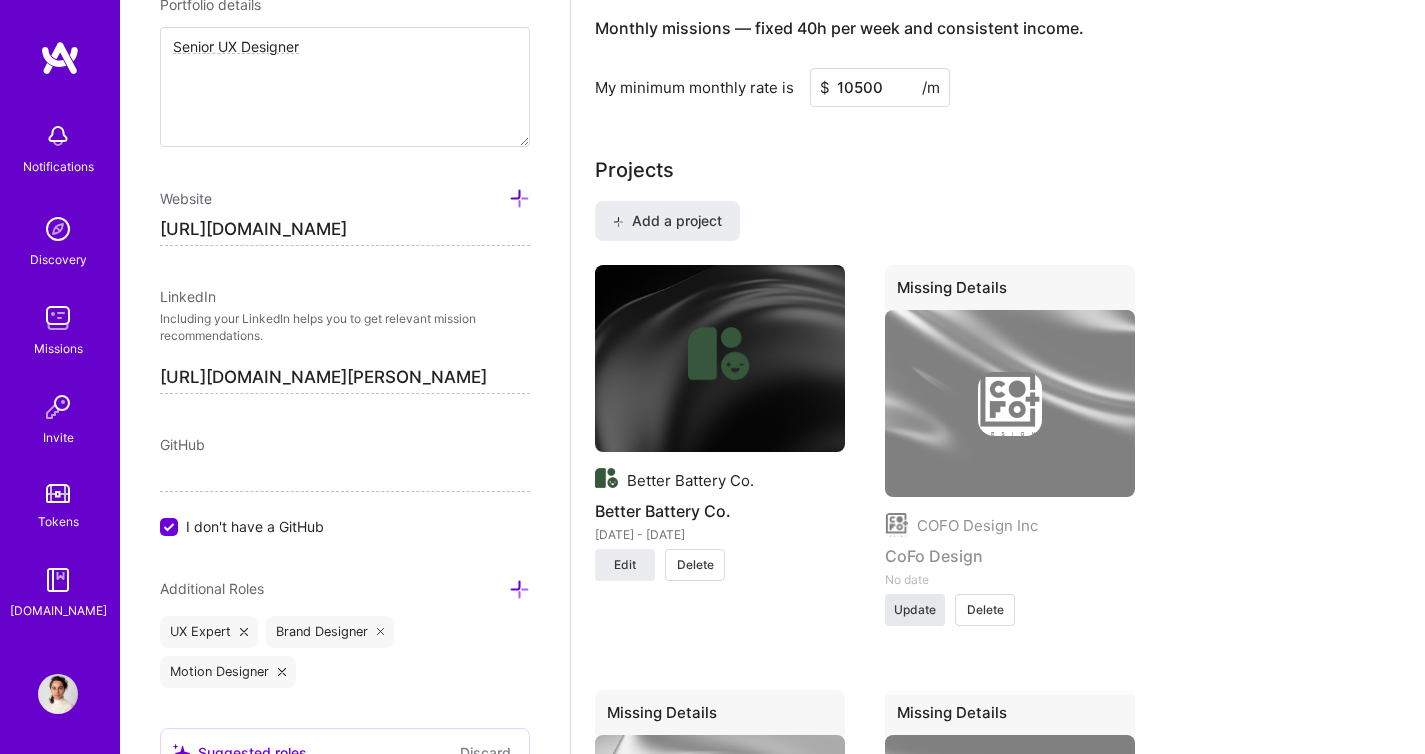 click on "Update" at bounding box center [915, 610] 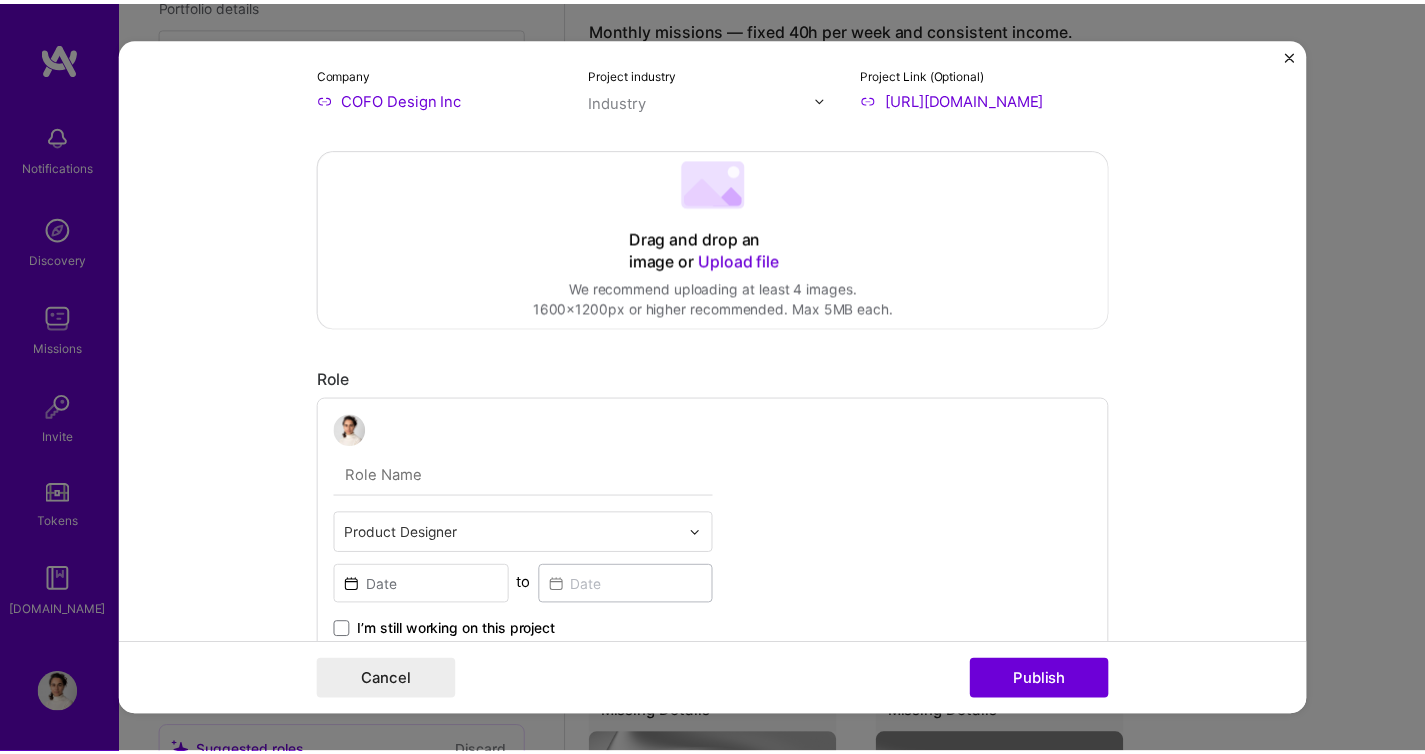 scroll, scrollTop: 421, scrollLeft: 0, axis: vertical 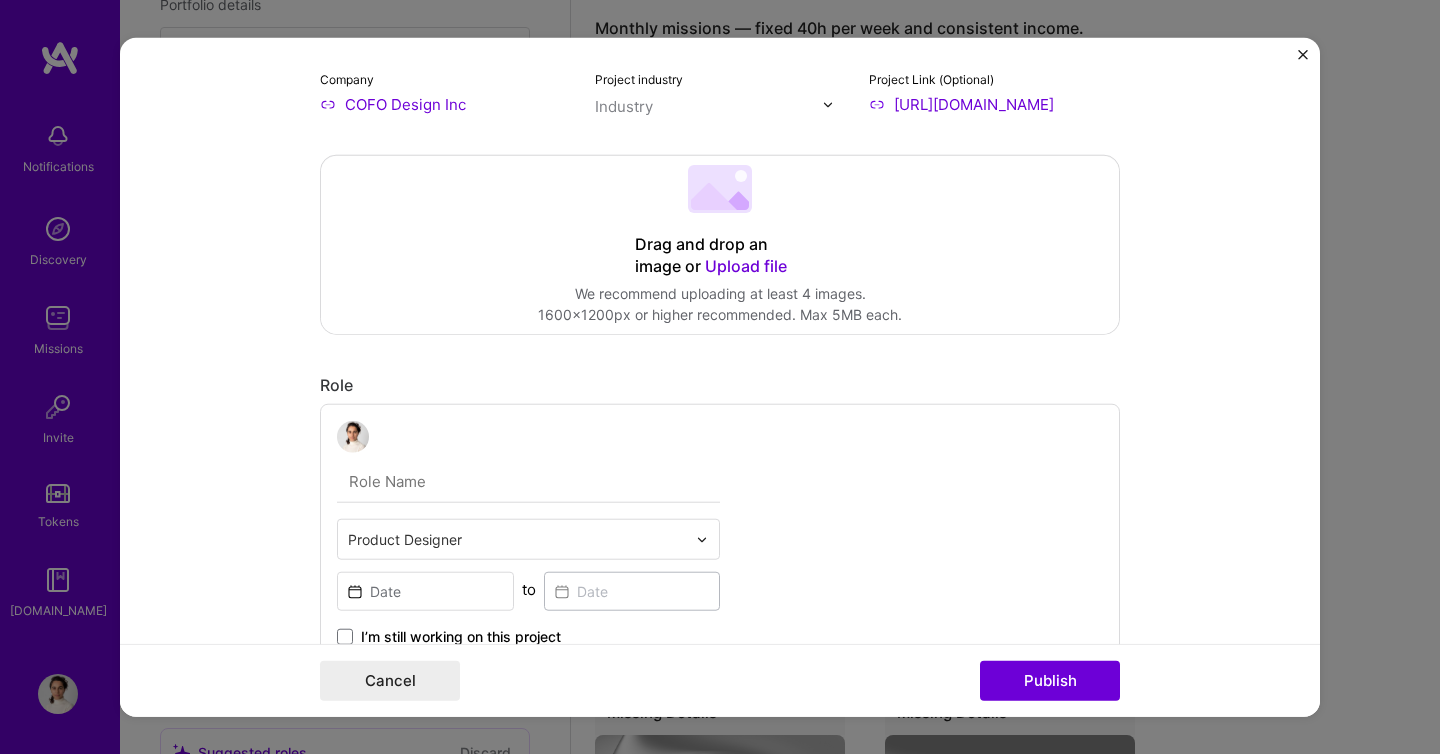 click on "Upload file" at bounding box center (746, 266) 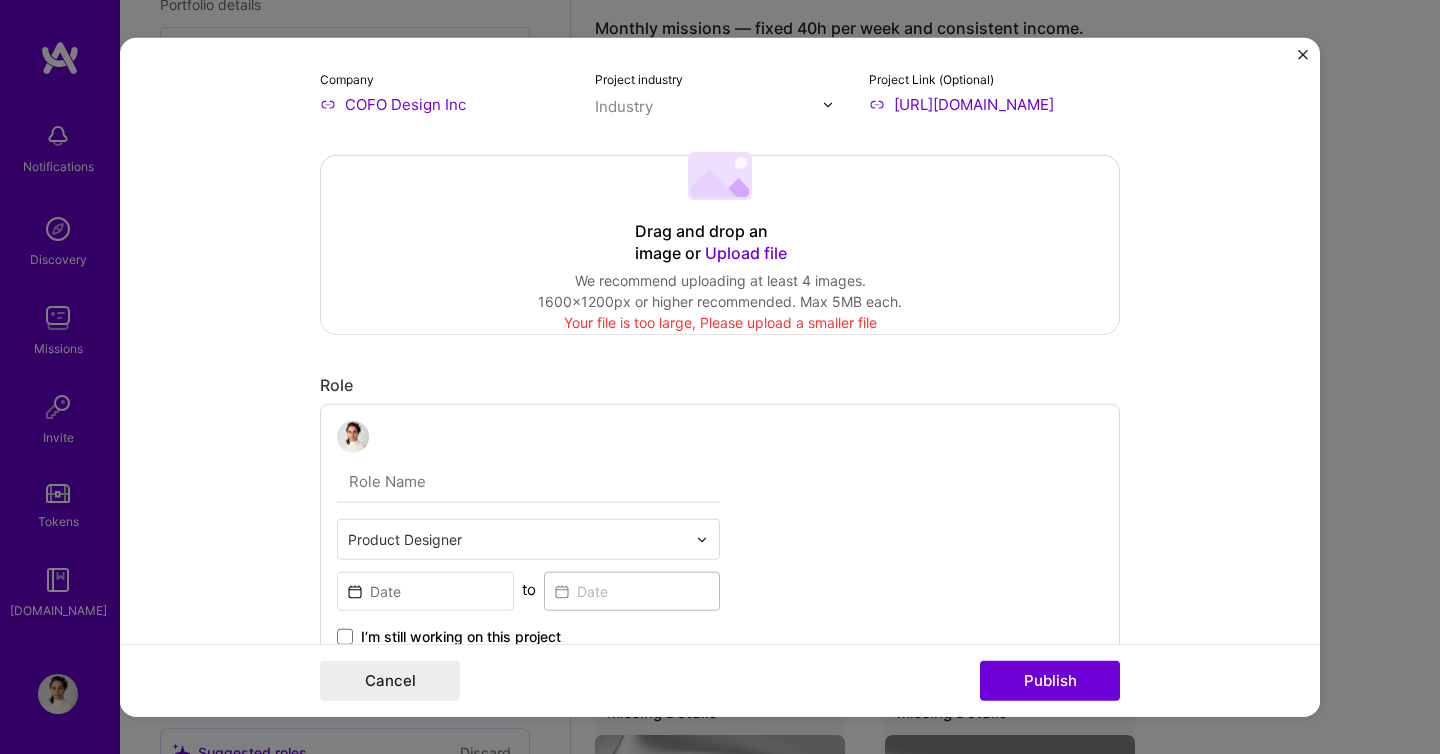 click on "Upload file" at bounding box center [746, 253] 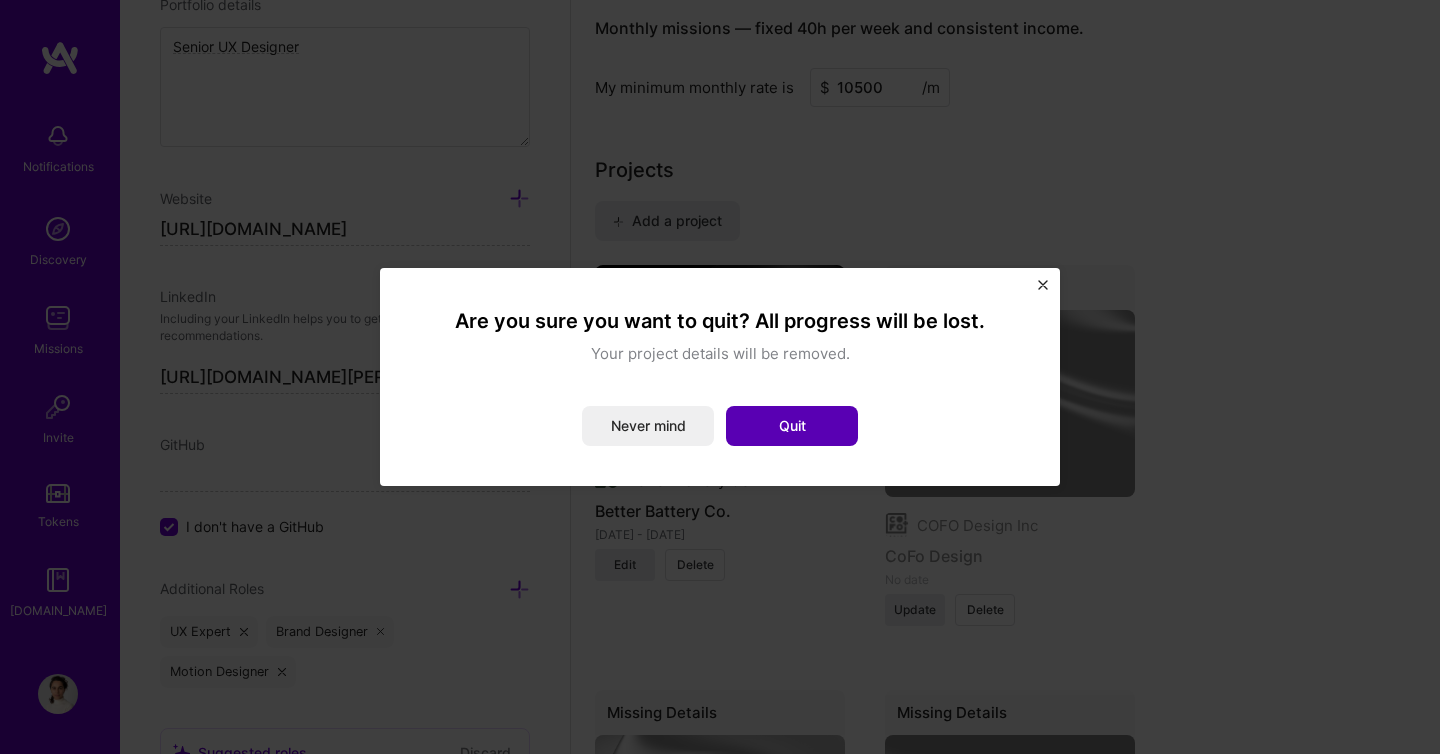 click on "Quit" at bounding box center [792, 426] 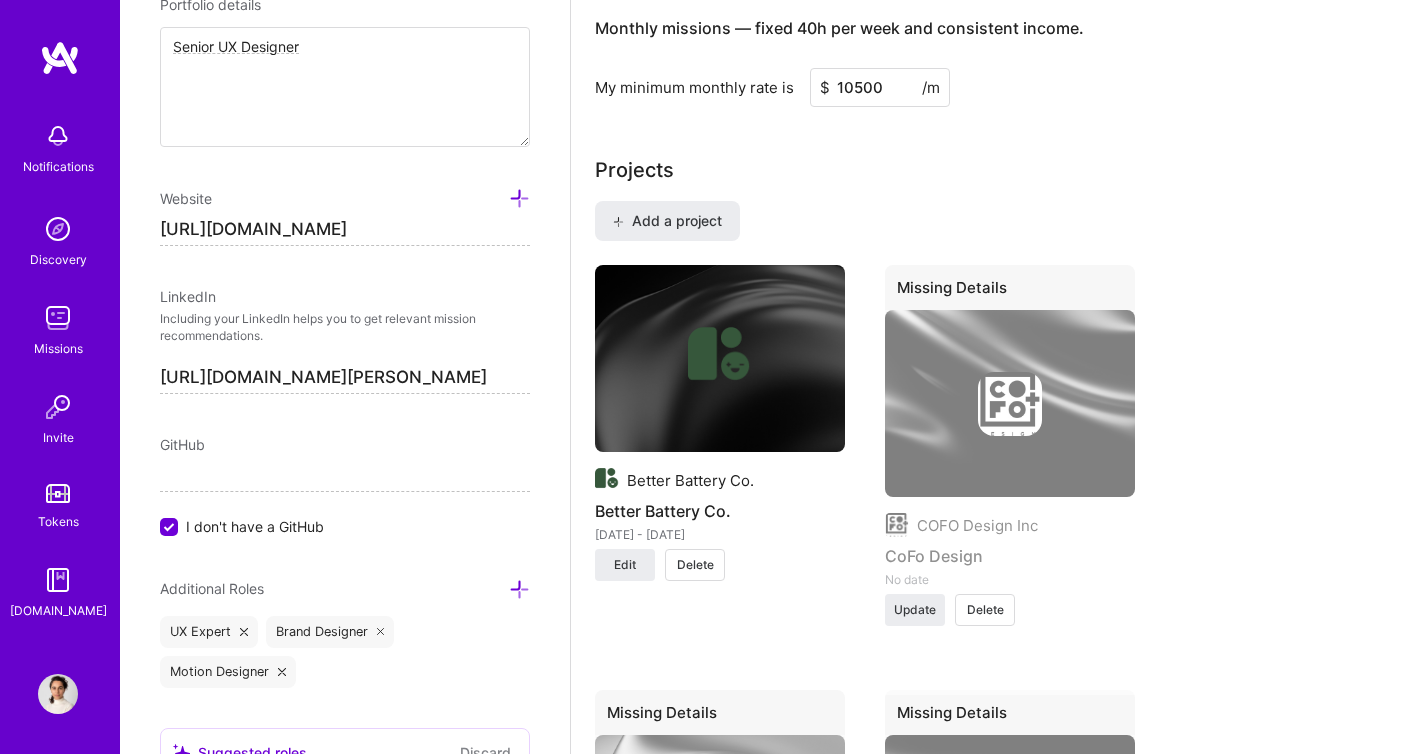 click at bounding box center [58, 407] 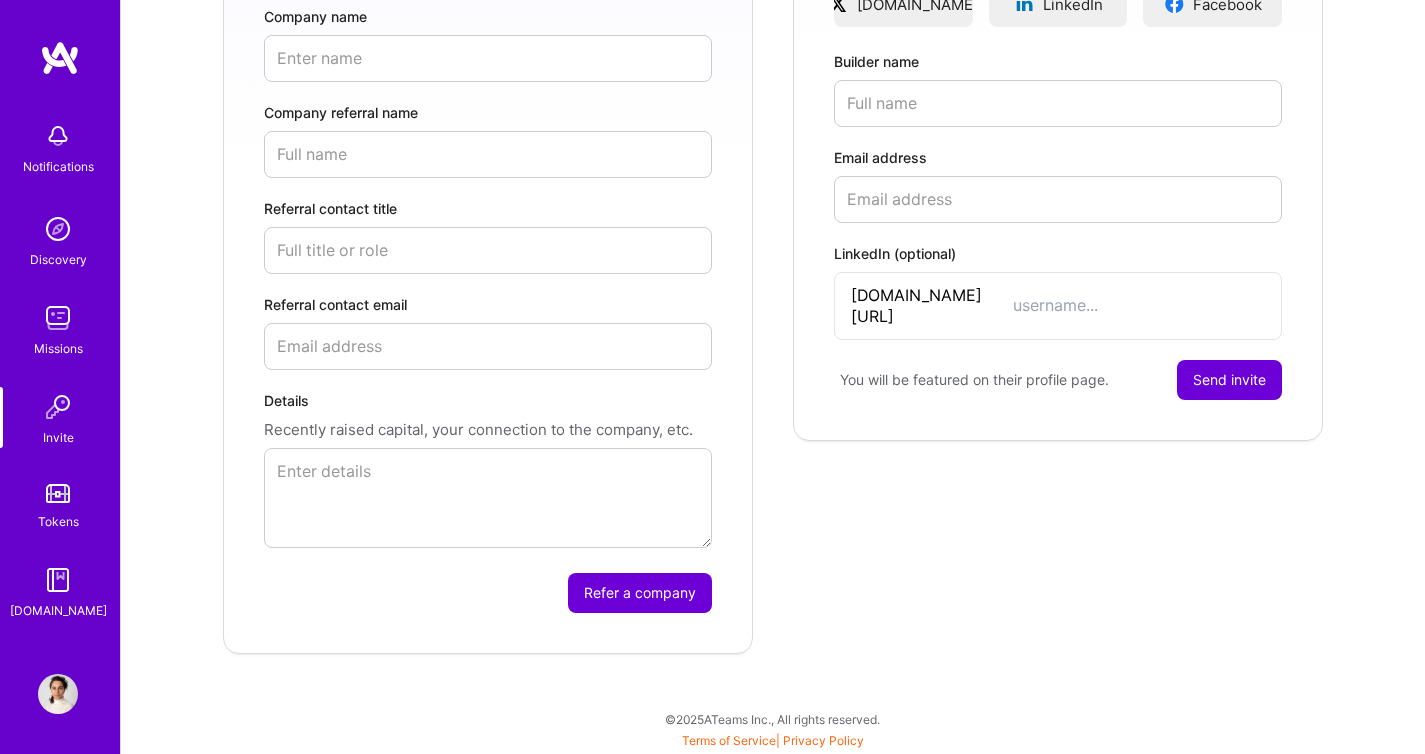 scroll, scrollTop: 0, scrollLeft: 0, axis: both 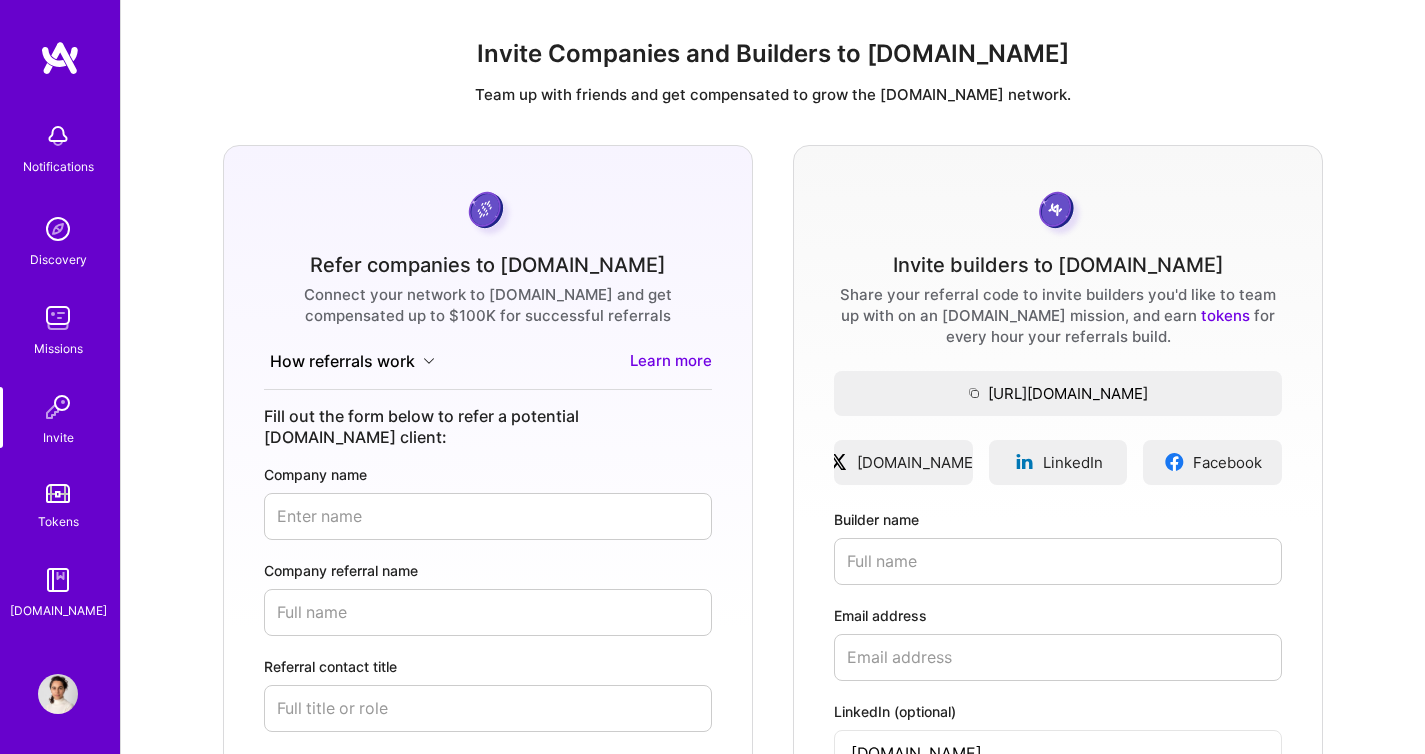 click at bounding box center (58, 493) 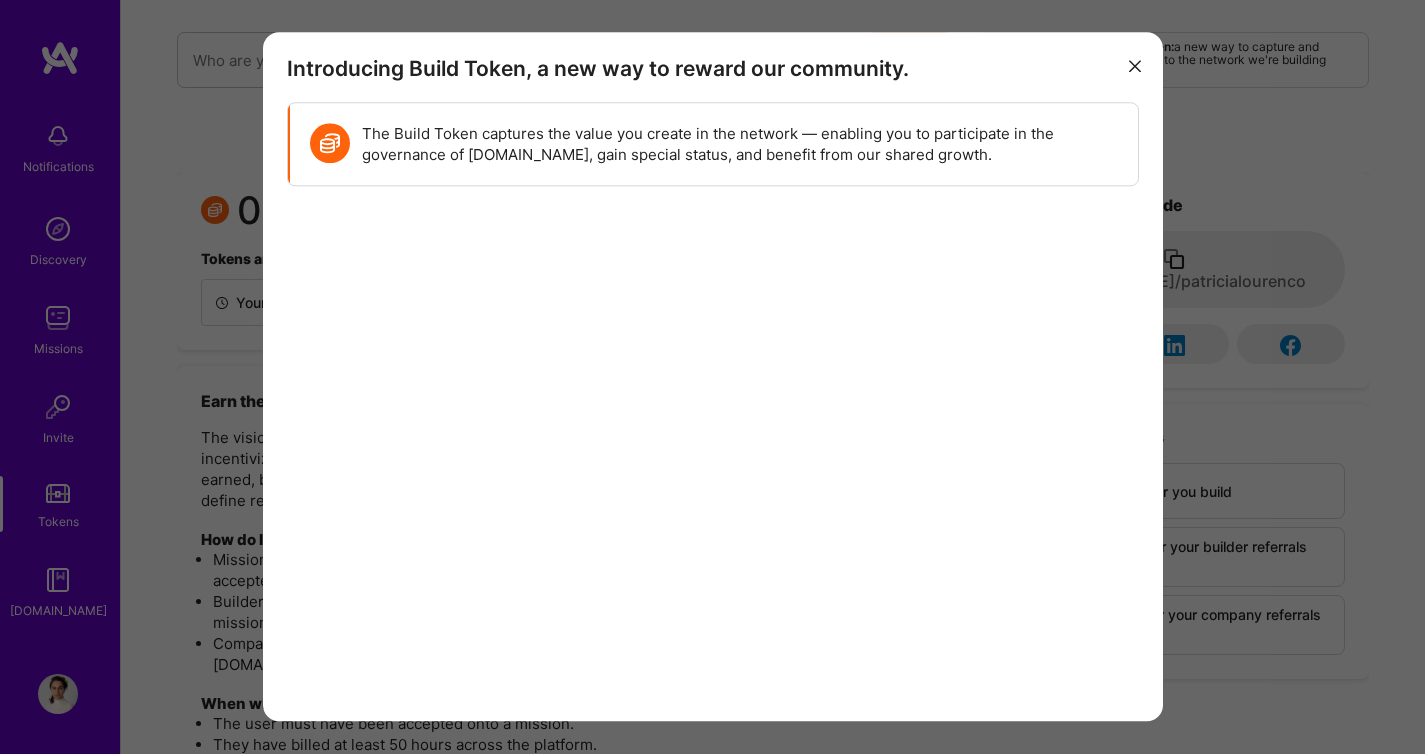 click at bounding box center (1135, 66) 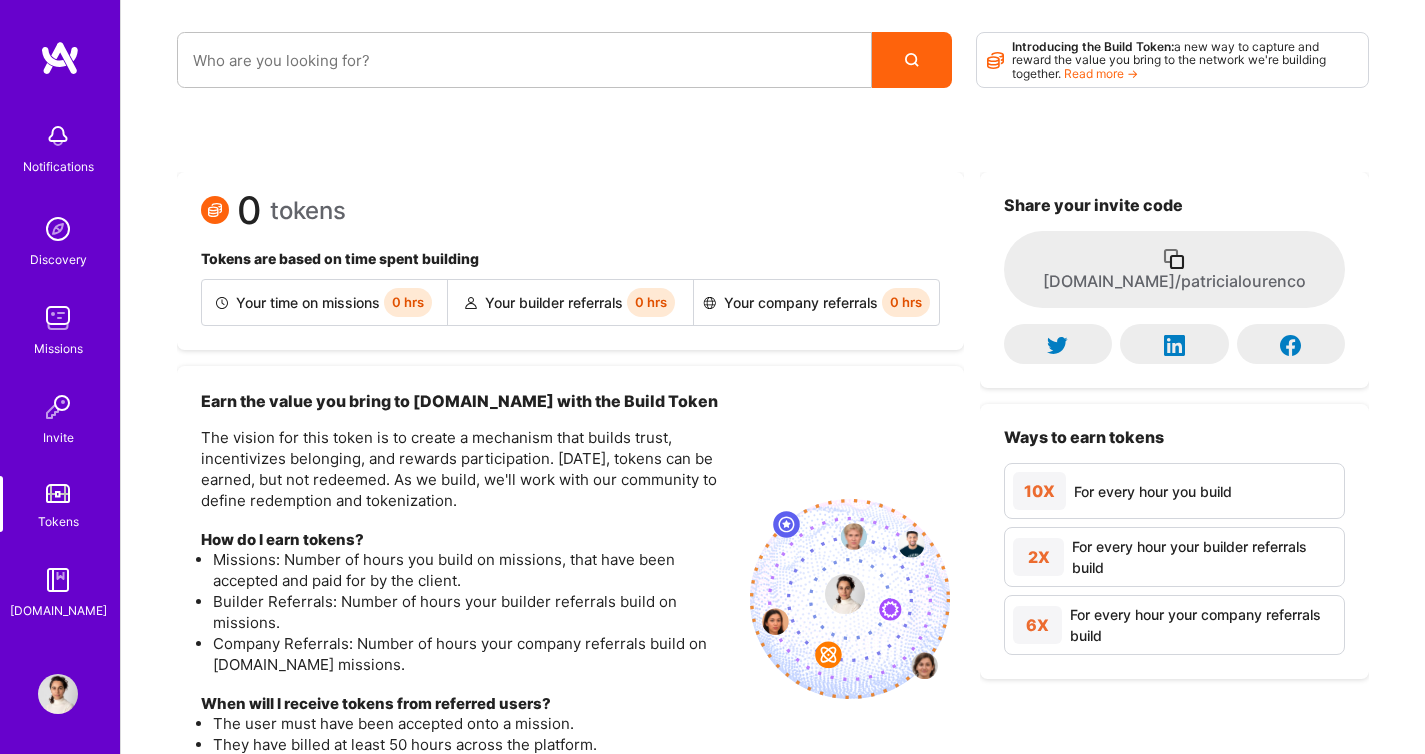 click at bounding box center (1057, 345) 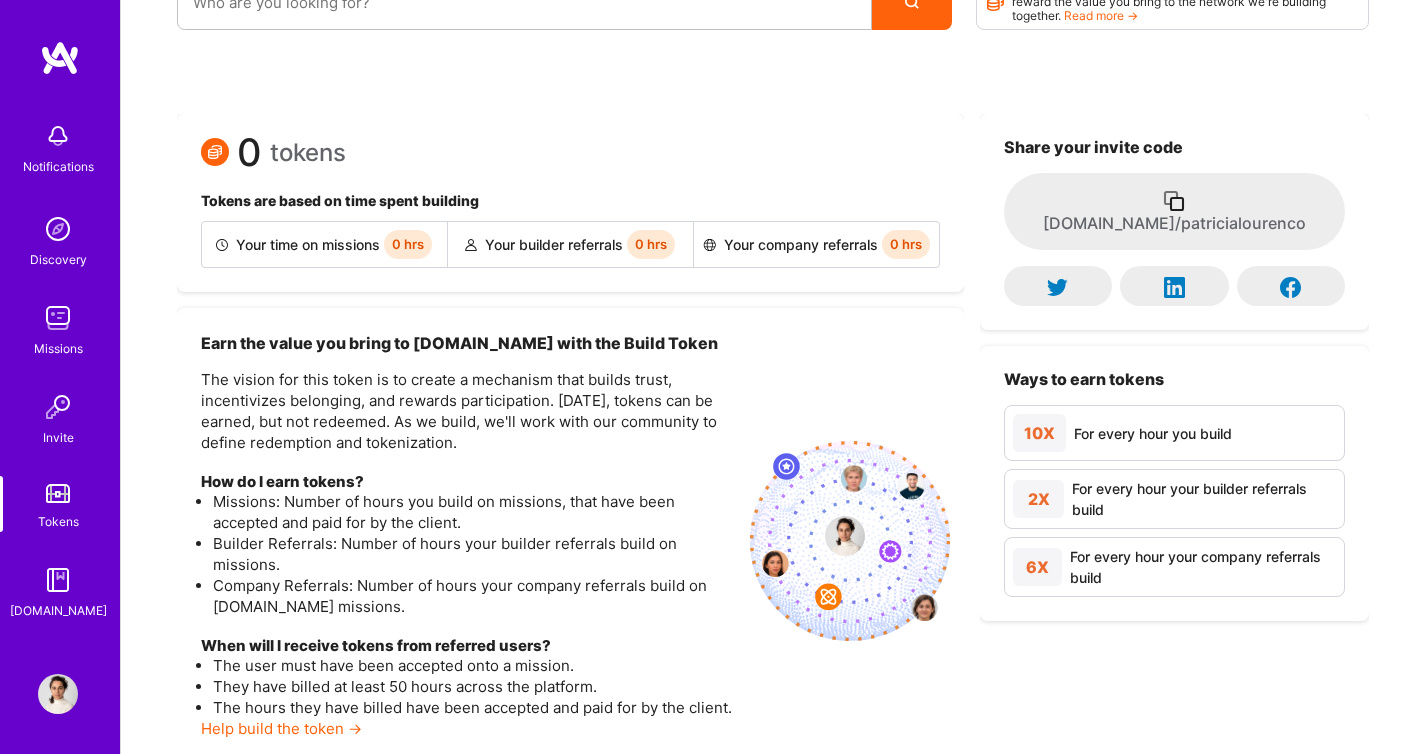 scroll, scrollTop: 0, scrollLeft: 0, axis: both 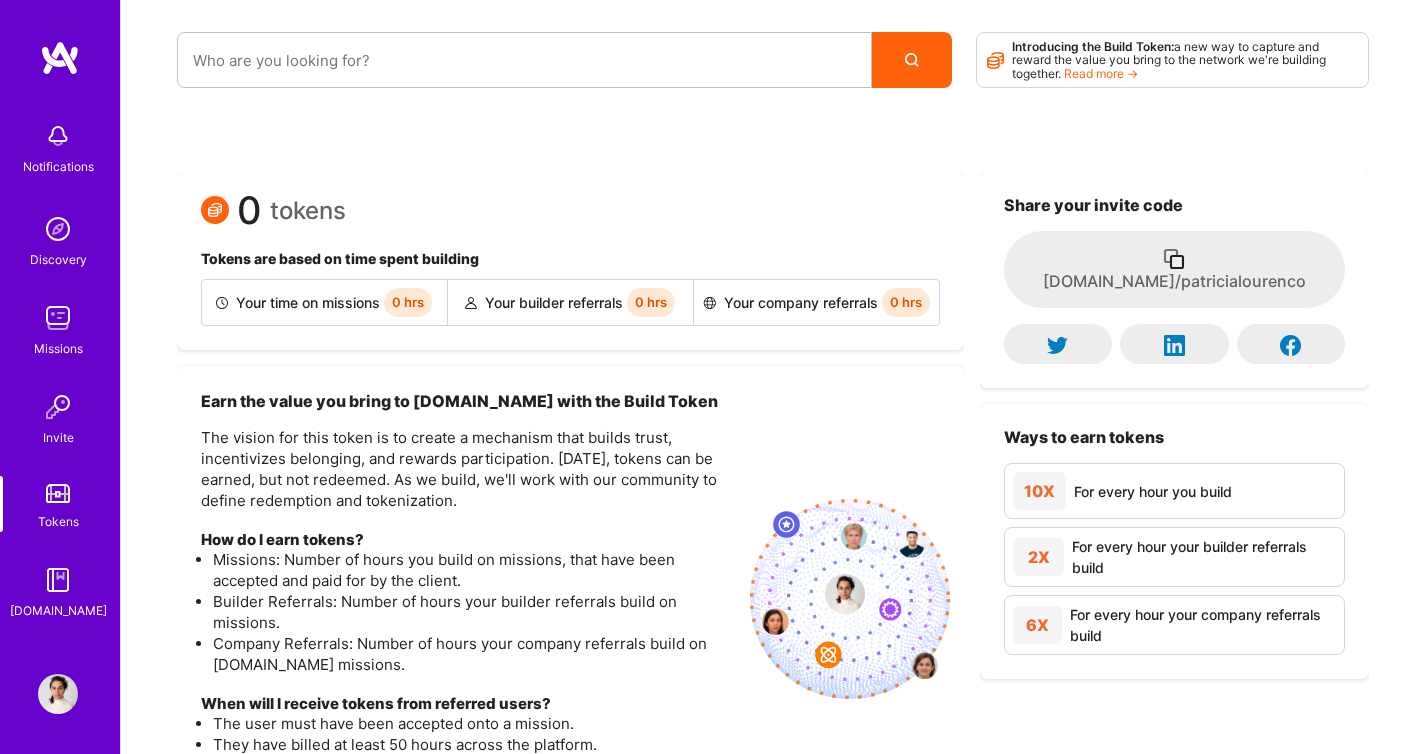 click at bounding box center (60, 58) 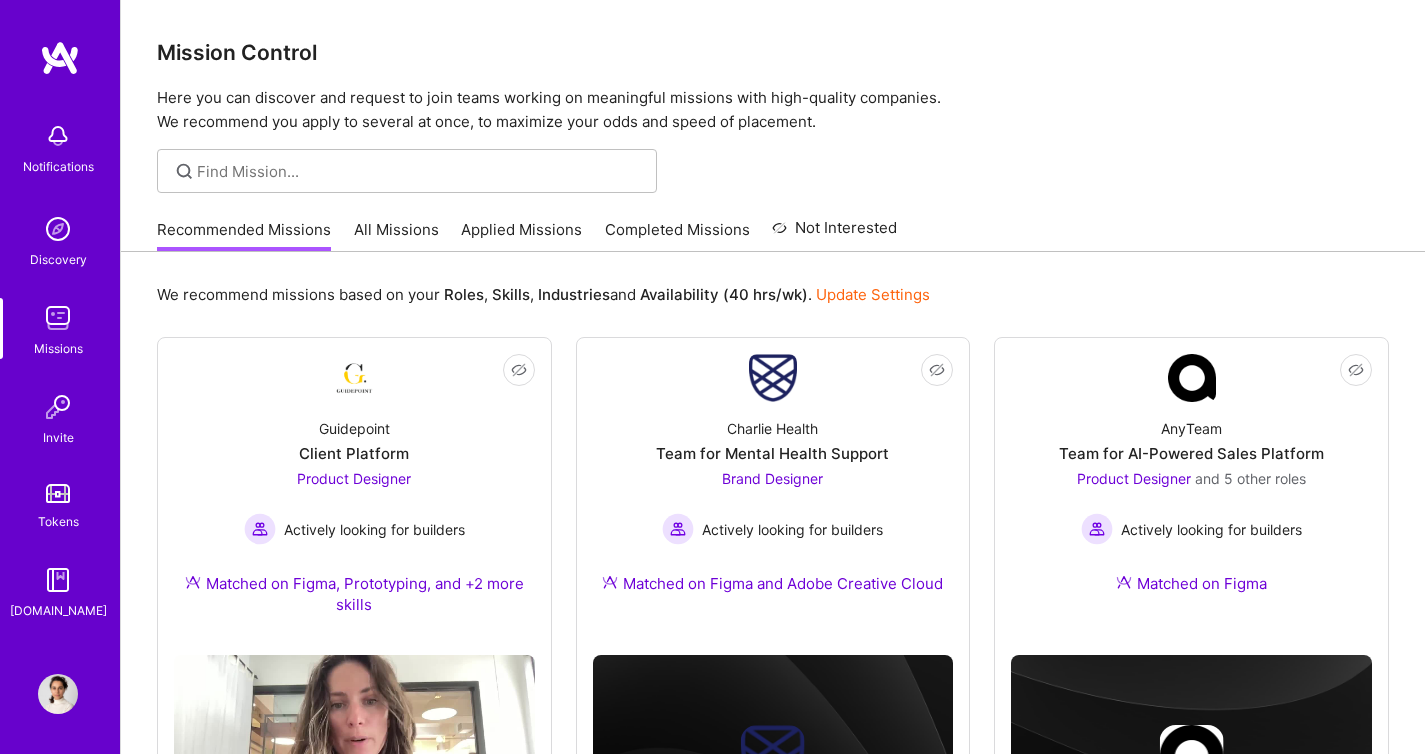 click at bounding box center [58, 229] 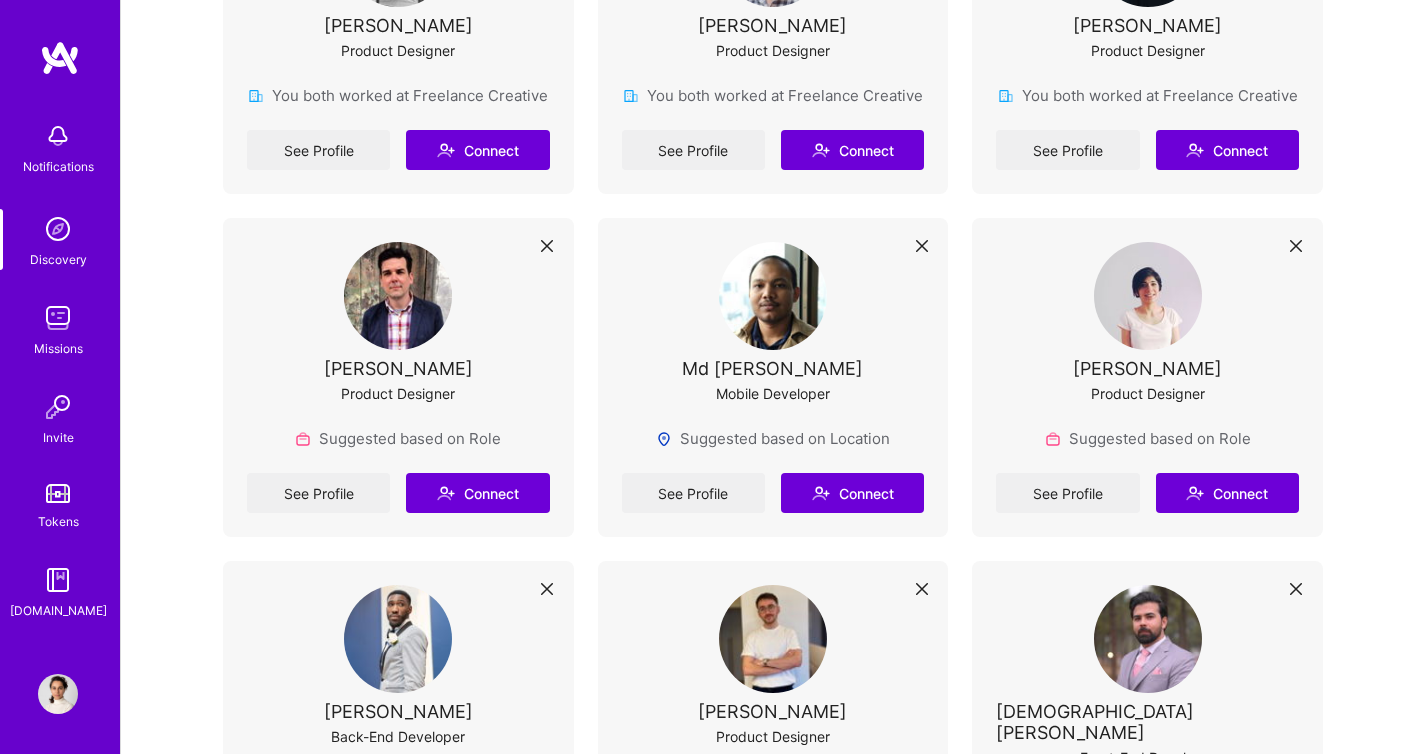 scroll, scrollTop: 933, scrollLeft: 0, axis: vertical 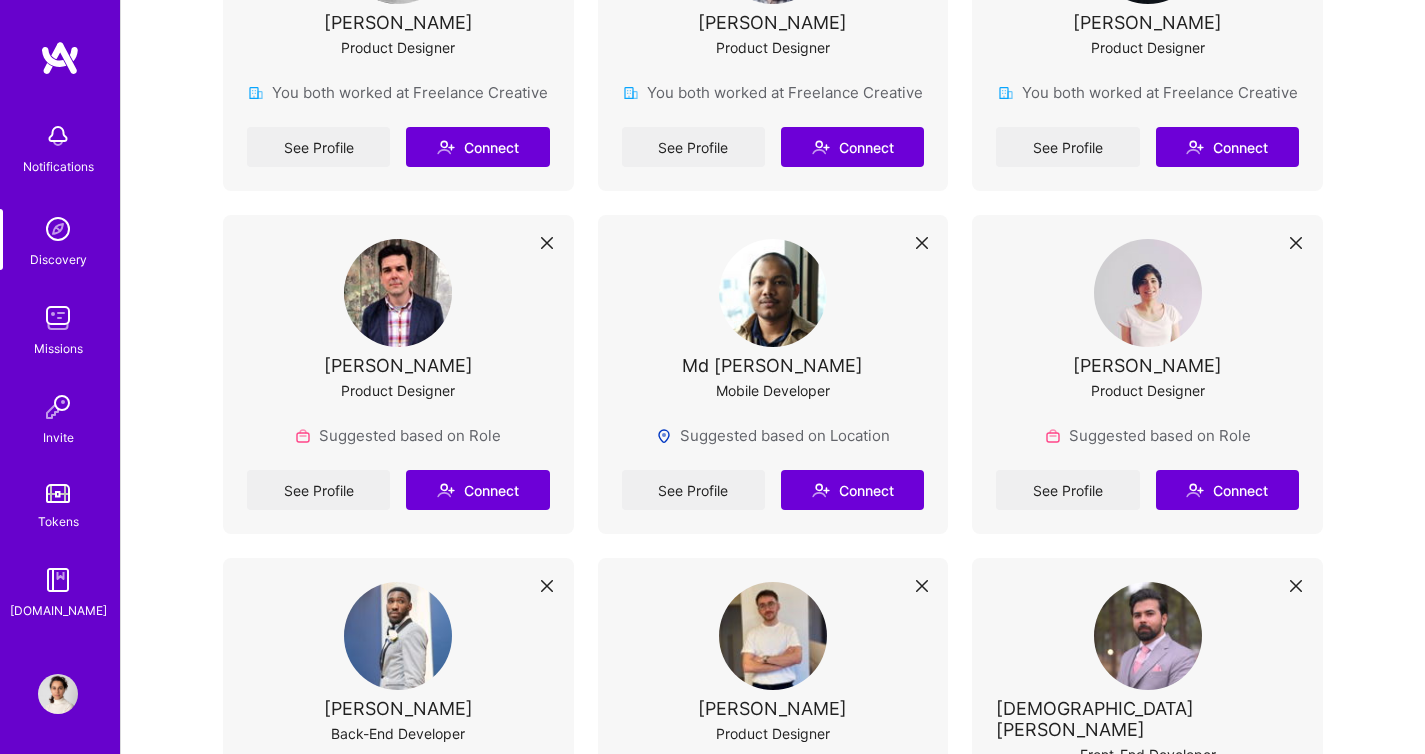 click at bounding box center (1148, 293) 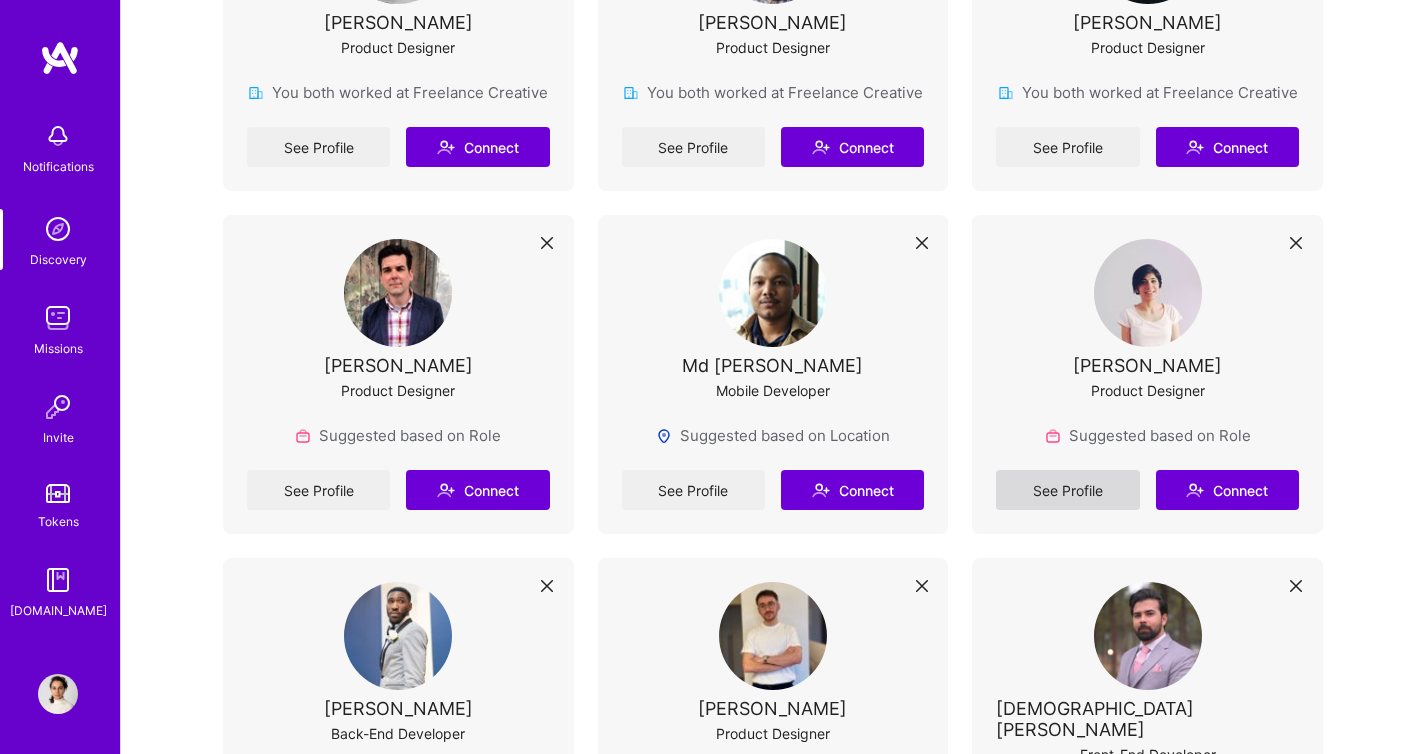 click on "See Profile" at bounding box center [1067, 490] 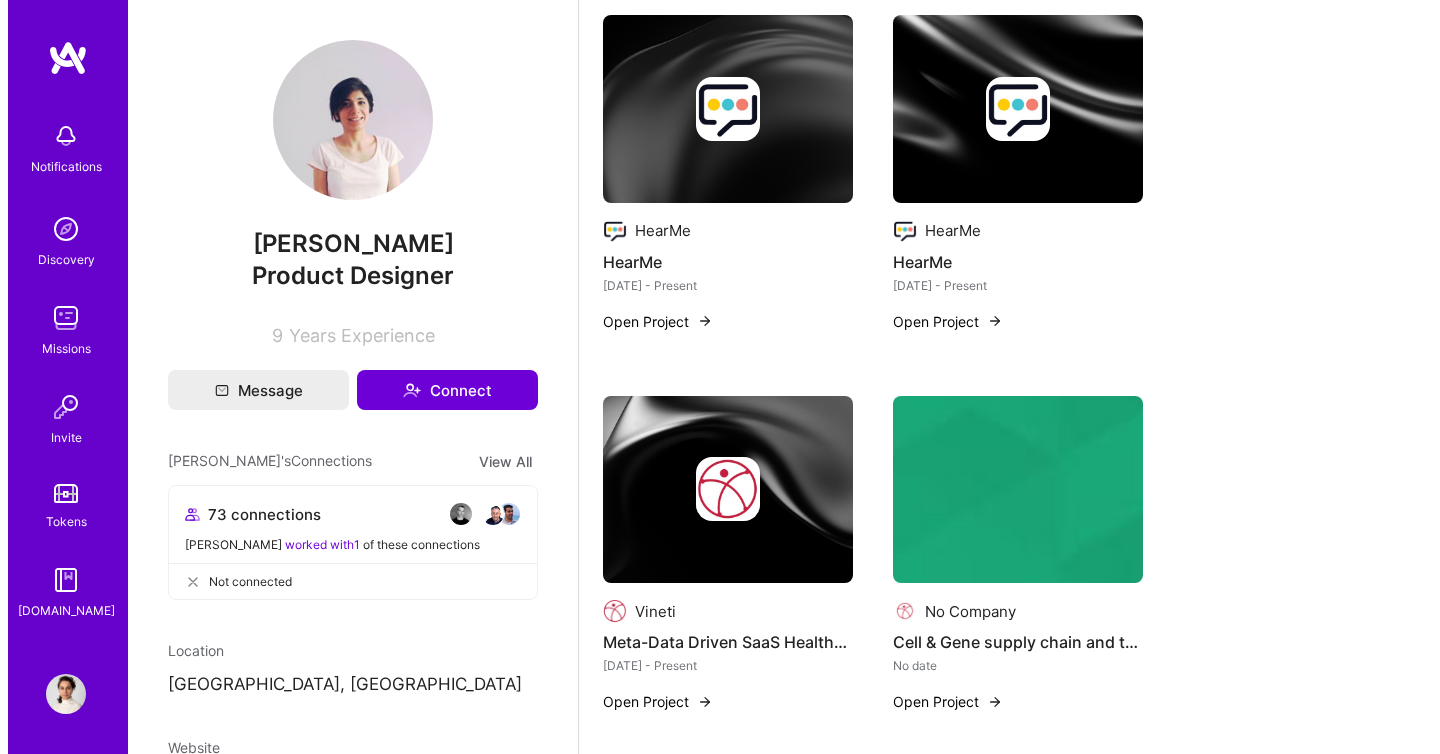 scroll, scrollTop: 259, scrollLeft: 0, axis: vertical 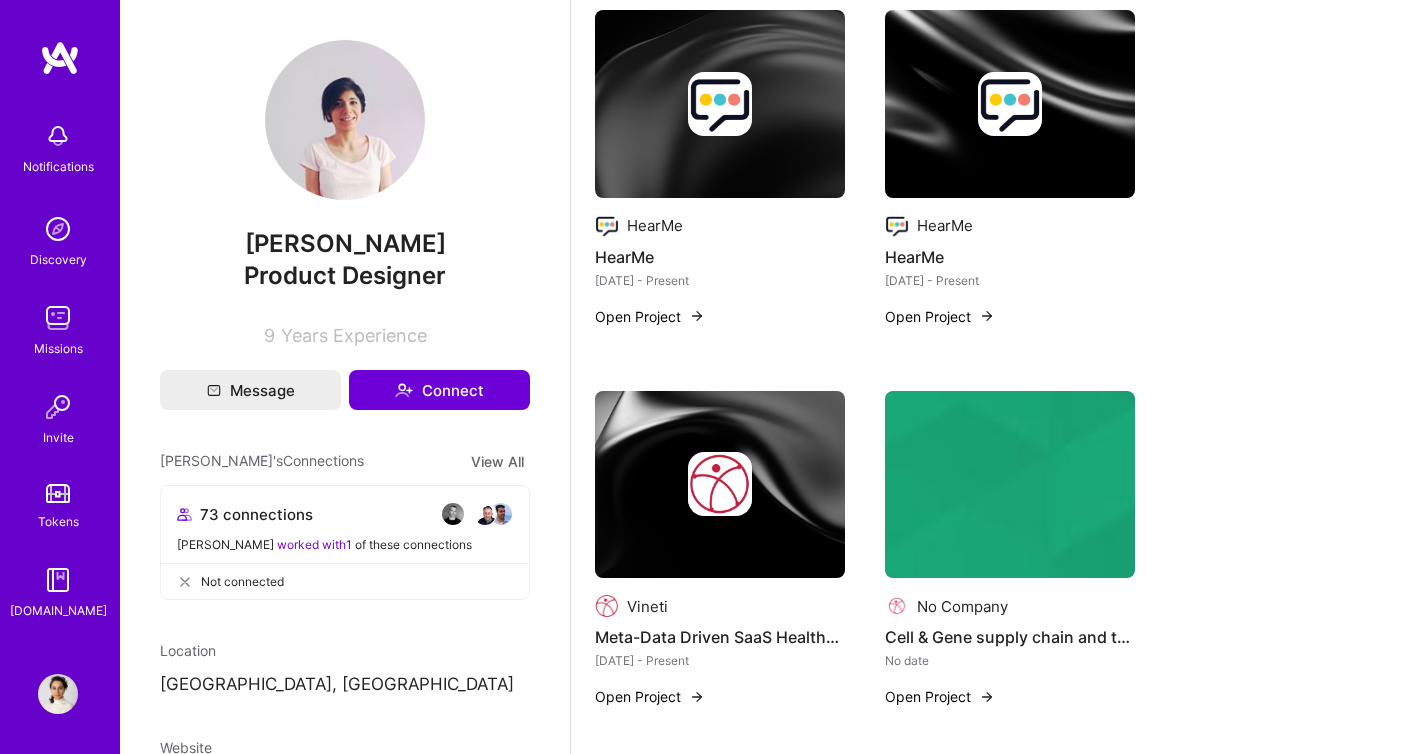 click at bounding box center (720, 485) 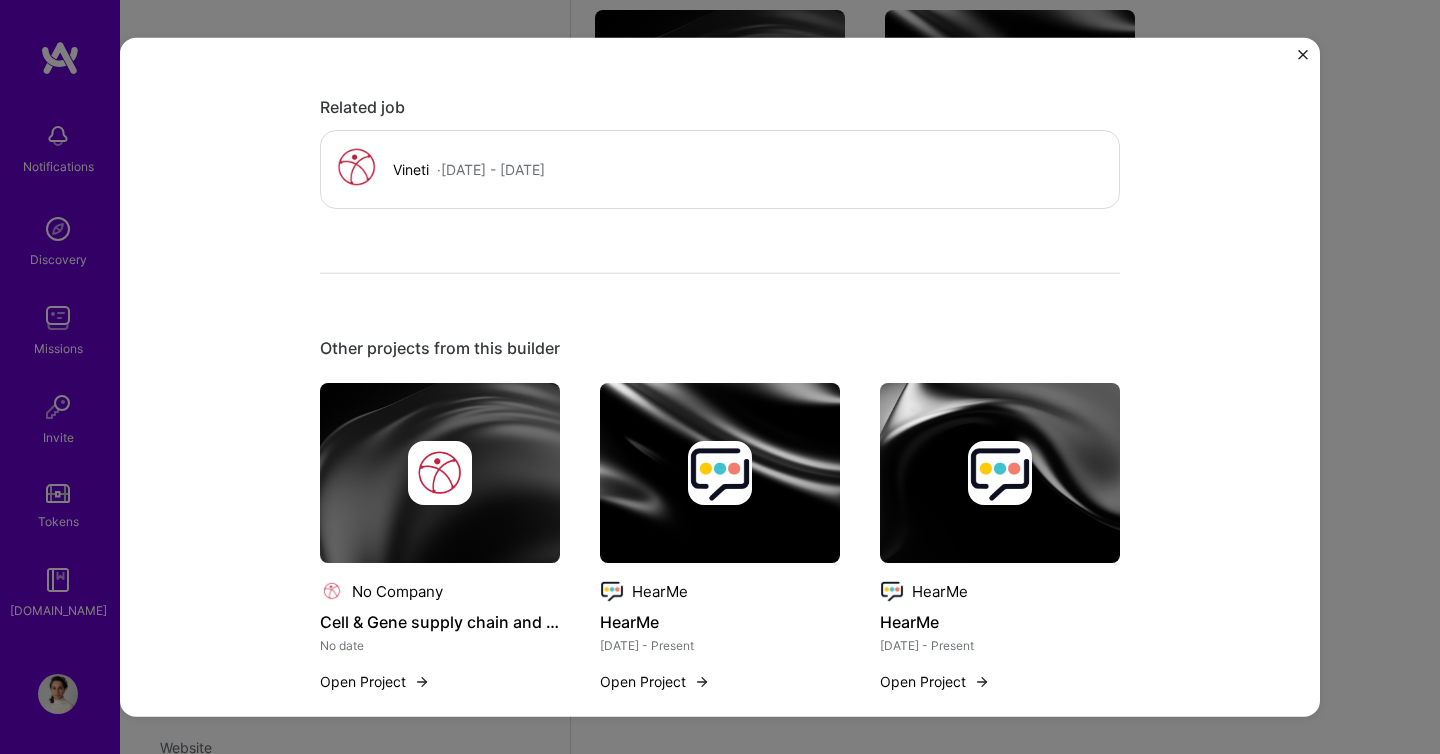 scroll, scrollTop: 892, scrollLeft: 0, axis: vertical 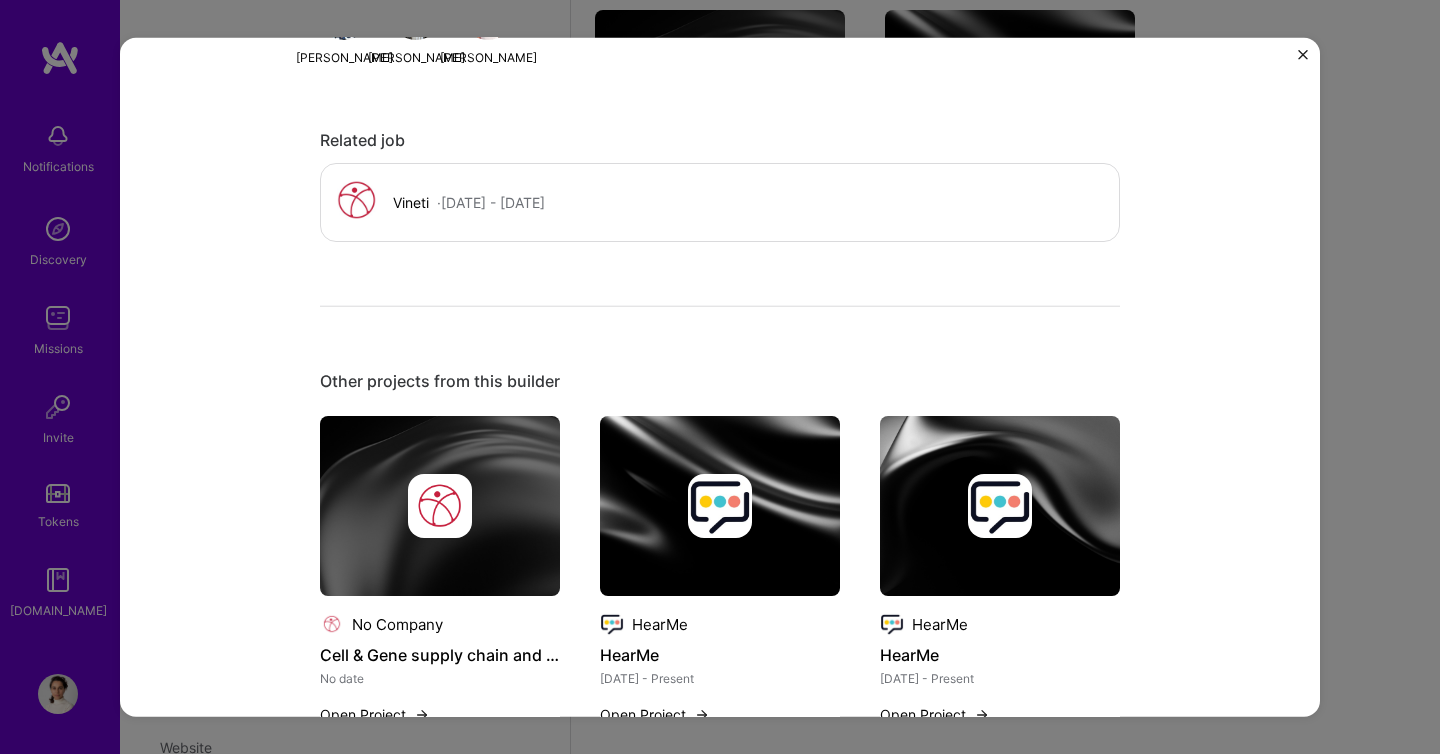 click on "Meta-Data Driven SaaS Healthcare platform   Vineti Healthcare Project link For a pretty long time I was employed at https://vineti.com/ where we were building a generalized healthcare platform specifically for cell and gene therapy.  I participated through the entire process of us building this thing out and was one of the main contributors to the core platform, later on when the company started expanded my area of expertise was mostly focused in the Supply Chain Orchestration line where I effectively architected and developed most of the modules with my team.  My personal pride and joy besides the team which I built was the Scheduling Service, which is a meta-data driven service for end-to-end timeline generation and management for the therapies, as well as a capacity manager for various stages of the therapies development.  Project collaborators David Demirkhanyan Apaven Stepanyan Ana Poghosyan Related job Vineti  ·  Jun, 2018 - Jun, 2019 Open Other projects from this builder No Company No date   HearMe" at bounding box center [720, 377] 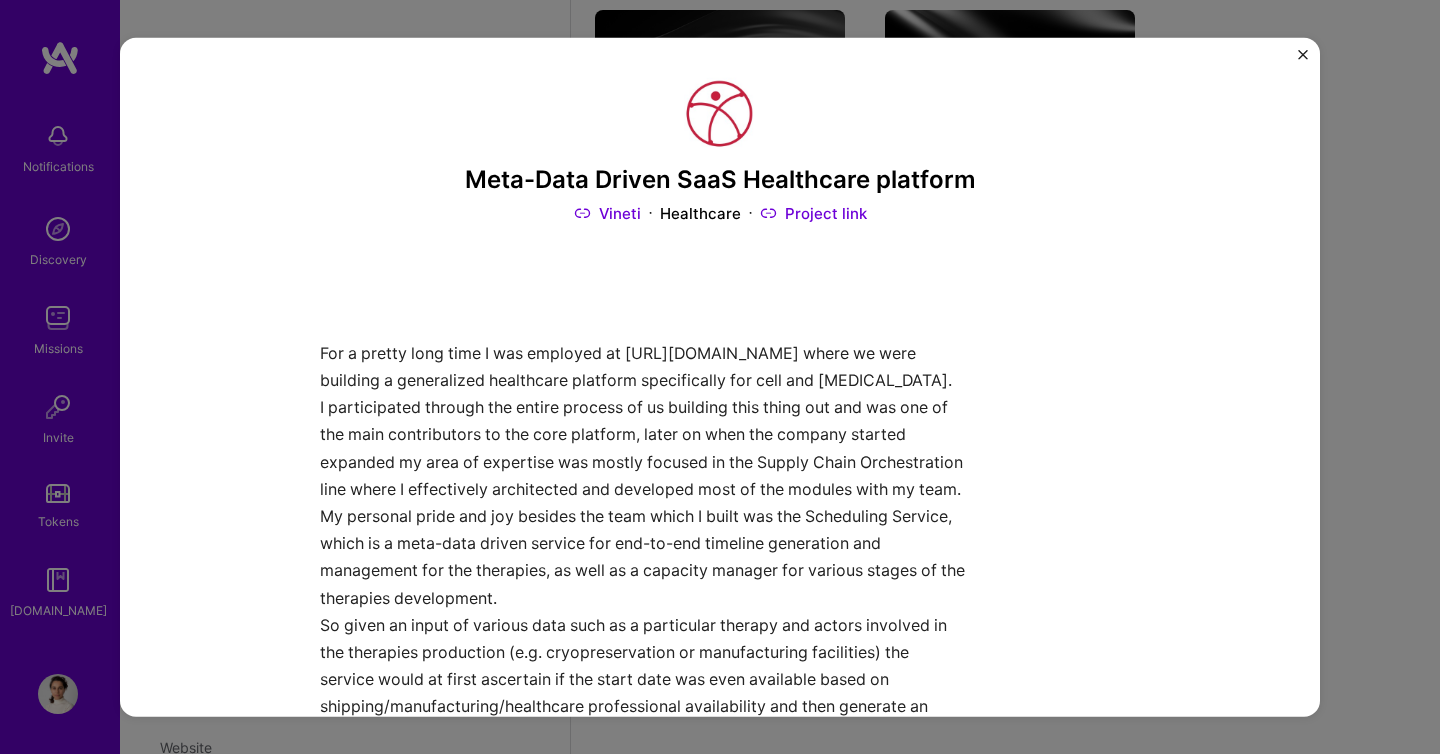 click on "Meta-Data Driven SaaS Healthcare platform   Vineti Healthcare Project link For a pretty long time I was employed at https://vineti.com/ where we were building a generalized healthcare platform specifically for cell and gene therapy.  I participated through the entire process of us building this thing out and was one of the main contributors to the core platform, later on when the company started expanded my area of expertise was mostly focused in the Supply Chain Orchestration line where I effectively architected and developed most of the modules with my team.  My personal pride and joy besides the team which I built was the Scheduling Service, which is a meta-data driven service for end-to-end timeline generation and management for the therapies, as well as a capacity manager for various stages of the therapies development.  Project collaborators David Demirkhanyan Apaven Stepanyan Ana Poghosyan Related job Vineti  ·  Jun, 2018 - Jun, 2019 Open Other projects from this builder No Company No date   HearMe" at bounding box center (720, 377) 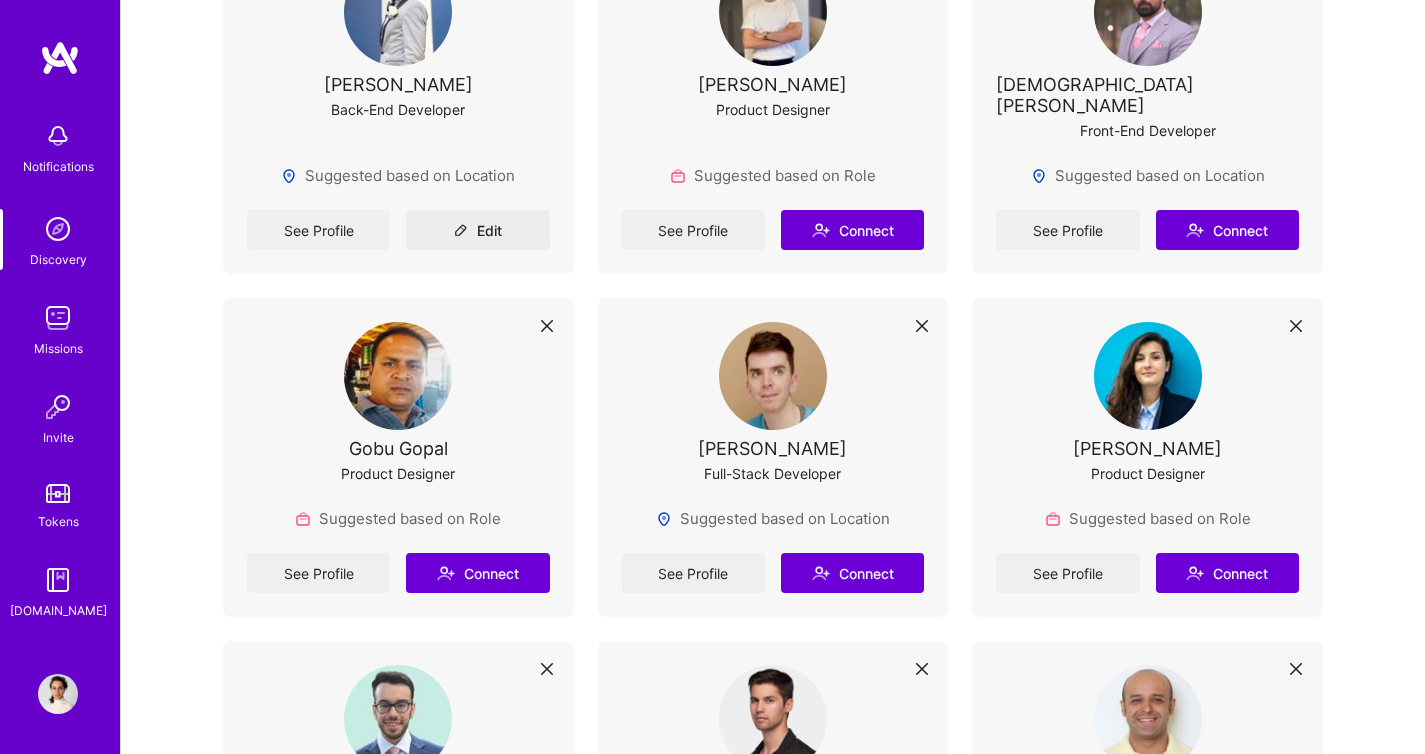 scroll, scrollTop: 1599, scrollLeft: 0, axis: vertical 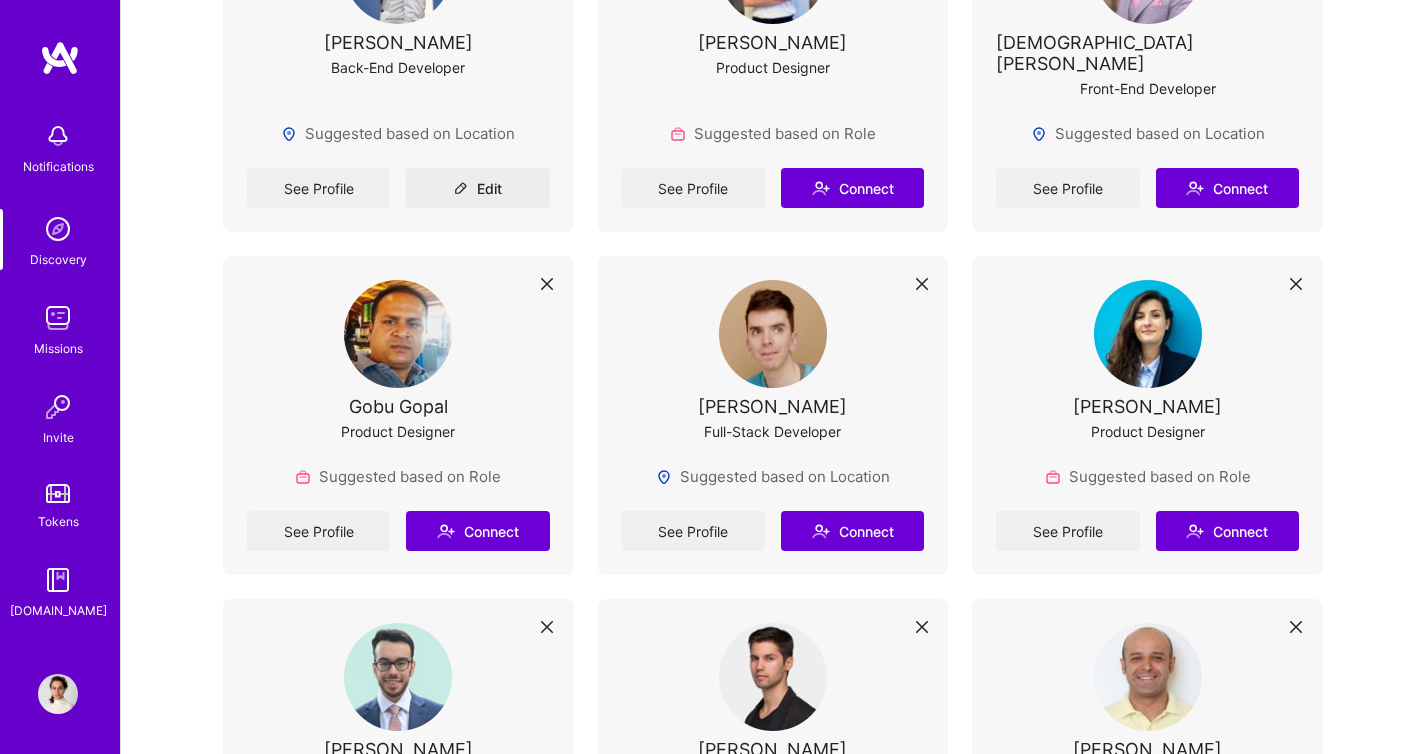 click at bounding box center [1148, 334] 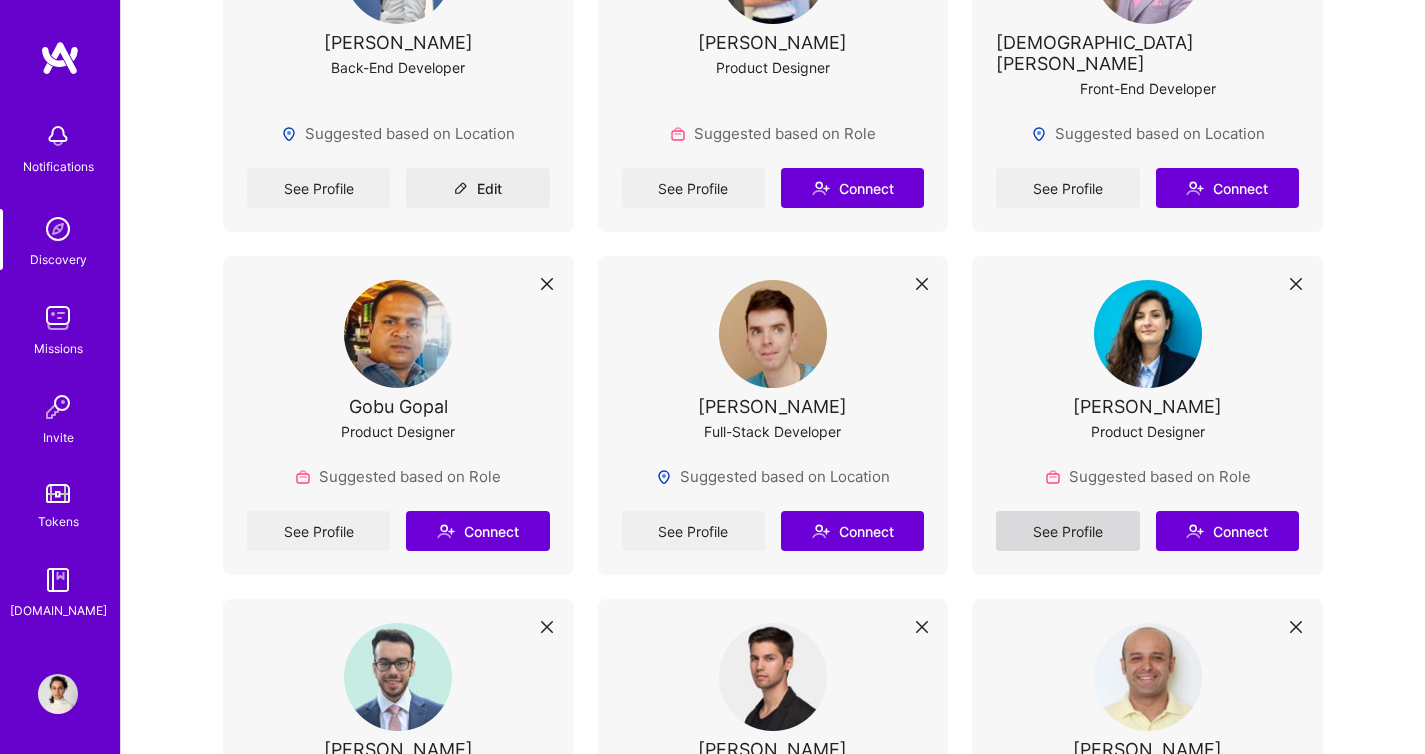 click on "See Profile" at bounding box center (1067, 531) 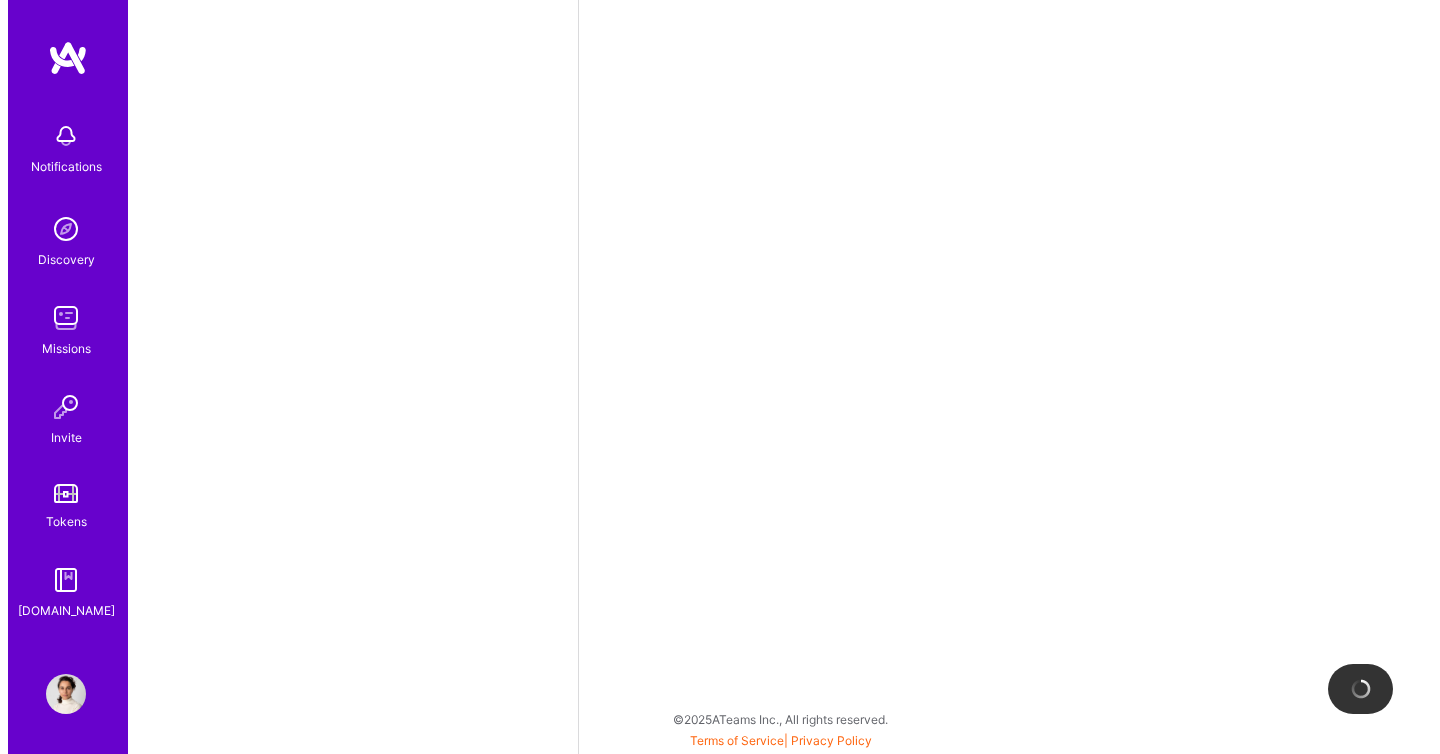 scroll, scrollTop: 0, scrollLeft: 0, axis: both 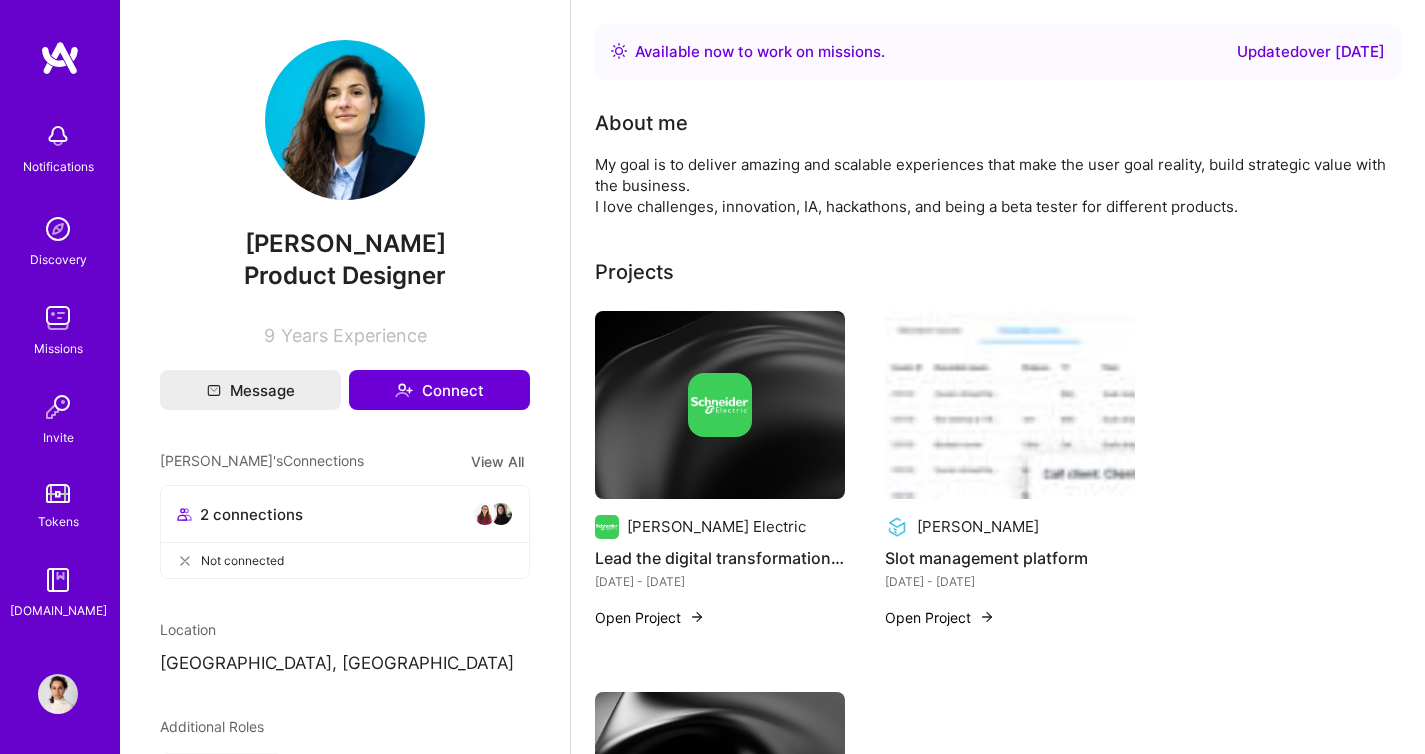 click at bounding box center (720, 405) 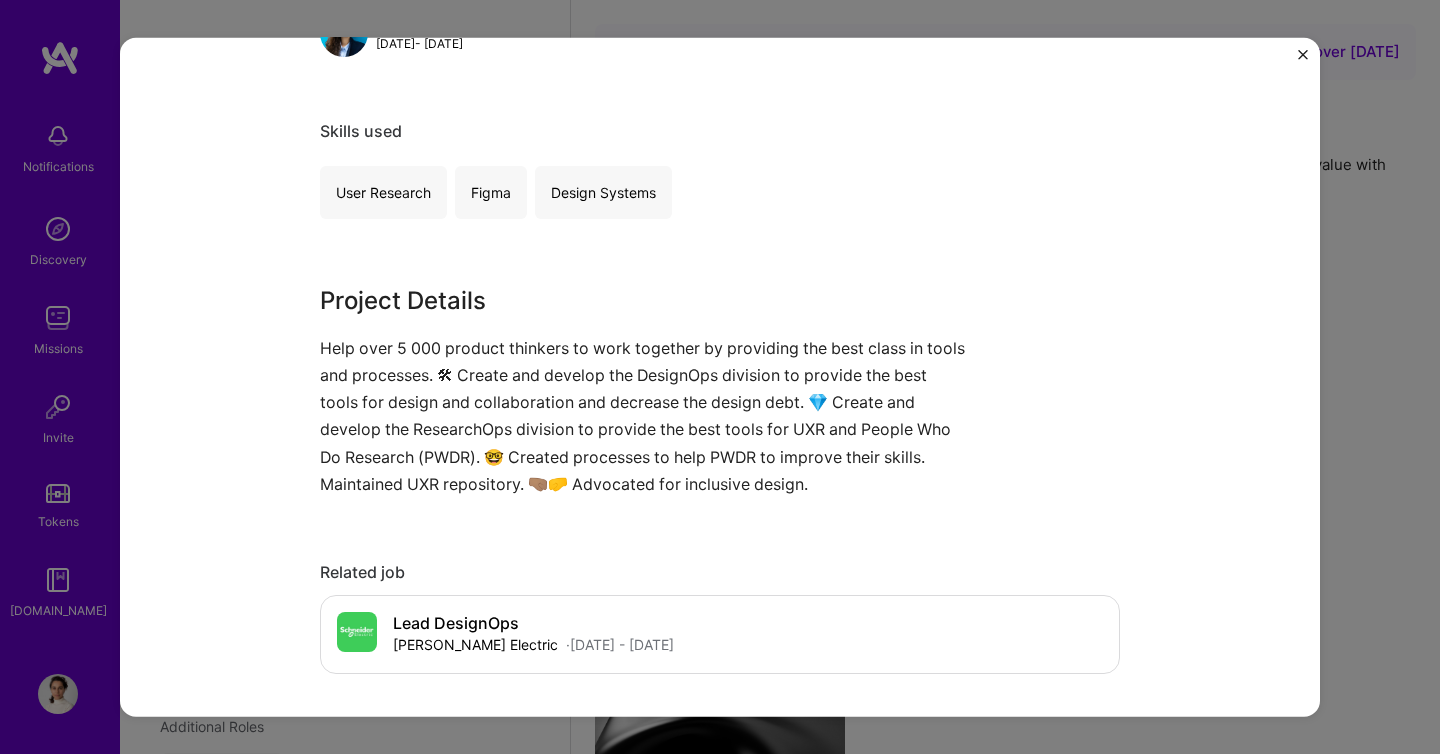 scroll, scrollTop: 322, scrollLeft: 0, axis: vertical 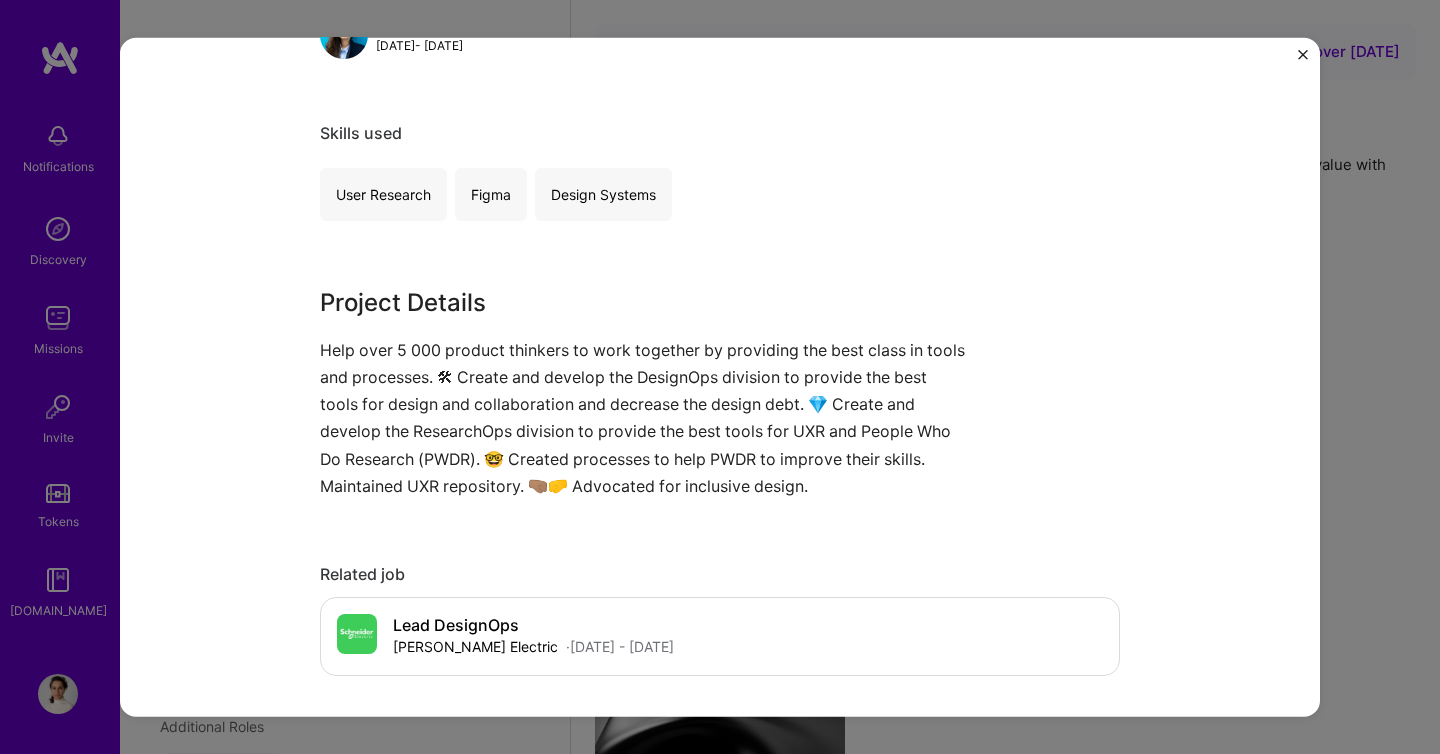 click on "Lead the digital transformation at Schneider Electric   Schneider Electric Internet of Things (IoT) Role Head of Product Ops May, 2022  -   Nov, 2022 Skills used User Research Figma Design Systems Project Details Help over 5 000 product thinkers to work together by providing the best class in tools and processes. 🛠 Create and develop the DesignOps division to provide the best tools for design and collaboration and decrease the design debt. 💎 Create and develop the ResearchOps division to provide the best tools for UXR and People Who Do Research (PWDR). 🤓 Created processes to help PWDR to improve their skills. Maintained UXR repository. 🤜🏽🤛 Advocated for inclusive design. Related job Lead DesignOps Schneider Electric  ·  Dec, 2020 - May, 2022 Open Other projects from this builder Kevin Privette Community Expert at Microsoft Form Processing - AI builder on PowerApps Dec 2018 - Nov 2019 Open Project   Schneider Electric Lead the digital transformation at Schneider Electric May 2022 - Nov 2022" at bounding box center (720, 377) 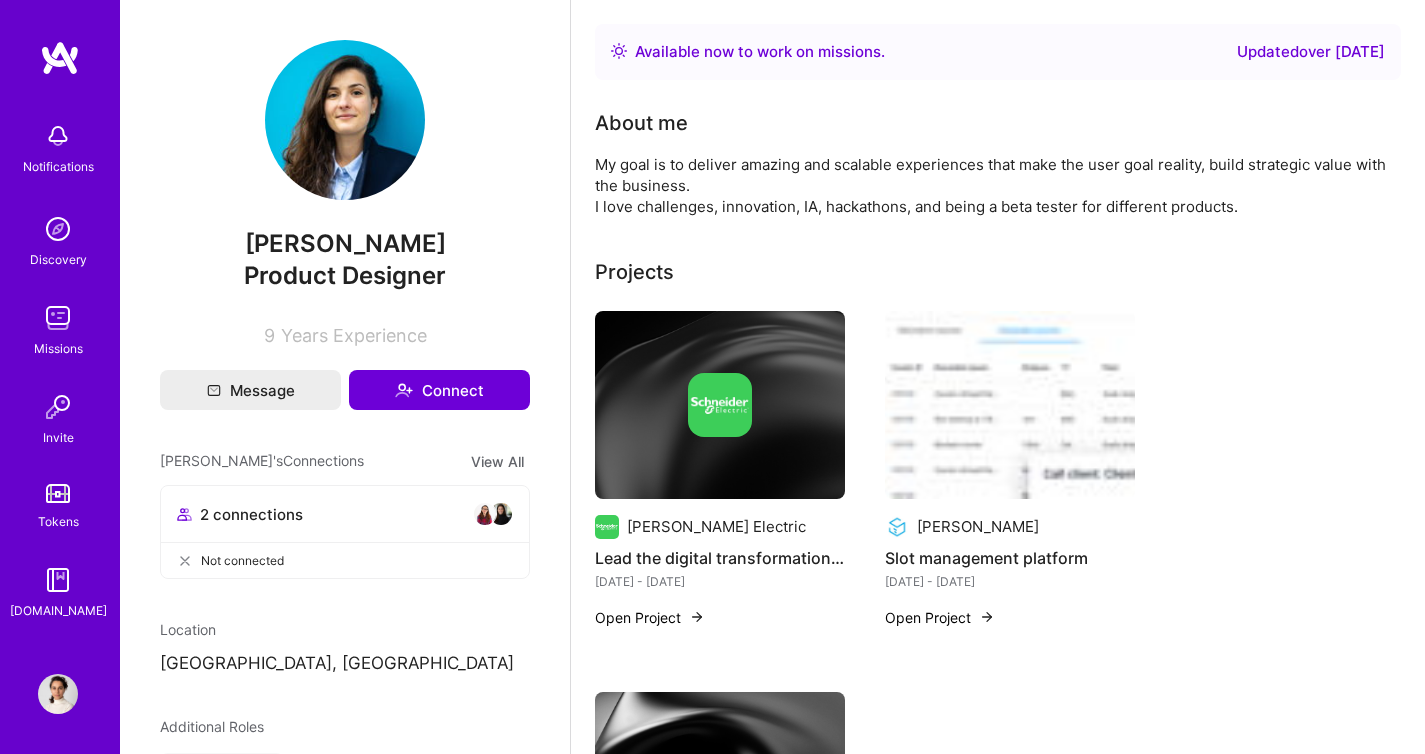 click at bounding box center (1010, 405) 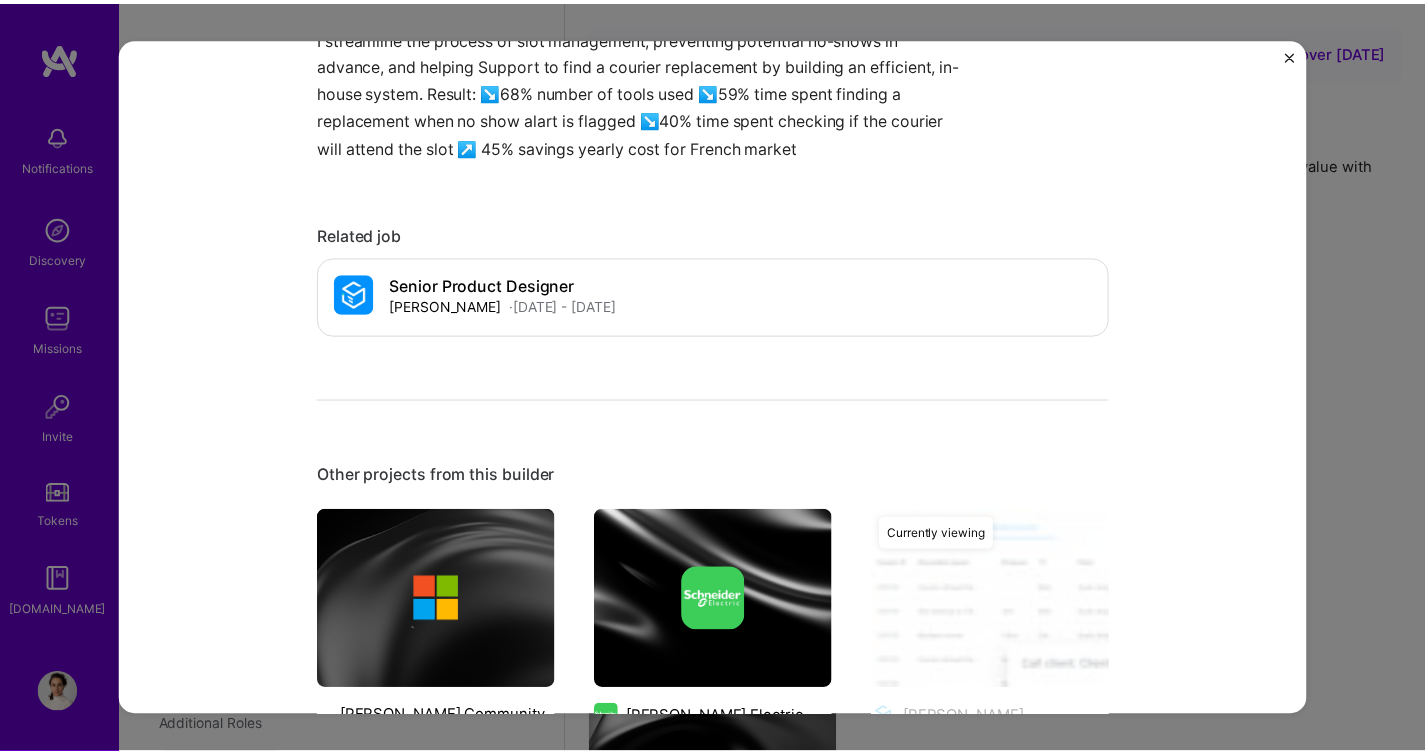 scroll, scrollTop: 1365, scrollLeft: 0, axis: vertical 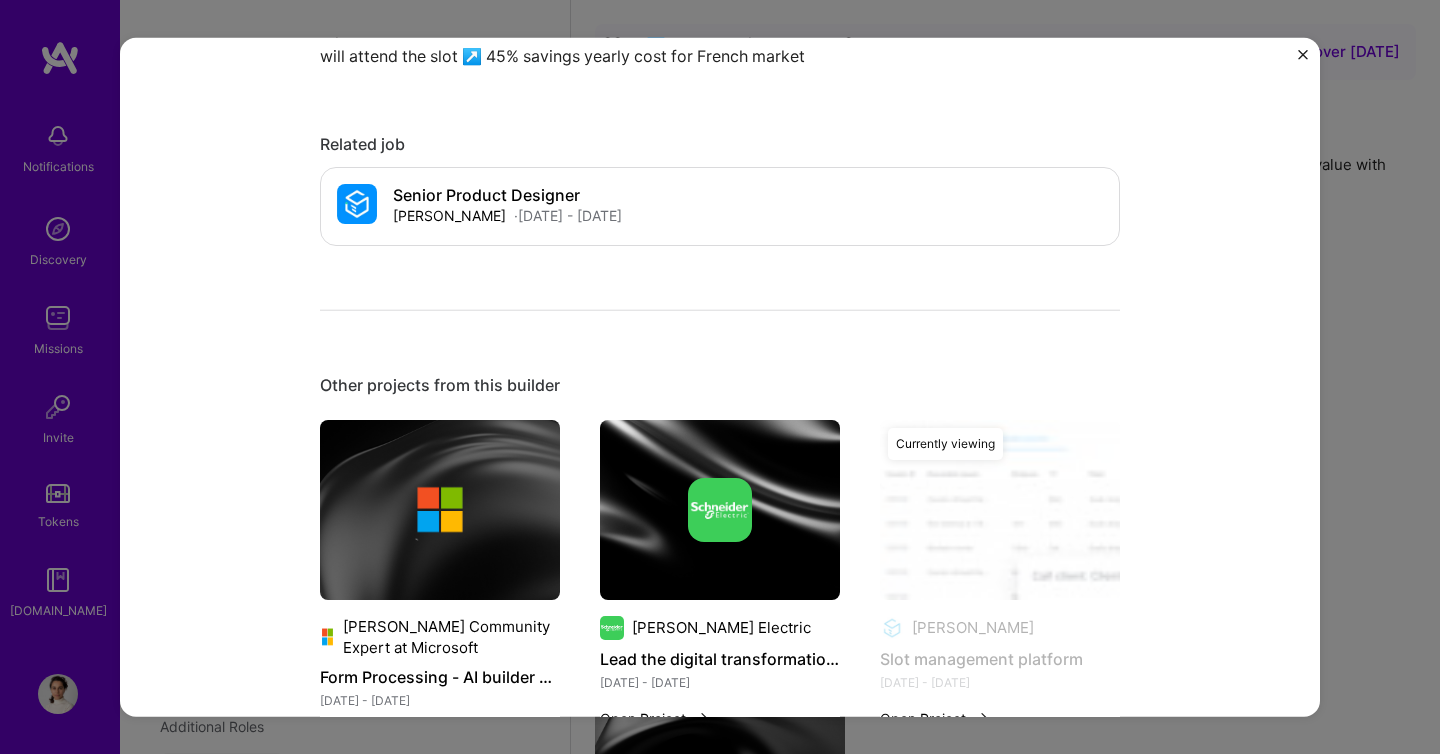 click on "Slot management platform   Stuart Logistics Role Product Designer Dec, 2020  -   May, 2022 Skills used Prototyping User Research Figma Product Design Analytics Project Details I streamline the process of slot management, preventing potential no-shows in advance, and helping Support to find a courier replacement by building an efficient, in-house system. Result: ↘️68% number of tools used ↘️59% time spent finding a replacement when no show alart is flagged ↘️40% time spent checking if the courier will attend the slot ↗️ 45% savings yearly cost for French market Related job Senior Product Designer Stuart  ·  Dec, 2020 - May, 2022 Open Other projects from this builder Kevin Privette Community Expert at Microsoft Form Processing - AI builder on PowerApps Dec 2018 - Nov 2019 Open Project   Schneider Electric Lead the digital transformation at Schneider Electric May 2022 - Nov 2022 Open Project   Stuart Slot management platform Dec 2020 - May 2022 Open Project   Currently viewing" at bounding box center [720, 377] 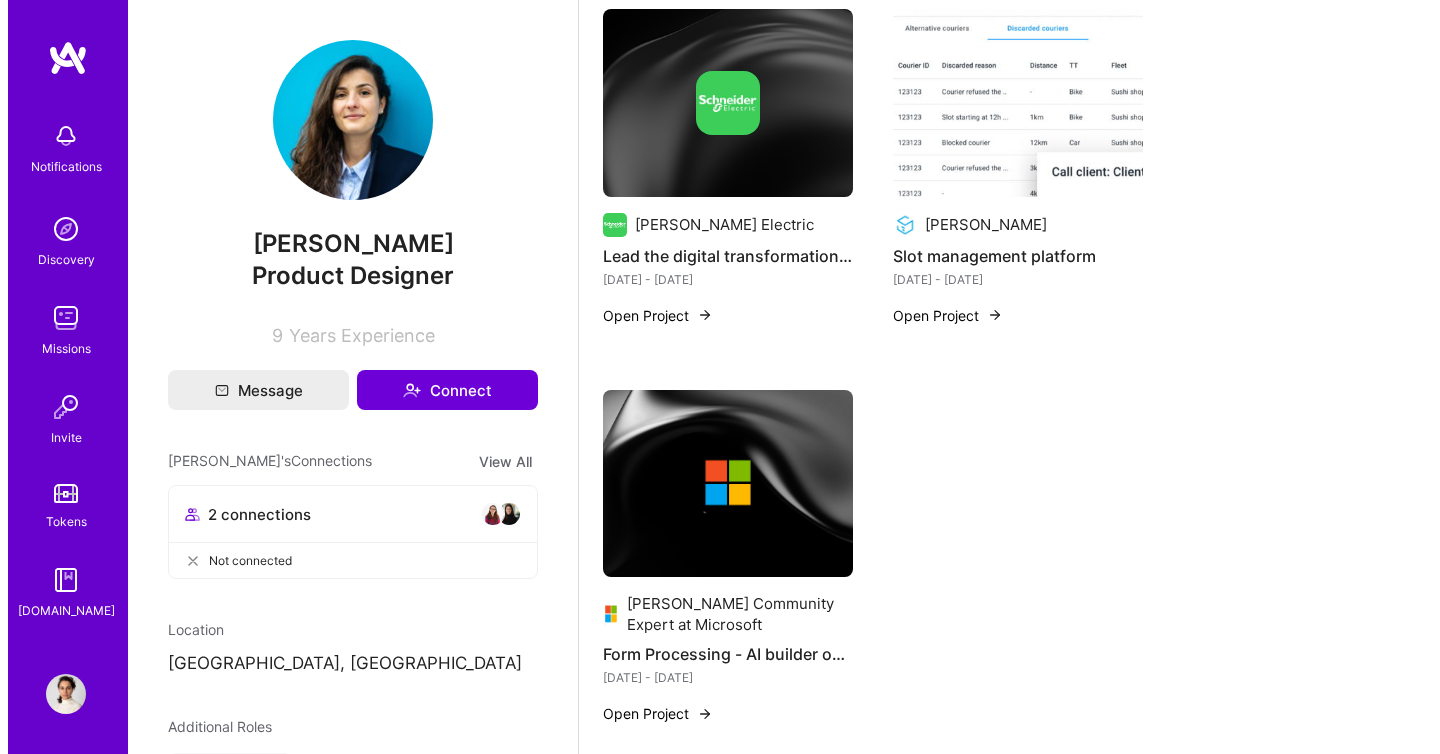 scroll, scrollTop: 326, scrollLeft: 0, axis: vertical 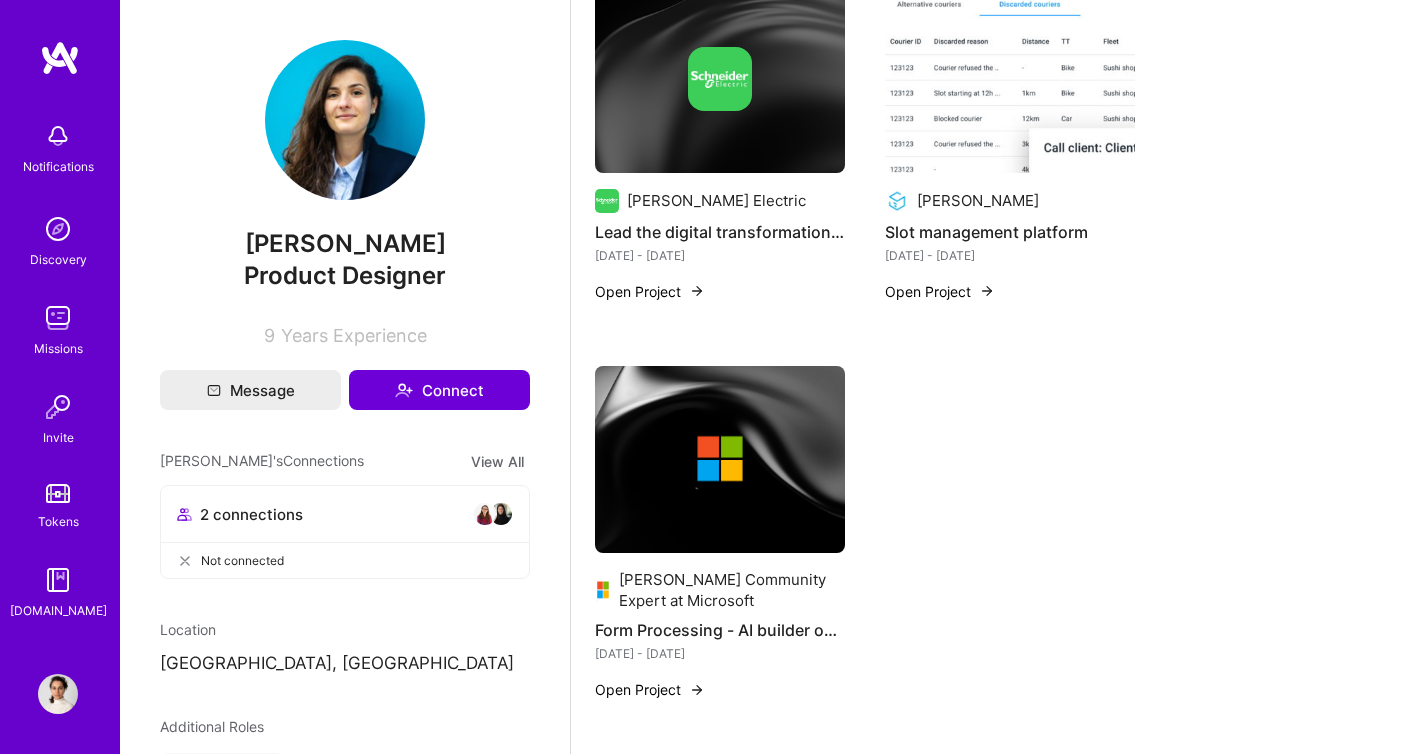 click at bounding box center (720, 459) 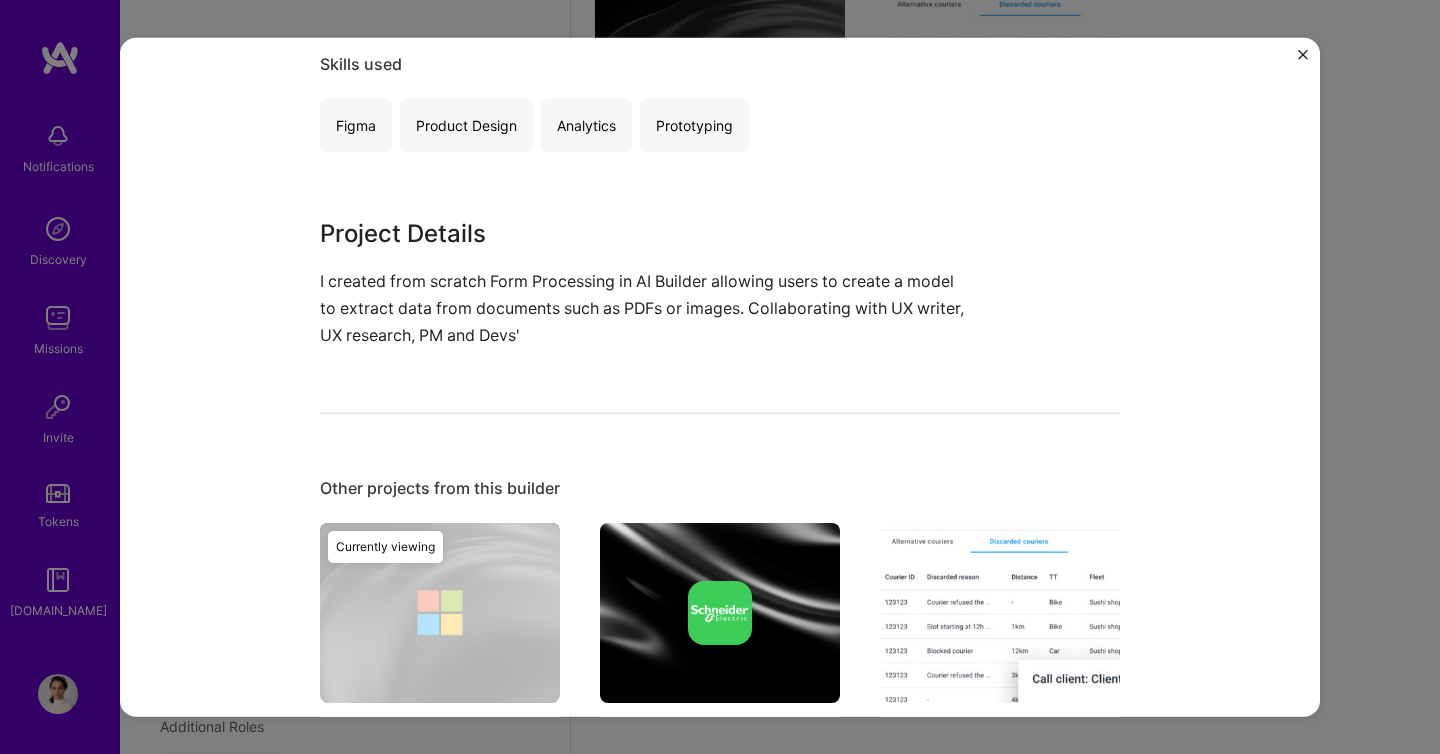 scroll, scrollTop: 394, scrollLeft: 0, axis: vertical 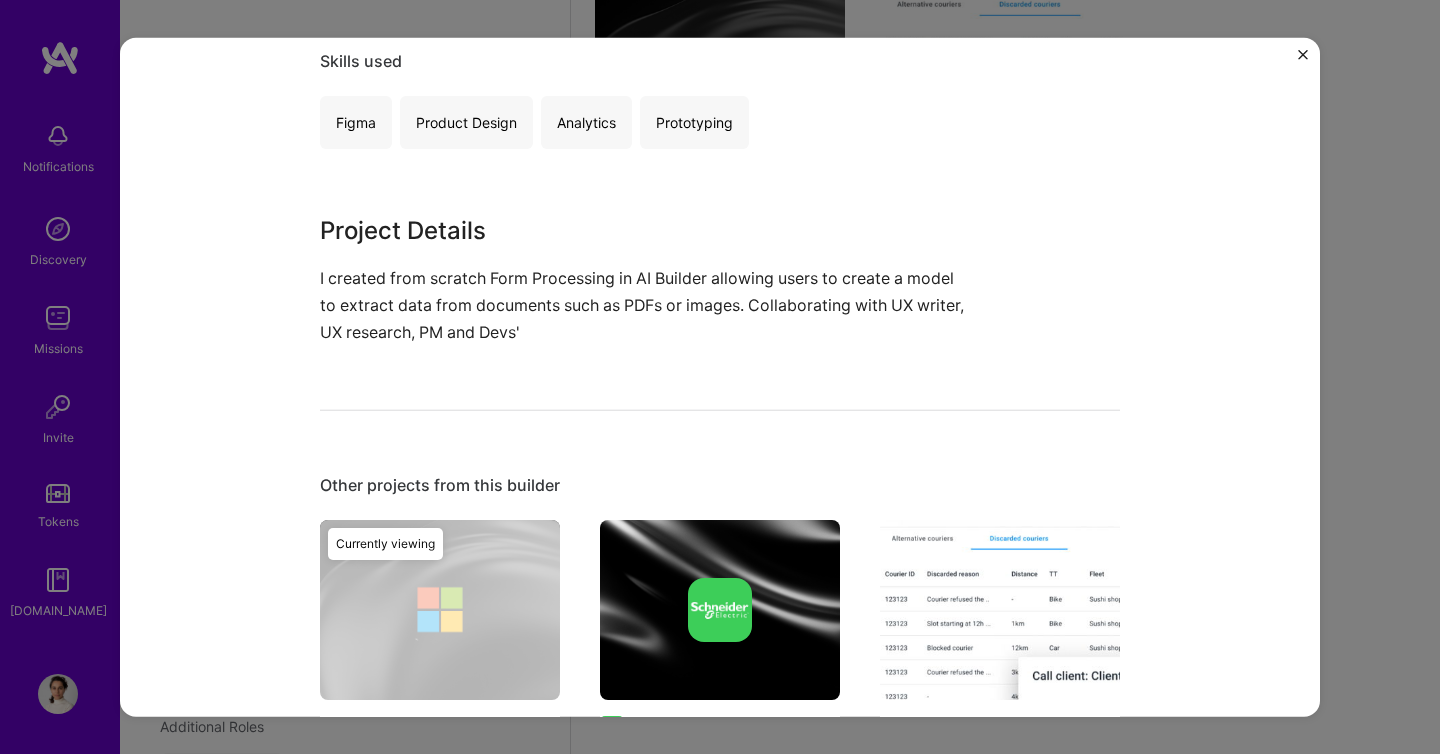 click on "Form Processing - AI builder on PowerApps   Kevin Privette Community Expert at Microsoft Artifical Intelligence / Machine Learning Role Product Designer Dec, 2018  -   Nov, 2019 Skills used Figma Product Design Analytics Prototyping Project Details I created from scratch Form Processing in AI Builder allowing users to create a model to extract data from documents such as PDFs or images. Collaborating with UX writer, UX research, PM and Devs' Other projects from this builder Kevin Privette Community Expert at Microsoft Form Processing - AI builder on PowerApps Dec 2018 - Nov 2019 Open Project   Currently viewing Schneider Electric Lead the digital transformation at Schneider Electric May 2022 - Nov 2022 Open Project   Stuart Slot management platform Dec 2020 - May 2022 Open Project" at bounding box center (720, 377) 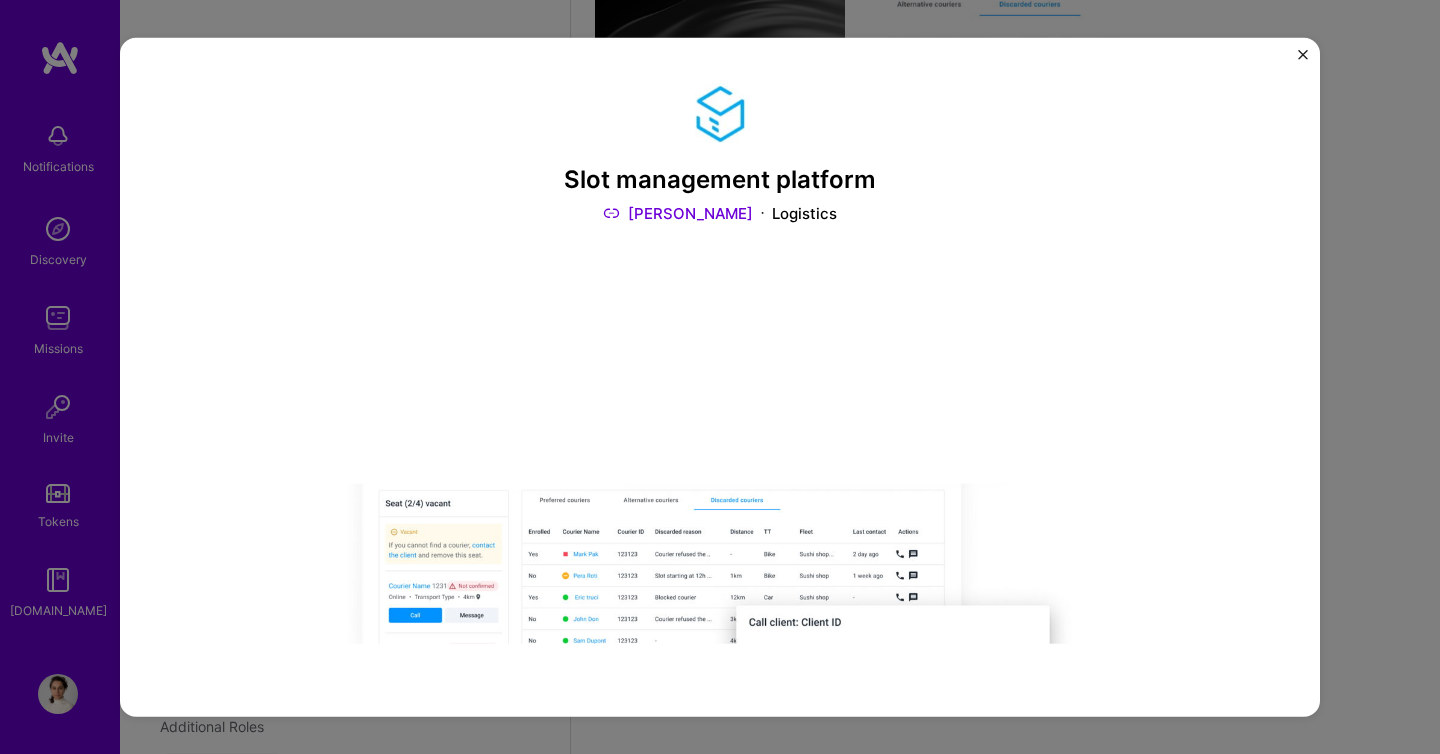 scroll, scrollTop: 0, scrollLeft: 0, axis: both 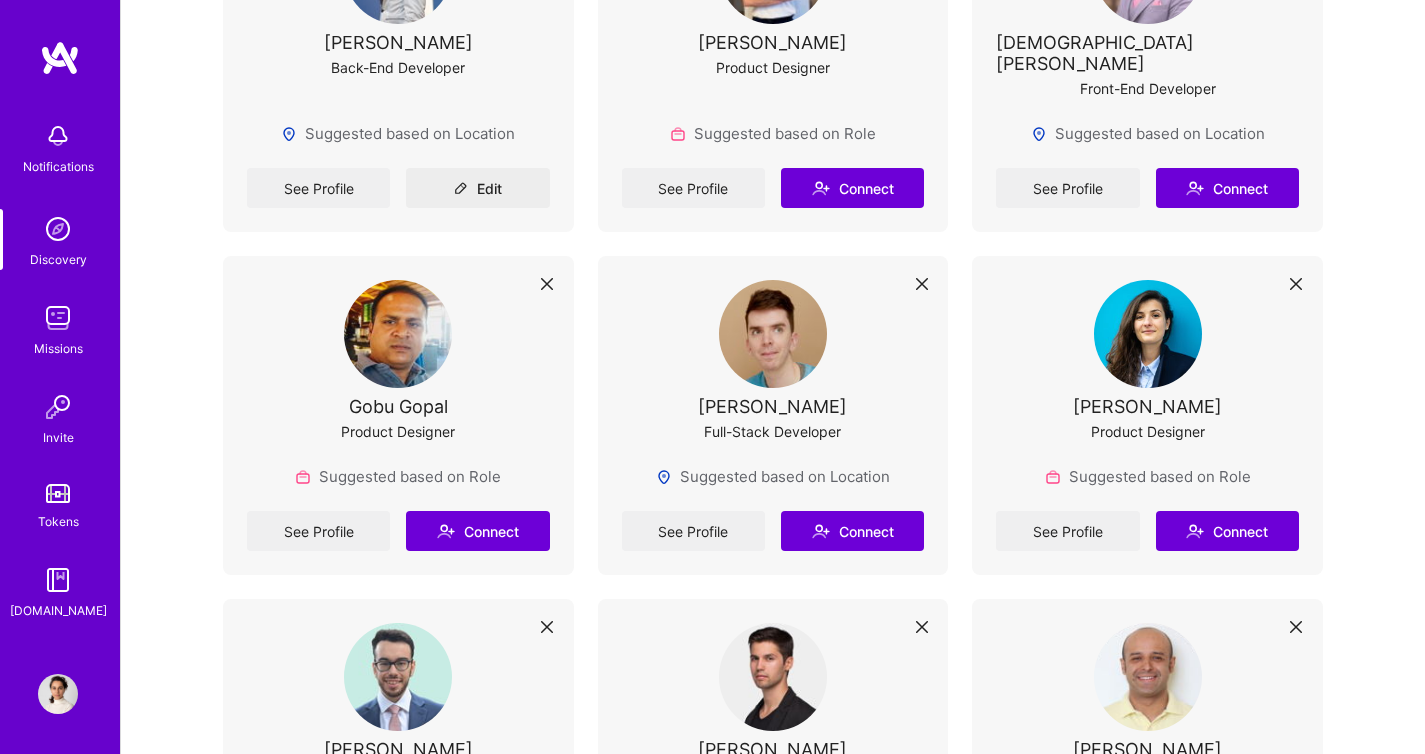 click on "Discover new connections Connect with builders you want to work with Builders who like working together perform better and are more likely to be selected for missions. Learn why connections are important Hammed Oyedele Product Designer You both worked at Freelance Creative See Profile Connect Godfred Brako Brand Designer You both worked at Freelance Creative See Profile Connect Karla Ulloa Product Designer You both worked at Freelance Creative See Profile Connect Shylendar Murali Product Designer You both worked at Freelance Creative See Profile Connect Fabio Parra Product Designer You both worked at Freelance Creative See Profile Connect Laura Varisco Product Designer You both worked at Freelance Creative See Profile Connect philip machalski Product Designer Suggested based on Role See Profile Connect Md Shahab Uddin Mobile Developer Suggested based on Location See Profile Connect Ana Poghosyan Product Designer Suggested based on Role See Profile Connect Peter Henry Back-End Developer See Profile Edit Edit" at bounding box center (773, 996) 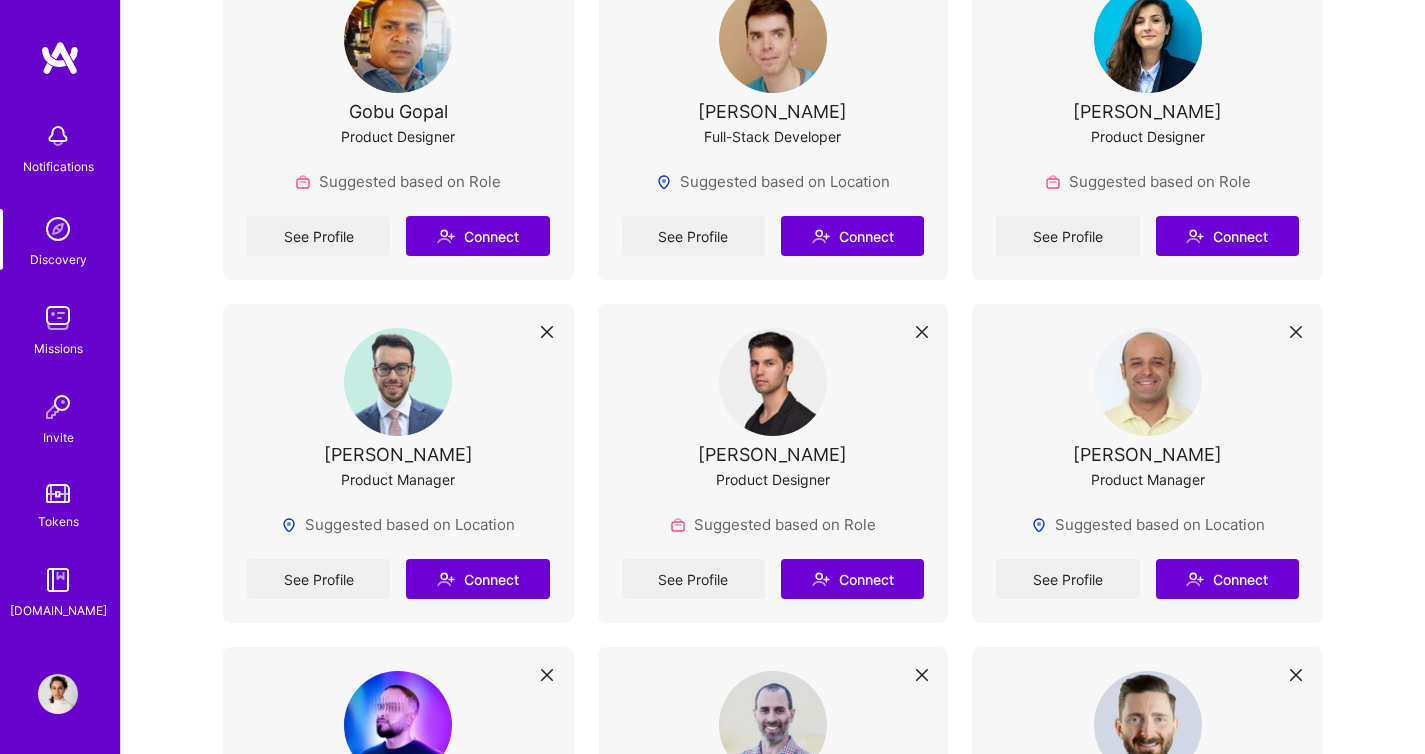 scroll, scrollTop: 1896, scrollLeft: 0, axis: vertical 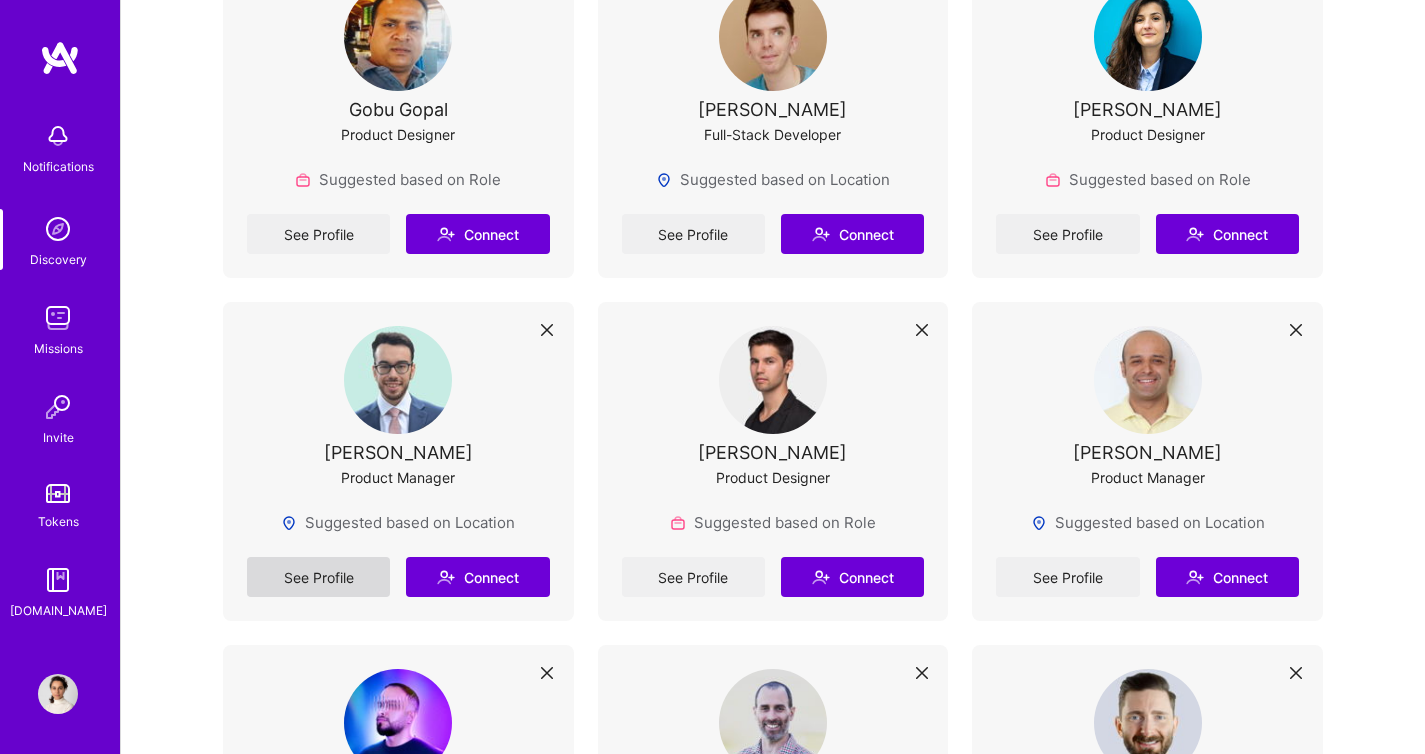 click on "See Profile" at bounding box center (318, 577) 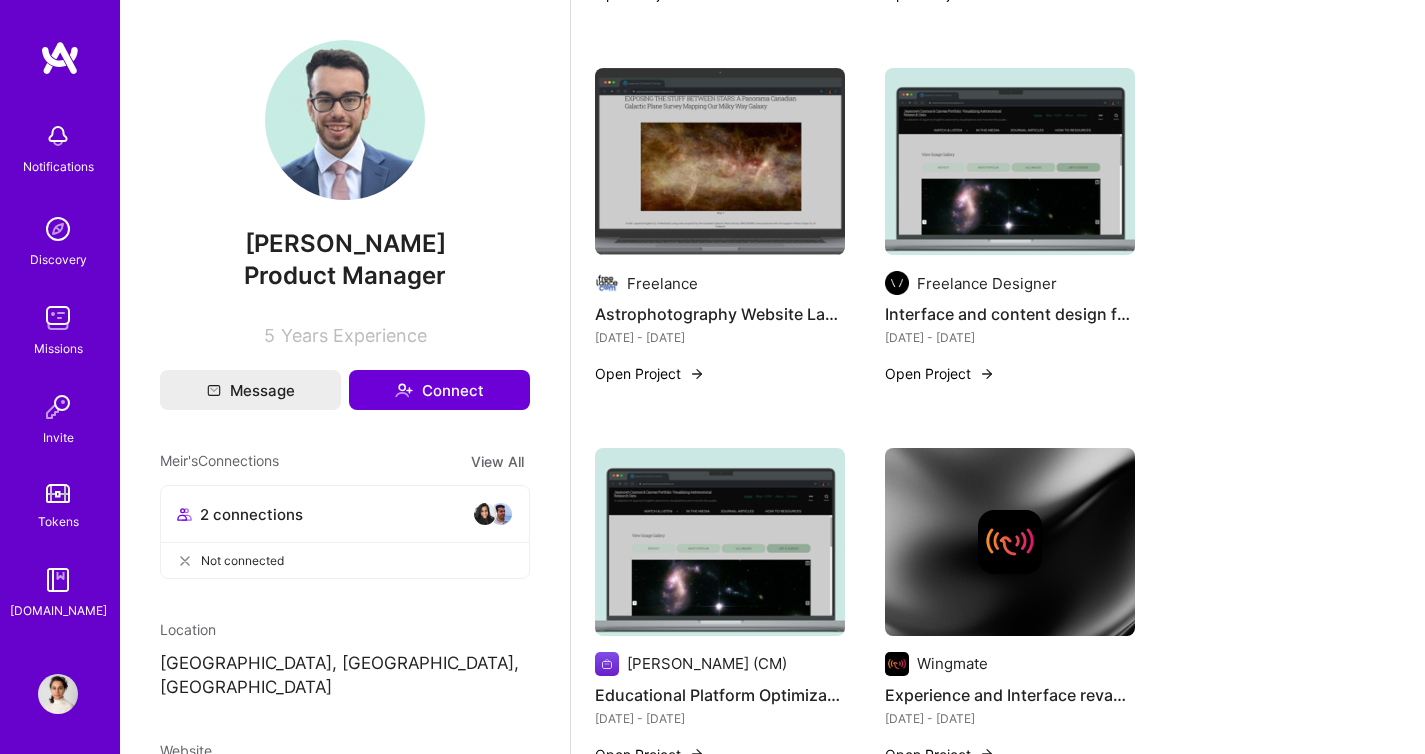 scroll, scrollTop: 790, scrollLeft: 0, axis: vertical 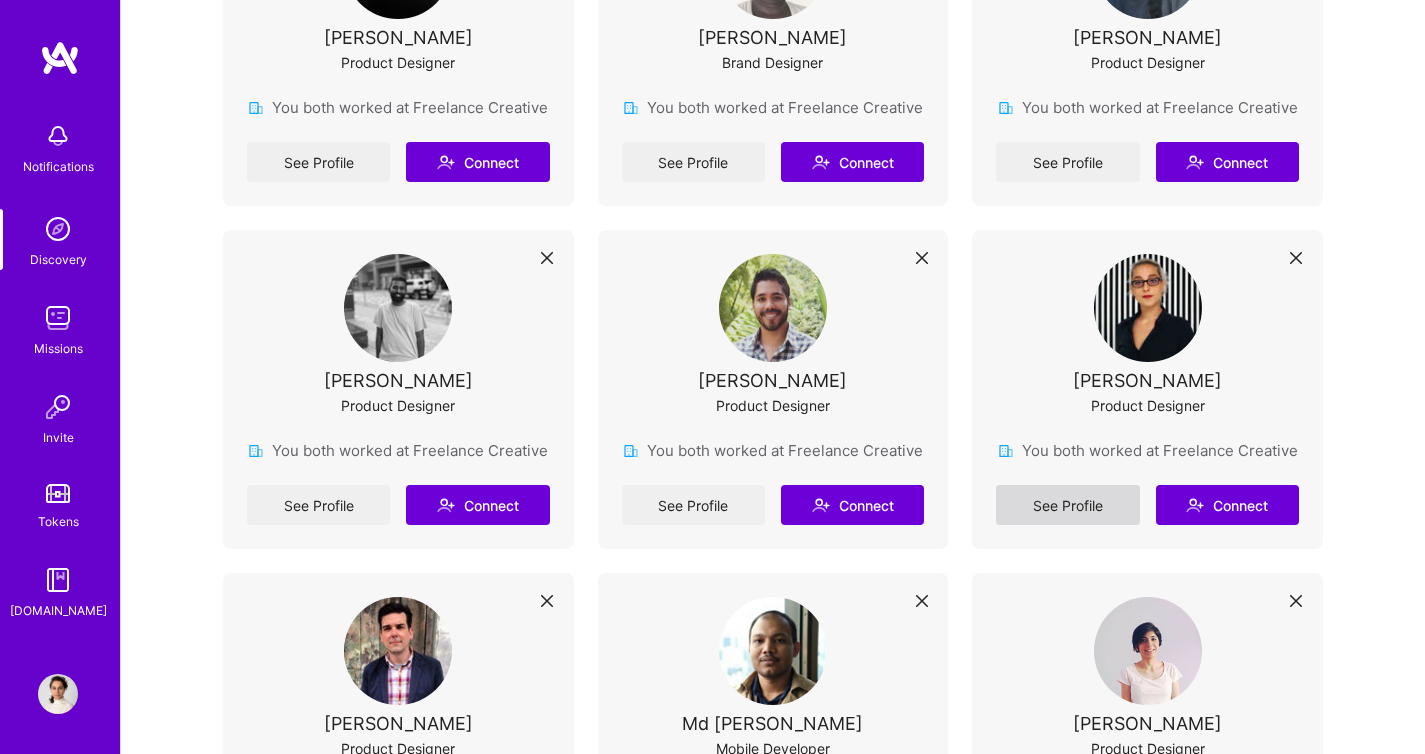 click on "See Profile" at bounding box center [1067, 505] 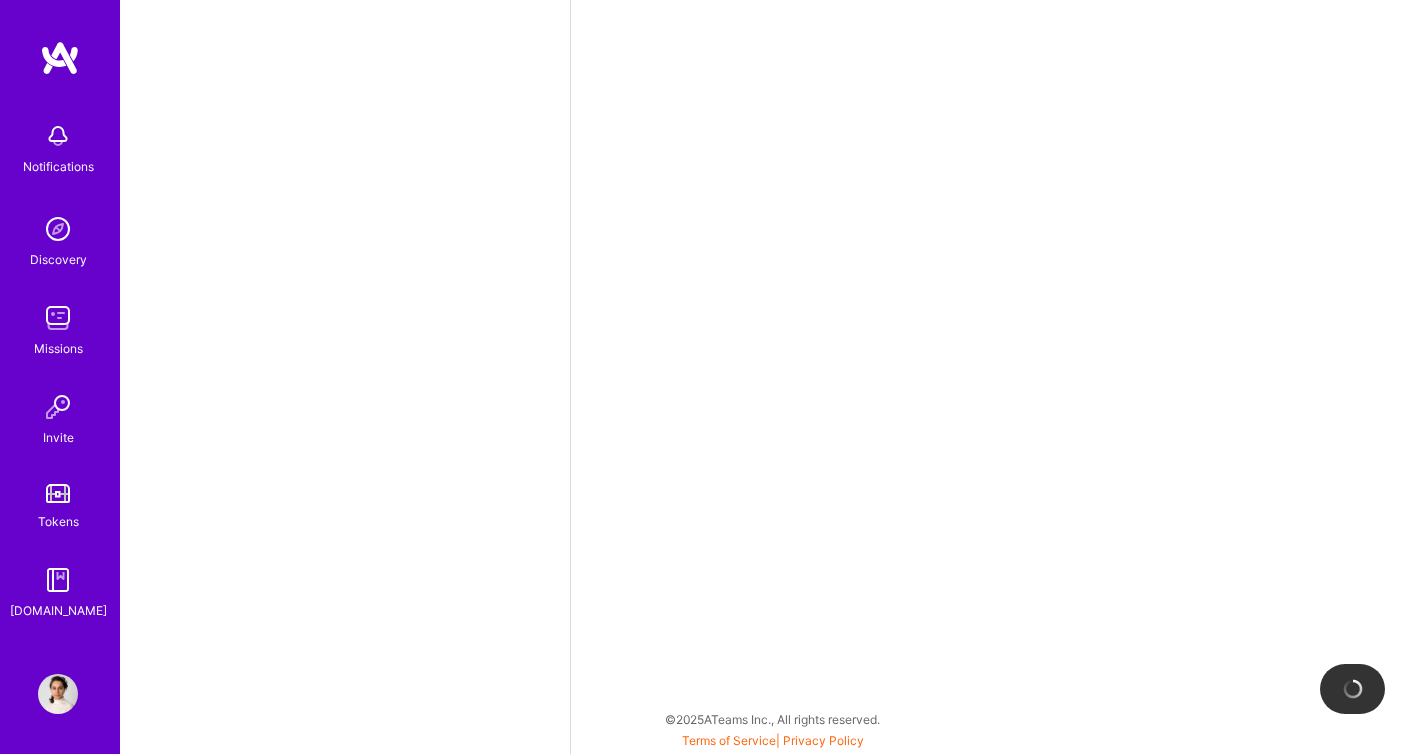 scroll, scrollTop: 0, scrollLeft: 0, axis: both 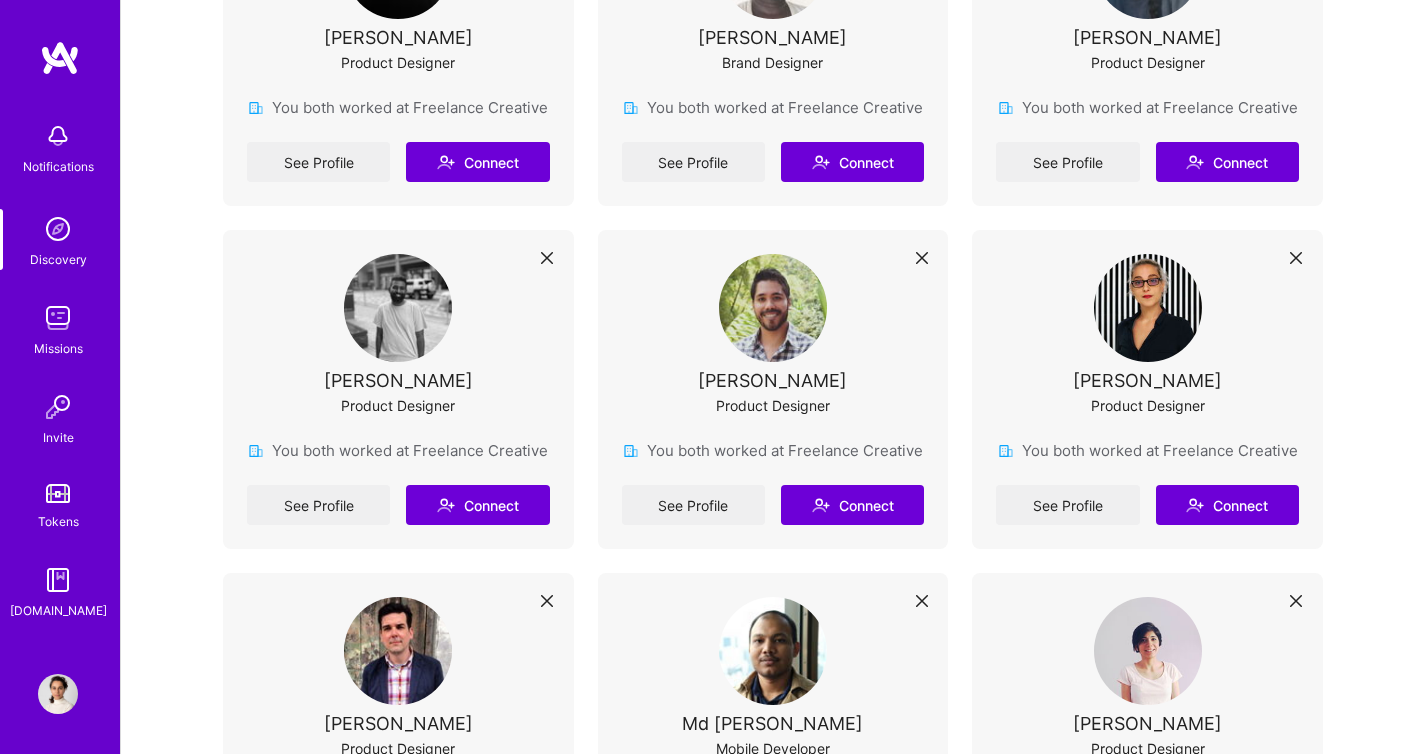 click at bounding box center (58, 580) 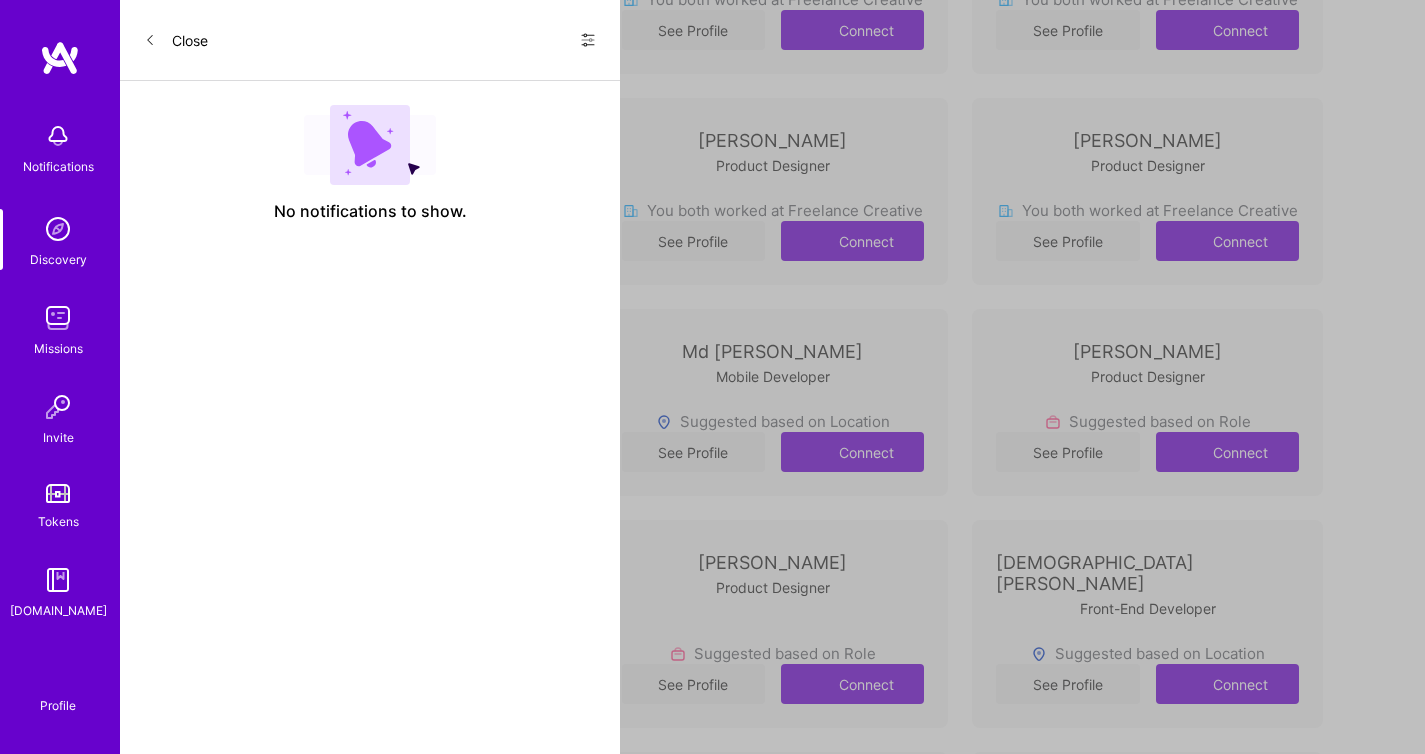 scroll, scrollTop: 0, scrollLeft: 0, axis: both 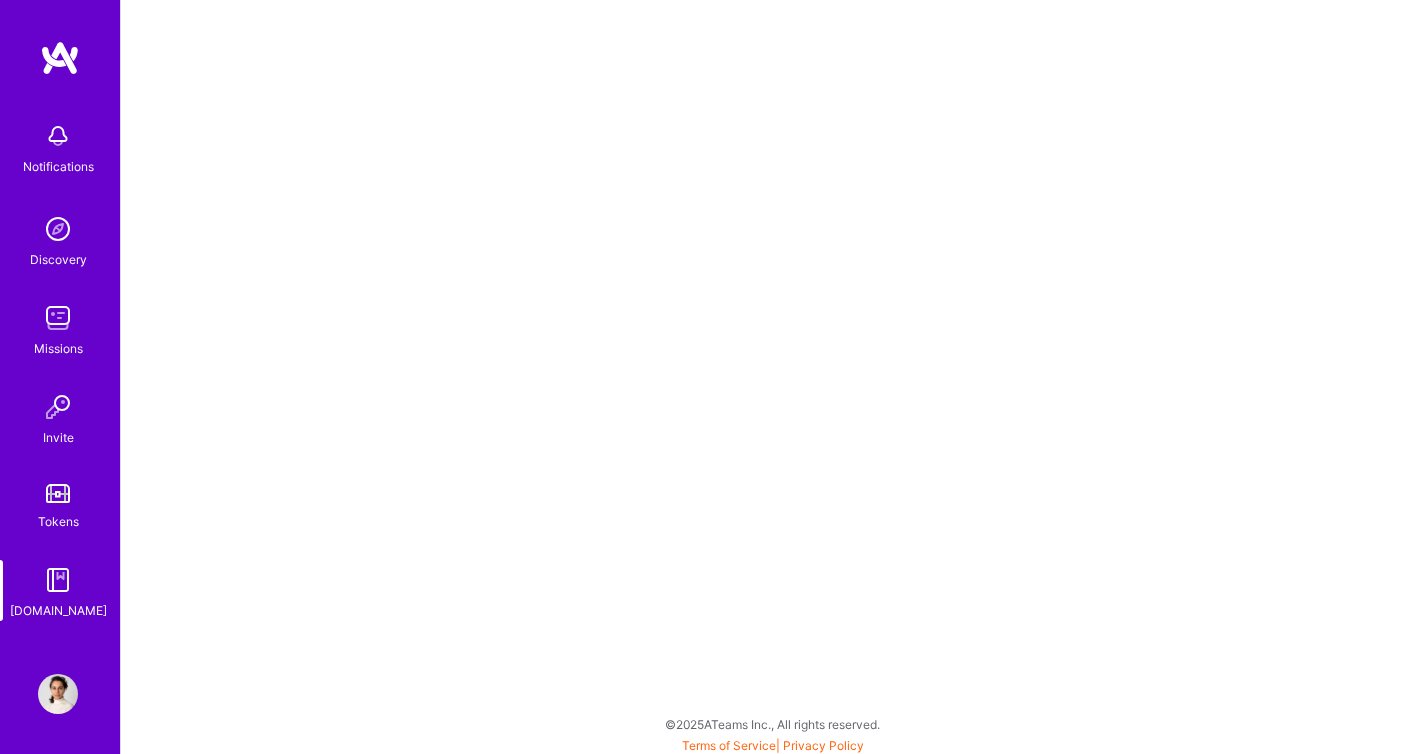 click at bounding box center [58, 229] 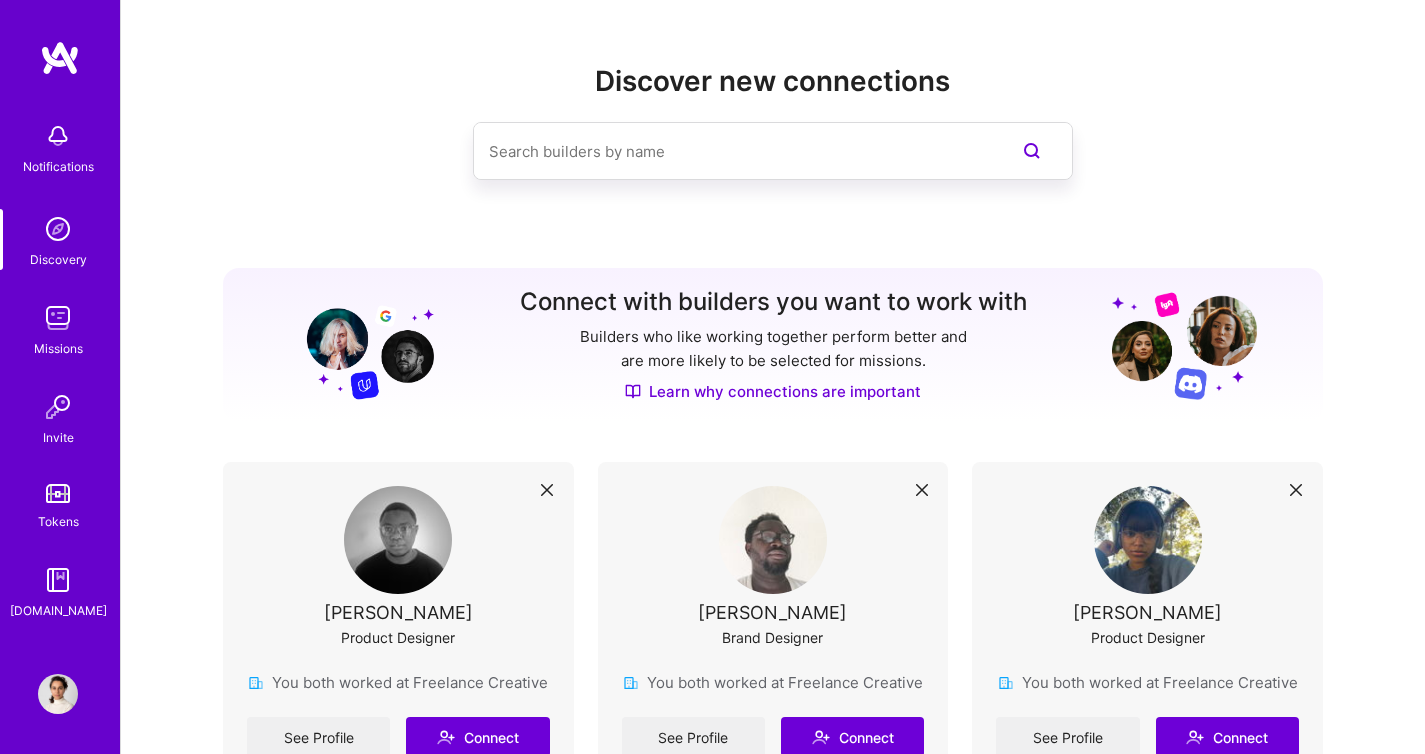 click at bounding box center (733, 151) 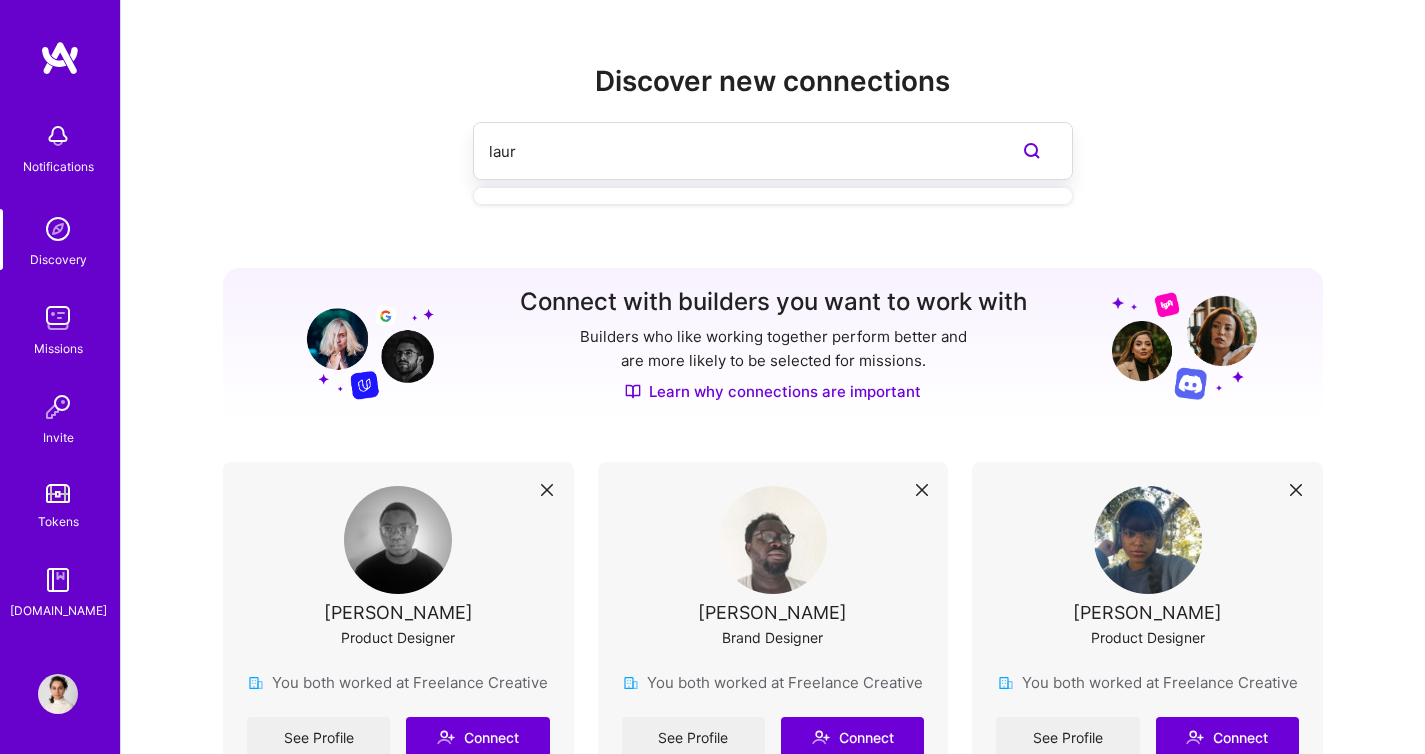 type on "laura" 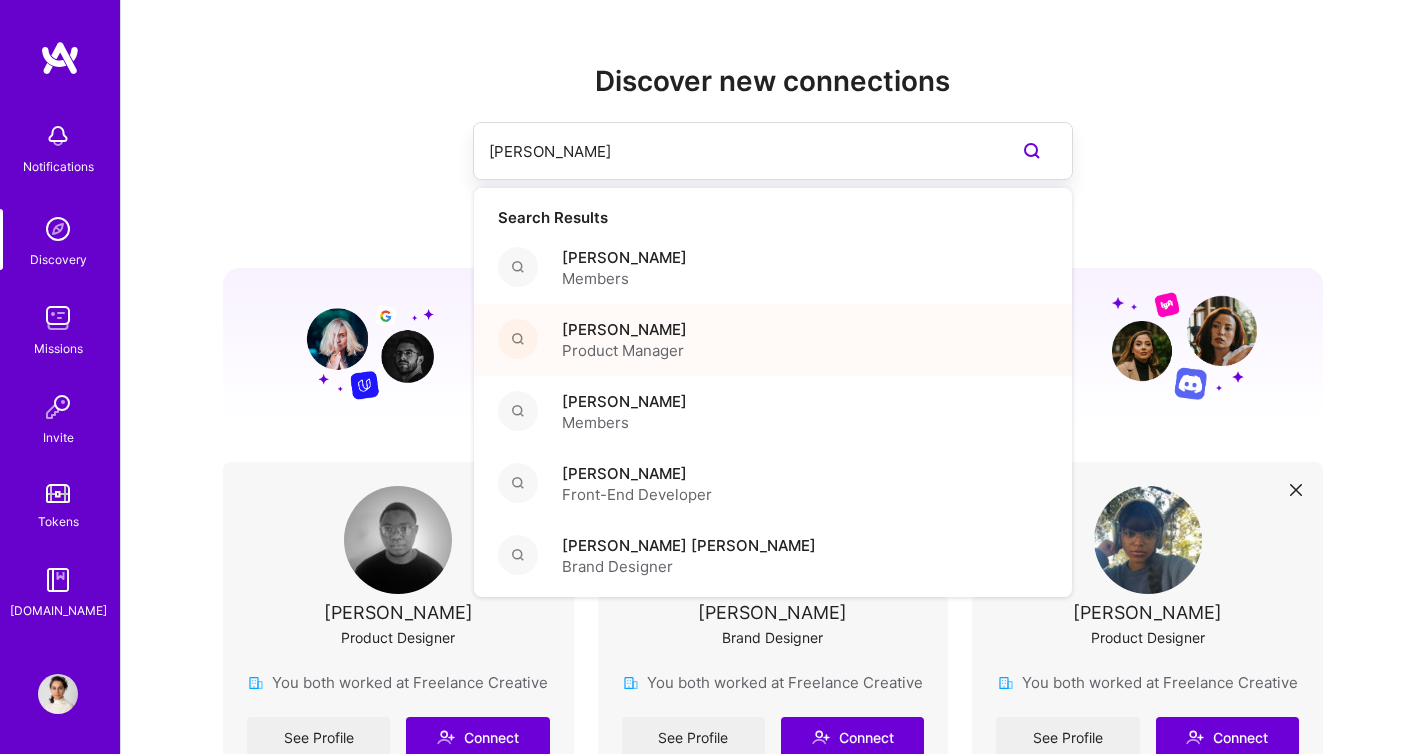 click on "Product Manager" at bounding box center (624, 350) 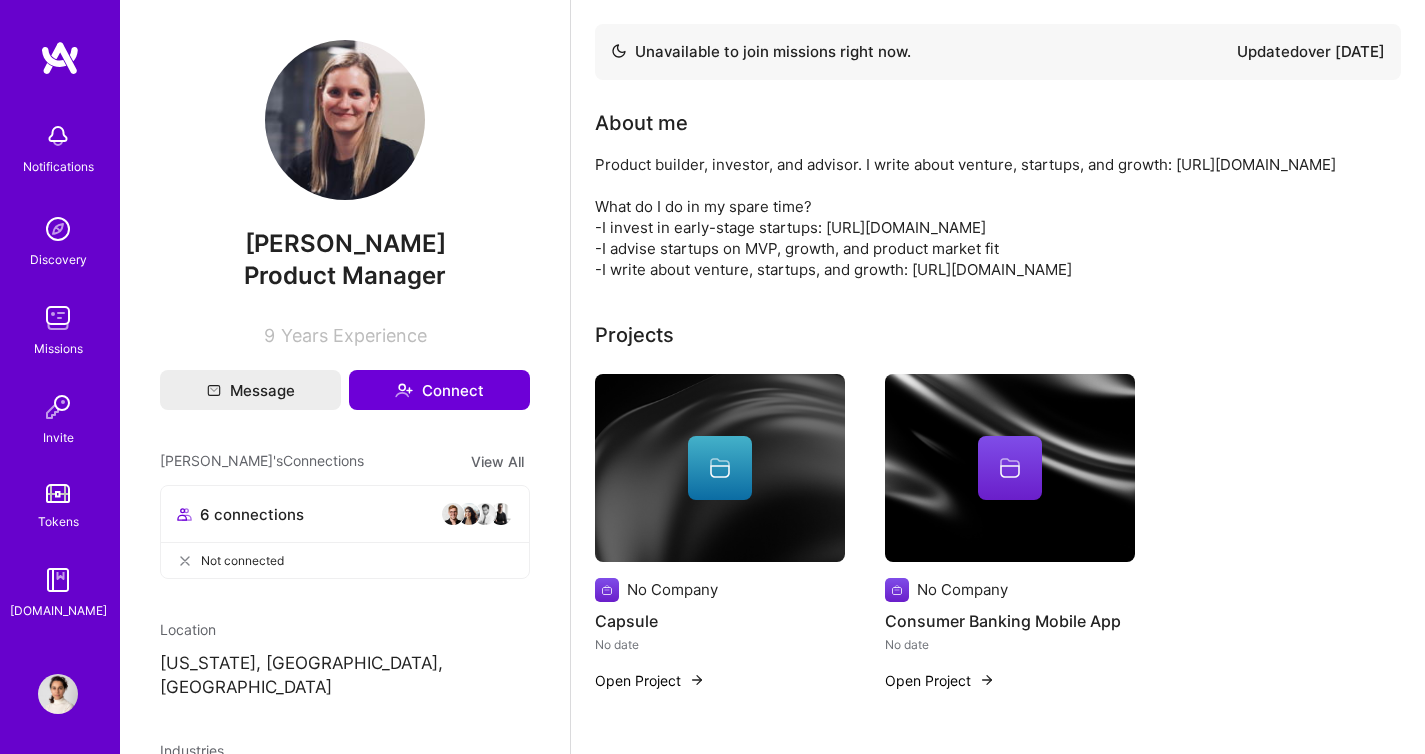 scroll, scrollTop: 111, scrollLeft: 0, axis: vertical 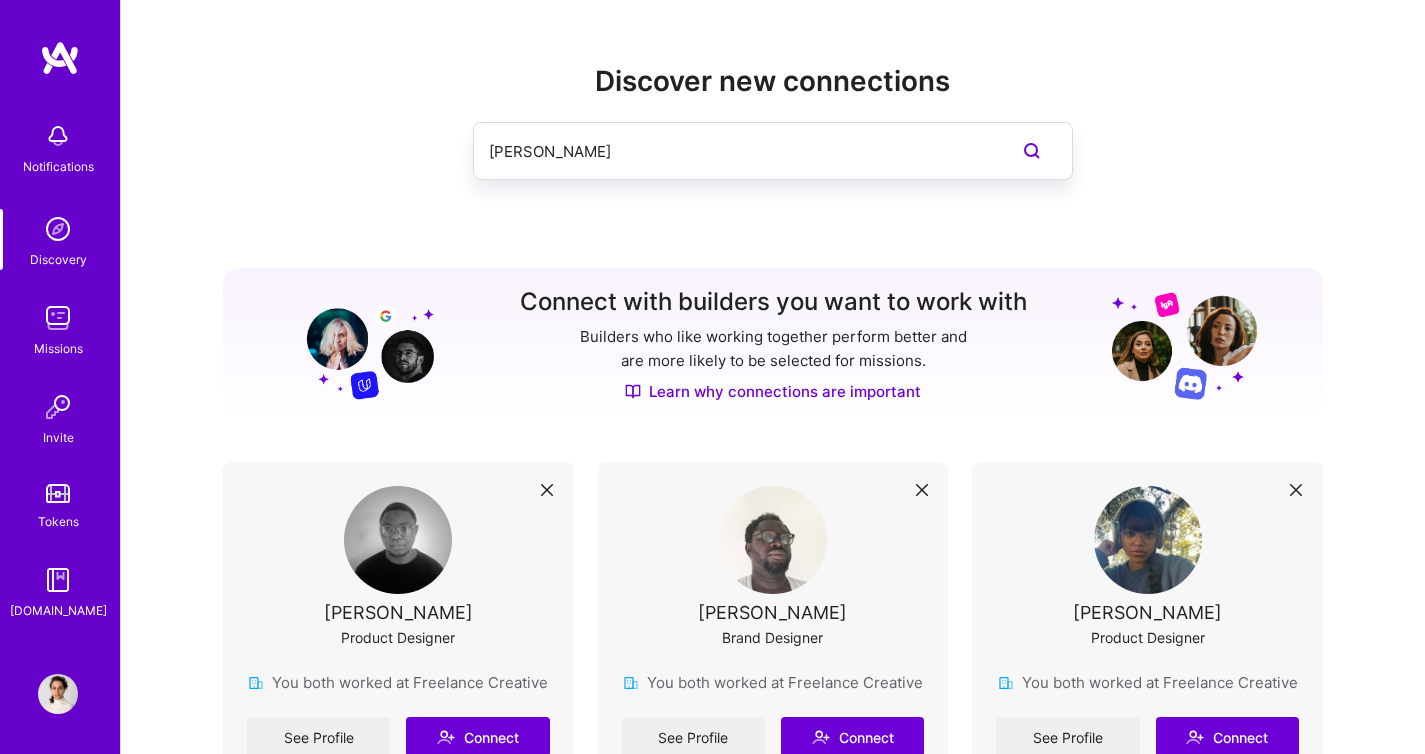 click on "laura" at bounding box center [733, 151] 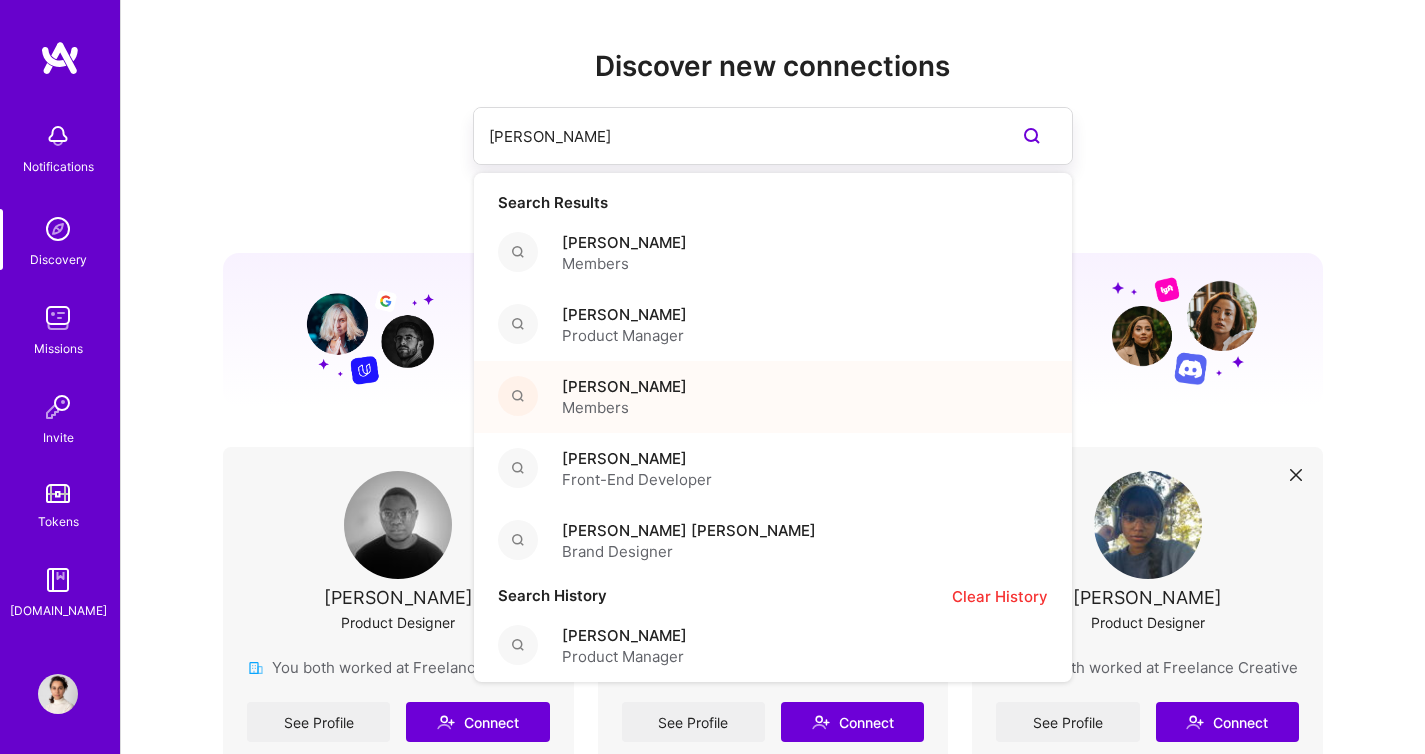 scroll, scrollTop: 0, scrollLeft: 0, axis: both 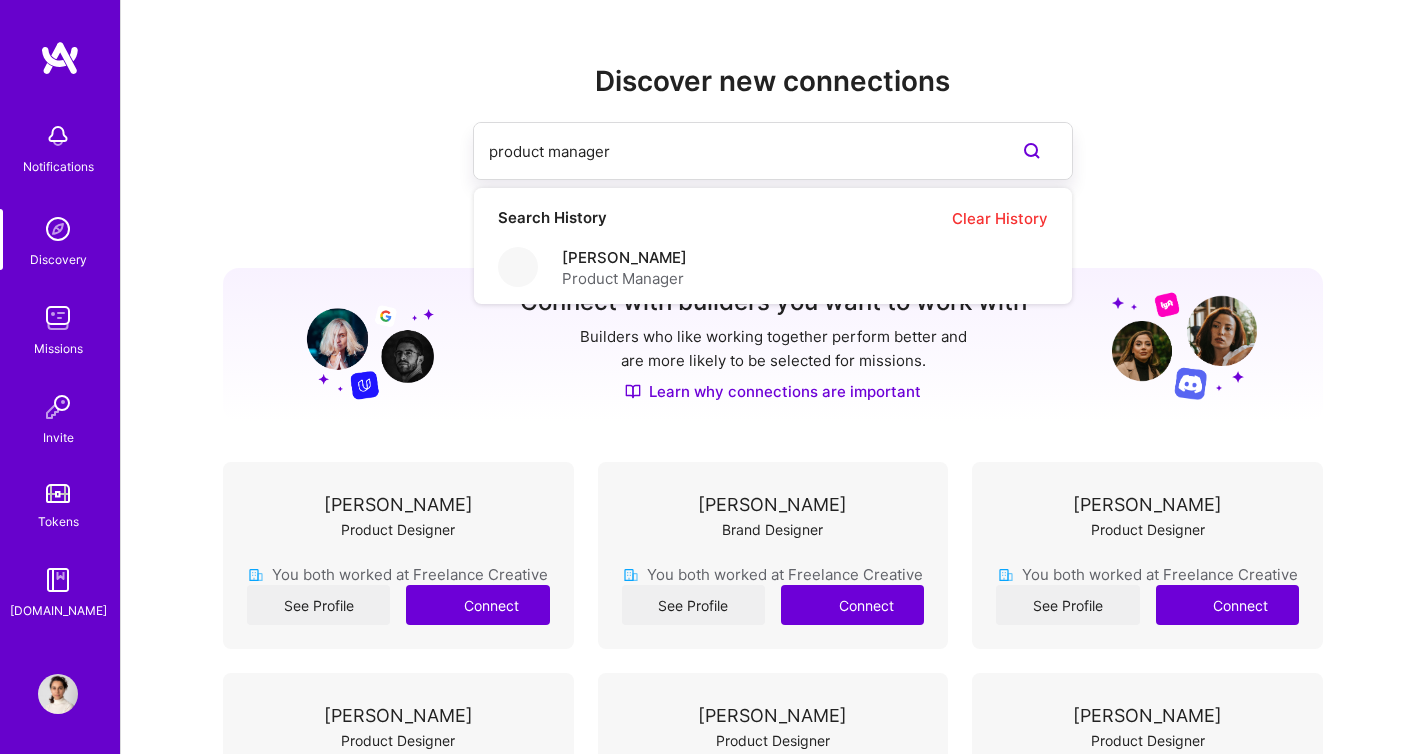 type on "product manager" 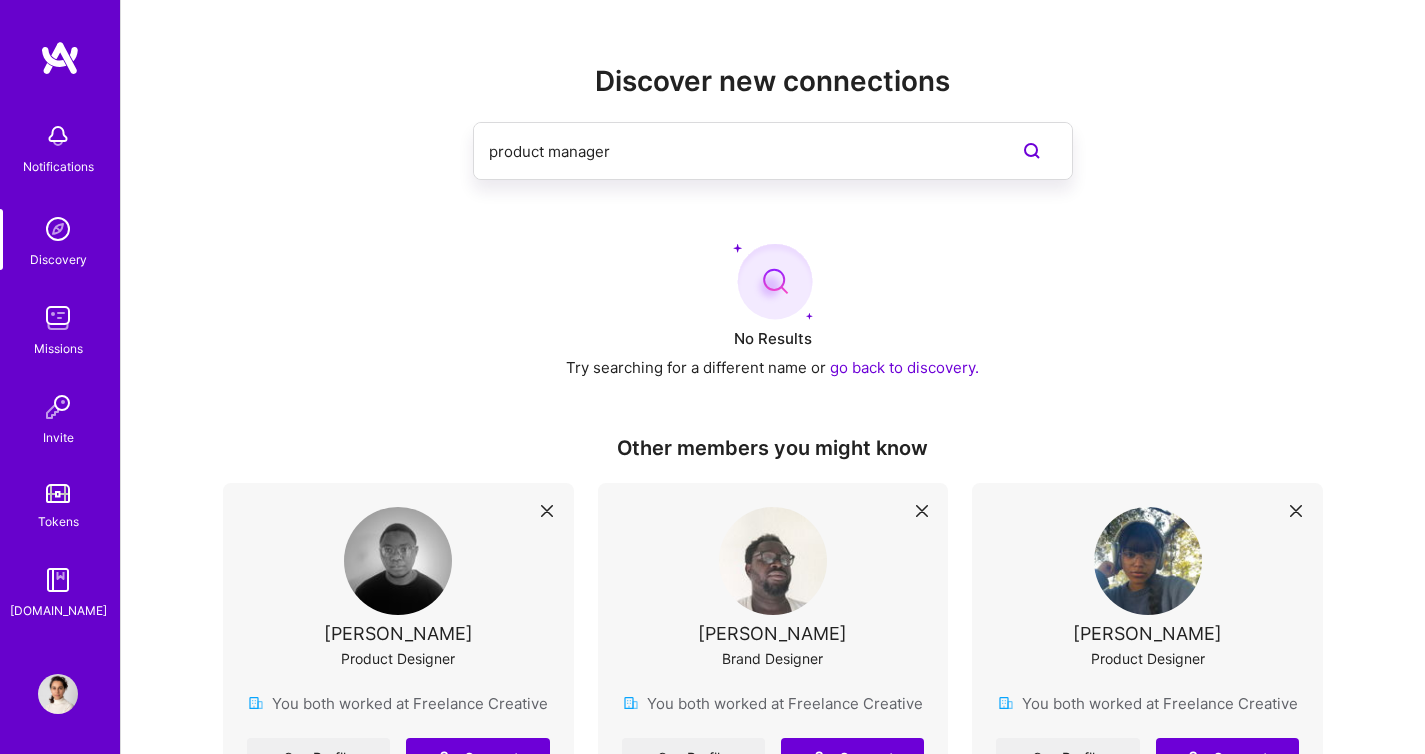 click on "go back to discovery." at bounding box center (904, 367) 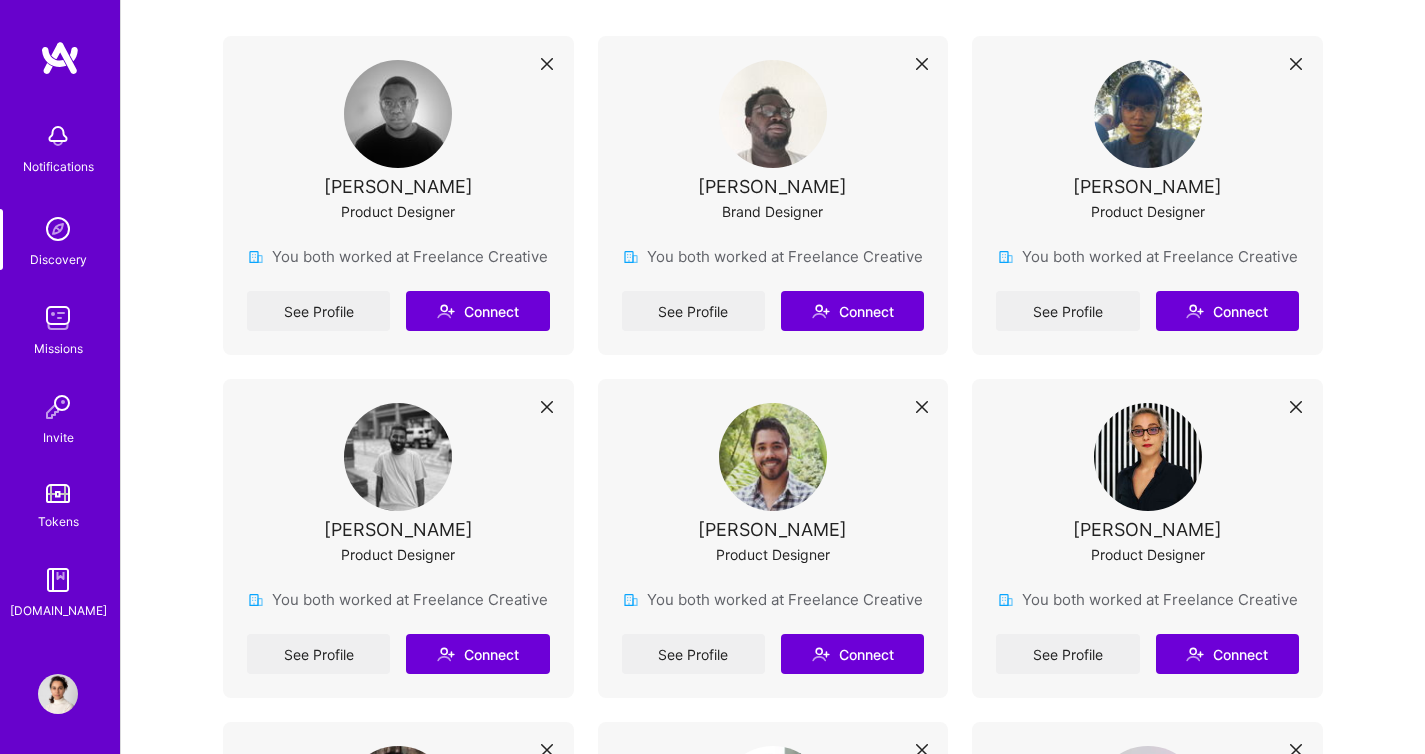 scroll, scrollTop: 425, scrollLeft: 0, axis: vertical 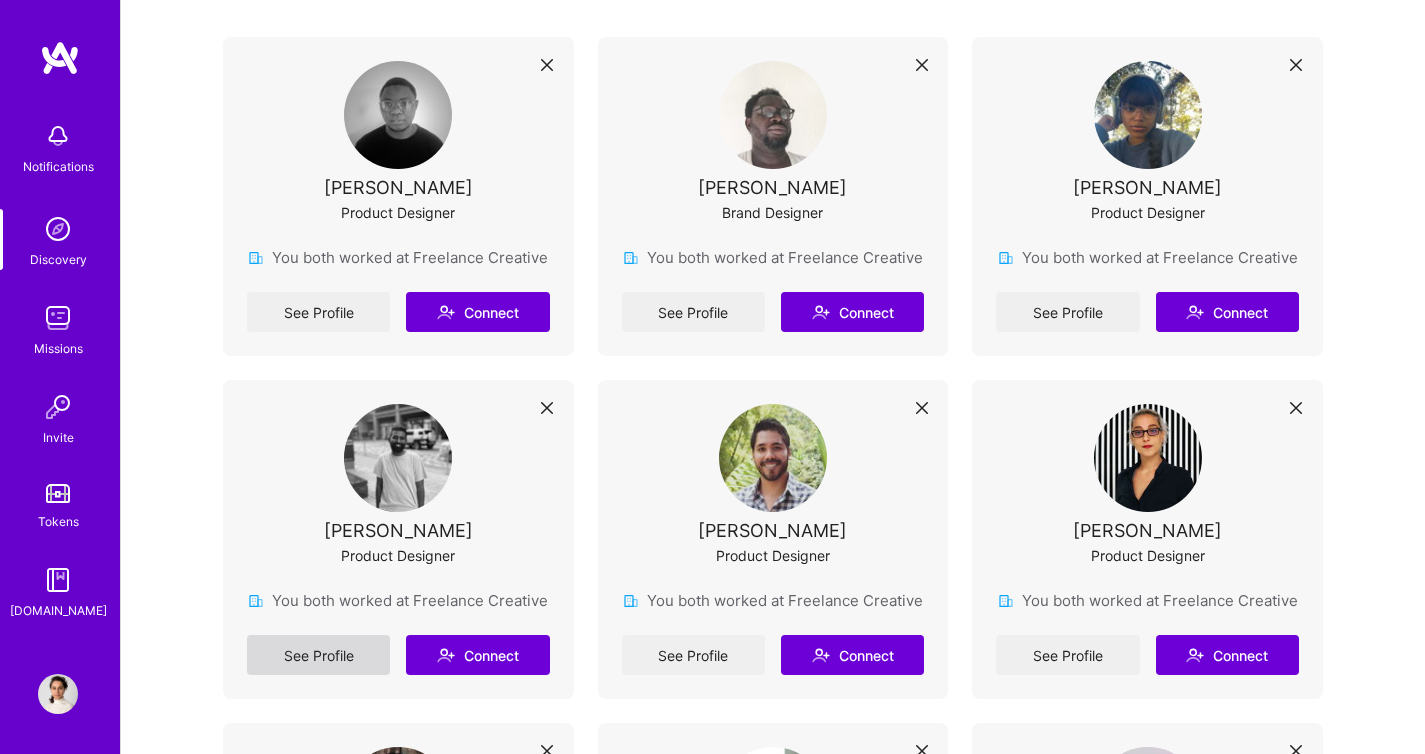 click on "See Profile" at bounding box center (318, 655) 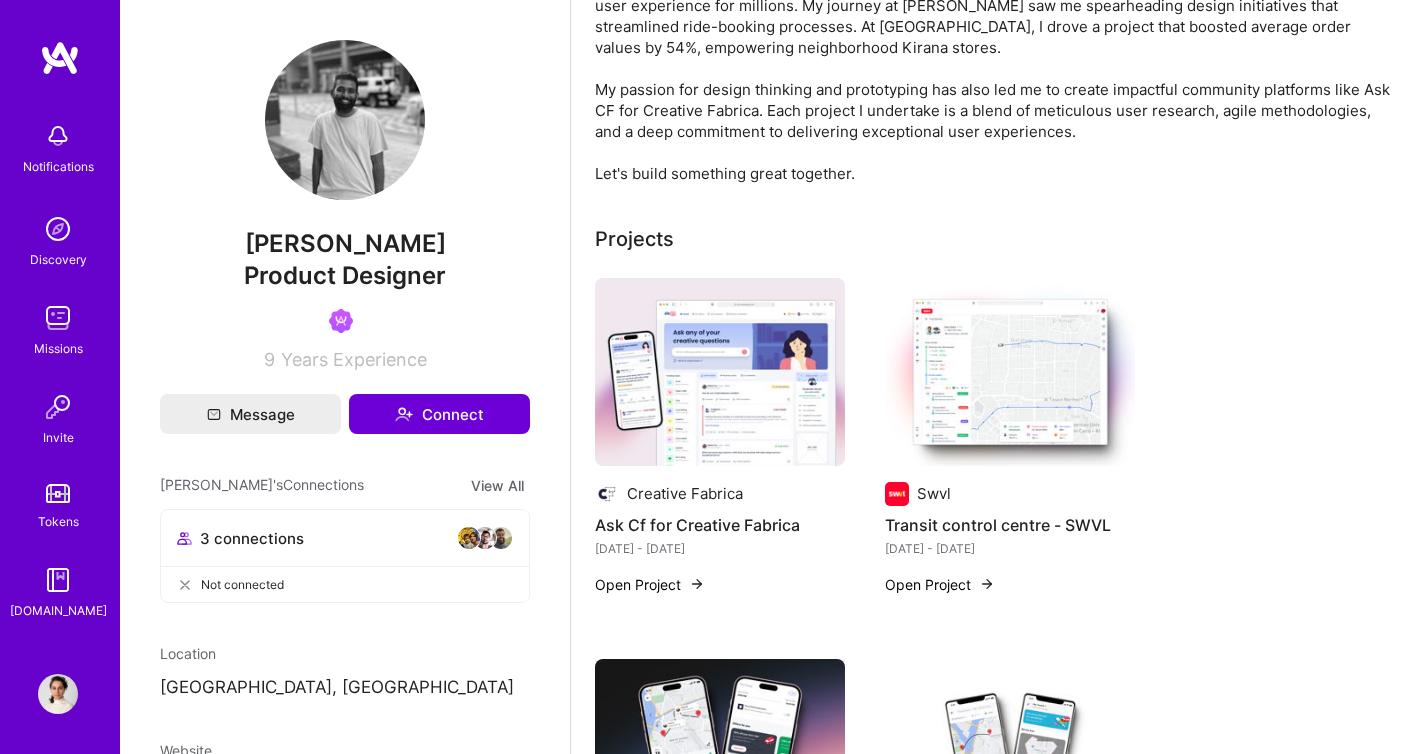 scroll, scrollTop: 246, scrollLeft: 0, axis: vertical 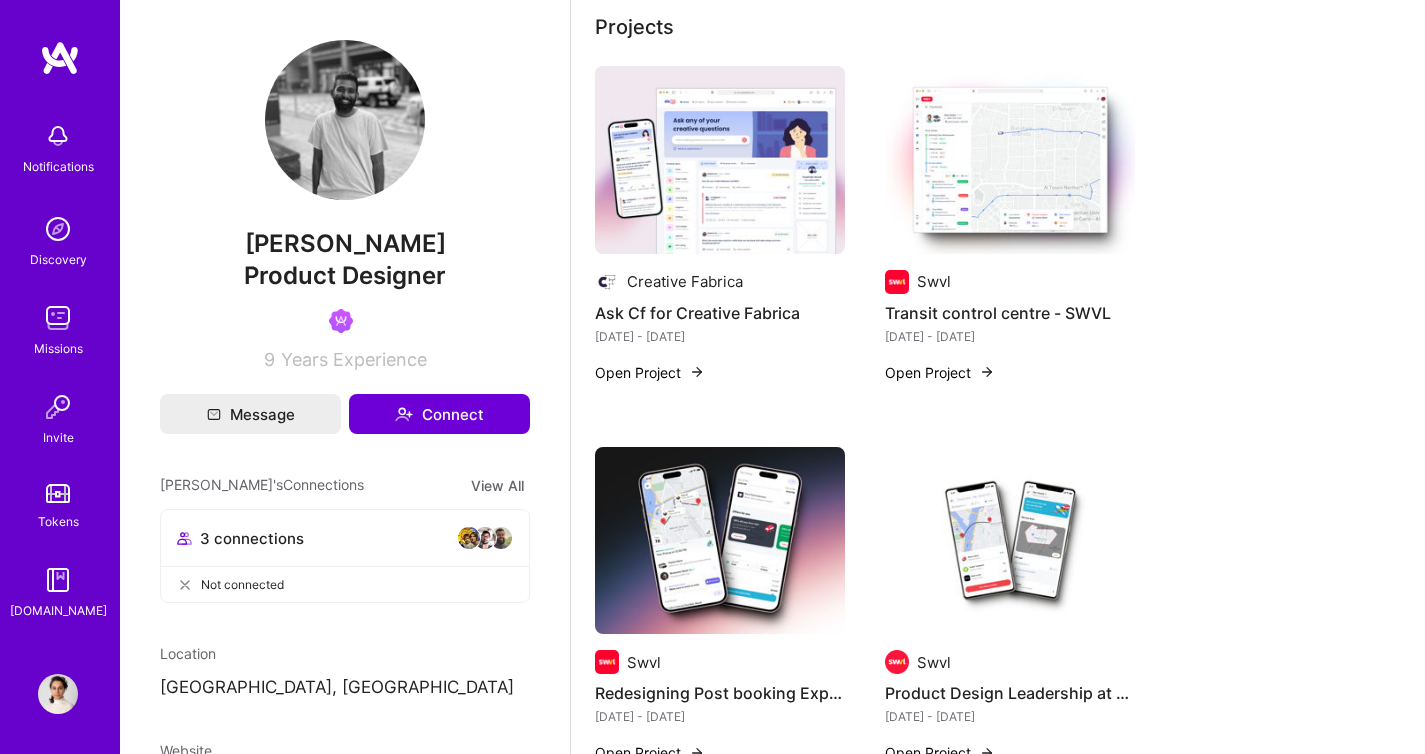 click at bounding box center [720, 160] 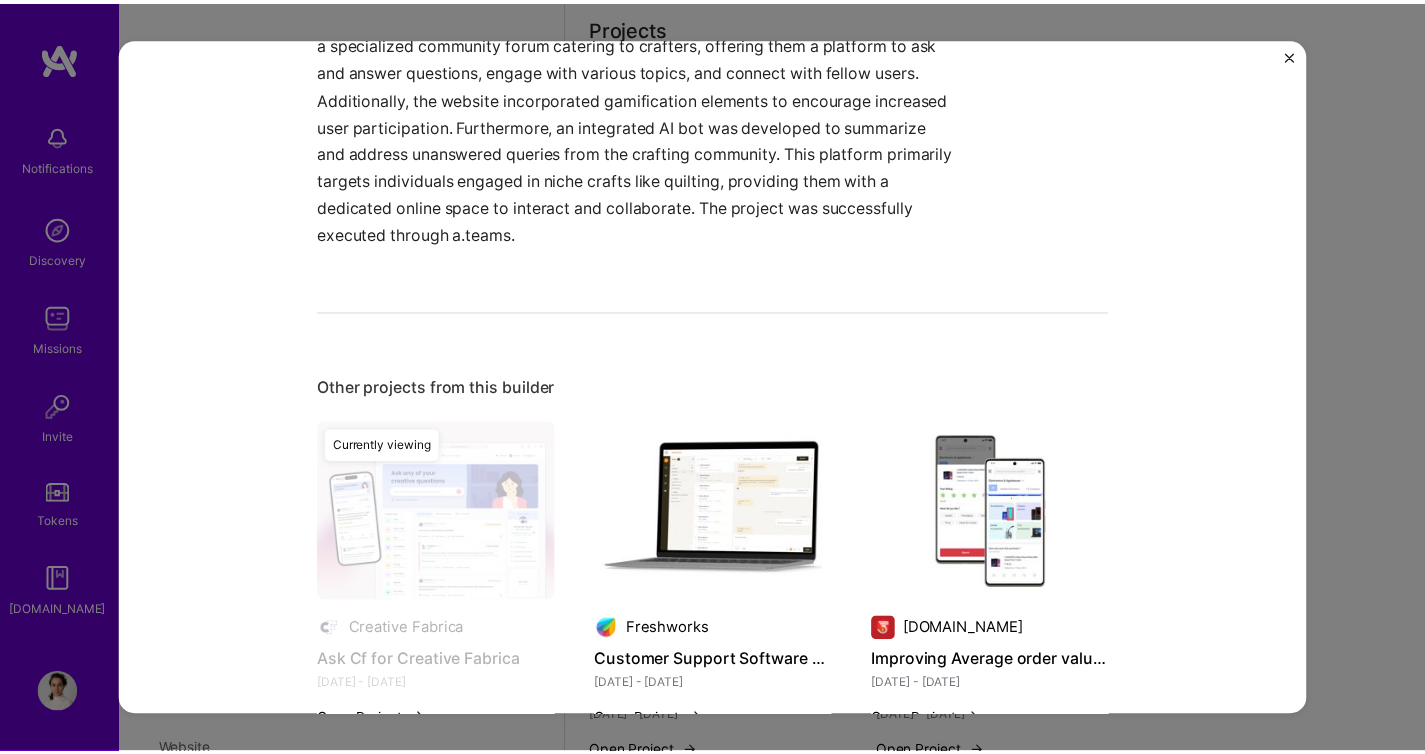 scroll, scrollTop: 1861, scrollLeft: 0, axis: vertical 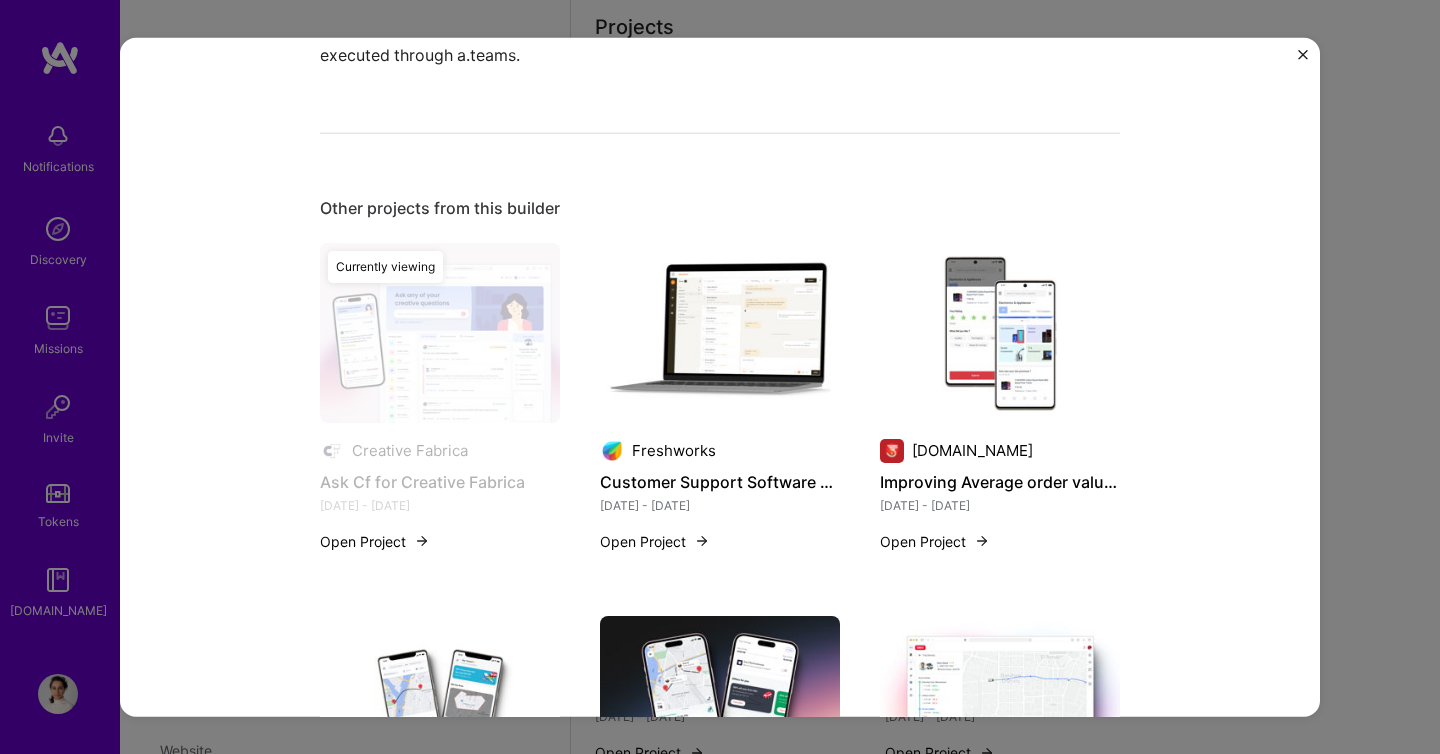 click at bounding box center [1303, 55] 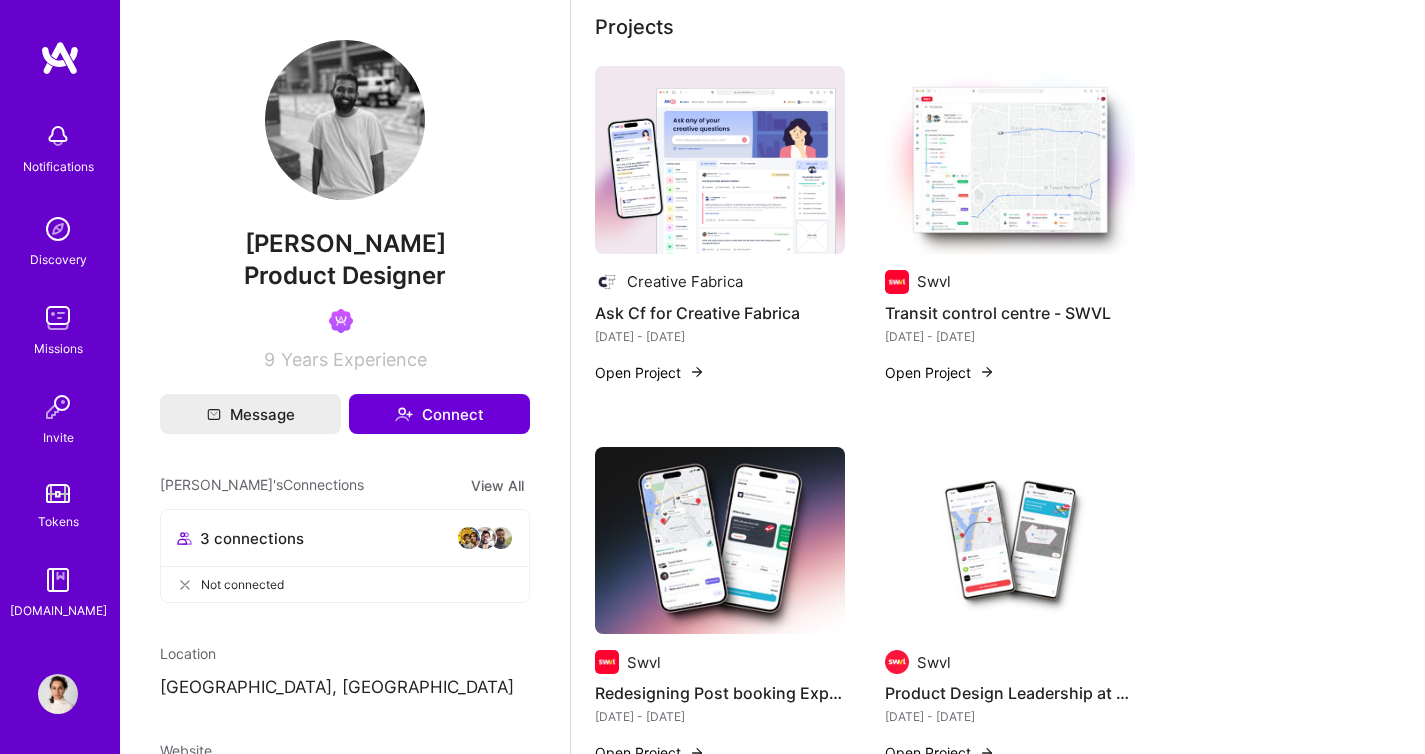 click on "Creative Fabrica Ask Cf for Creative Fabrica Sept 2023 - Jan 2024 Open Project   Swvl Transit control centre - SWVL Dec 2021 - Jun 2022 Open Project   Swvl Redesigning Post booking Experience in SWVL Apr 2022 - May 2022 Open Project   Swvl Product Design Leadership at Swvl Oct 2021 - Apr 2022 Open Project   udaan.com Improving Average order value in Udaan Jul 2020 - Aug 2020 Open Project   Ola Works at Ola Cabs Jan 2019 - Nov 2019 Open Project   Freshworks Customer Support Software Design May 2015 - Sept 2016 Open Project" at bounding box center [998, 807] 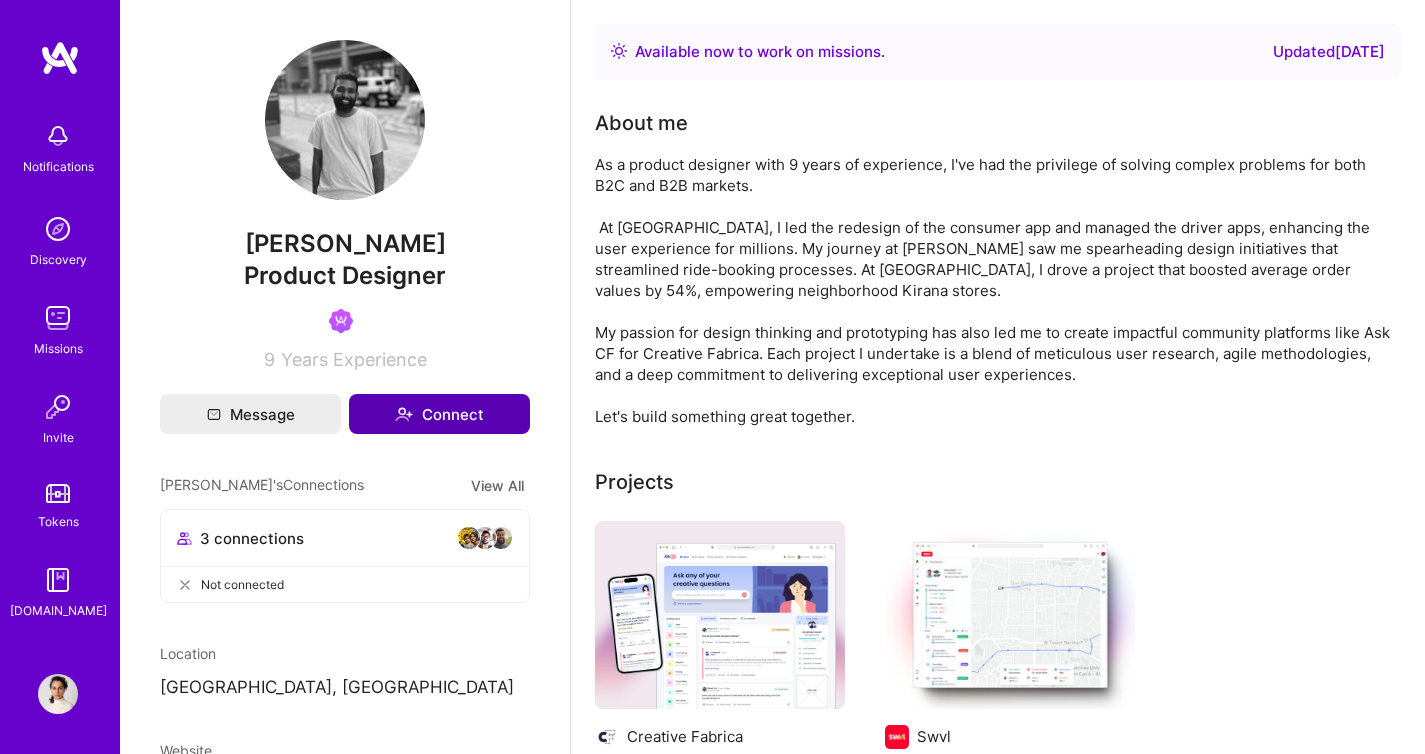 click on "Connect" at bounding box center (439, 414) 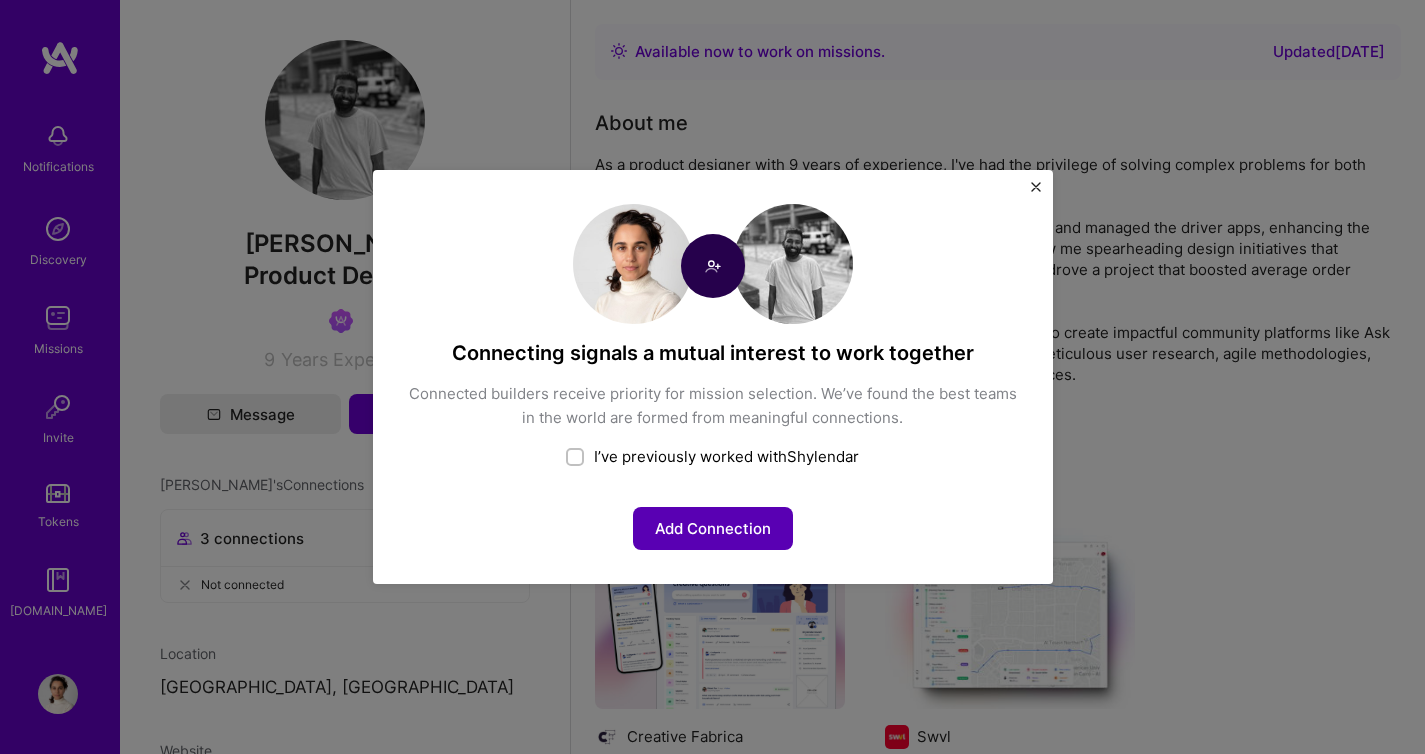 click on "Add Connection" at bounding box center [713, 528] 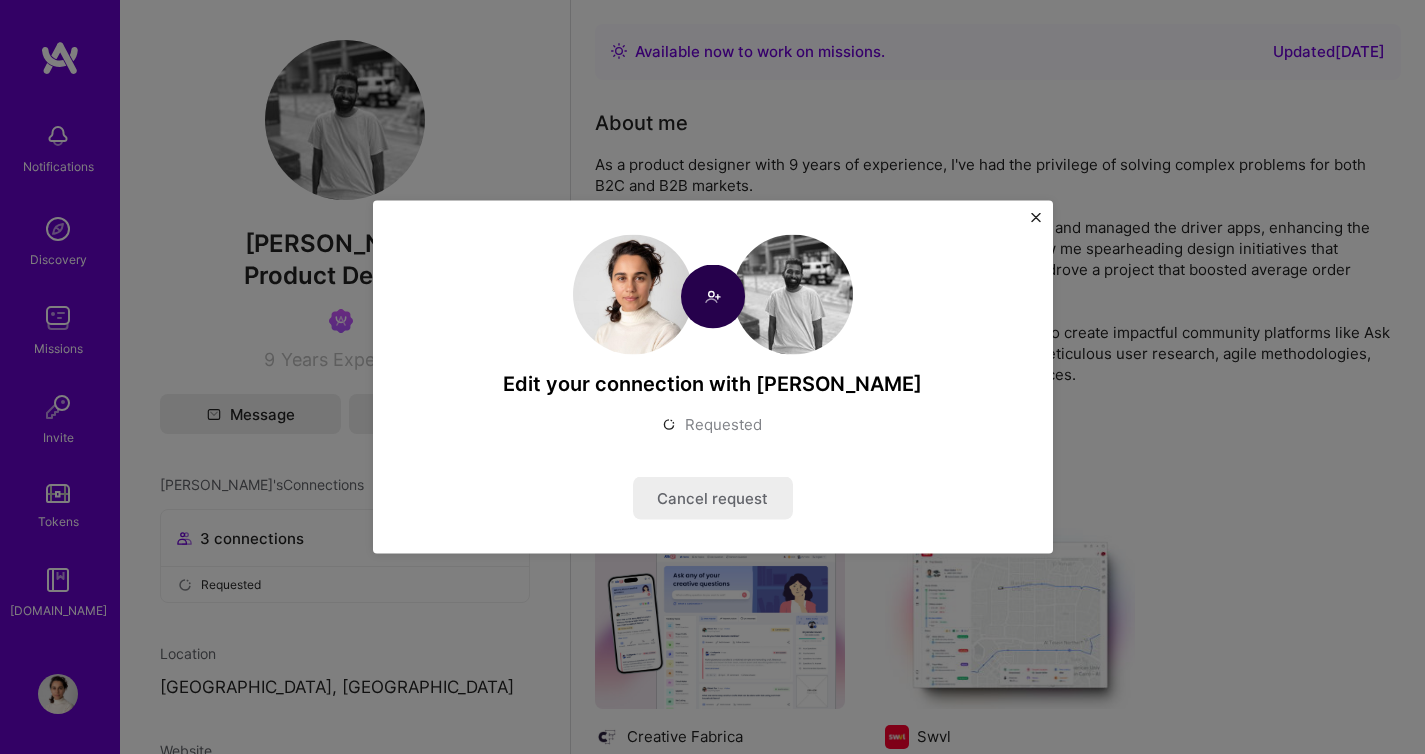 click at bounding box center (1036, 218) 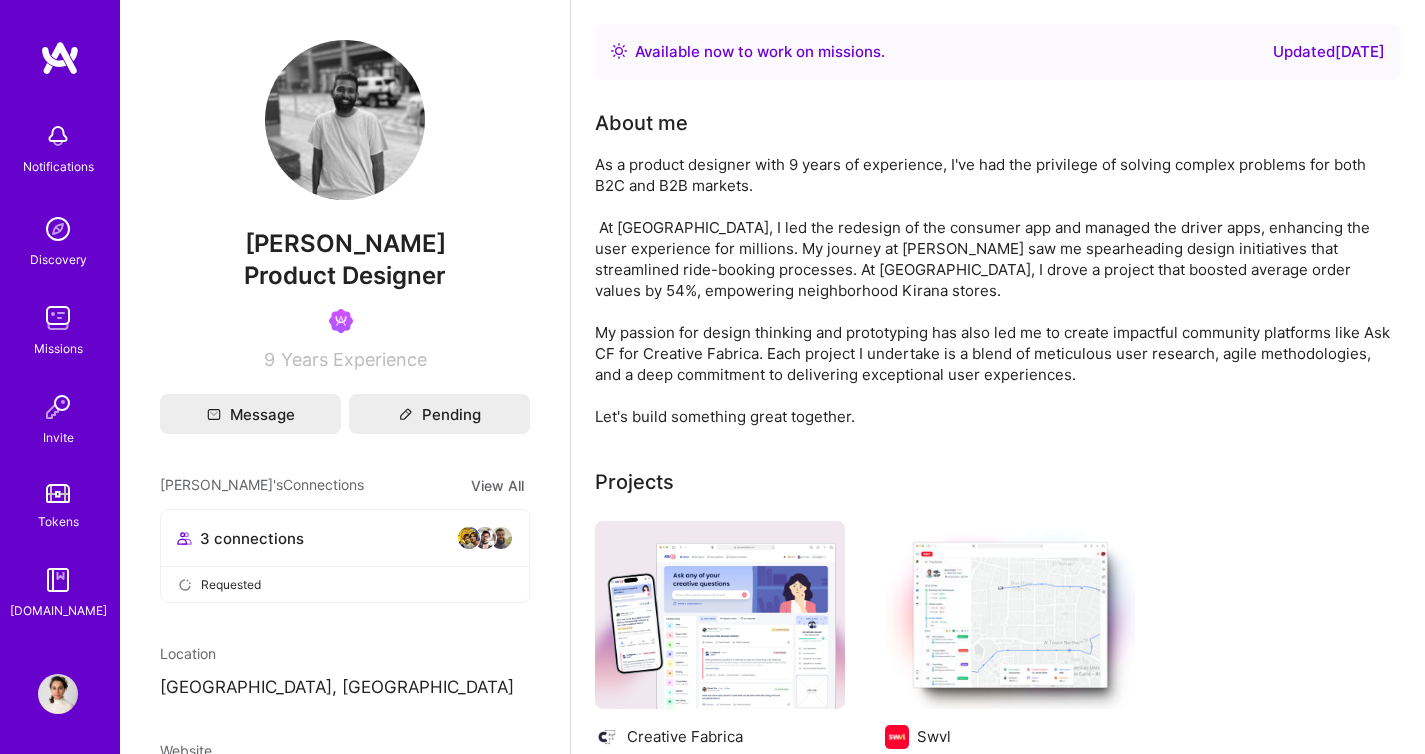 click at bounding box center (469, 538) 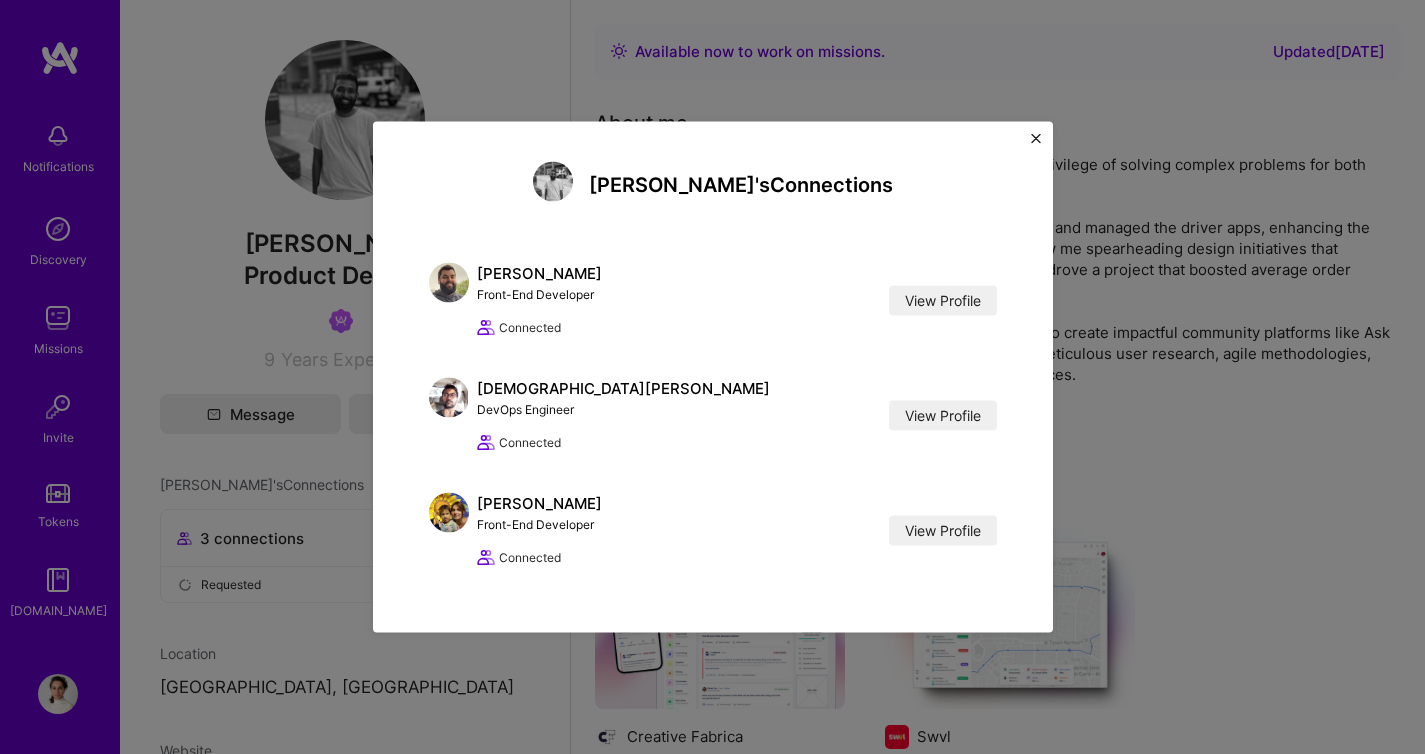 click on "Shylendar's  Connections Augusto Soares Front-End Developer View Profile Connected View Profile Vedhavyas Singareddi DevOps Engineer View Profile Connected View Profile Mariya Diminsky Front-End Developer View Profile Connected View Profile" at bounding box center (713, 377) 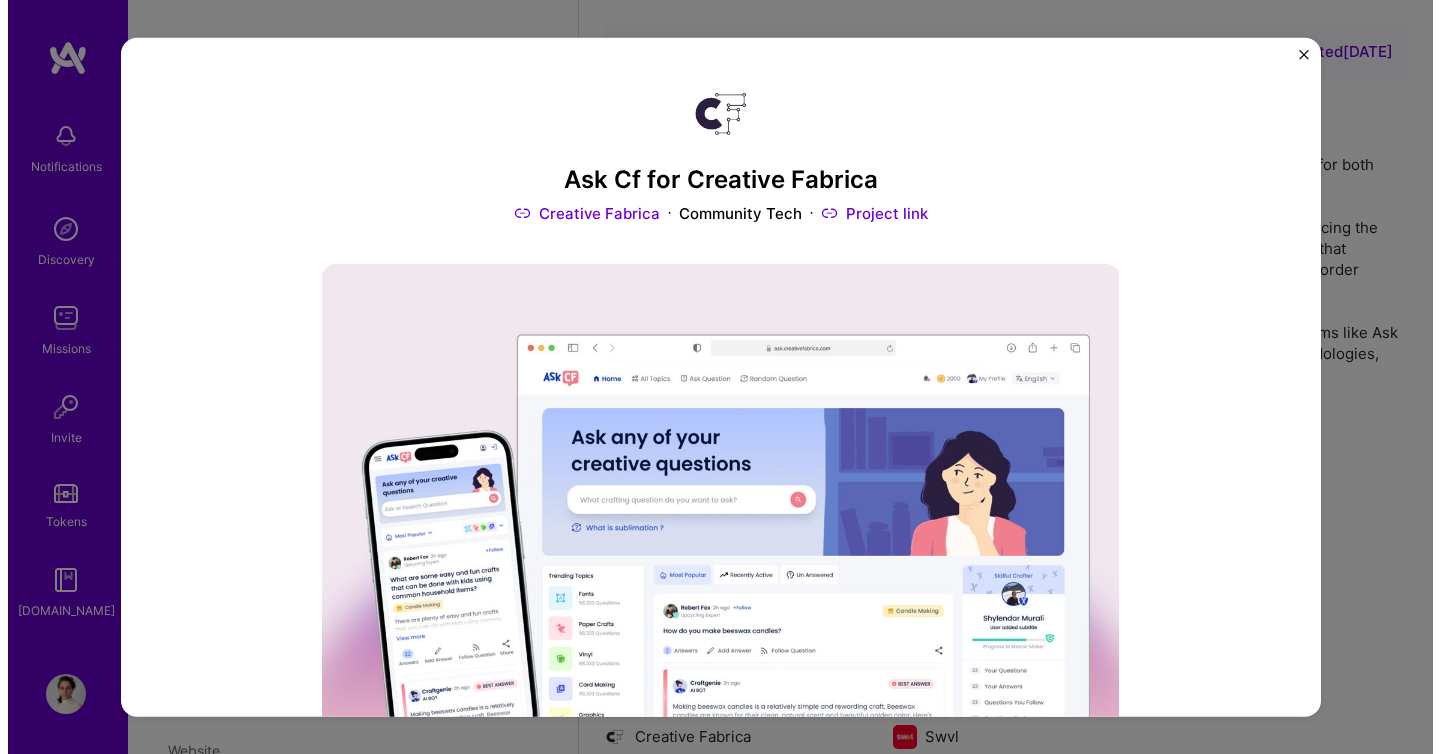 scroll, scrollTop: 455, scrollLeft: 0, axis: vertical 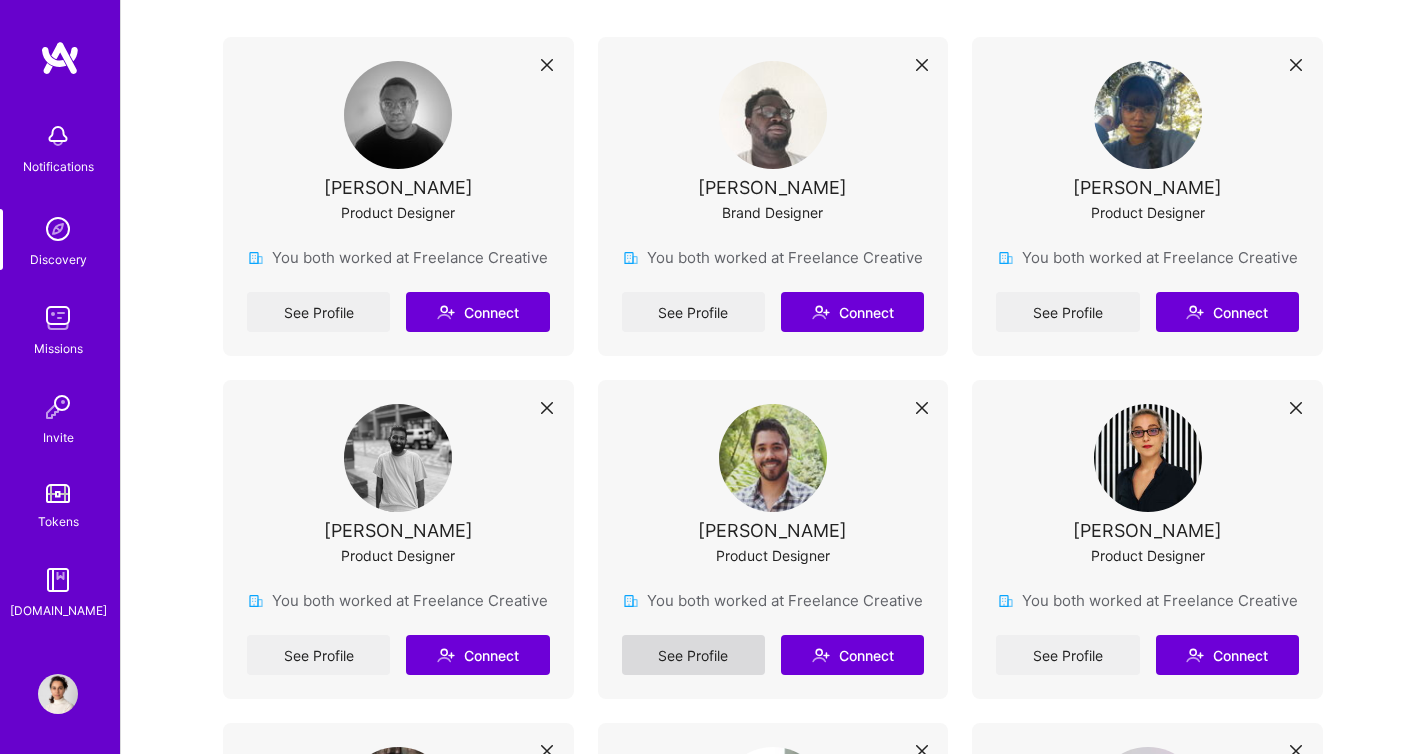 click on "See Profile" at bounding box center (693, 655) 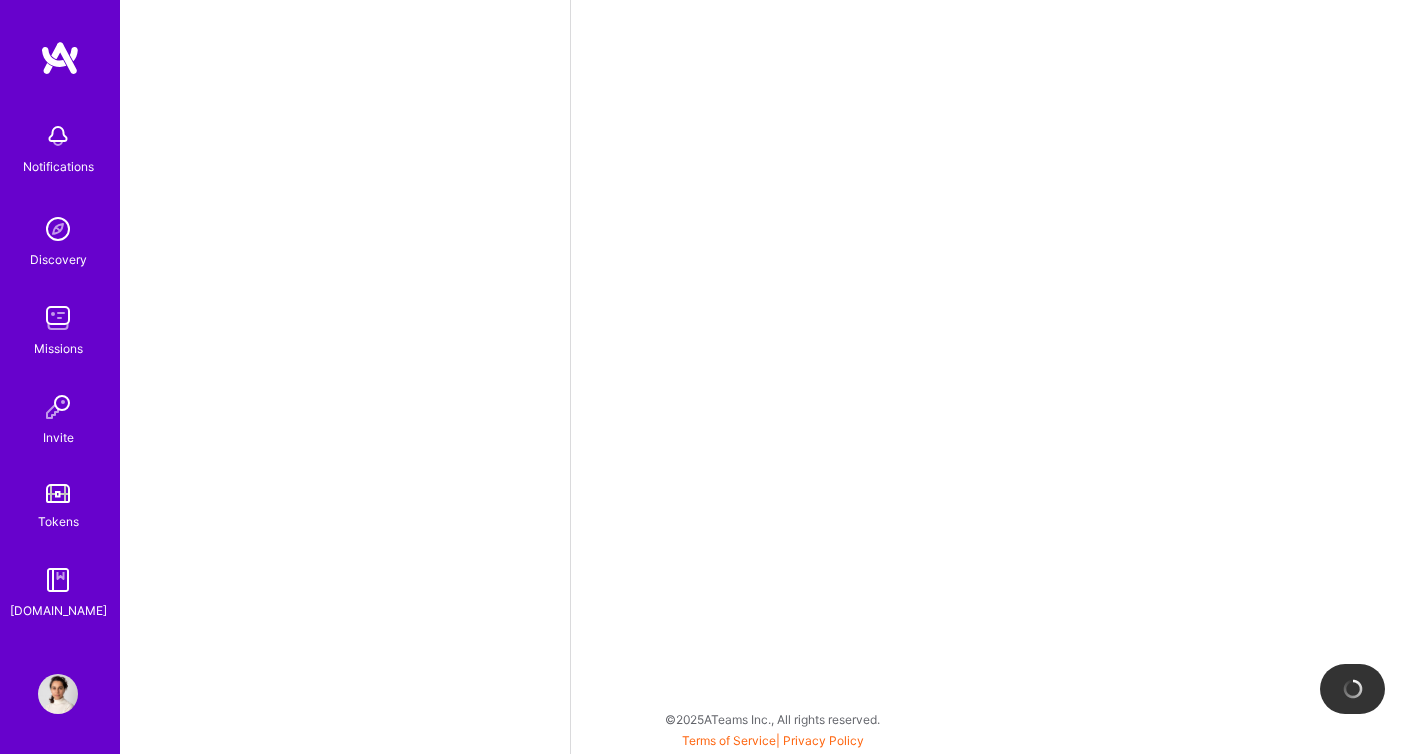 scroll, scrollTop: 0, scrollLeft: 0, axis: both 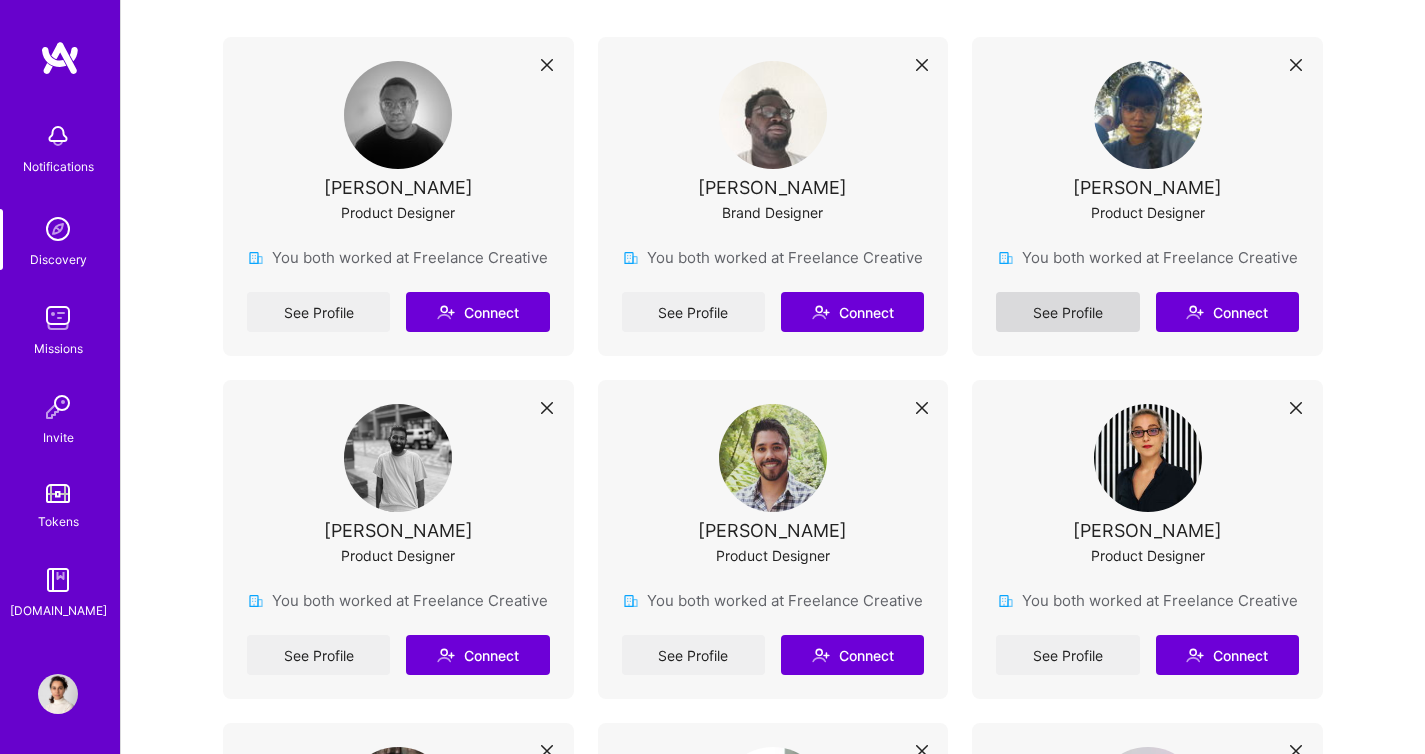 click on "See Profile" at bounding box center (1067, 312) 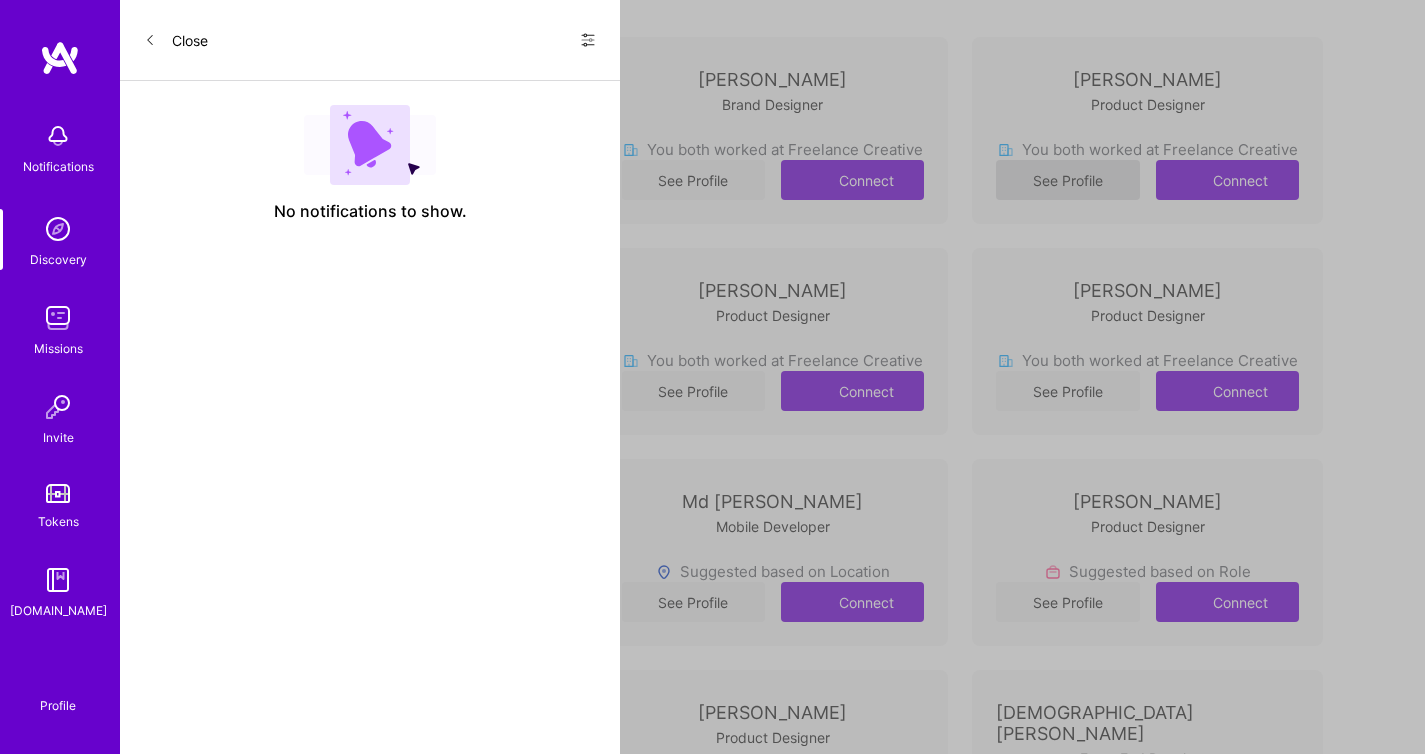 scroll, scrollTop: 0, scrollLeft: 0, axis: both 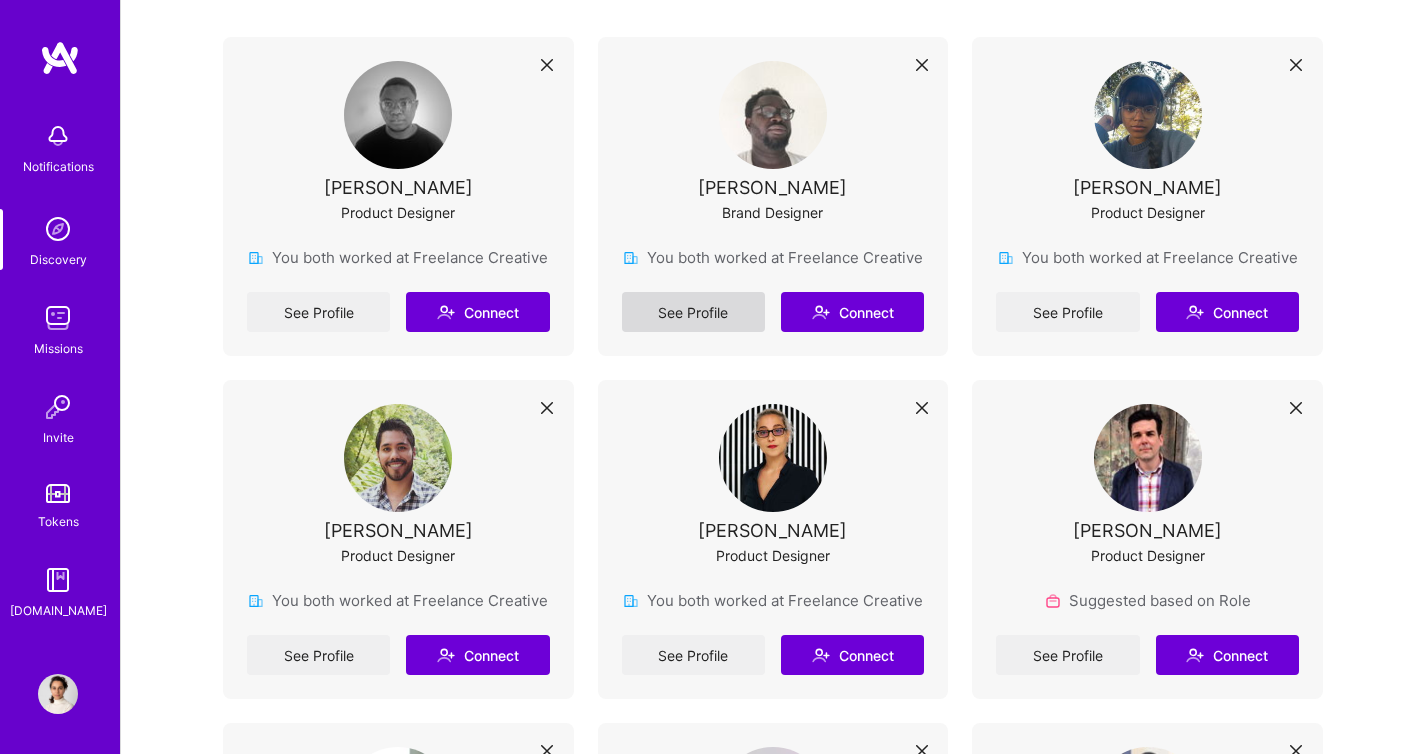 click on "See Profile" at bounding box center (693, 312) 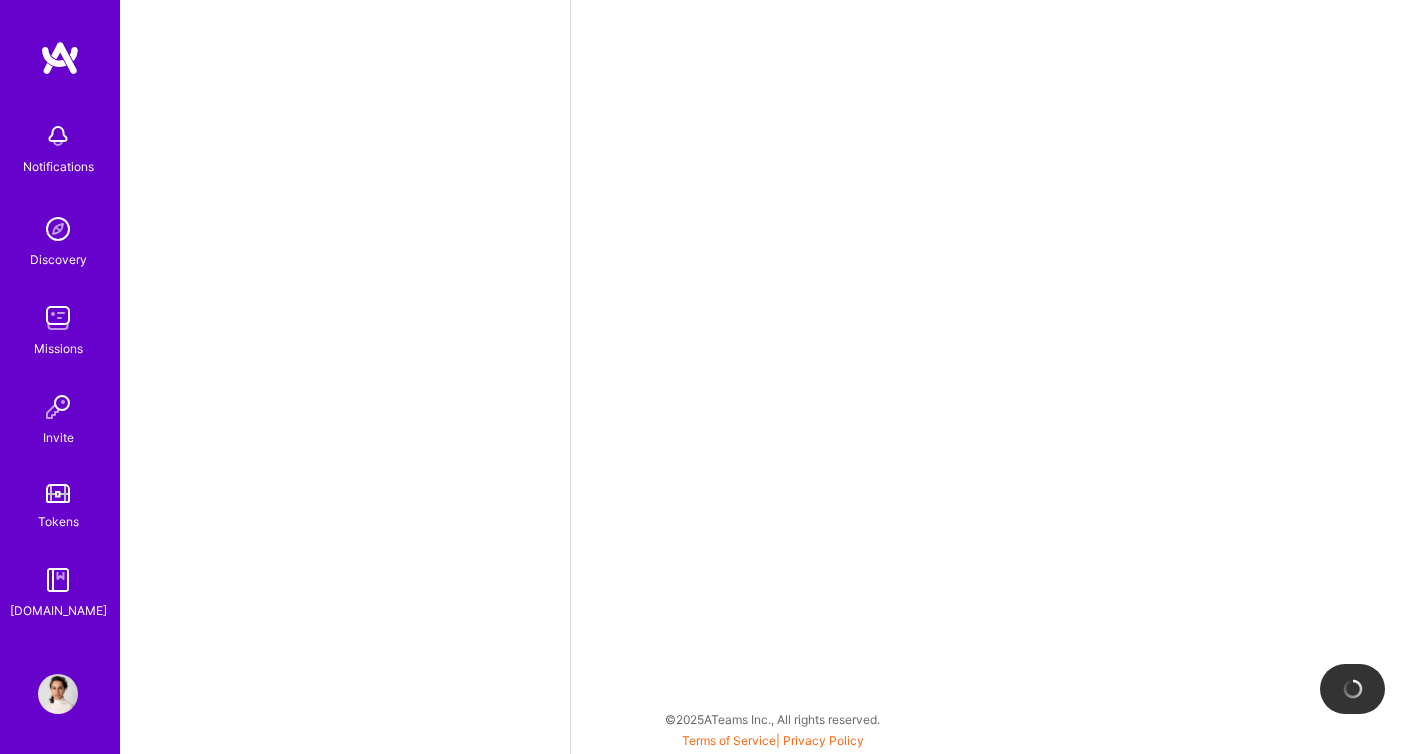 scroll, scrollTop: 0, scrollLeft: 0, axis: both 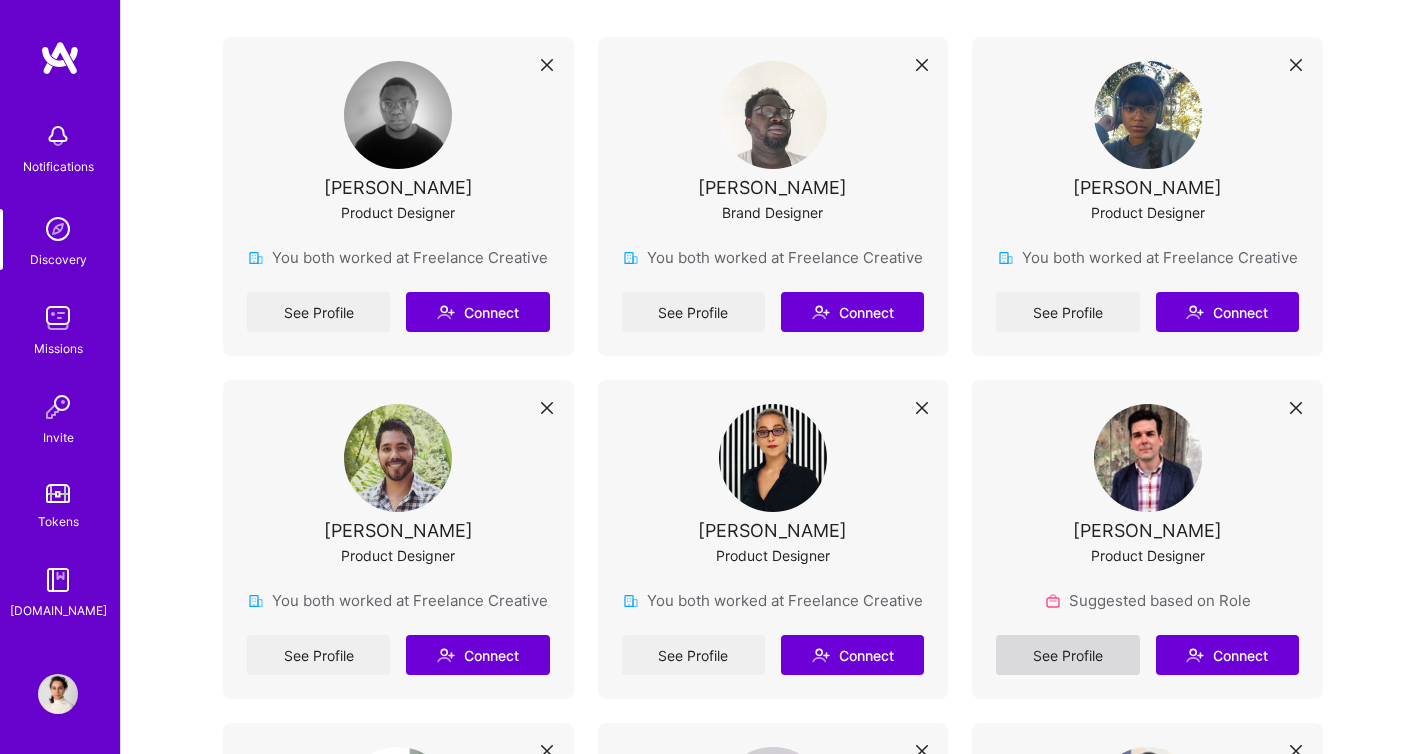 click on "See Profile" at bounding box center (1067, 655) 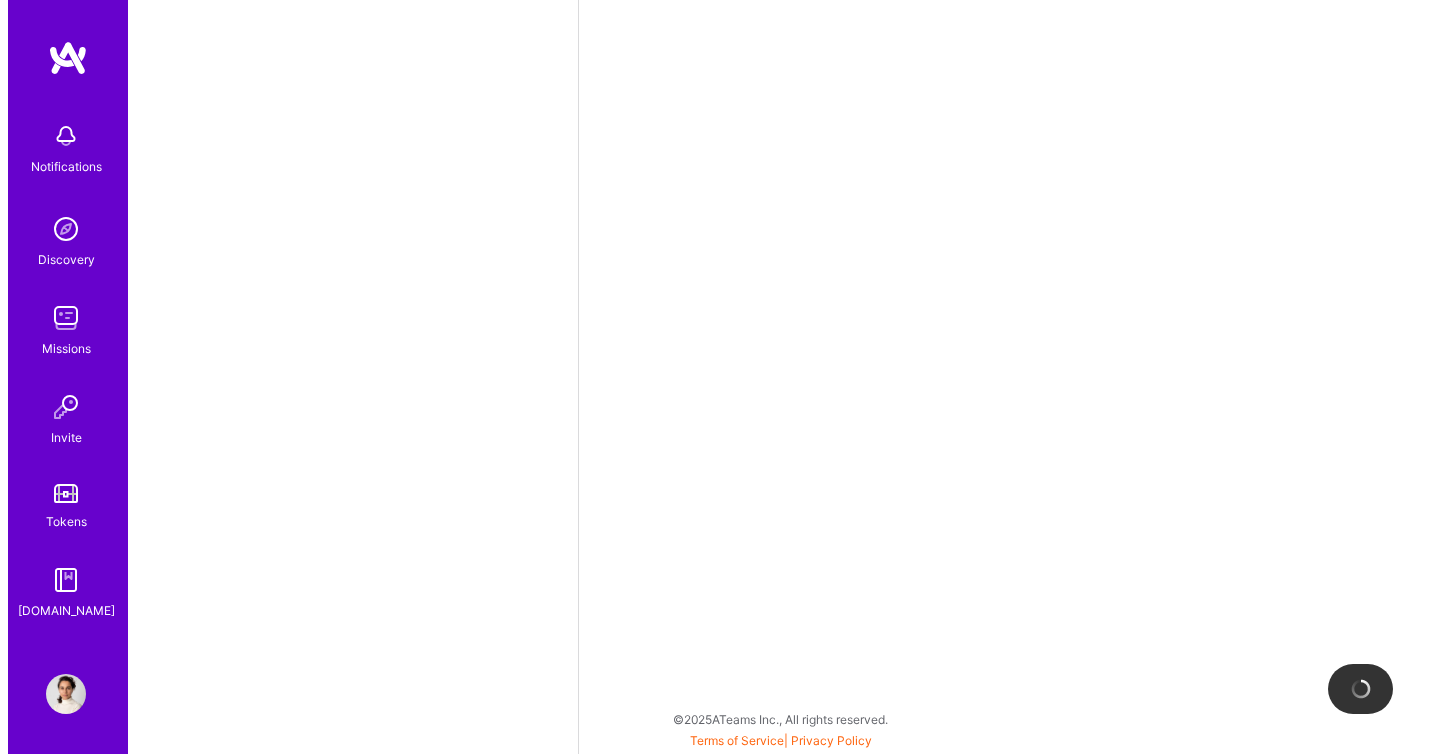 scroll, scrollTop: 0, scrollLeft: 0, axis: both 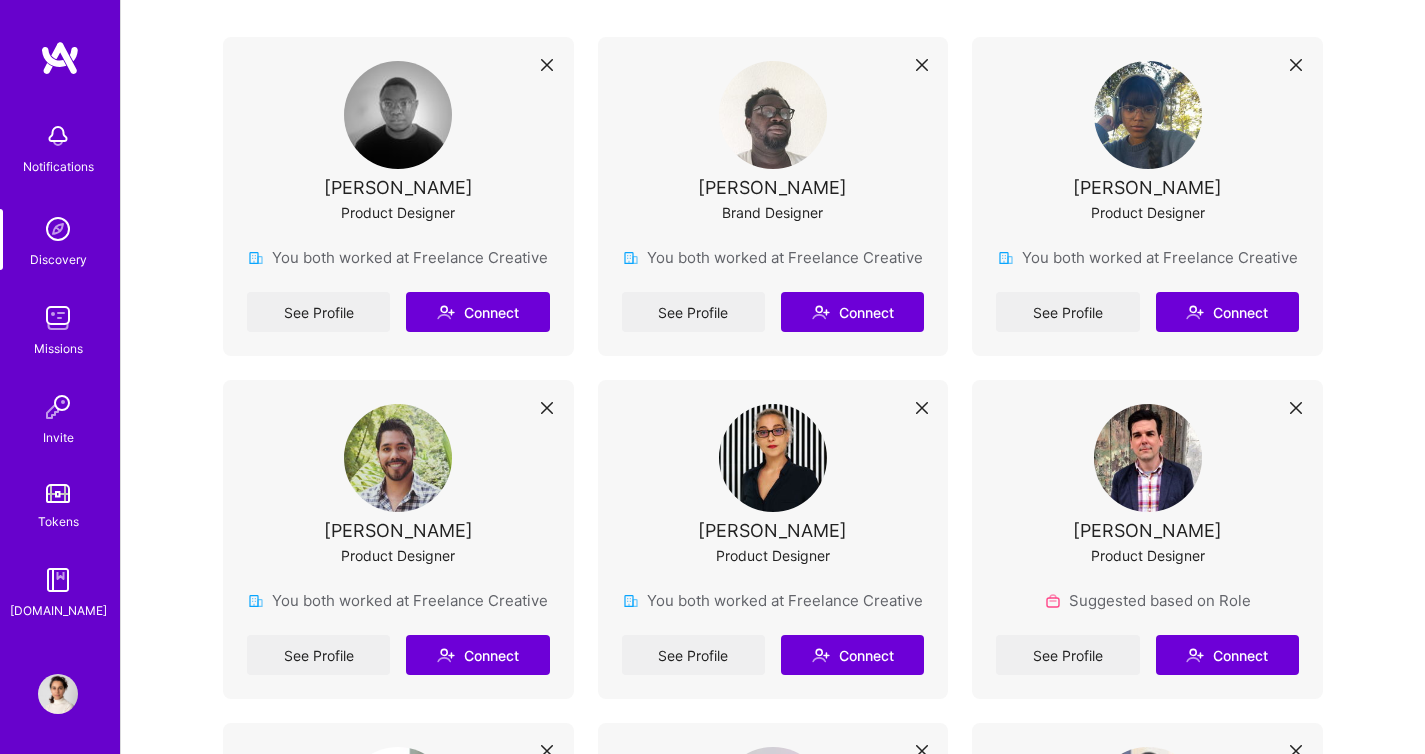 click on "Discover new connections Connect with builders you want to work with Builders who like working together perform better and are more likely to be selected for missions. Learn why connections are important Hammed Oyedele Product Designer You both worked at Freelance Creative See Profile Connect Godfred Brako Brand Designer You both worked at Freelance Creative See Profile Connect Karla Ulloa Product Designer You both worked at Freelance Creative See Profile Connect Fabio Parra Product Designer You both worked at Freelance Creative See Profile Connect Laura Varisco Product Designer You both worked at Freelance Creative See Profile Connect philip machalski Product Designer Suggested based on Role See Profile Connect Md Shahab Uddin Mobile Developer Suggested based on Location See Profile Connect Ana Poghosyan Product Designer Suggested based on Role See Profile Connect Peter Henry Back-End Developer Suggested based on Location See Profile Edit Ardit Kicaj Product Designer Suggested based on Role See Profile Edit" at bounding box center (773, 5611) 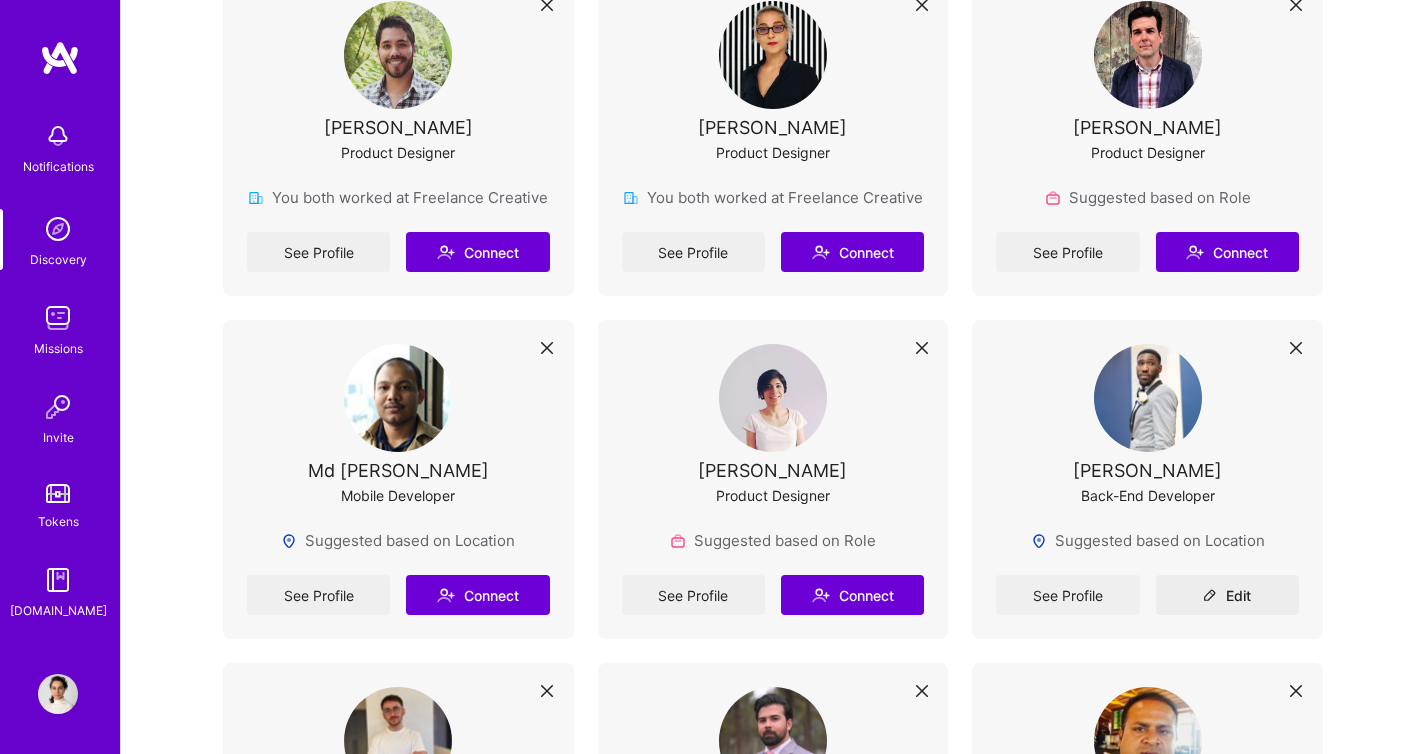 scroll, scrollTop: 1006, scrollLeft: 0, axis: vertical 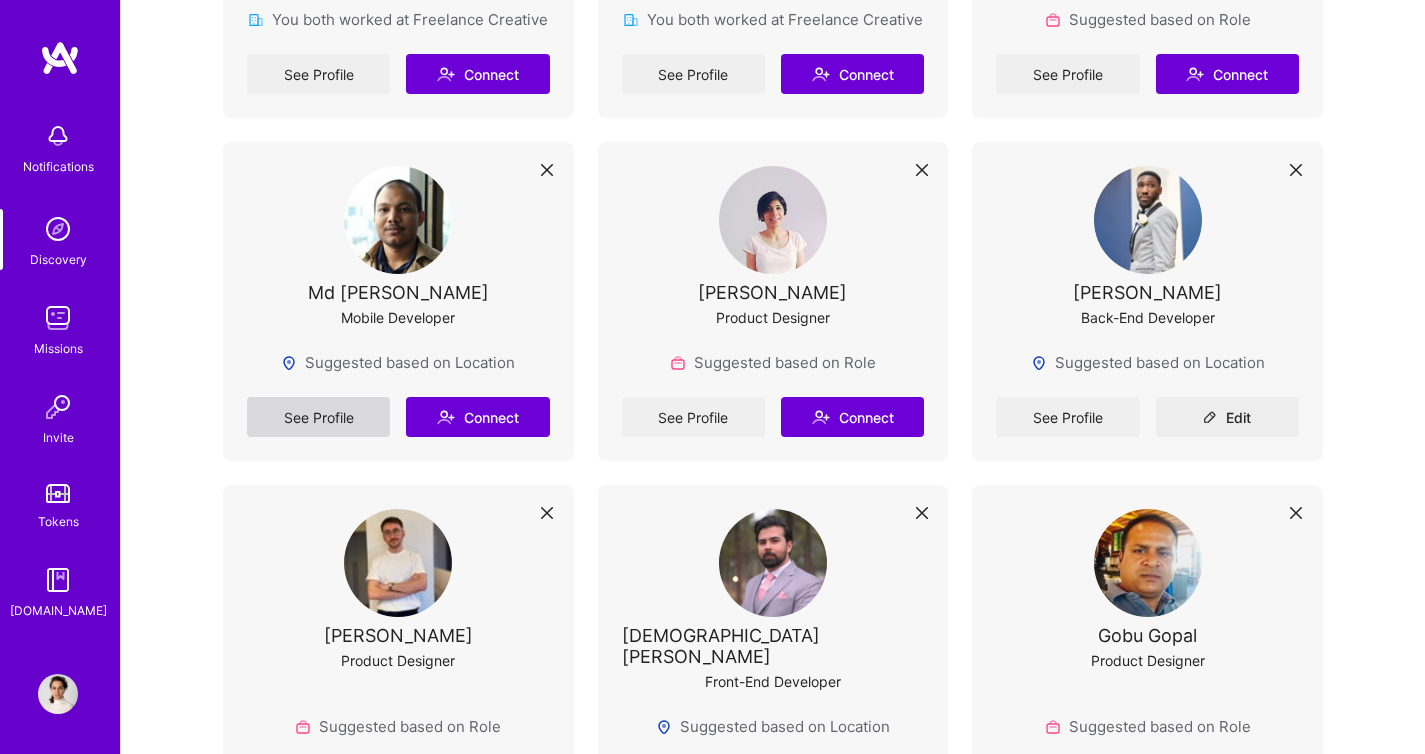 click on "See Profile" at bounding box center (318, 417) 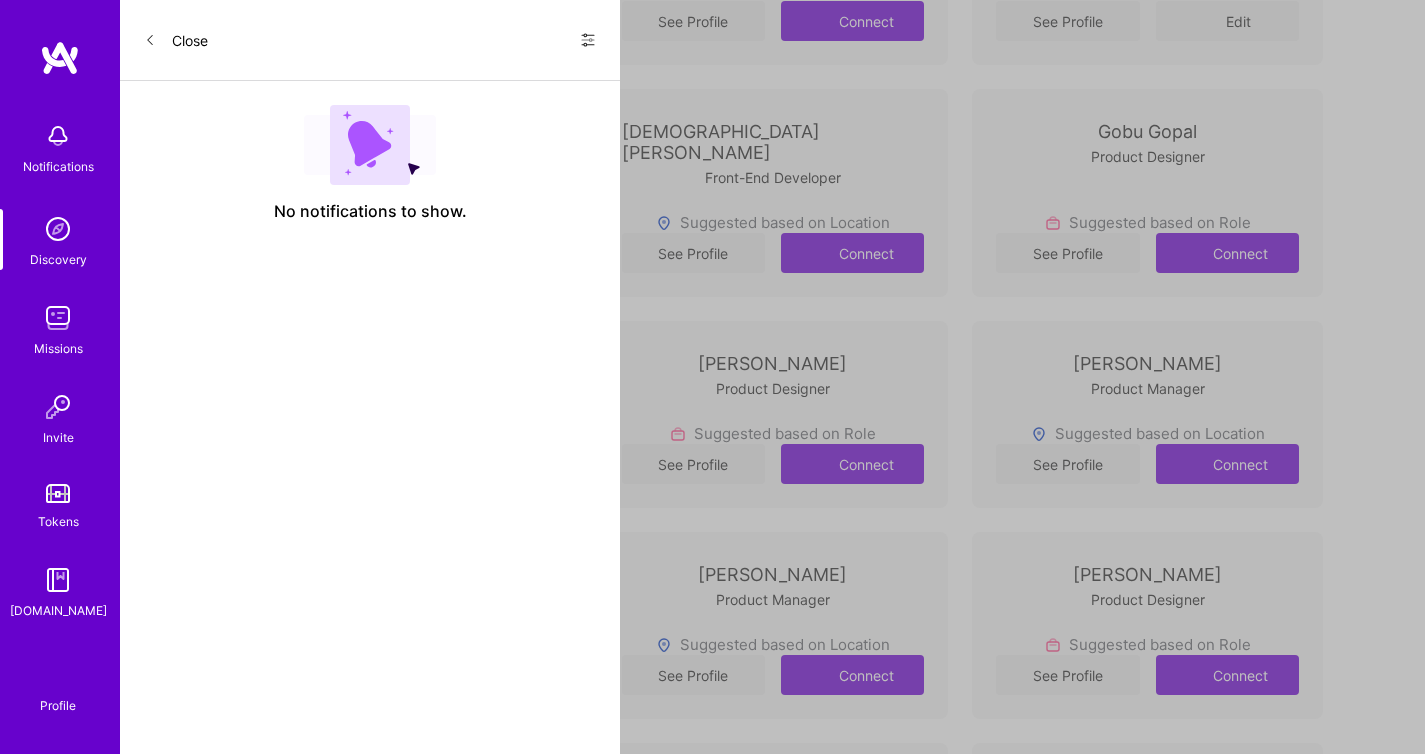 scroll, scrollTop: 0, scrollLeft: 0, axis: both 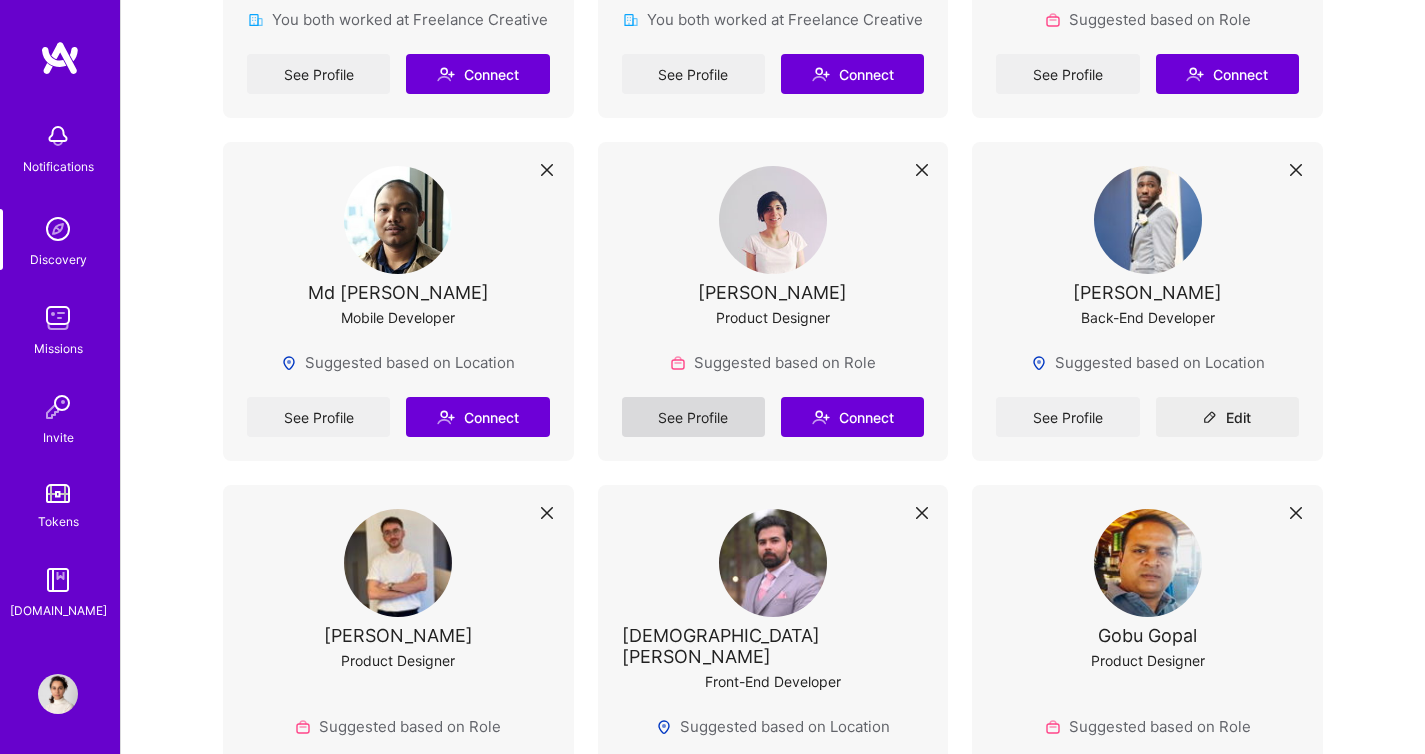 click on "See Profile" at bounding box center [693, 417] 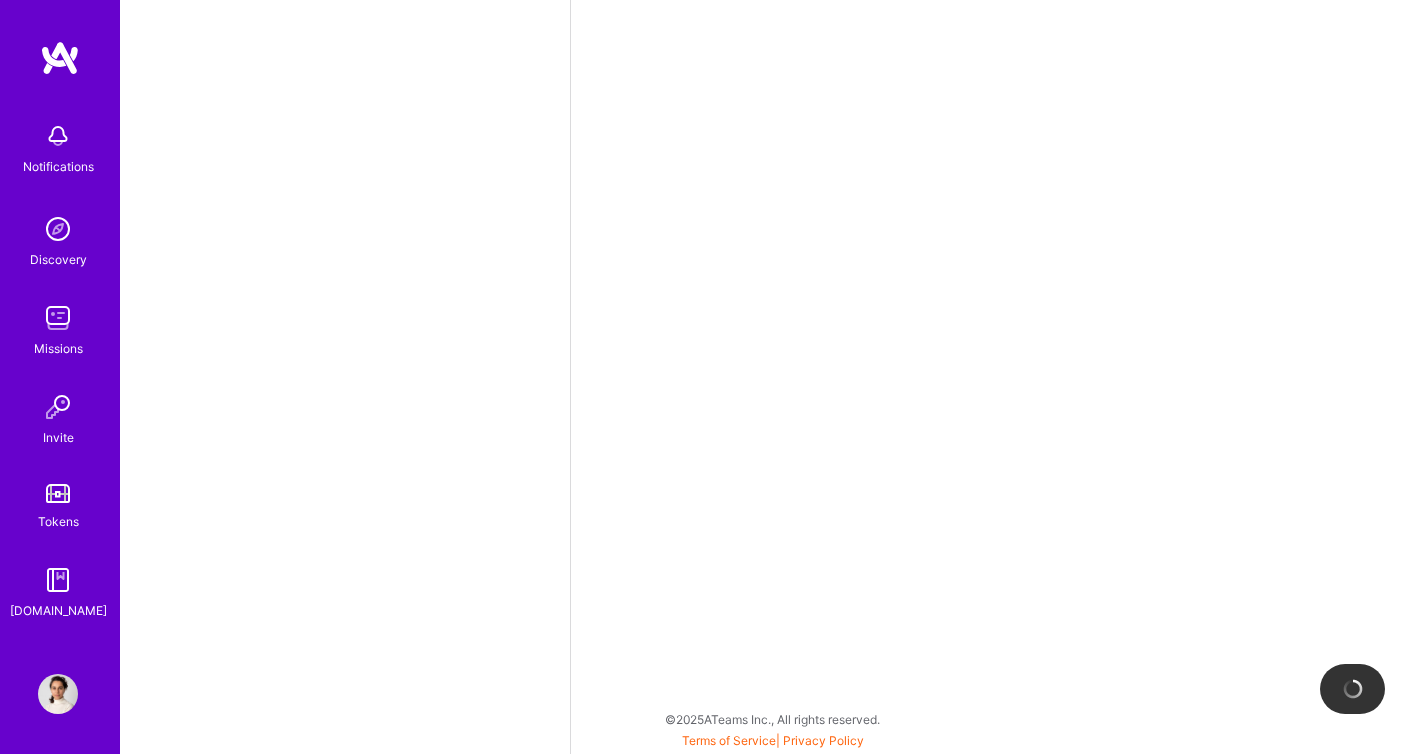 scroll, scrollTop: 0, scrollLeft: 0, axis: both 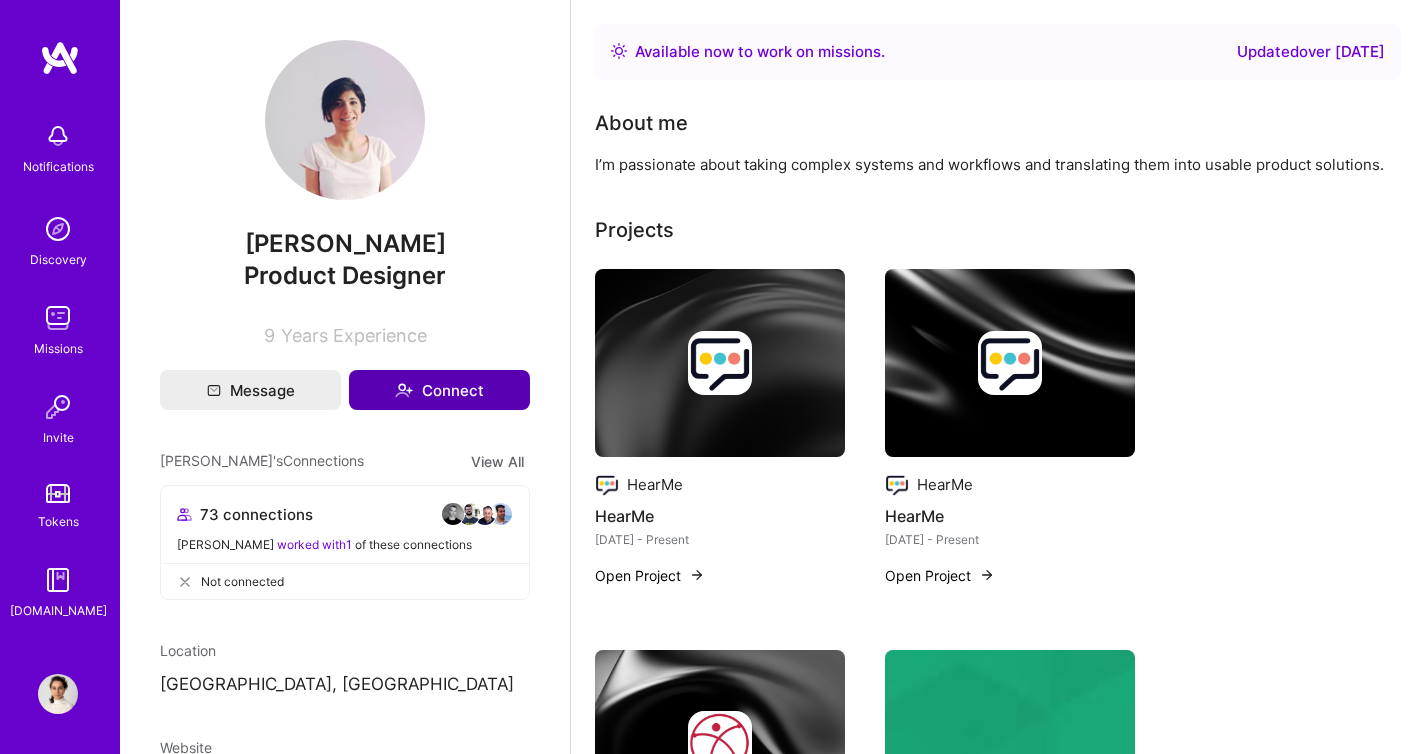 click on "Connect" at bounding box center [439, 390] 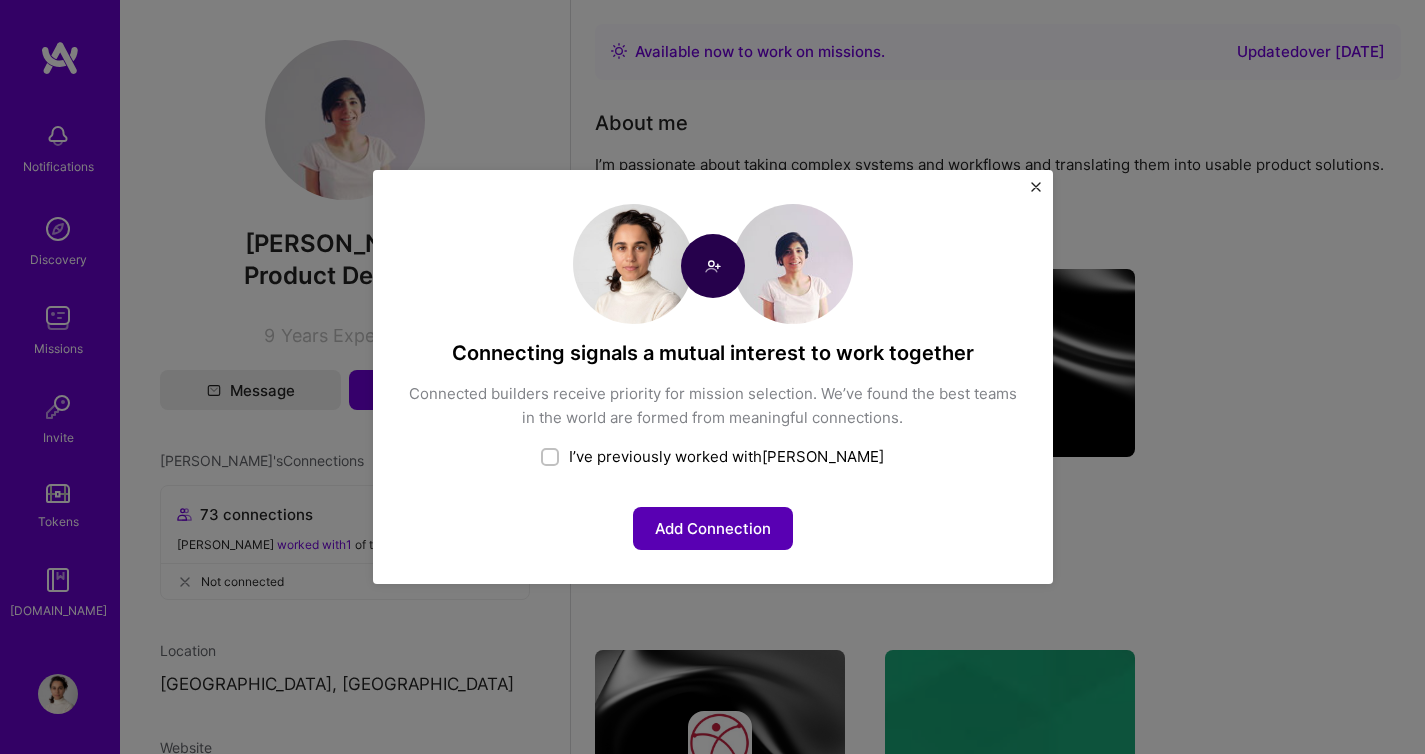 click on "Add Connection" at bounding box center (713, 528) 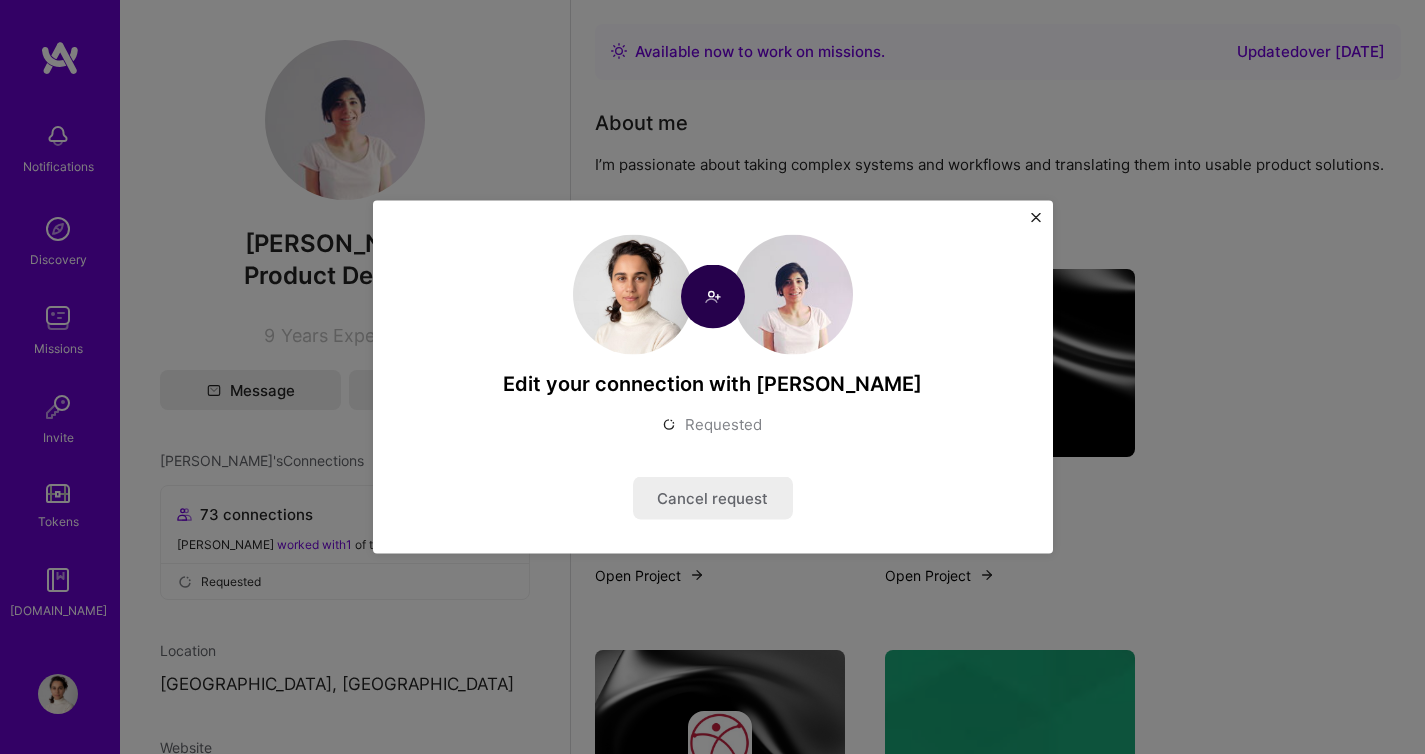 click on "Edit your connection with Ana   Requested Cancel request" at bounding box center [713, 377] 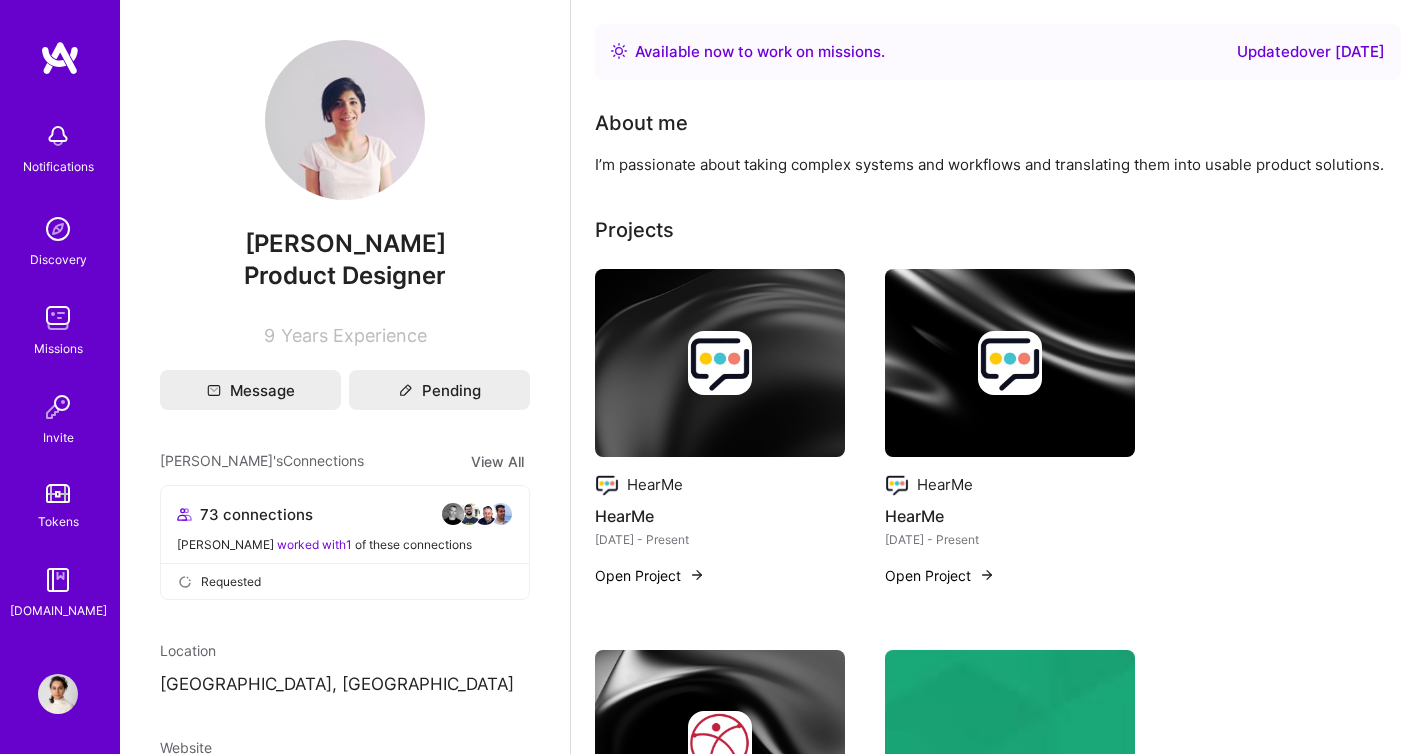 click at bounding box center (485, 514) 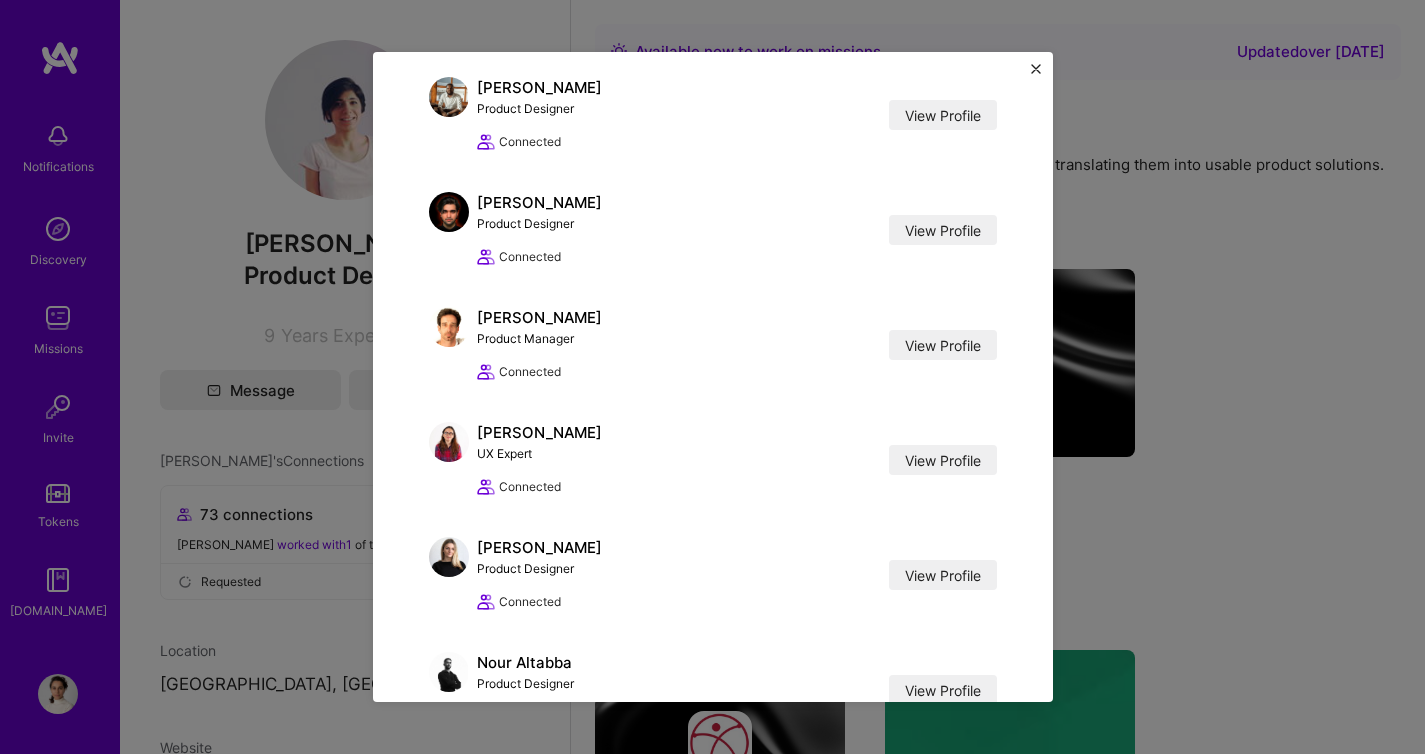 scroll, scrollTop: 1400, scrollLeft: 0, axis: vertical 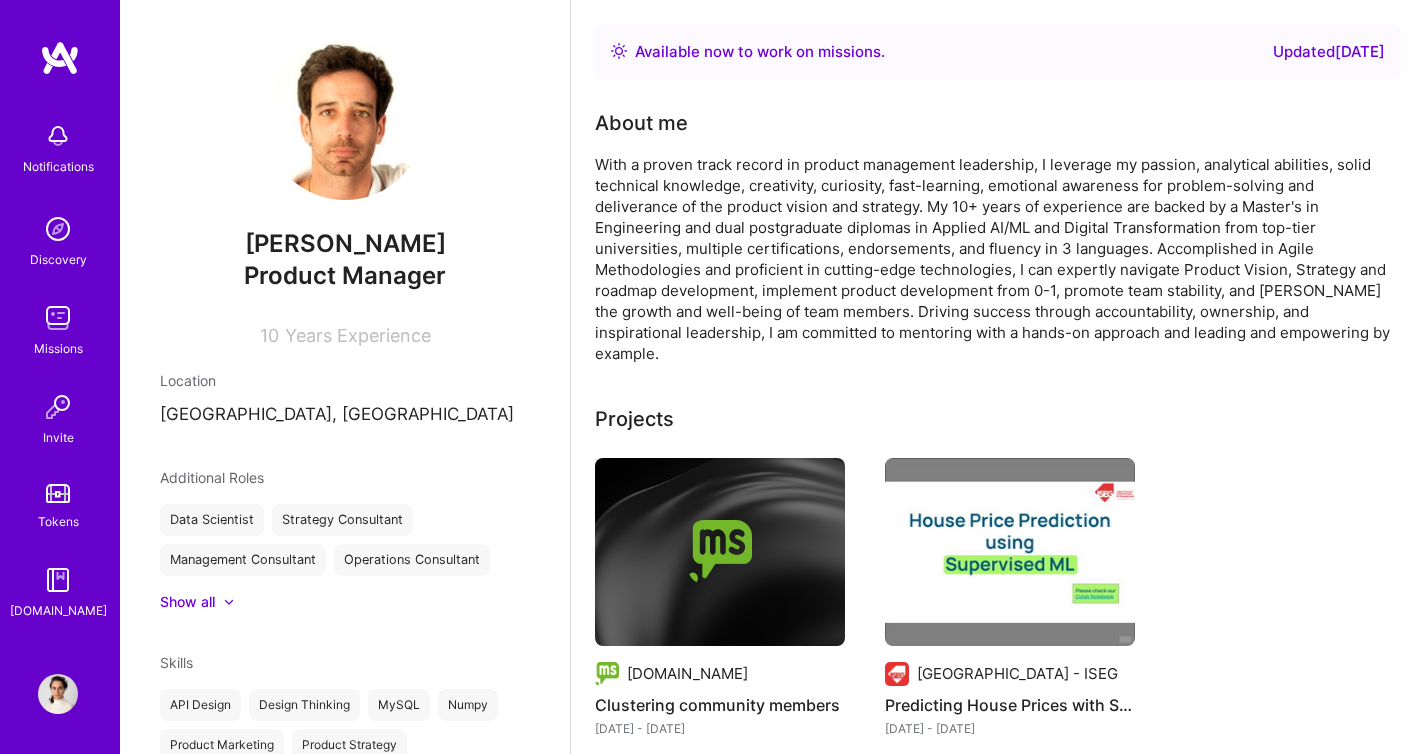click on "With a proven track record in product management leadership, I leverage my passion, analytical abilities, solid technical knowledge, creativity, curiosity, fast-learning, emotional awareness for problem-solving and deliverance of the product vision and strategy. My 10+ years of experience are backed by a Master's in Engineering and dual postgraduate diplomas in Applied AI/ML and Digital Transformation from top-tier universities, multiple certifications, endorsements, and fluency in 3 languages. Accomplished in Agile Methodologies and proficient in cutting-edge technologies, I can expertly navigate Product Vision, Strategy and roadmap development, implement product development from 0-1, promote team stability, and foster the growth and well-being of team members. Driving success through accountability, ownership, and inspirational leadership, I am committed to mentoring with a hands-on approach and leading and empowering by example." at bounding box center (995, 259) 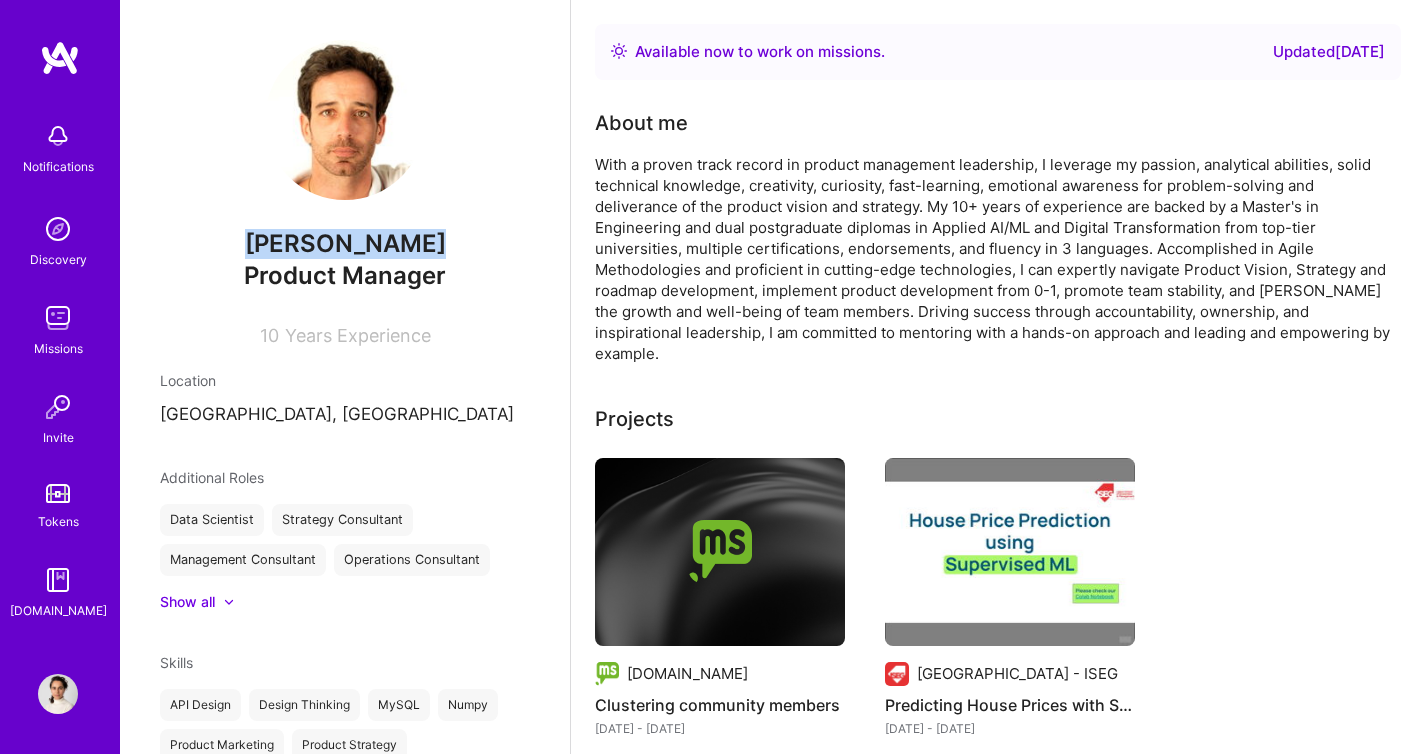 drag, startPoint x: 257, startPoint y: 241, endPoint x: 432, endPoint y: 241, distance: 175 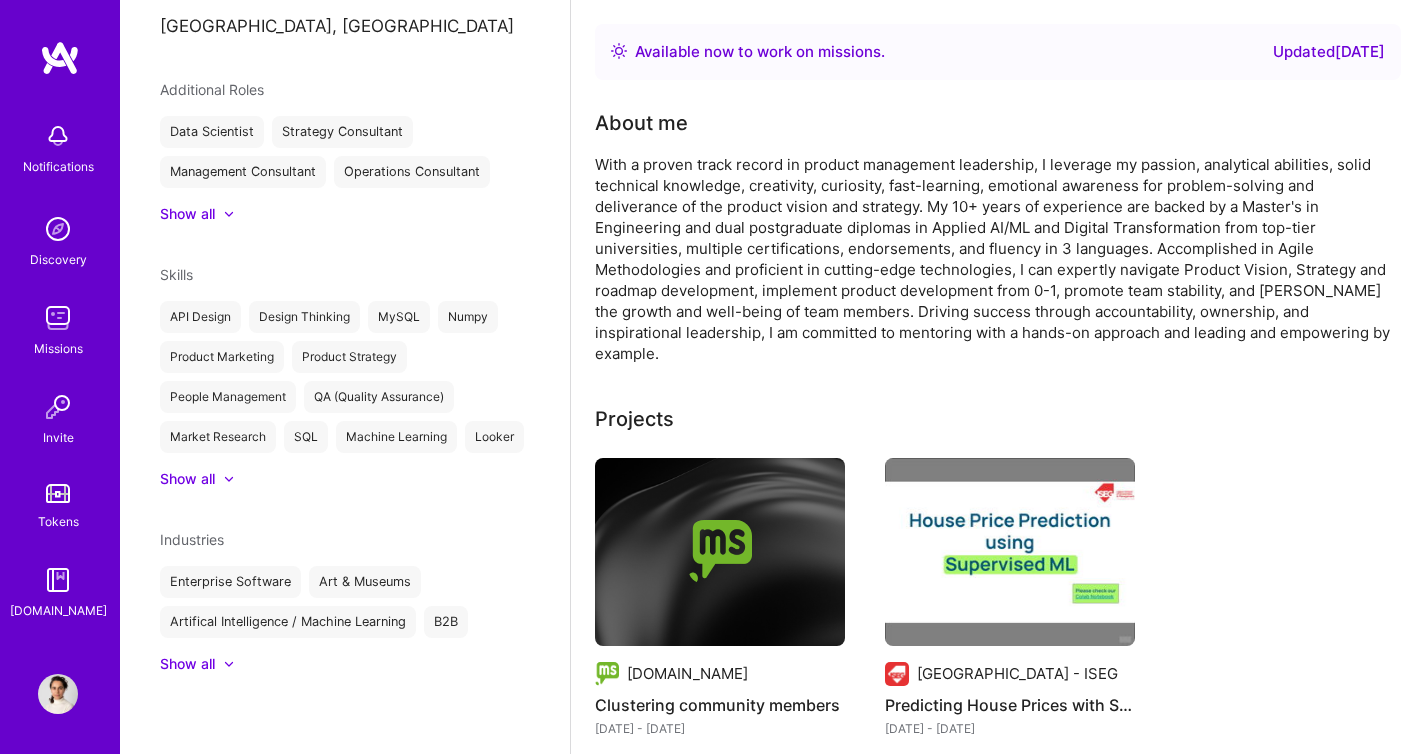 scroll, scrollTop: 0, scrollLeft: 0, axis: both 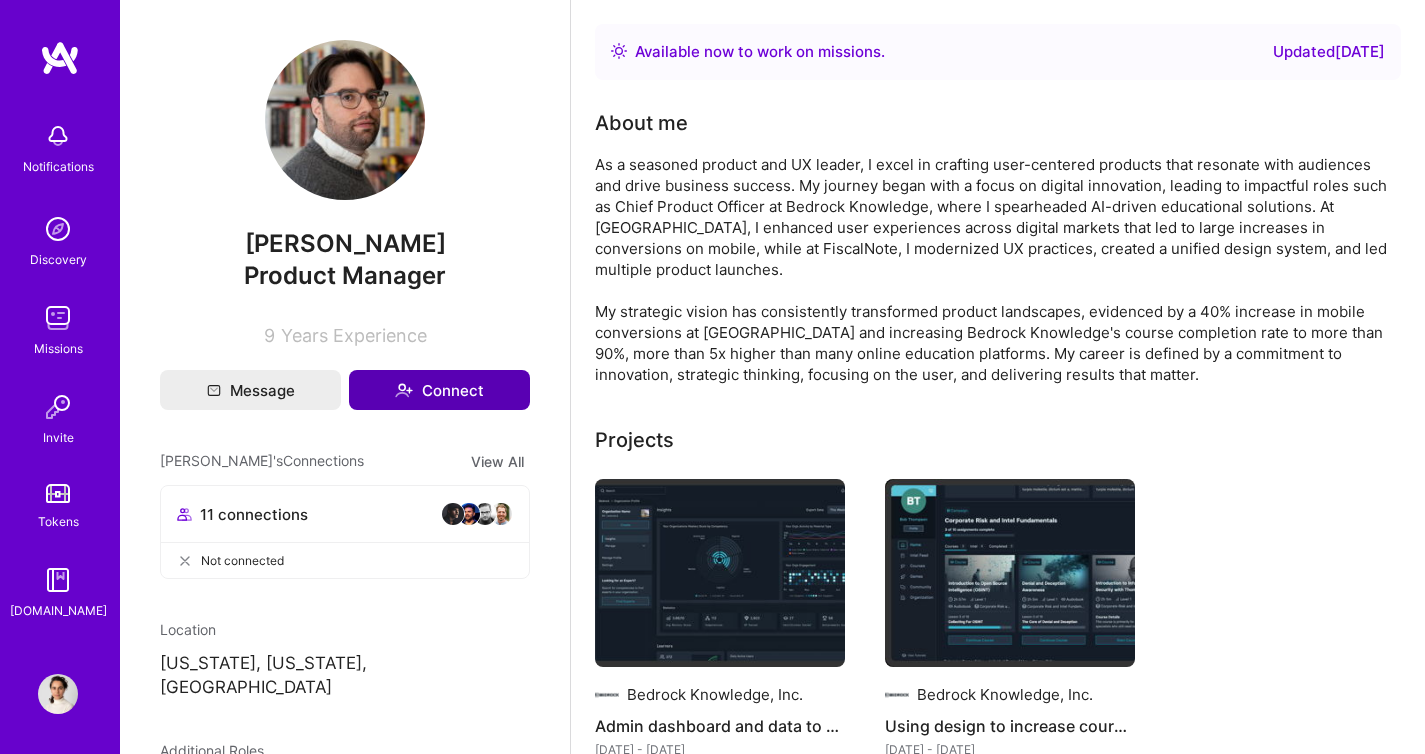 click on "Connect" at bounding box center (439, 390) 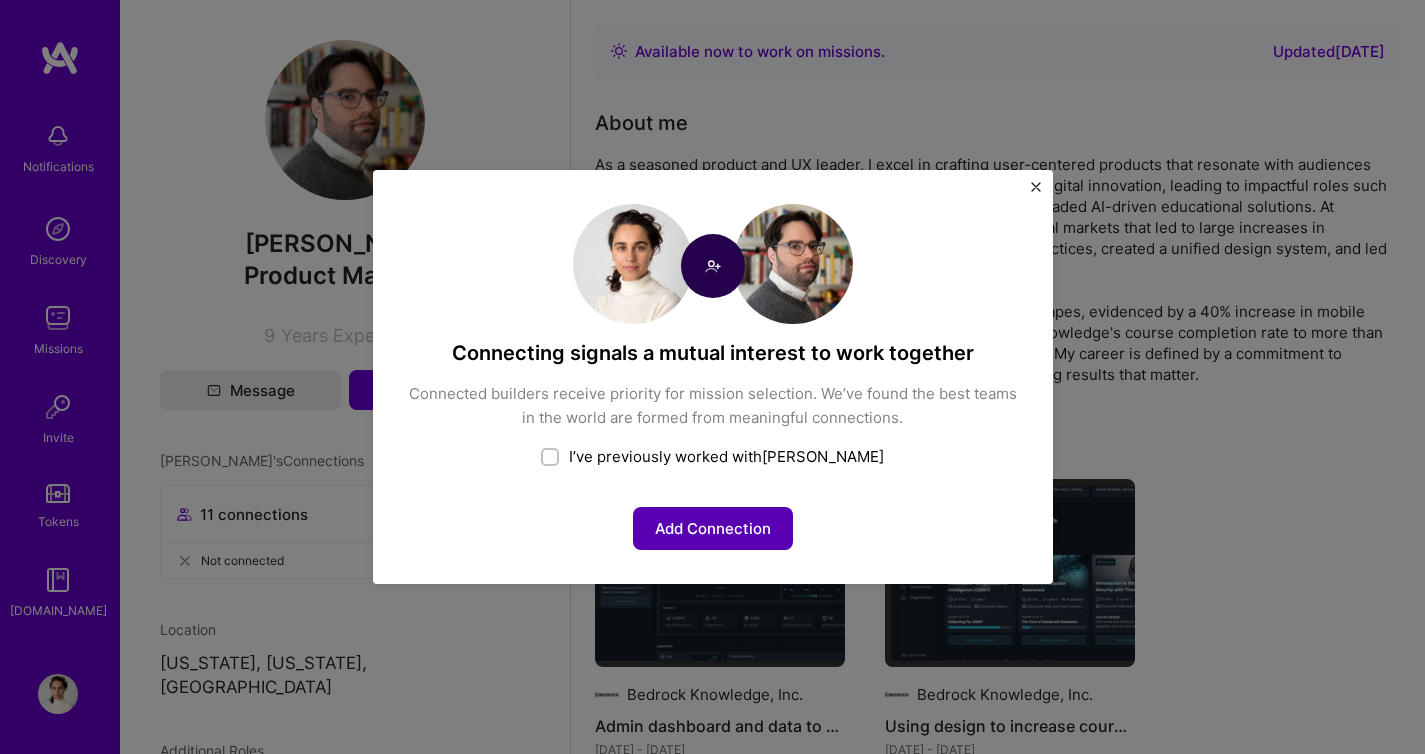 click on "Add Connection" at bounding box center [713, 528] 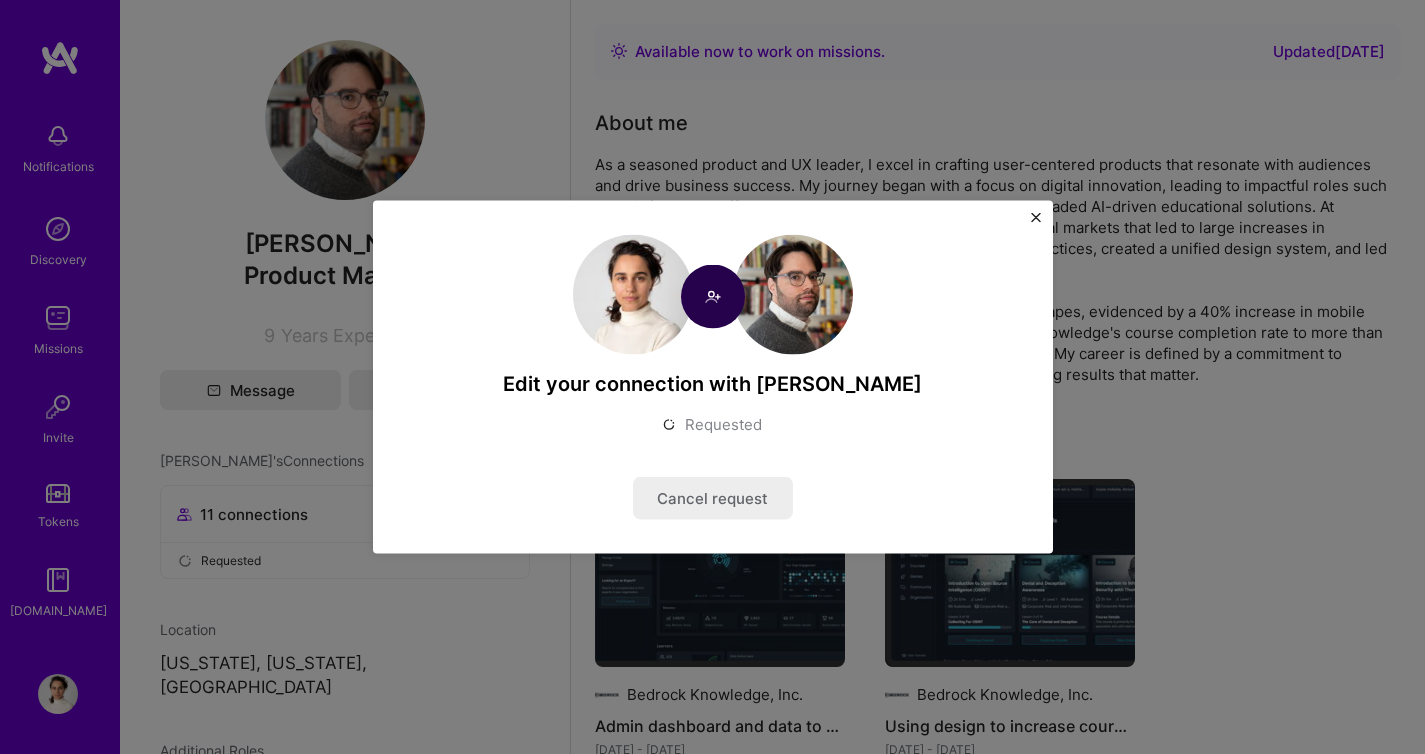 click at bounding box center [1036, 218] 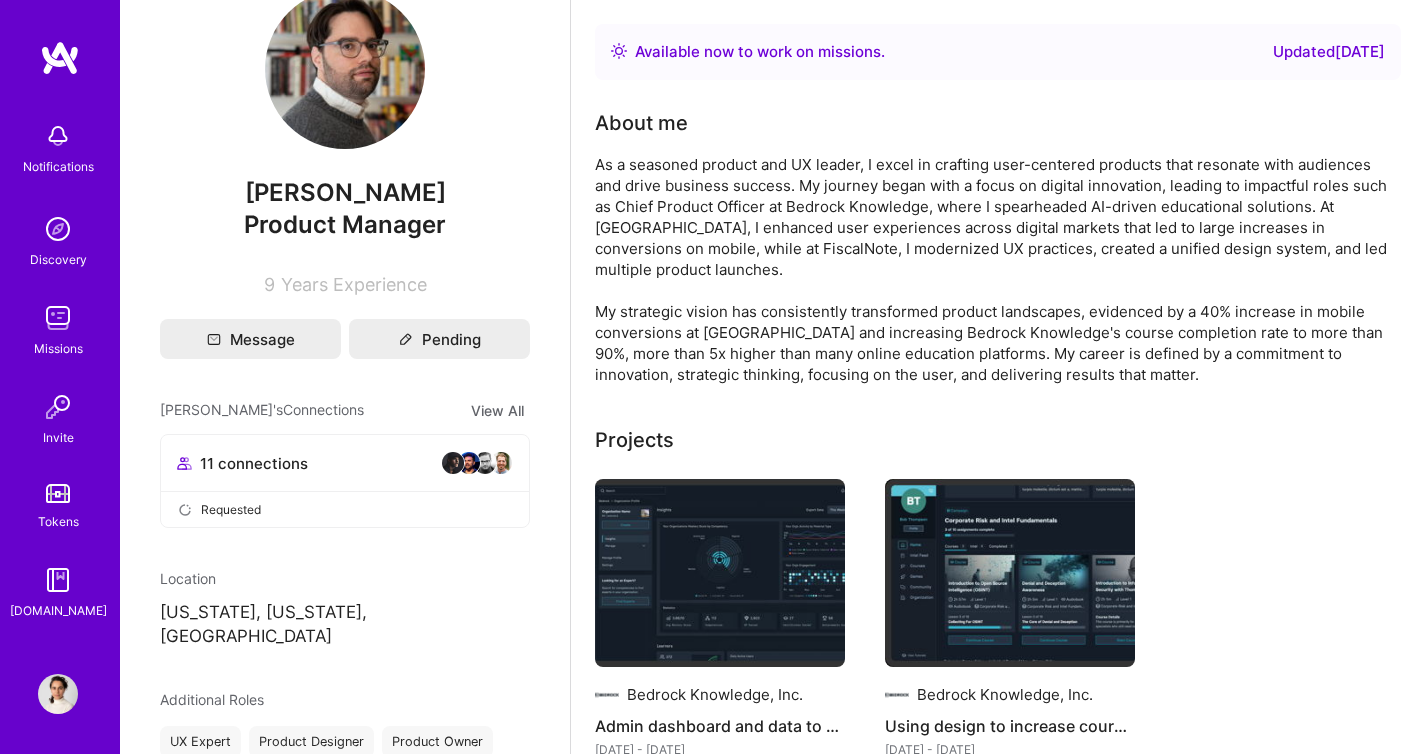 scroll, scrollTop: 65, scrollLeft: 0, axis: vertical 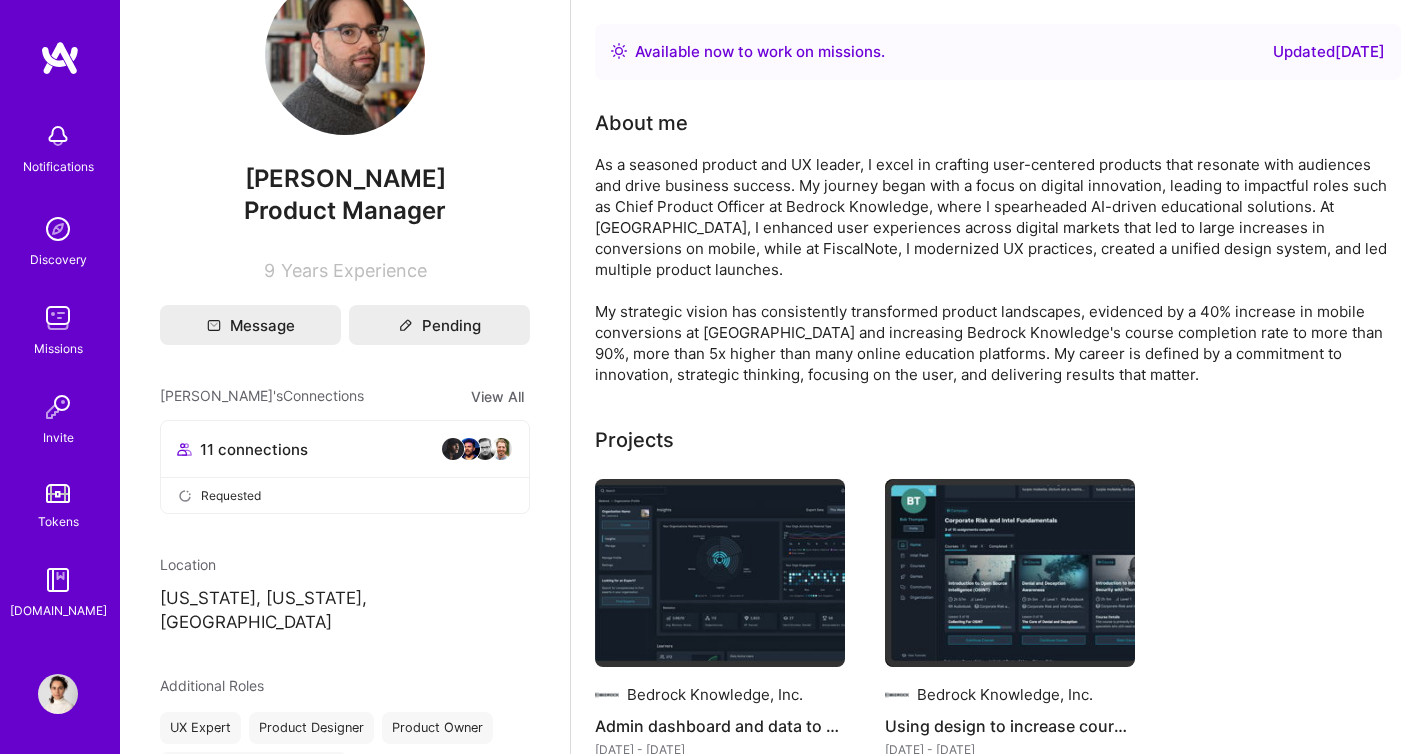 type 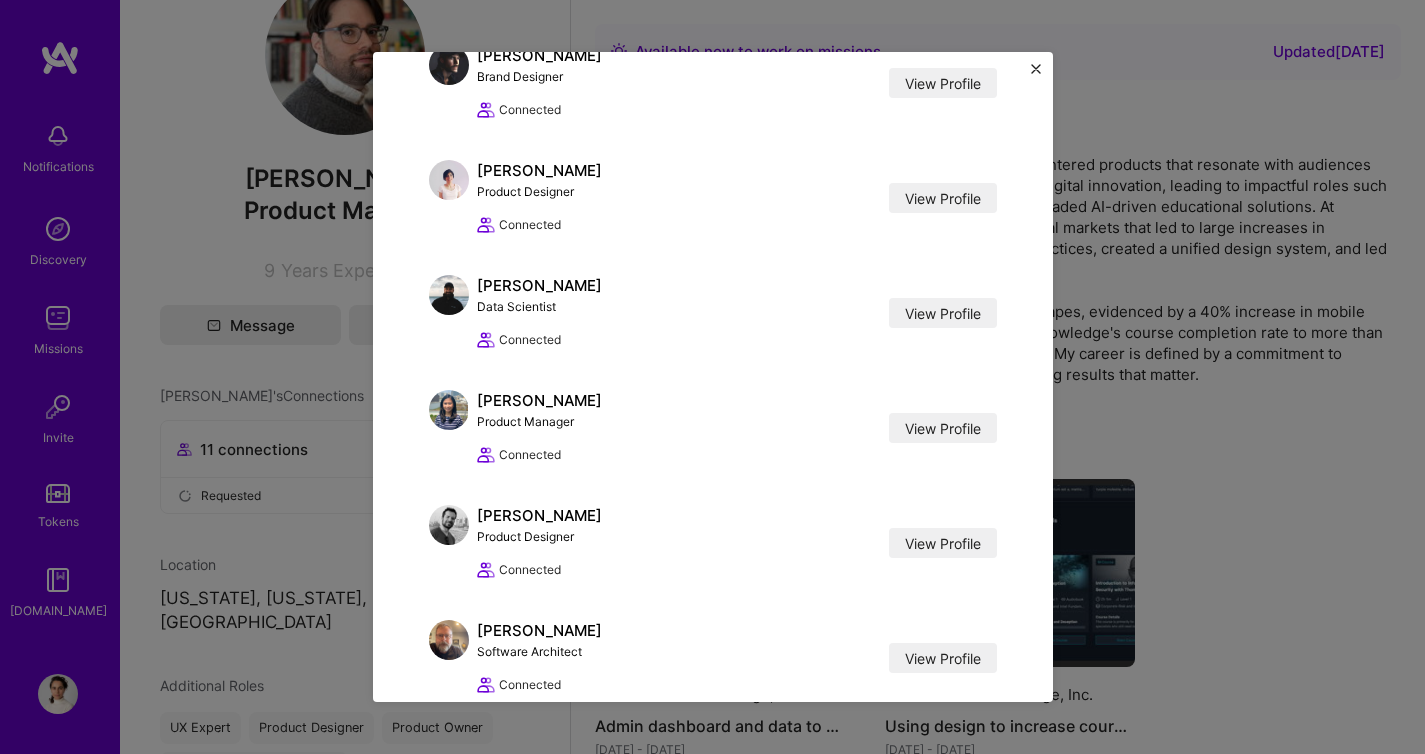 scroll, scrollTop: 494, scrollLeft: 0, axis: vertical 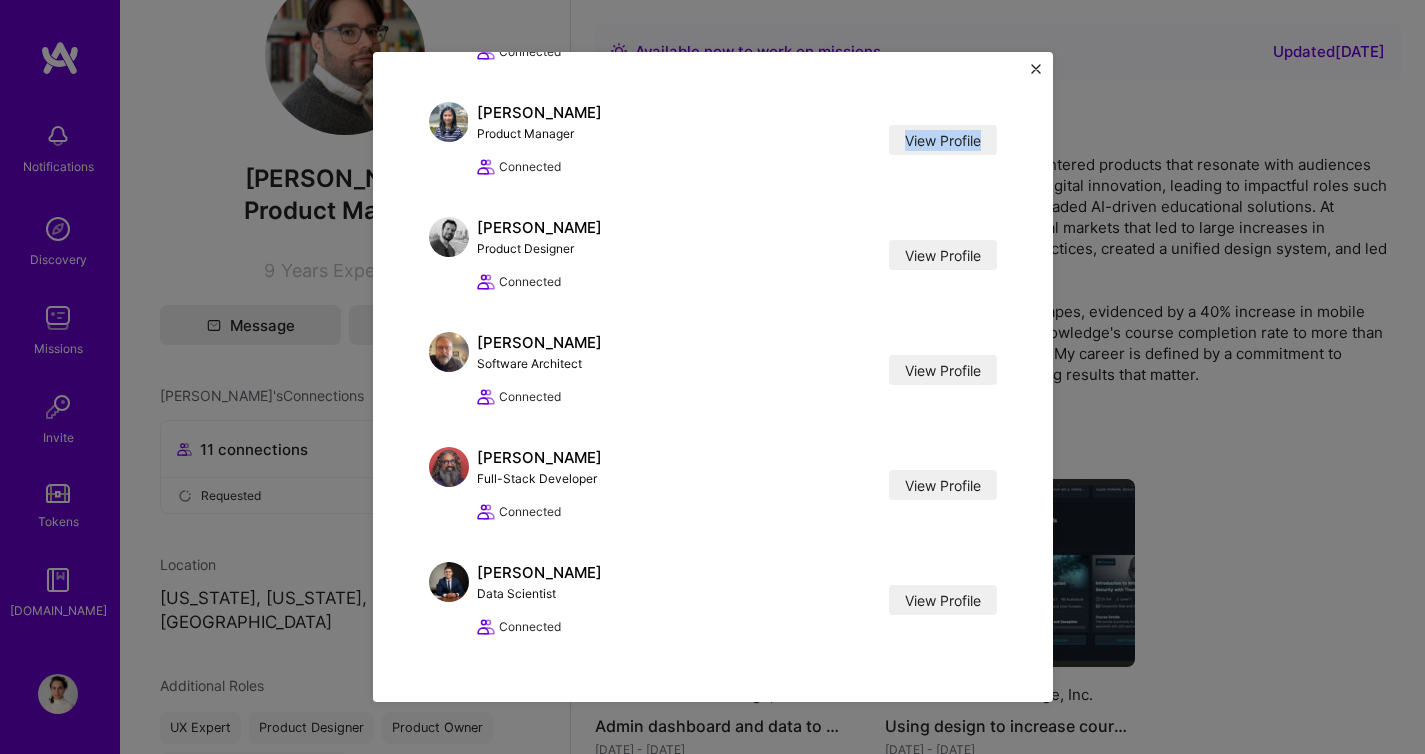 click at bounding box center (1036, 69) 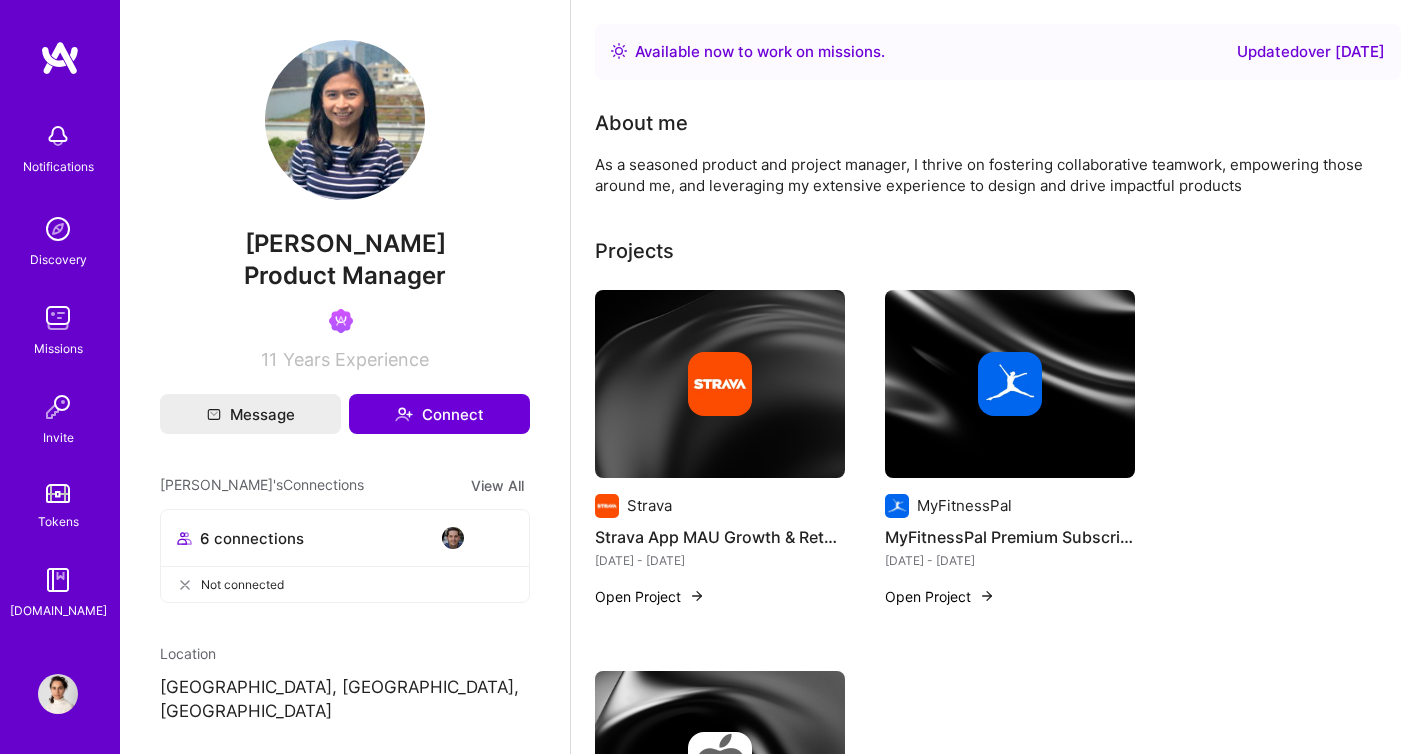 scroll, scrollTop: 0, scrollLeft: 0, axis: both 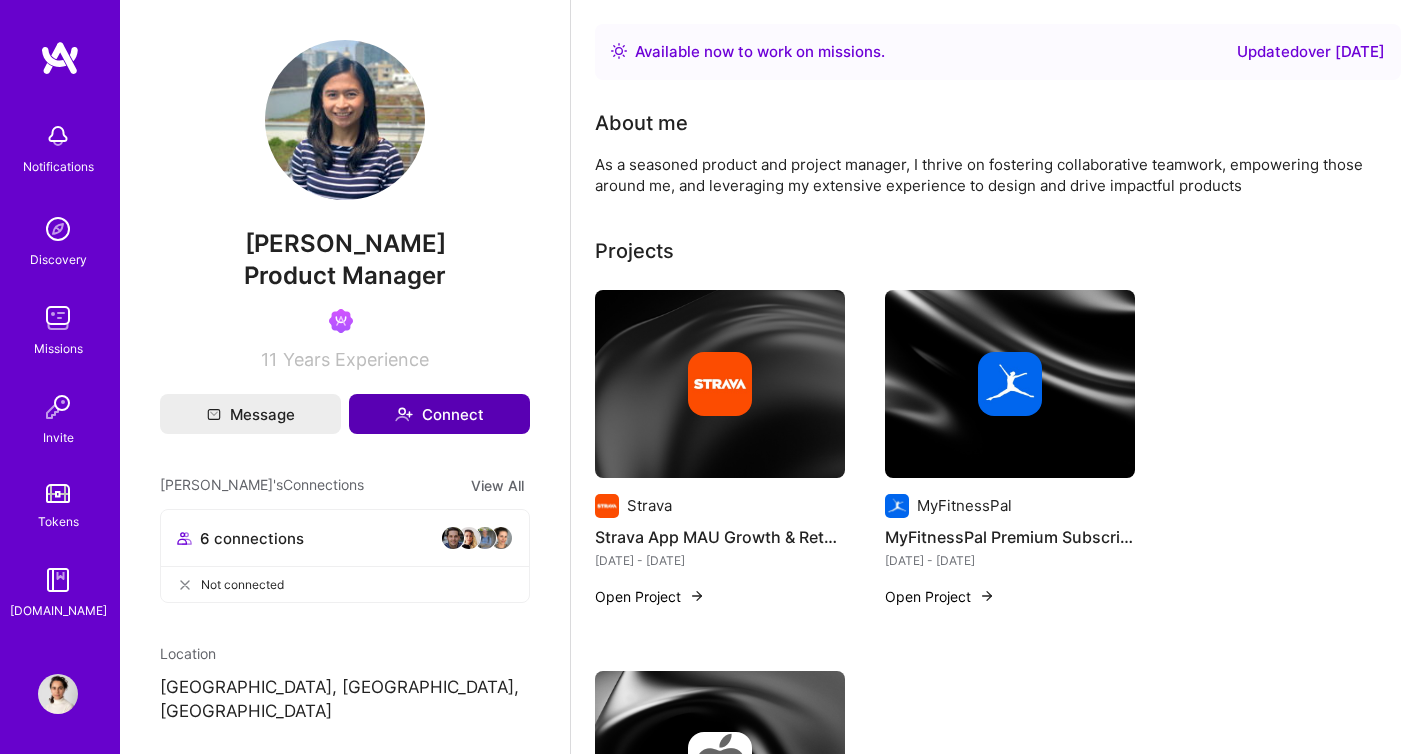 click on "Connect" at bounding box center (439, 414) 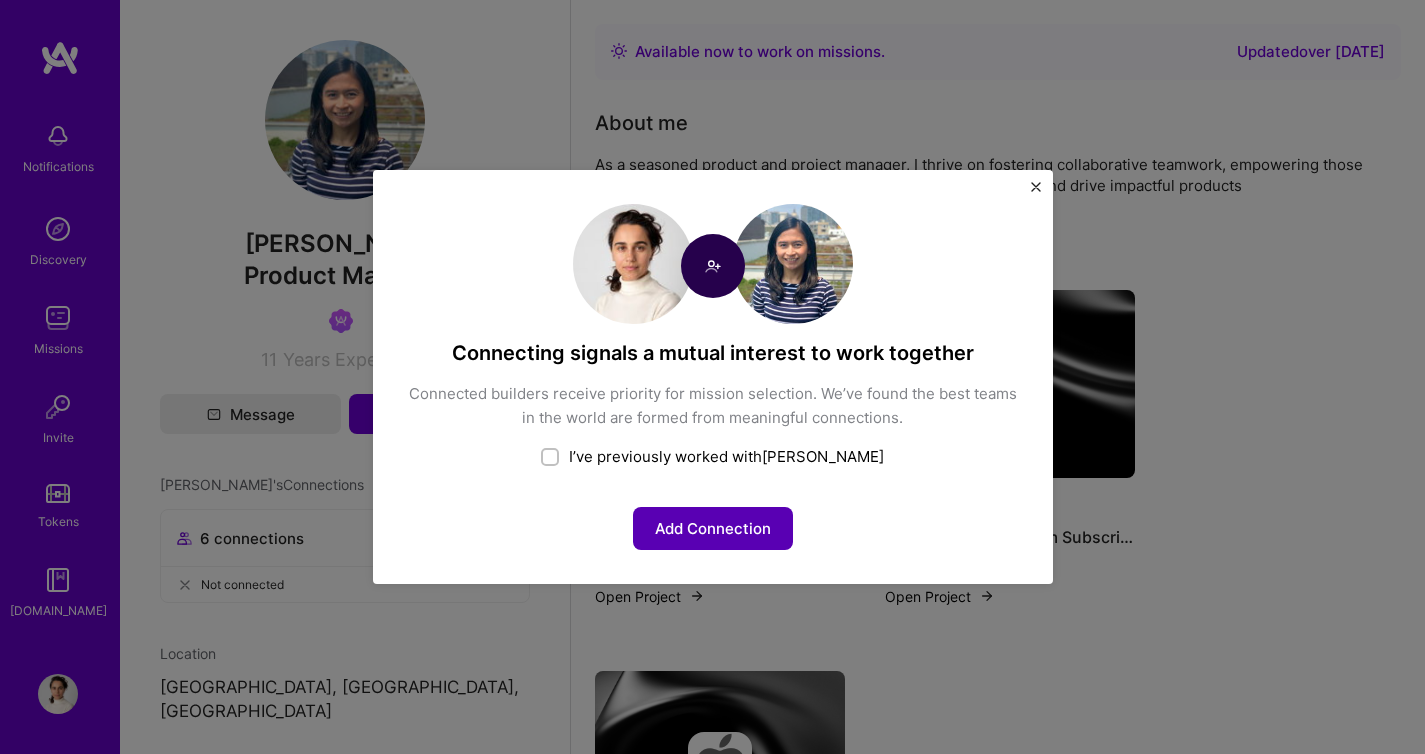 click on "Add Connection" at bounding box center (713, 528) 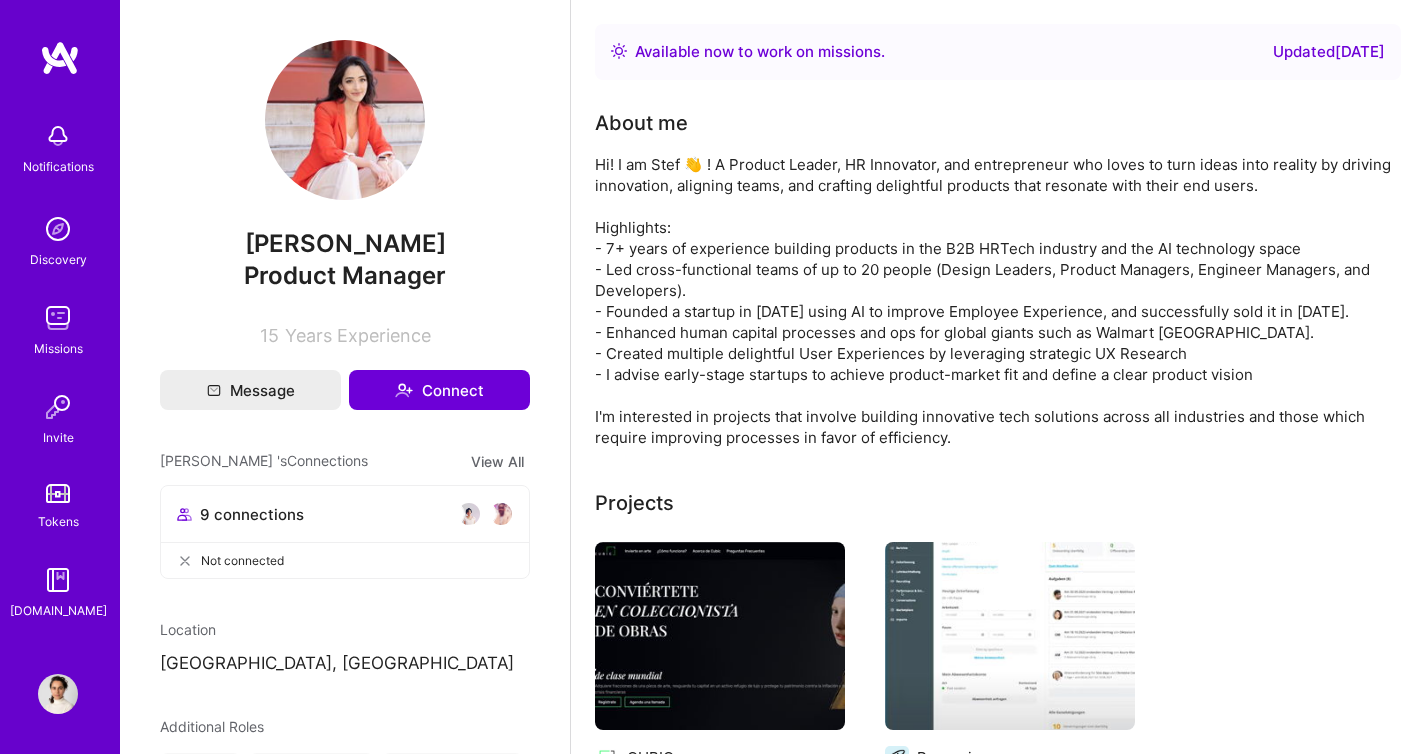 scroll, scrollTop: 0, scrollLeft: 0, axis: both 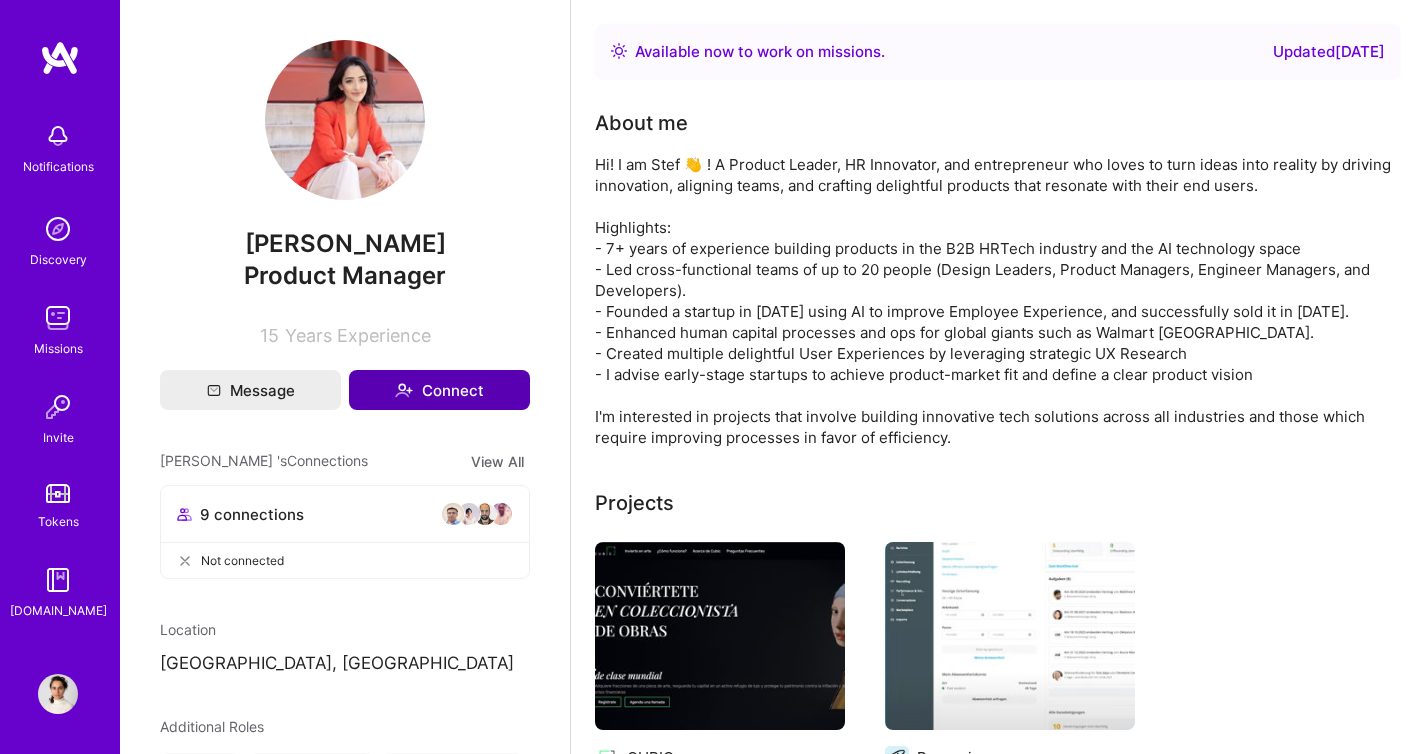 click on "Connect" at bounding box center (439, 390) 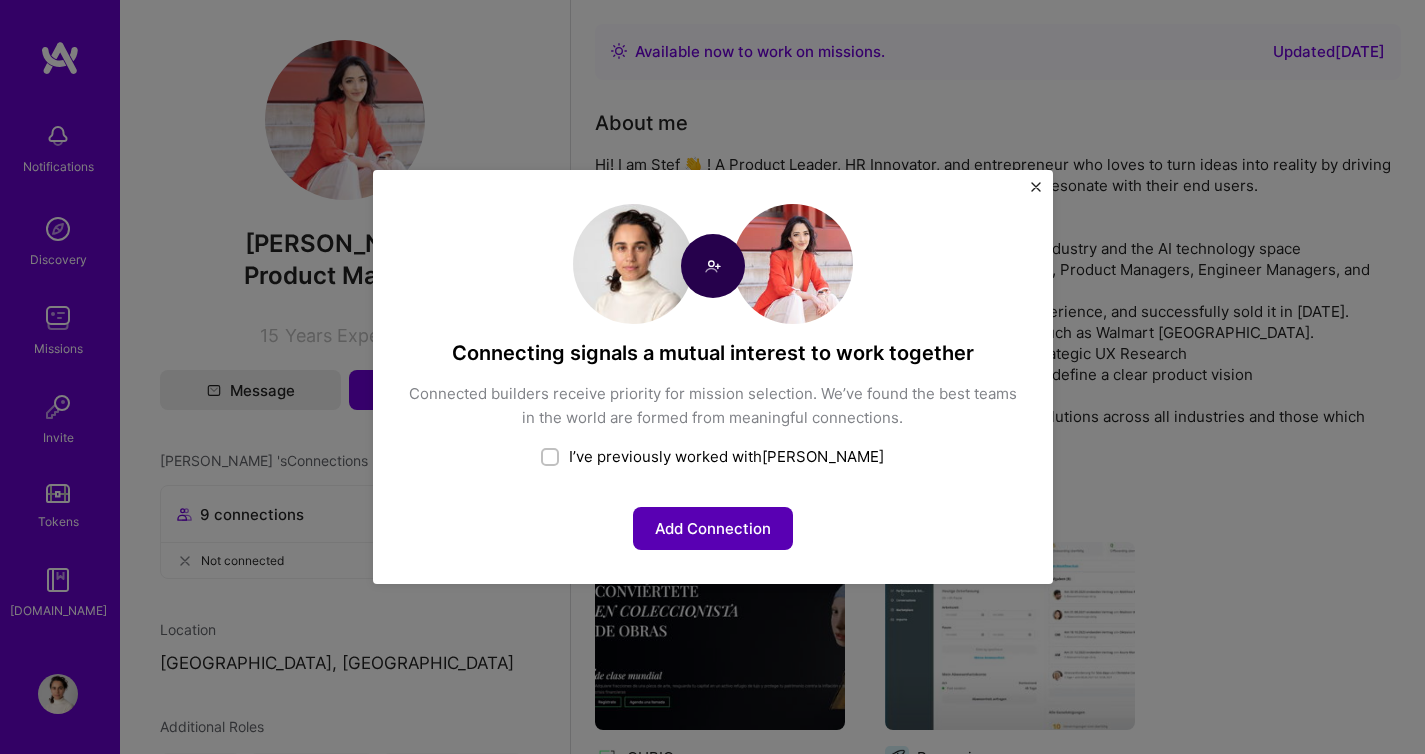 click on "Add Connection" at bounding box center [713, 528] 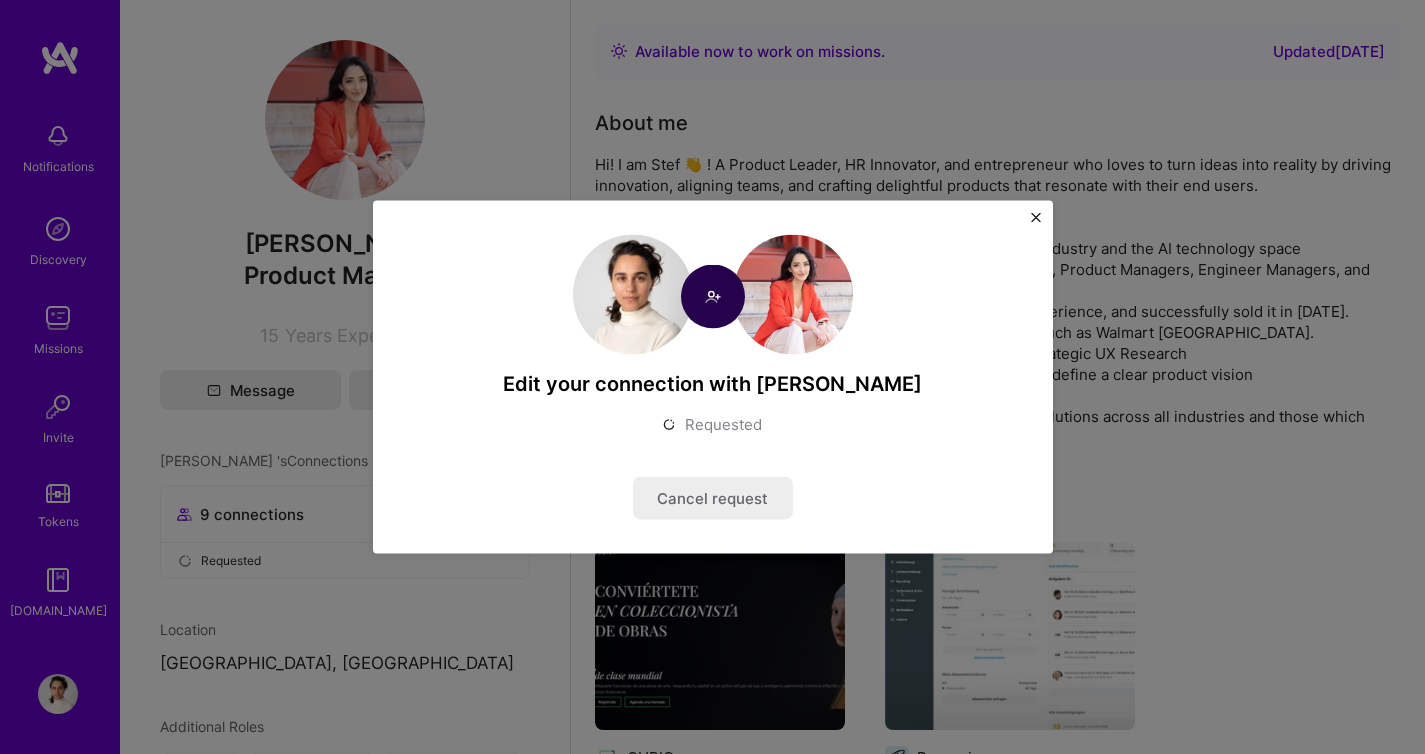 click at bounding box center [1036, 218] 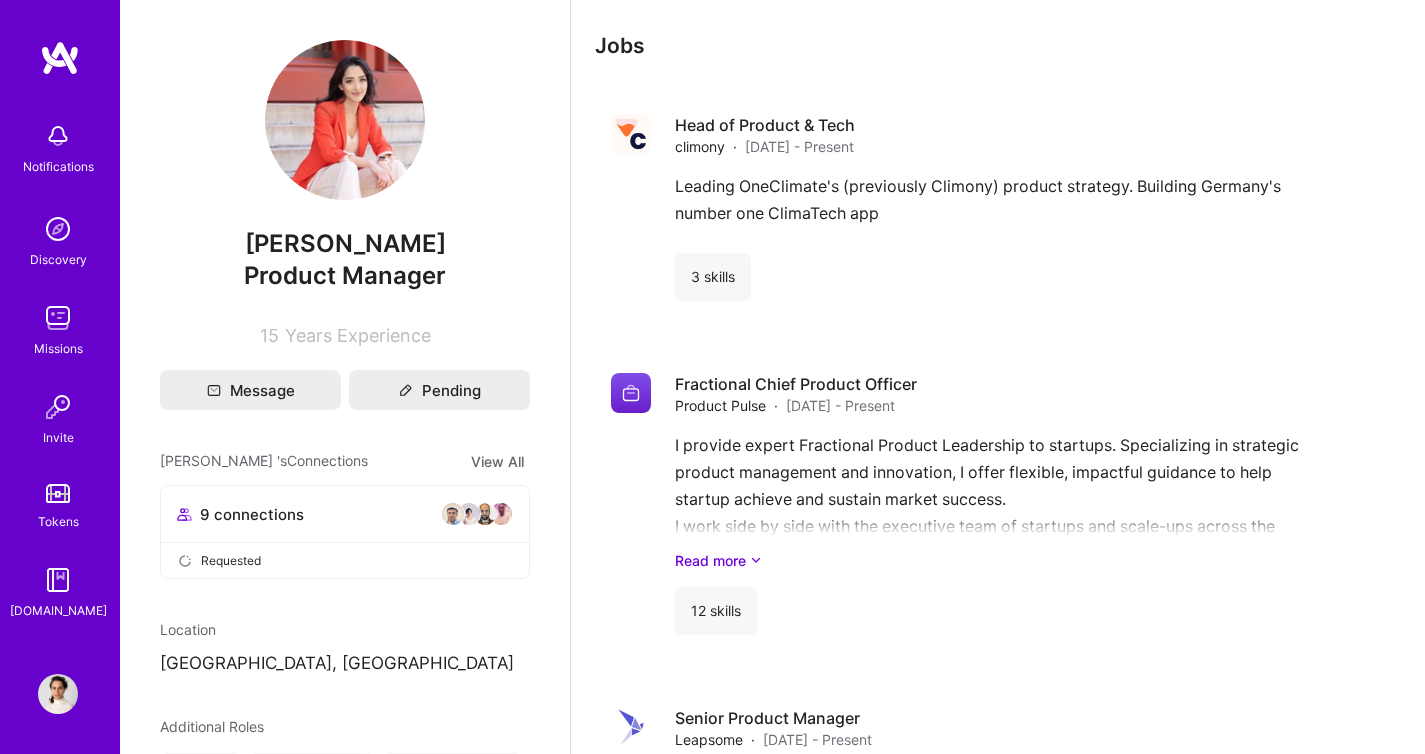 scroll, scrollTop: 1665, scrollLeft: 0, axis: vertical 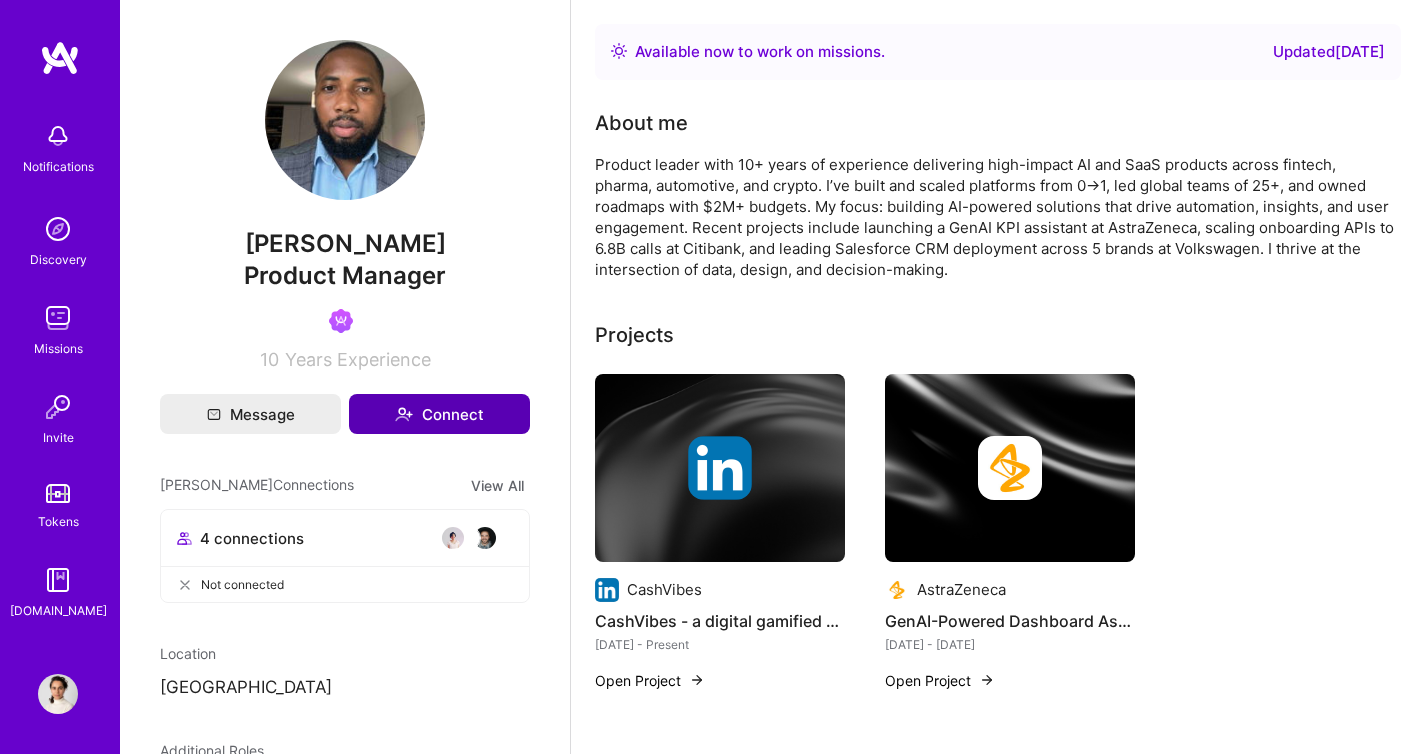 click on "Connect" at bounding box center (439, 414) 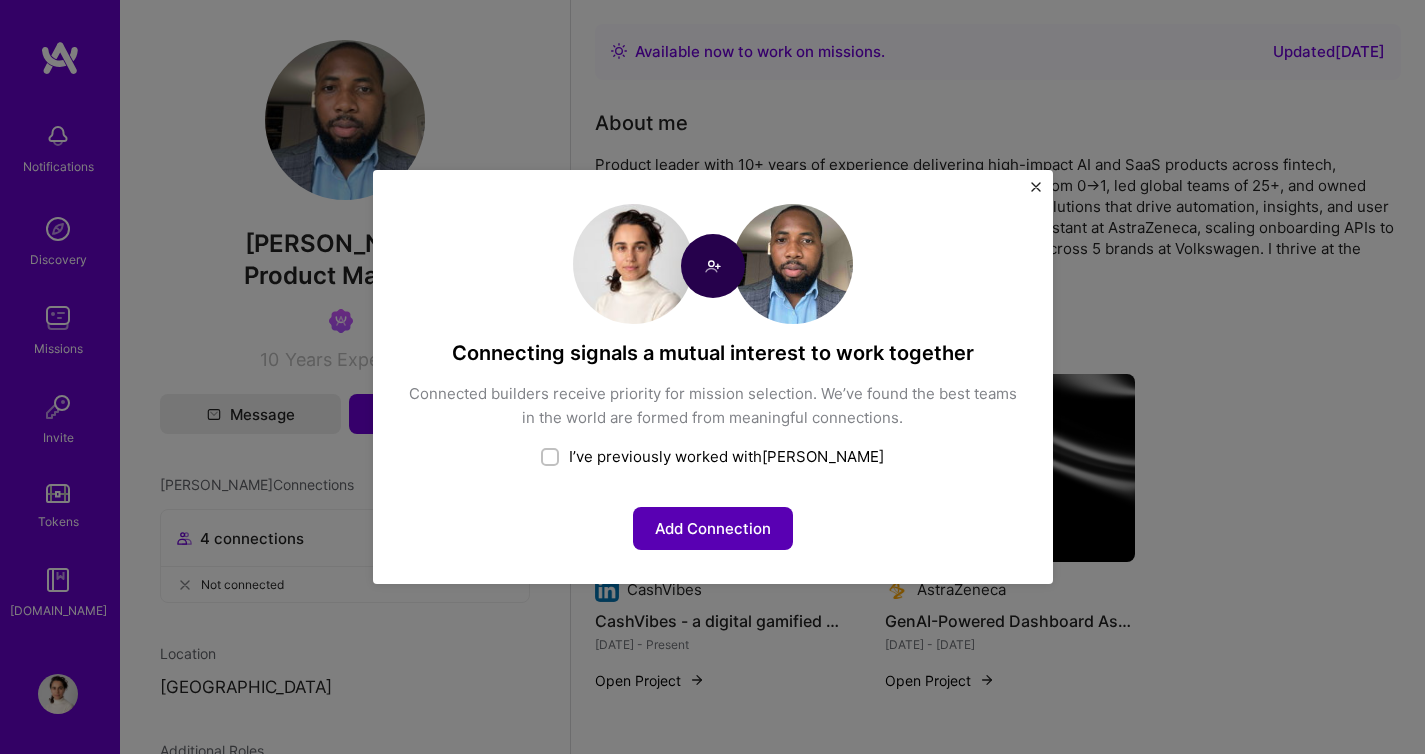 click on "Add Connection" at bounding box center [713, 528] 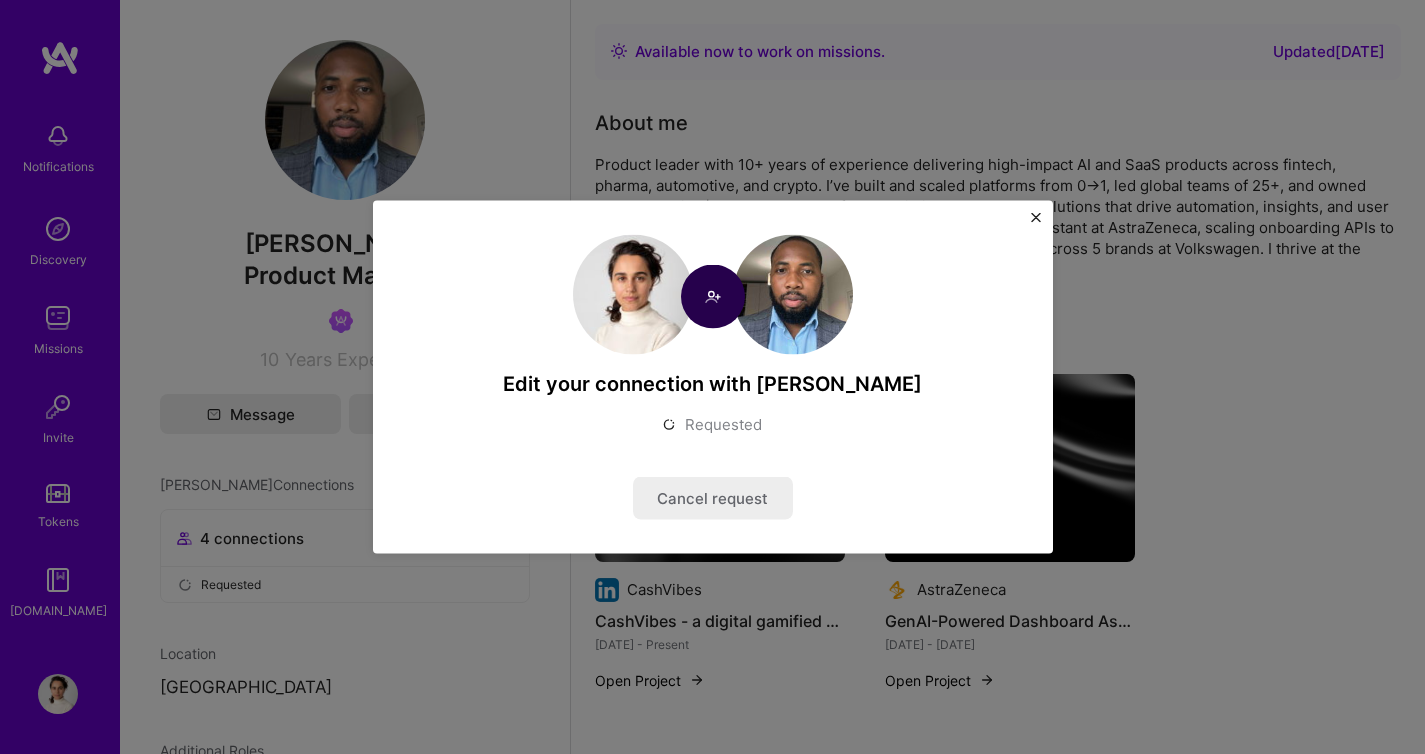 click at bounding box center (1036, 218) 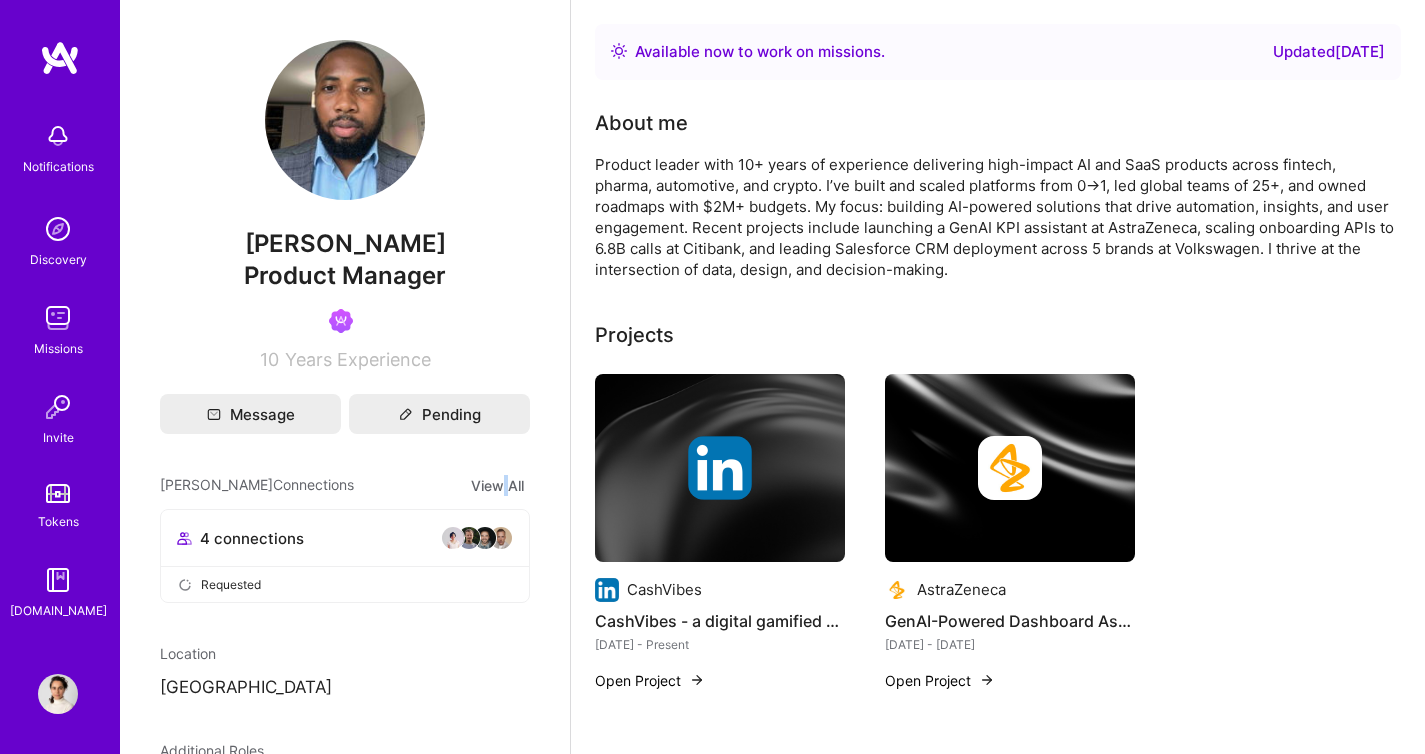 click on "View All" at bounding box center [497, 485] 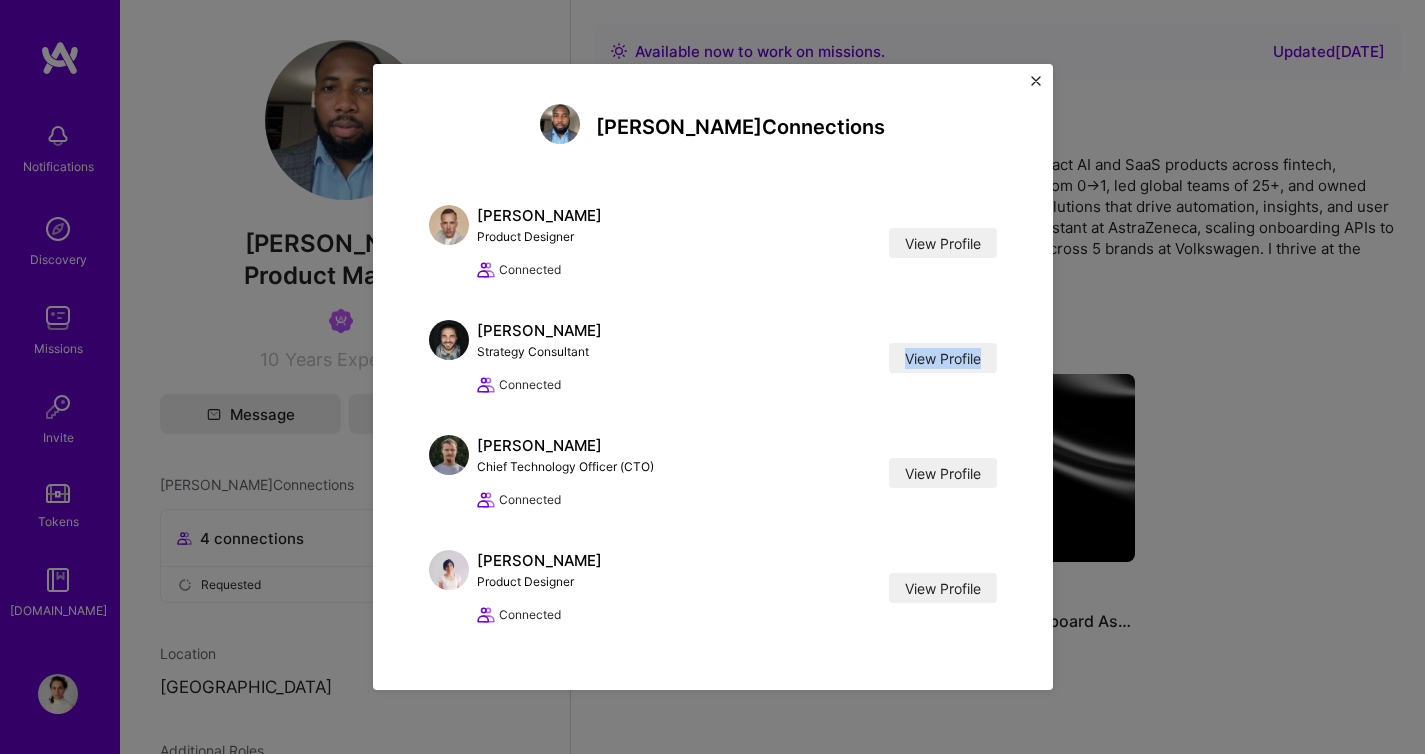 click at bounding box center [1036, 81] 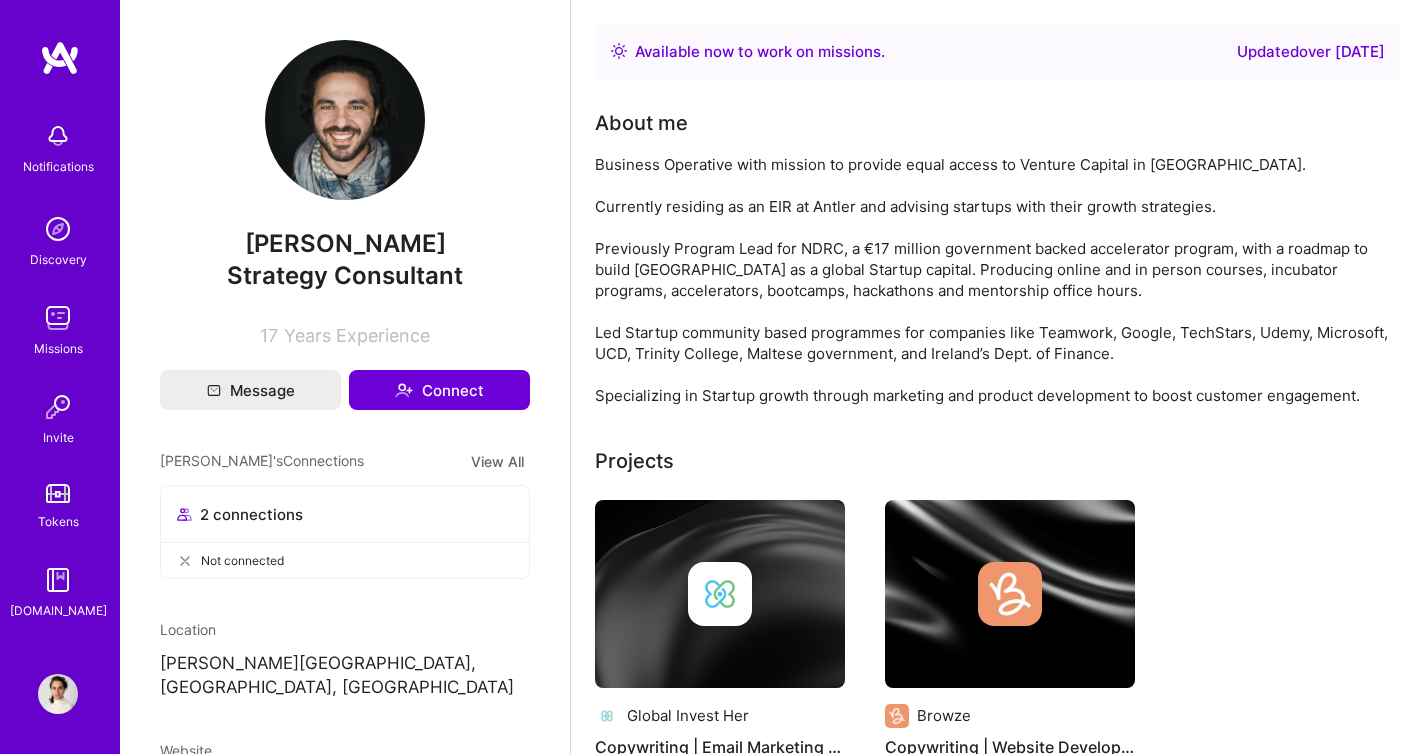 scroll, scrollTop: 0, scrollLeft: 0, axis: both 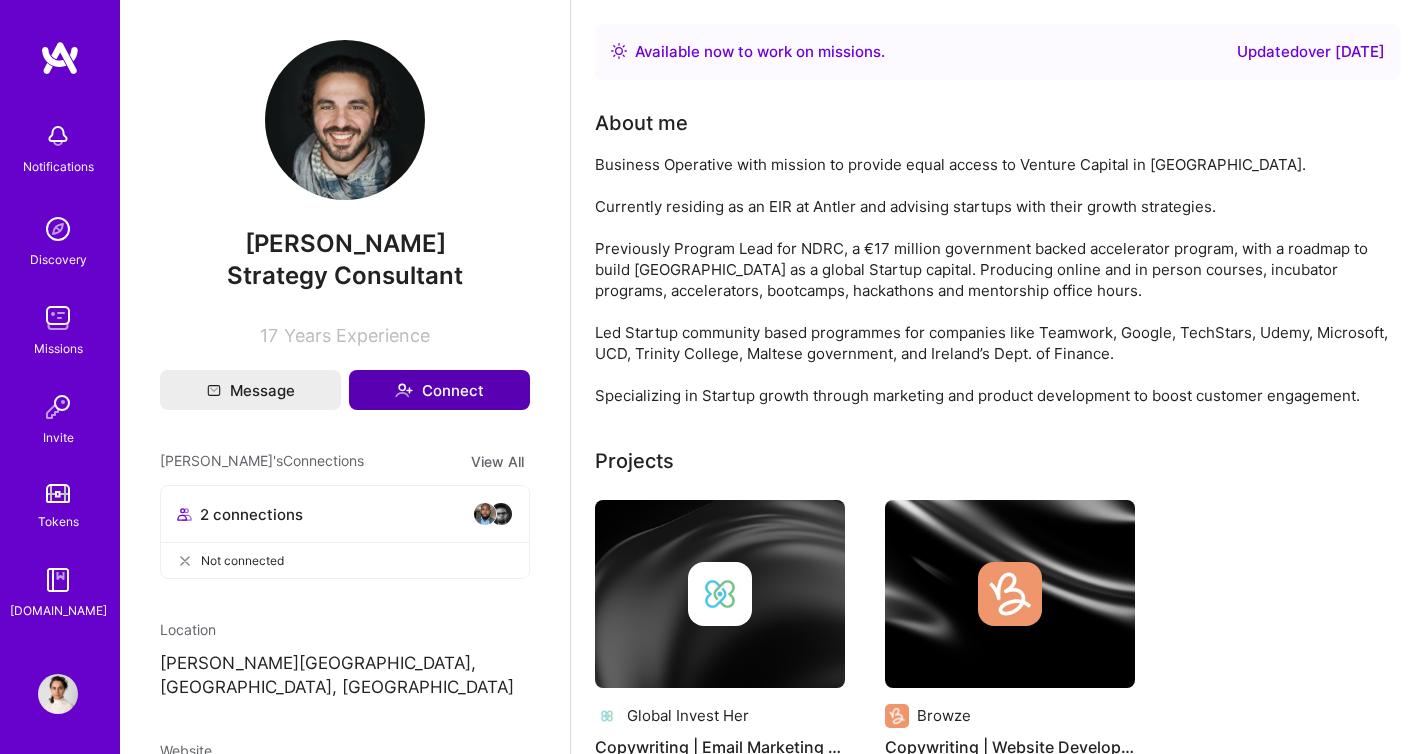 click on "Connect" at bounding box center [439, 390] 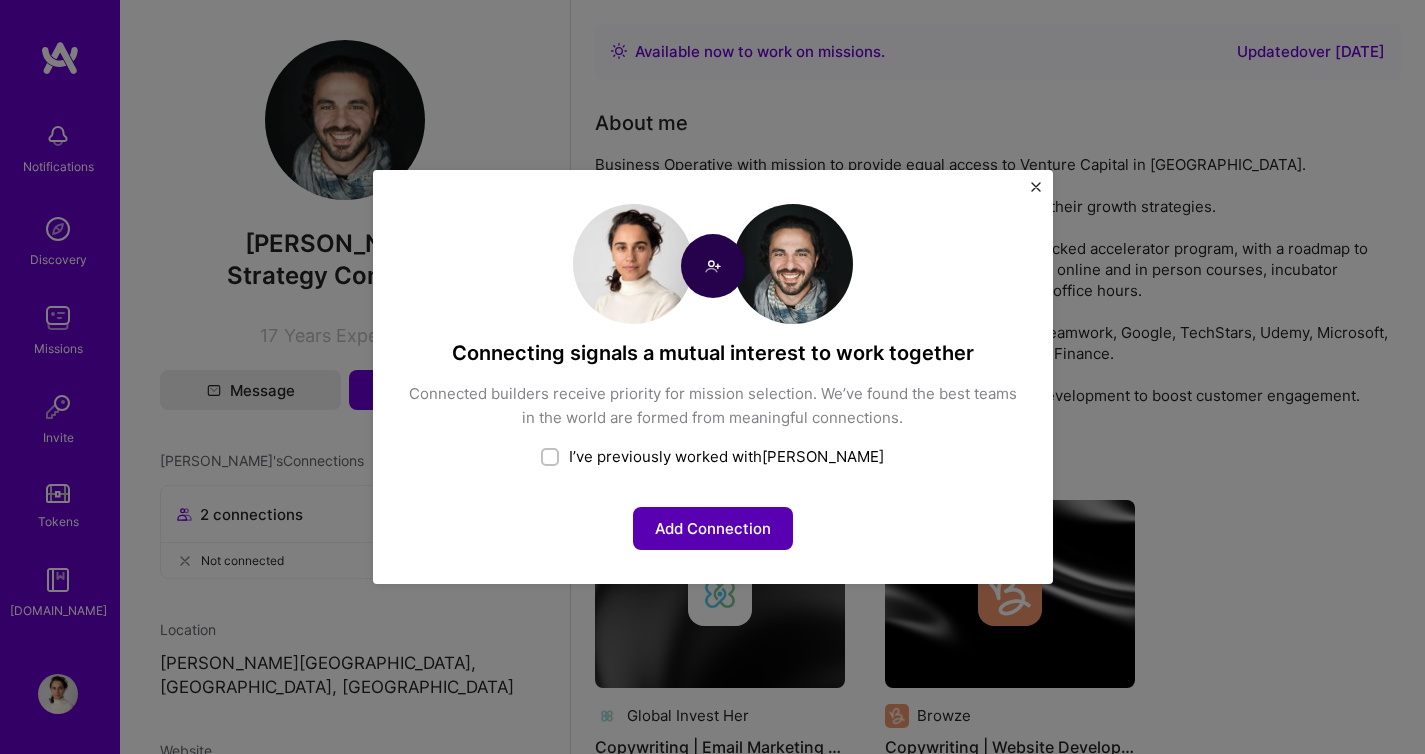 click on "Add Connection" at bounding box center (713, 528) 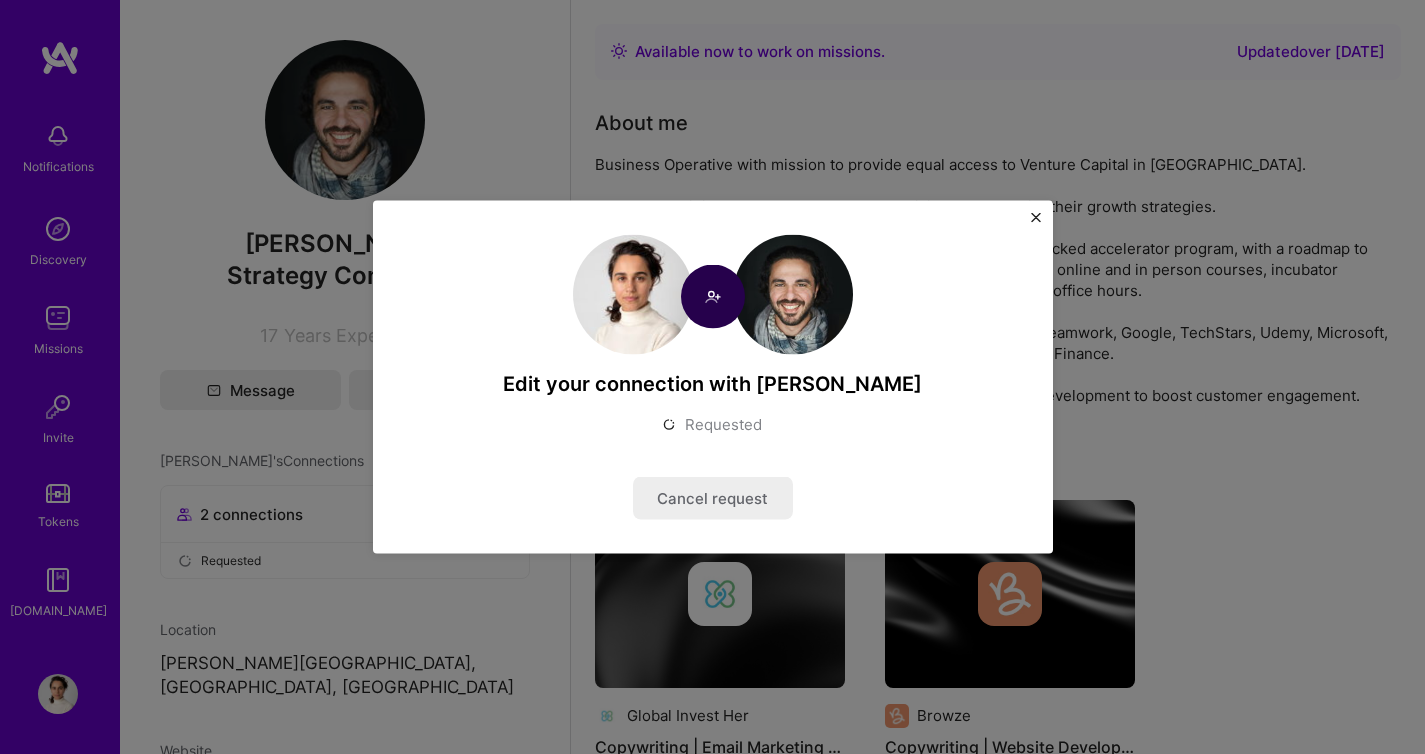 click at bounding box center (1036, 218) 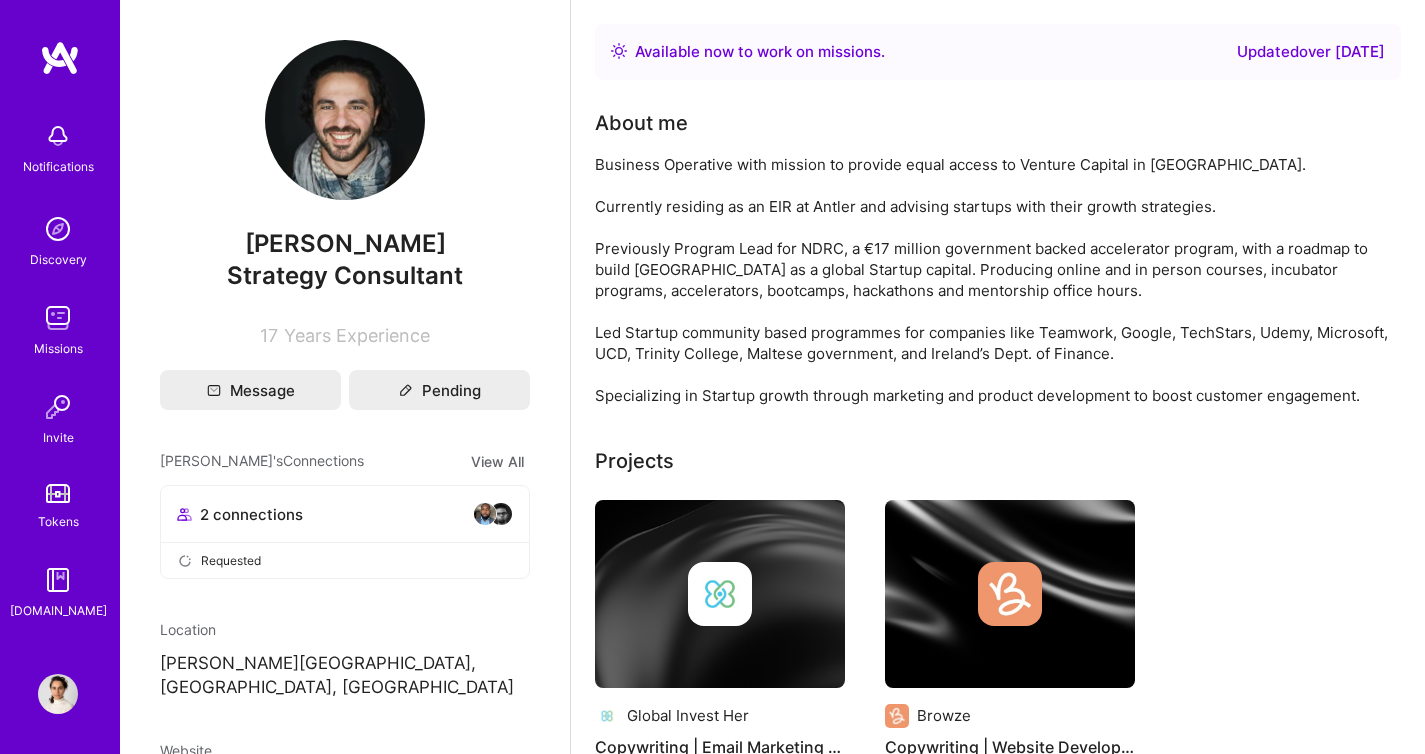 click at bounding box center (485, 514) 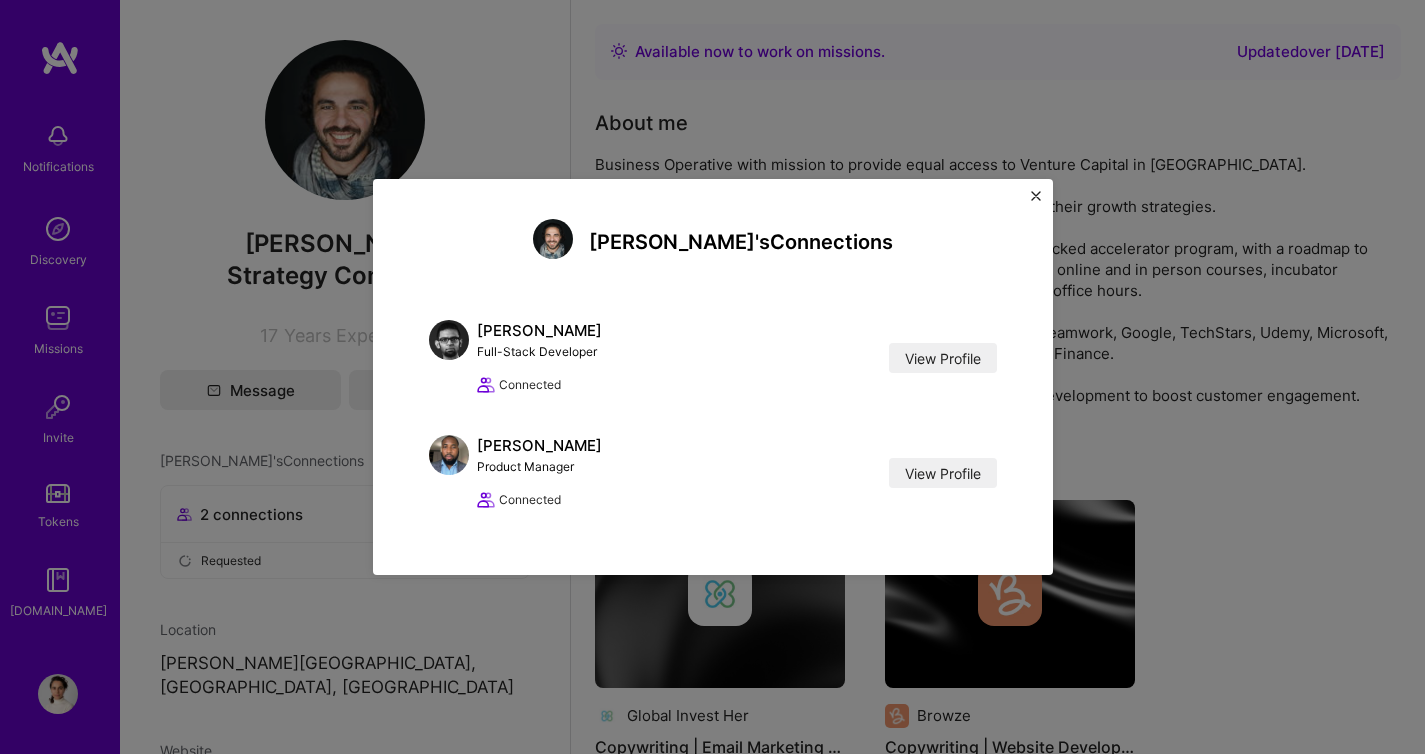 click at bounding box center [1036, 196] 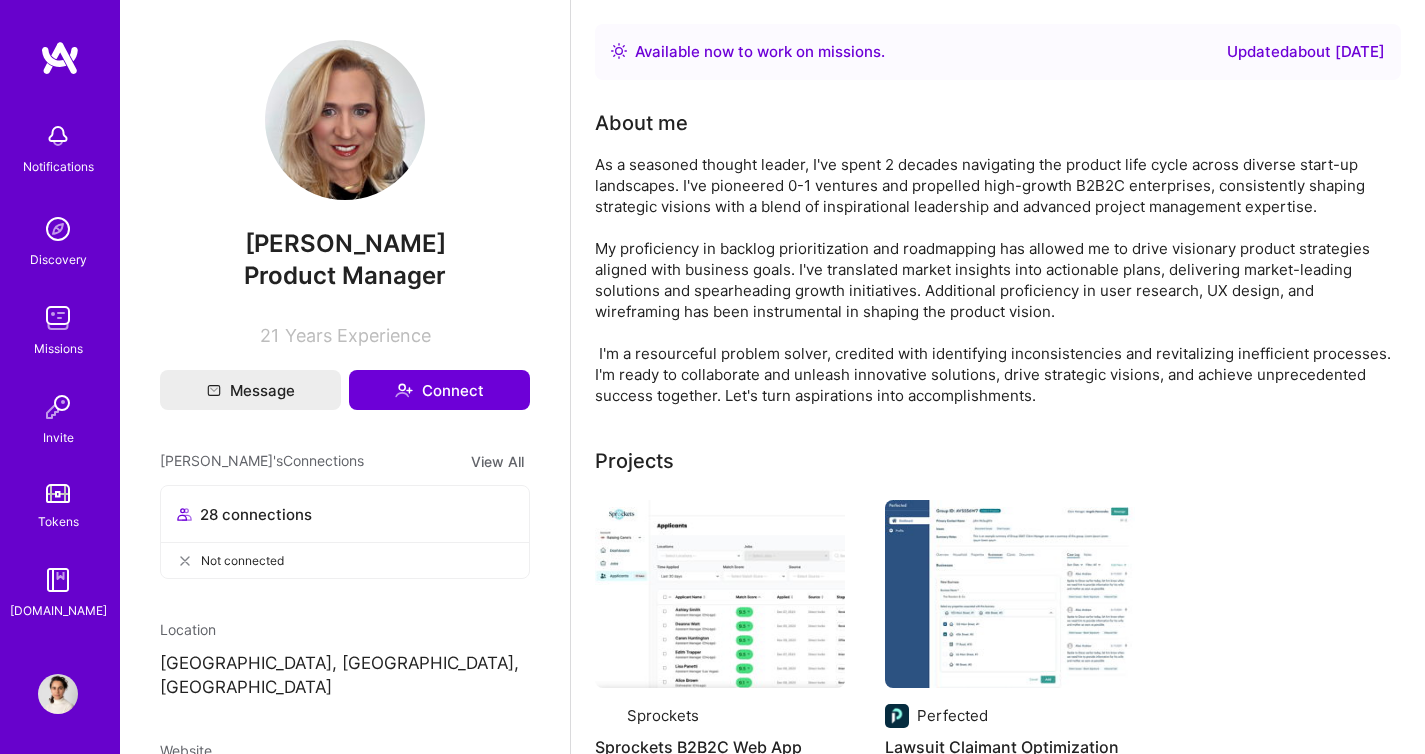 scroll, scrollTop: 0, scrollLeft: 0, axis: both 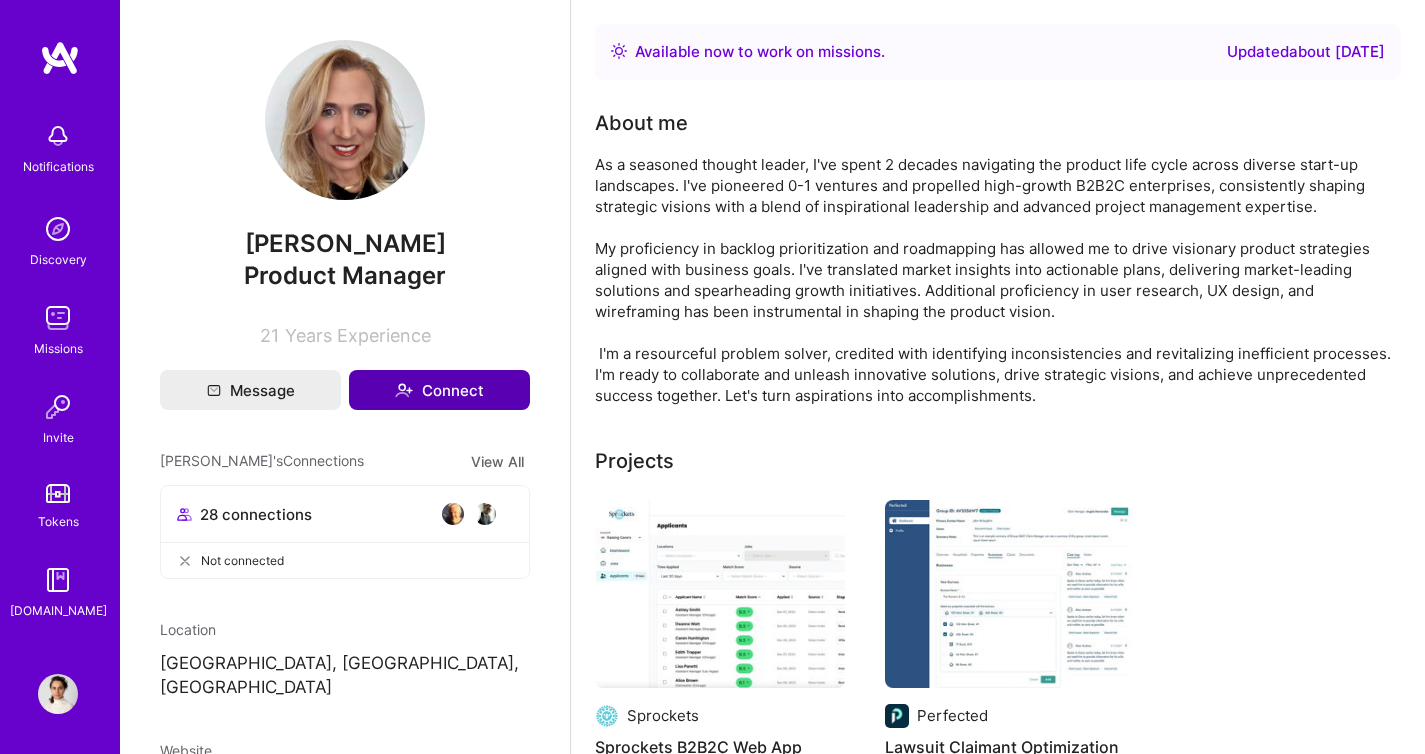 click on "Connect" at bounding box center (439, 390) 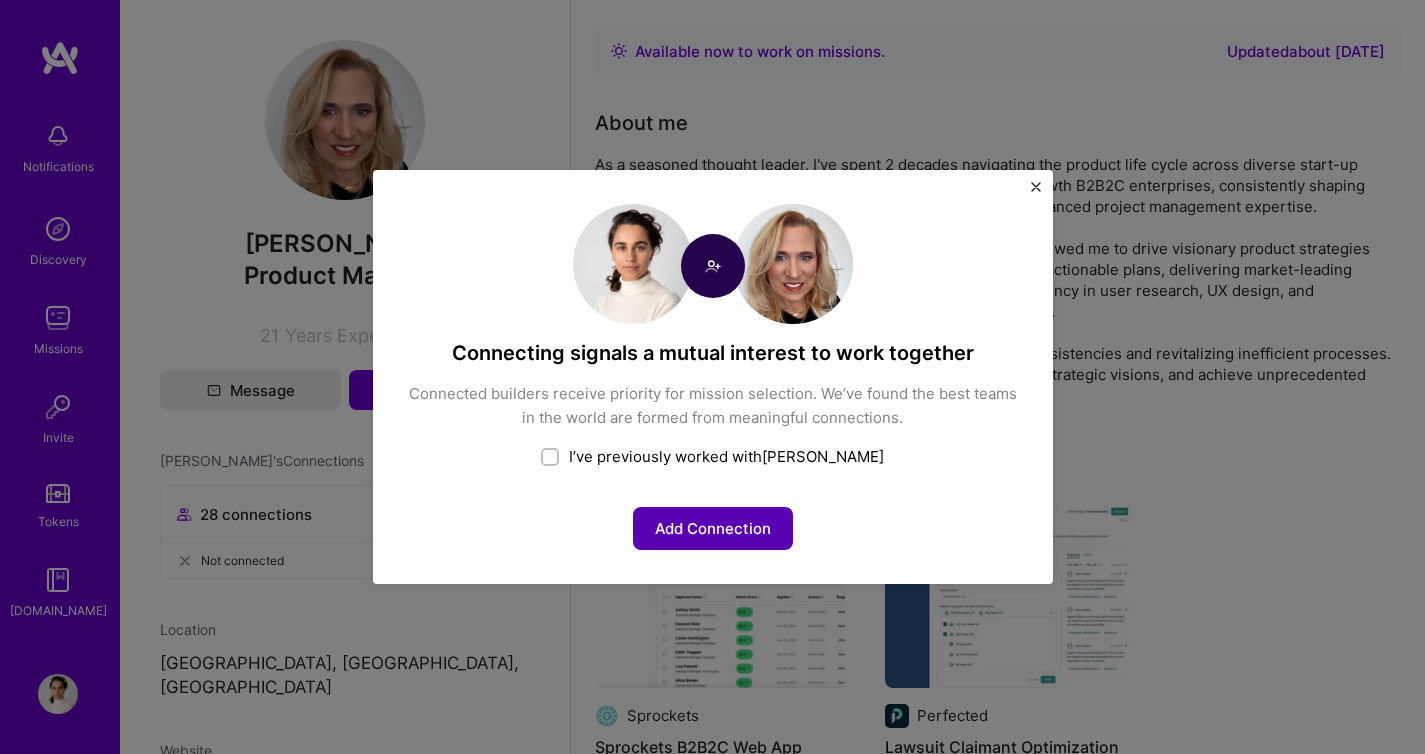 click on "Add Connection" at bounding box center [713, 528] 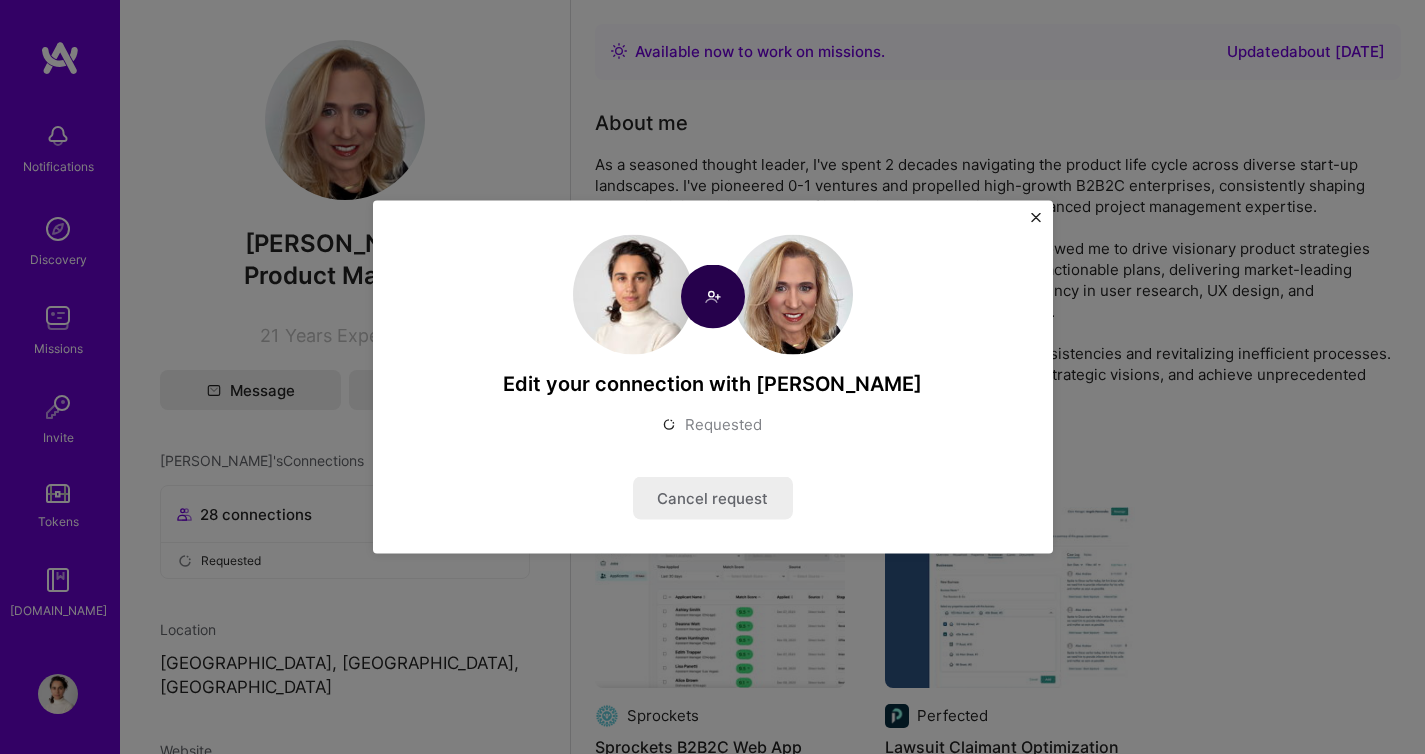 click at bounding box center (1036, 218) 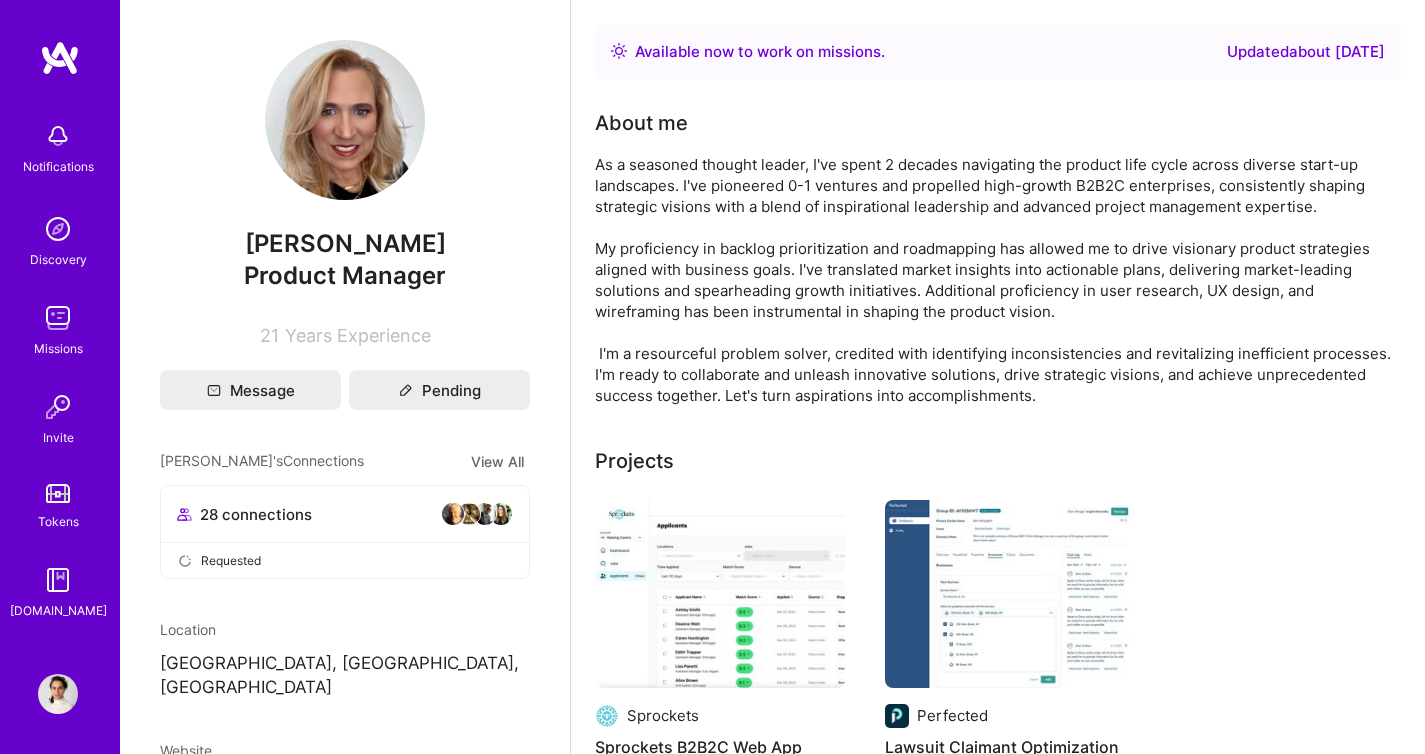 type 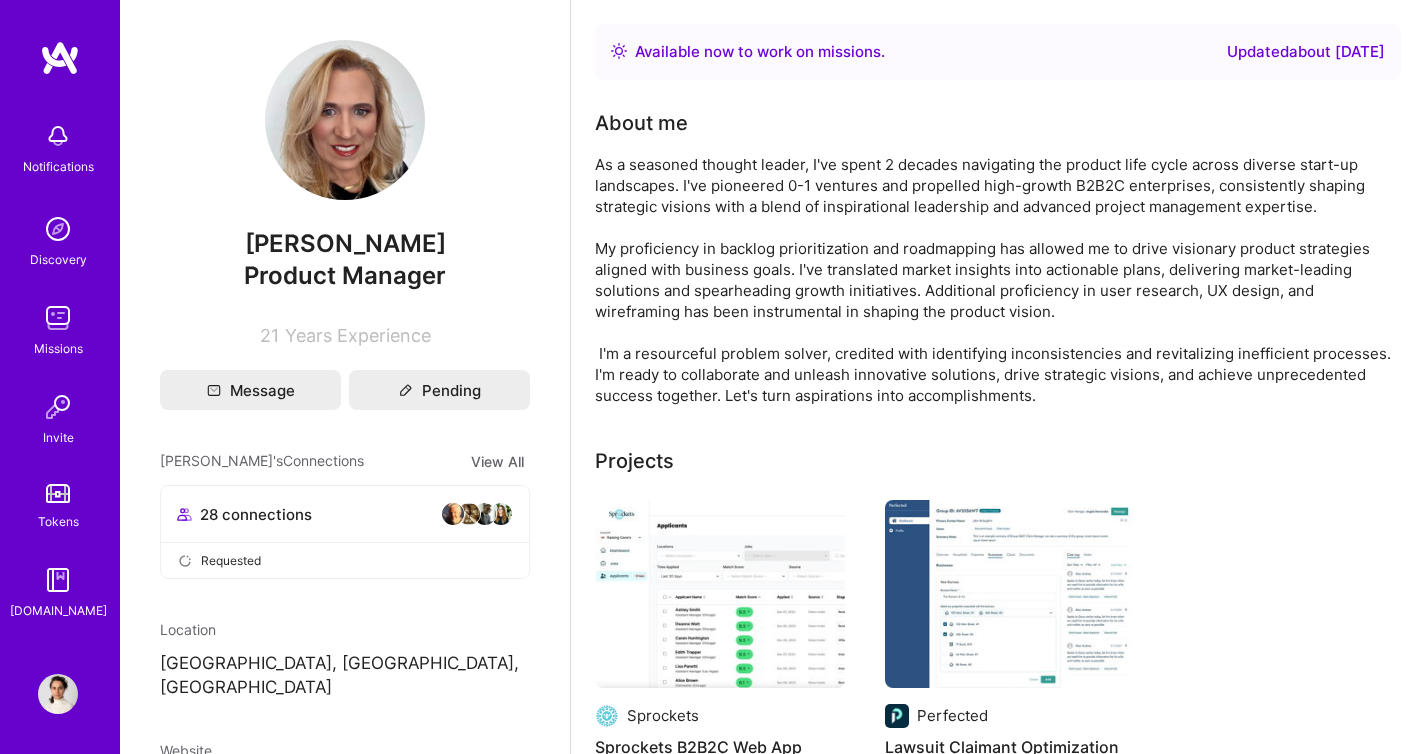 click on "Deanne Watt Product Manager 21 Years Experience Message Pending Deanne's  Connections View All 28   connections Requested Location  Forney, TX, USA Website https://www.mindpoptoolkit.com/ Additional Roles UX Expert Product Designer Strategy Consultant Product Owner Skills Design Thinking Technical Writing and Documentation Product Marketing Product Strategy People Management QA (Quality Assurance) Market Research SQL Scrum Team Management Machine Learning Product Analytics Photoshop Show all Industries Artifical Intelligence / Machine Learning B2B B2B2C B2C Show all" at bounding box center [345, 377] 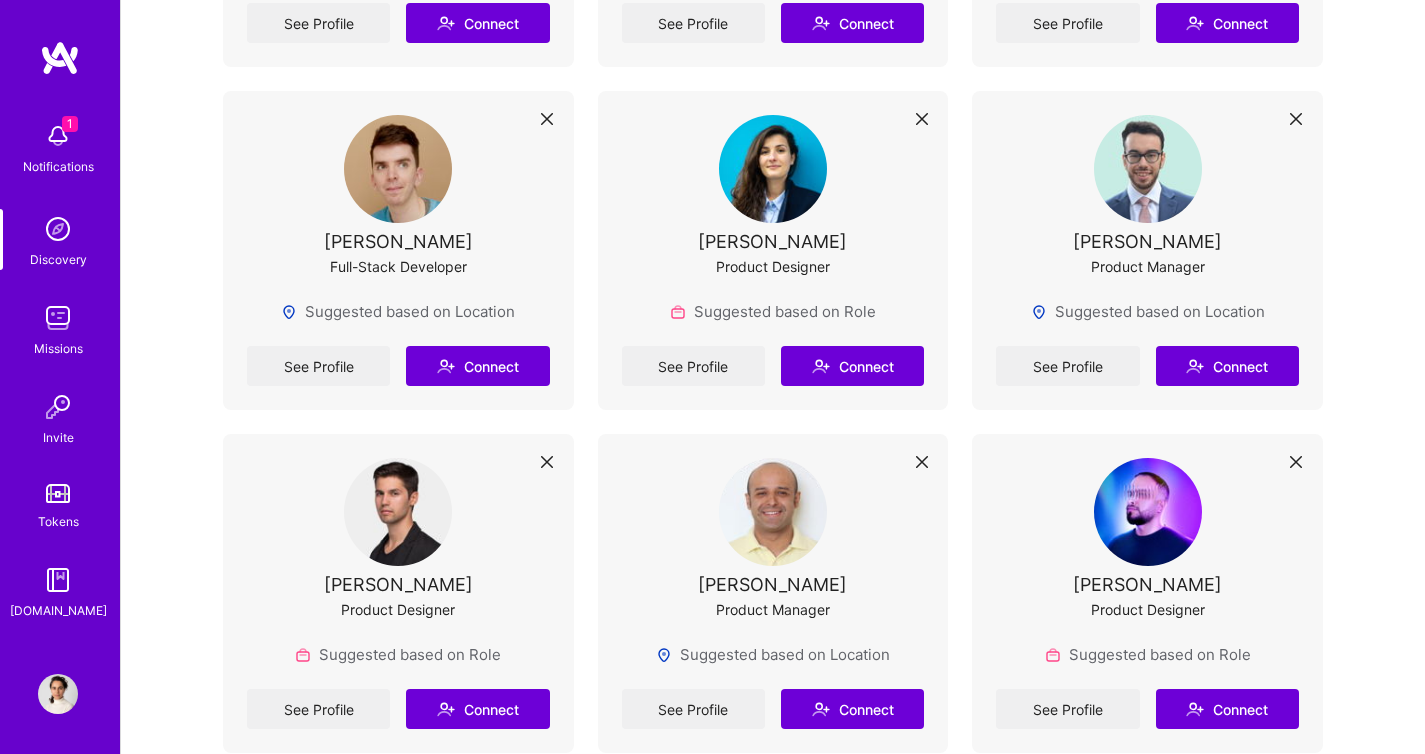 scroll, scrollTop: 1765, scrollLeft: 0, axis: vertical 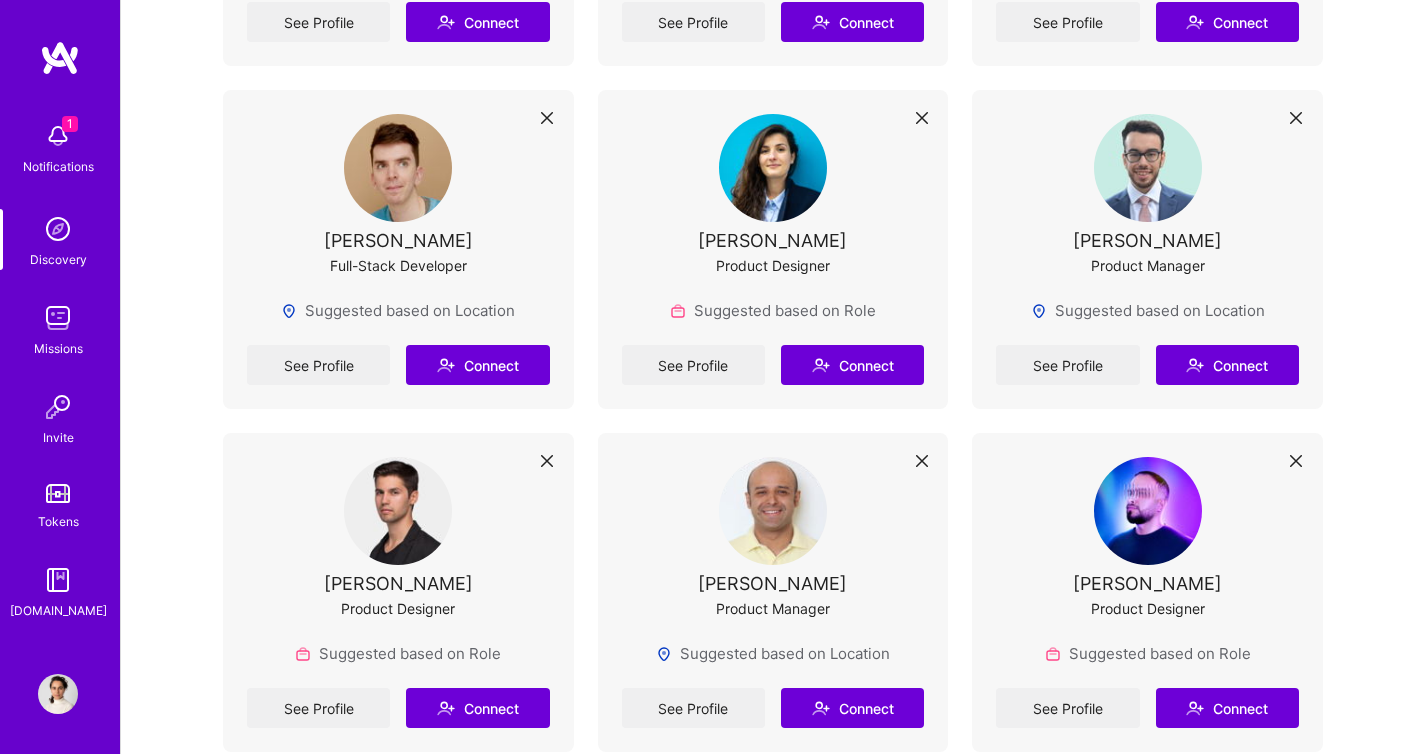 click on "Discover new connections Connect with builders you want to work with Builders who like working together perform better and are more likely to be selected for missions. Learn why connections are important [PERSON_NAME] Product Designer You both worked at Freelance Creative See Profile Connect [PERSON_NAME] Brand Designer You both worked at Freelance Creative See Profile Connect [PERSON_NAME] Product Designer You both worked at Freelance Creative See Profile Connect [PERSON_NAME] Product Designer You both worked at Freelance Creative See Profile Connect [PERSON_NAME] Product Designer You both worked at Freelance Creative See Profile Connect [PERSON_NAME] Product Designer Suggested based on Role See Profile Connect Md [PERSON_NAME] Mobile Developer Suggested based on Location See Profile Connect [PERSON_NAME] Product Designer Suggested based on Role See Profile Edit [PERSON_NAME] Back-End Developer Suggested based on Location See Profile Edit [PERSON_NAME] Product Designer Suggested based on Role See Profile Connect" at bounding box center (773, 355) 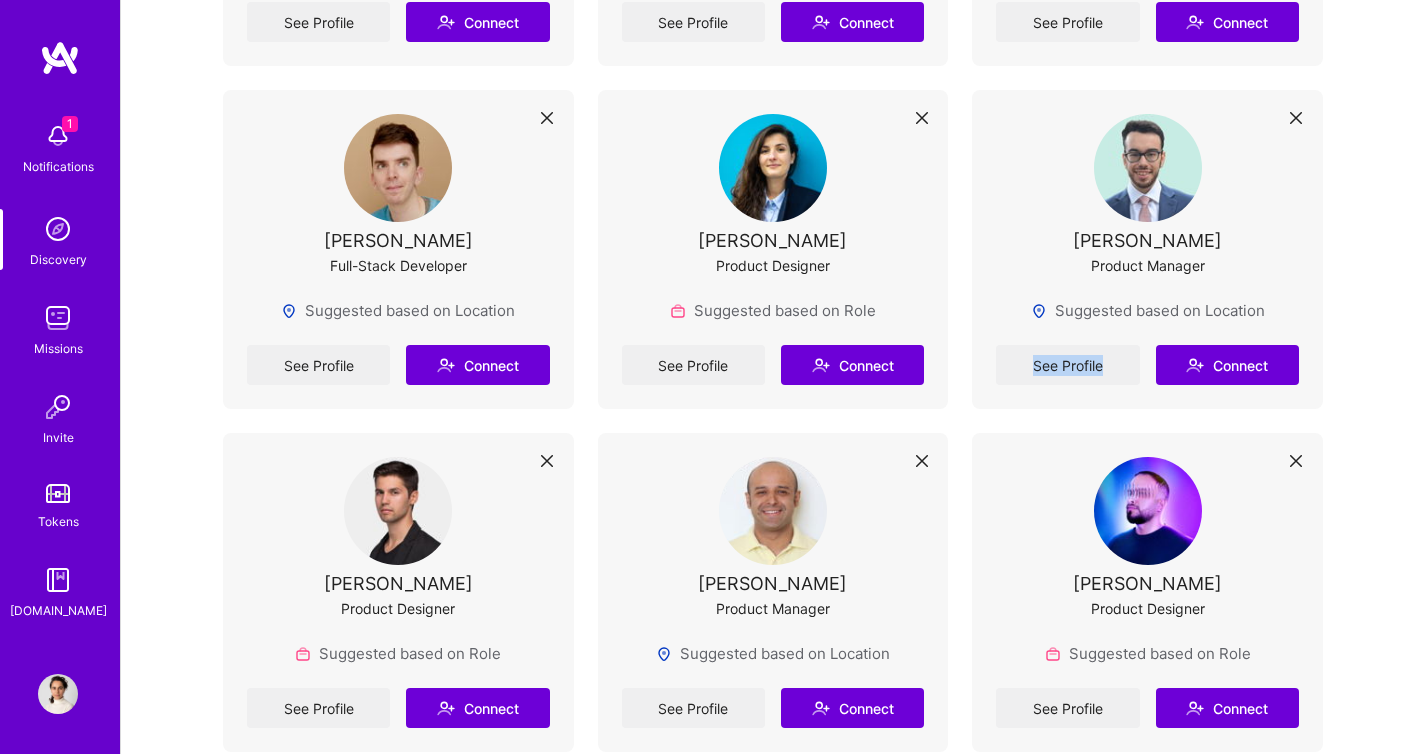 click on "Discover new connections Connect with builders you want to work with Builders who like working together perform better and are more likely to be selected for missions. Learn why connections are important [PERSON_NAME] Product Designer You both worked at Freelance Creative See Profile Connect [PERSON_NAME] Brand Designer You both worked at Freelance Creative See Profile Connect [PERSON_NAME] Product Designer You both worked at Freelance Creative See Profile Connect [PERSON_NAME] Product Designer You both worked at Freelance Creative See Profile Connect [PERSON_NAME] Product Designer You both worked at Freelance Creative See Profile Connect [PERSON_NAME] Product Designer Suggested based on Role See Profile Connect Md [PERSON_NAME] Mobile Developer Suggested based on Location See Profile Connect [PERSON_NAME] Product Designer Suggested based on Role See Profile Edit [PERSON_NAME] Back-End Developer Suggested based on Location See Profile Edit [PERSON_NAME] Product Designer Suggested based on Role See Profile Connect" at bounding box center (773, 355) 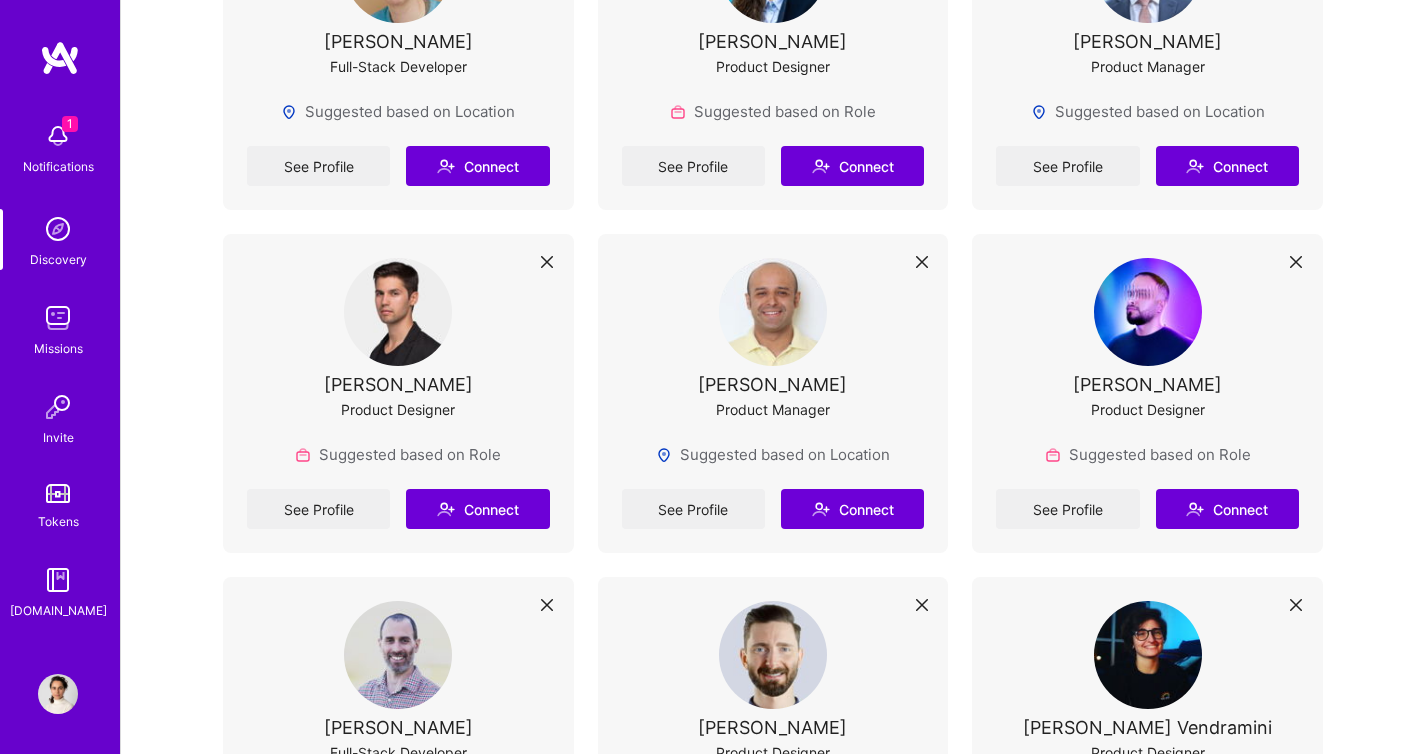scroll, scrollTop: 1974, scrollLeft: 0, axis: vertical 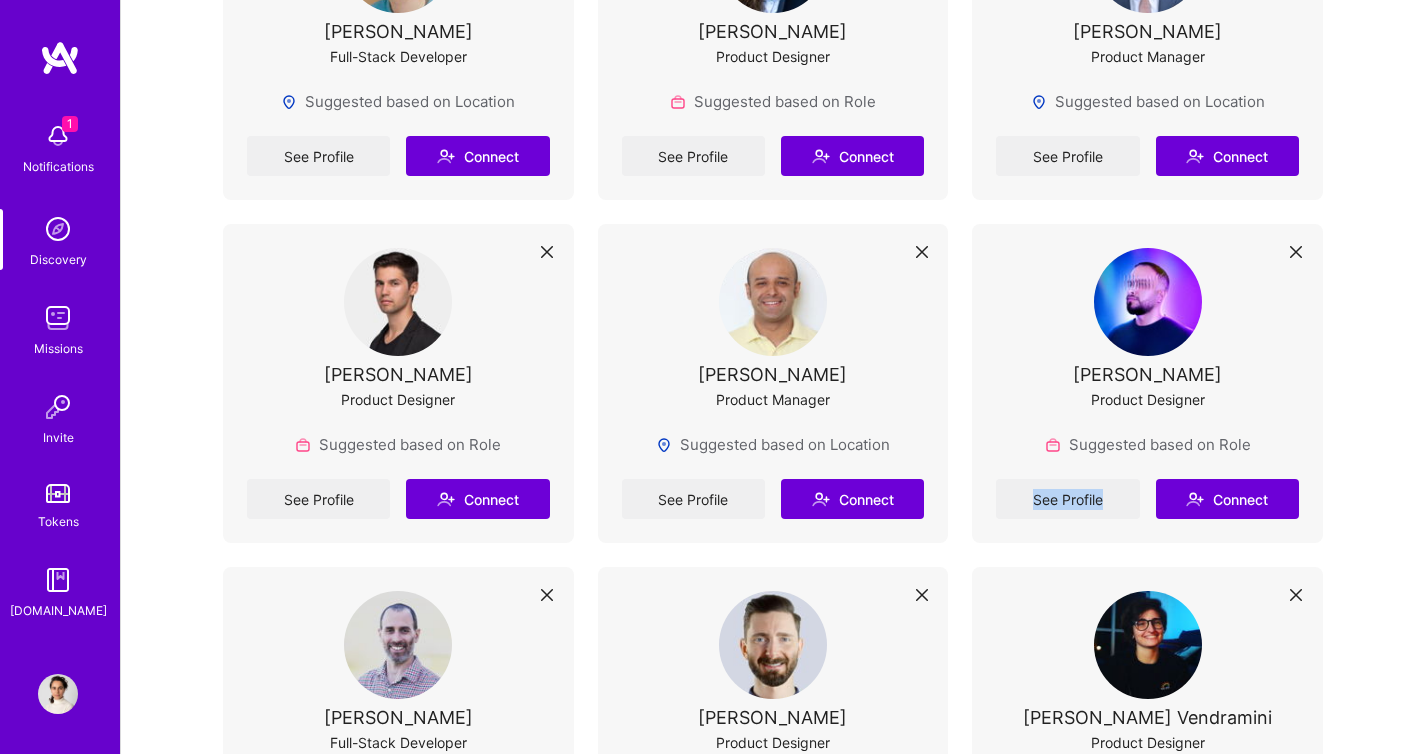 click on "Discover new connections Connect with builders you want to work with Builders who like working together perform better and are more likely to be selected for missions. Learn why connections are important Hammed Oyedele Product Designer You both worked at Freelance Creative See Profile Connect Godfred Brako Brand Designer You both worked at Freelance Creative See Profile Connect Karla Ulloa Product Designer You both worked at Freelance Creative See Profile Connect Fabio Parra Product Designer You both worked at Freelance Creative See Profile Connect Laura Varisco Product Designer You both worked at Freelance Creative See Profile Connect philip machalski Product Designer Suggested based on Role See Profile Connect Md Shahab Uddin Mobile Developer Suggested based on Location See Profile Connect Ana Poghosyan Product Designer Suggested based on Role See Profile Edit Peter Henry Back-End Developer Suggested based on Location See Profile Edit Ardit Kicaj Product Designer Suggested based on Role See Profile Connect" at bounding box center (773, 146) 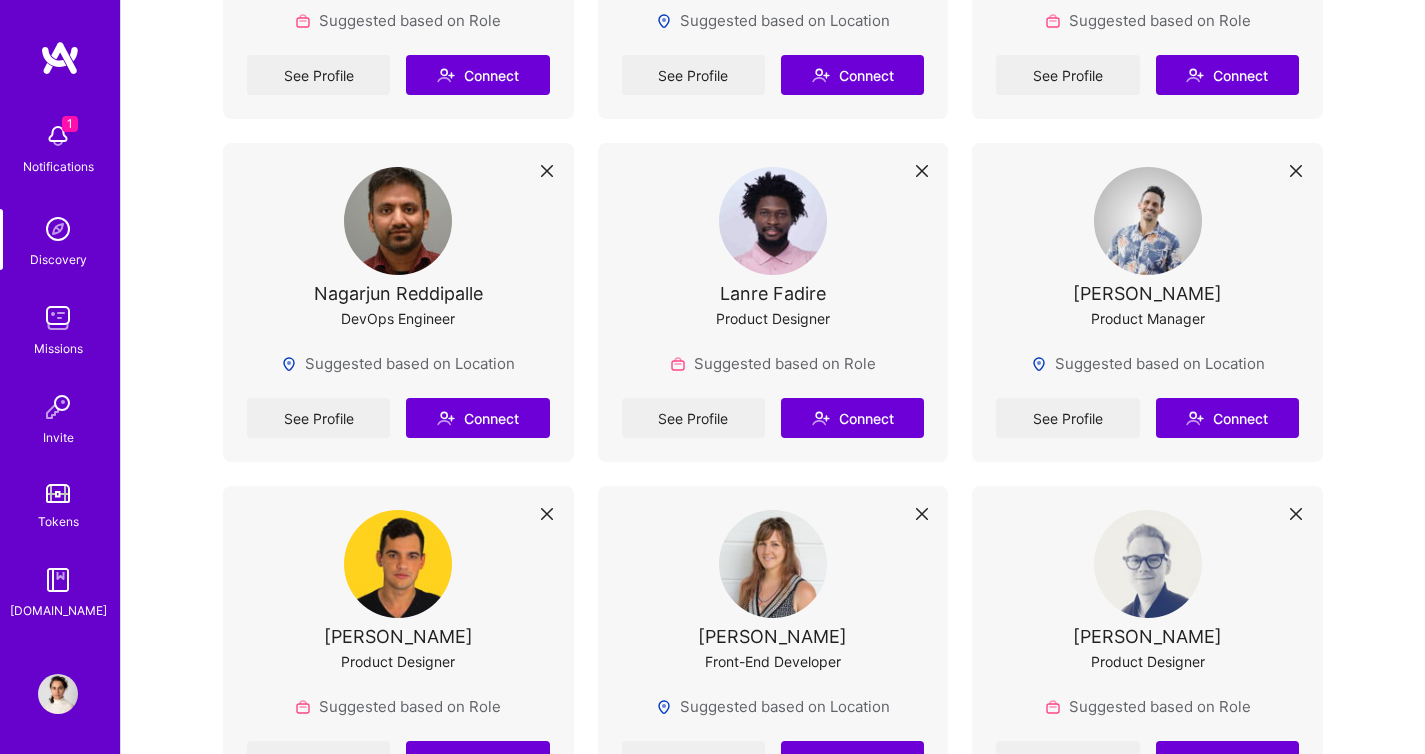 scroll, scrollTop: 3845, scrollLeft: 0, axis: vertical 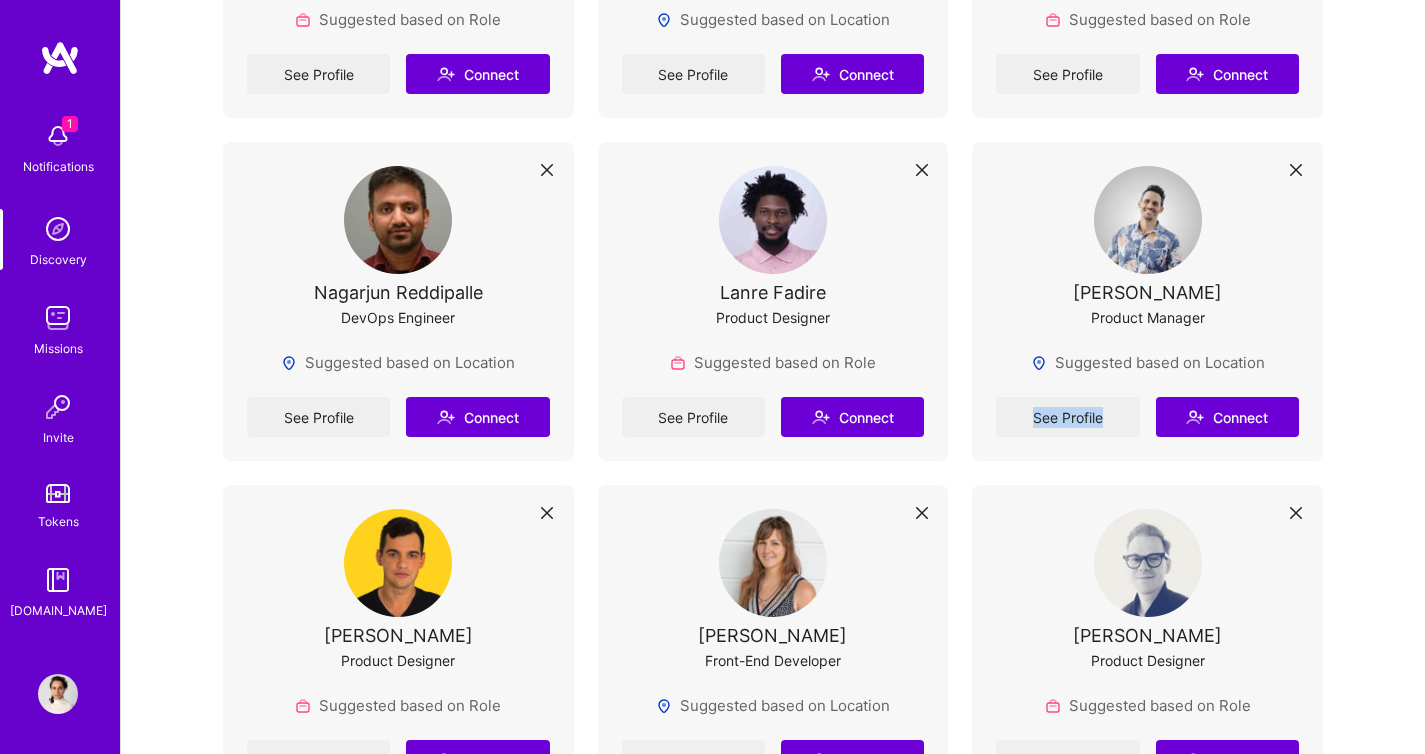 click on "Discover new connections Connect with builders you want to work with Builders who like working together perform better and are more likely to be selected for missions. Learn why connections are important Hammed Oyedele Product Designer You both worked at Freelance Creative See Profile Connect Godfred Brako Brand Designer You both worked at Freelance Creative See Profile Connect Karla Ulloa Product Designer You both worked at Freelance Creative See Profile Connect Fabio Parra Product Designer You both worked at Freelance Creative See Profile Connect Laura Varisco Product Designer You both worked at Freelance Creative See Profile Connect philip machalski Product Designer Suggested based on Role See Profile Connect Md Shahab Uddin Mobile Developer Suggested based on Location See Profile Connect Ana Poghosyan Product Designer Suggested based on Role See Profile Edit Peter Henry Back-End Developer Suggested based on Location See Profile Edit Ardit Kicaj Product Designer Suggested based on Role See Profile Connect" at bounding box center (773, -10) 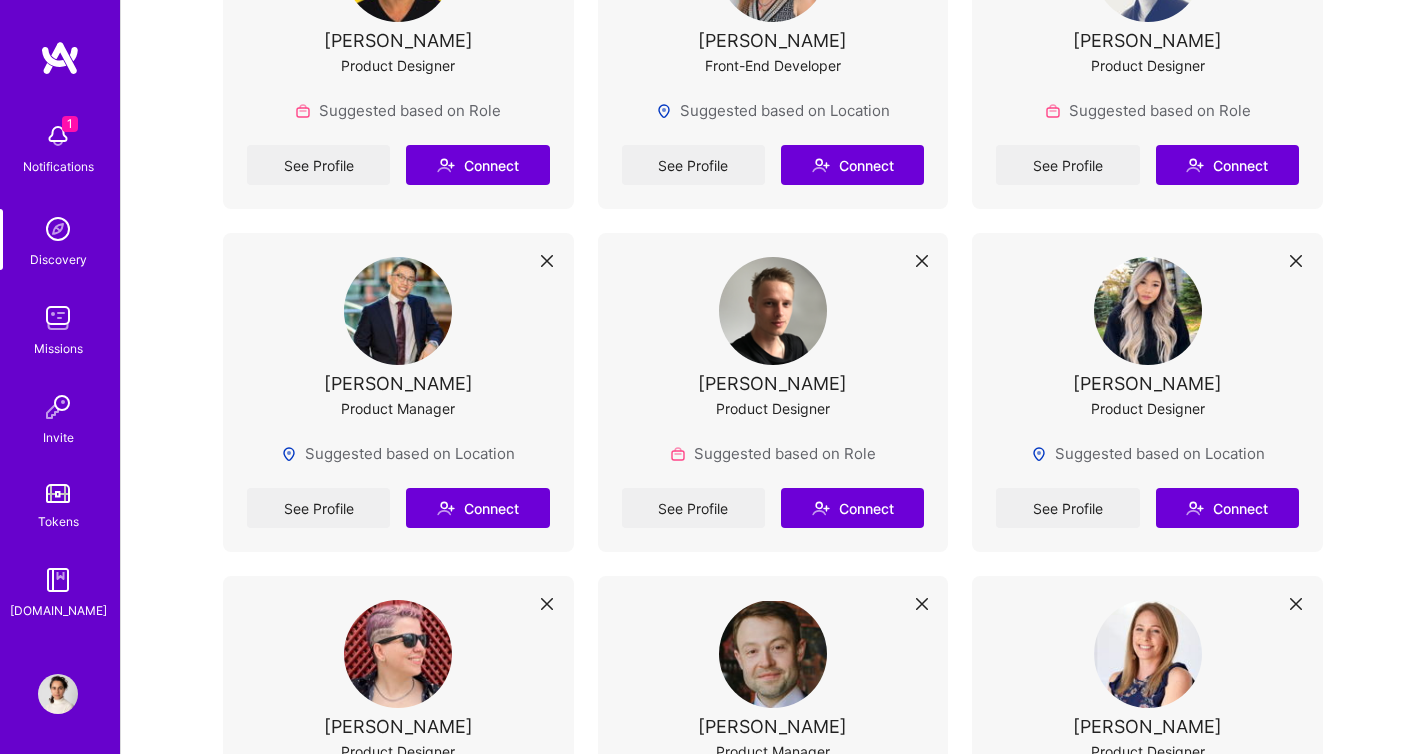 scroll, scrollTop: 4444, scrollLeft: 0, axis: vertical 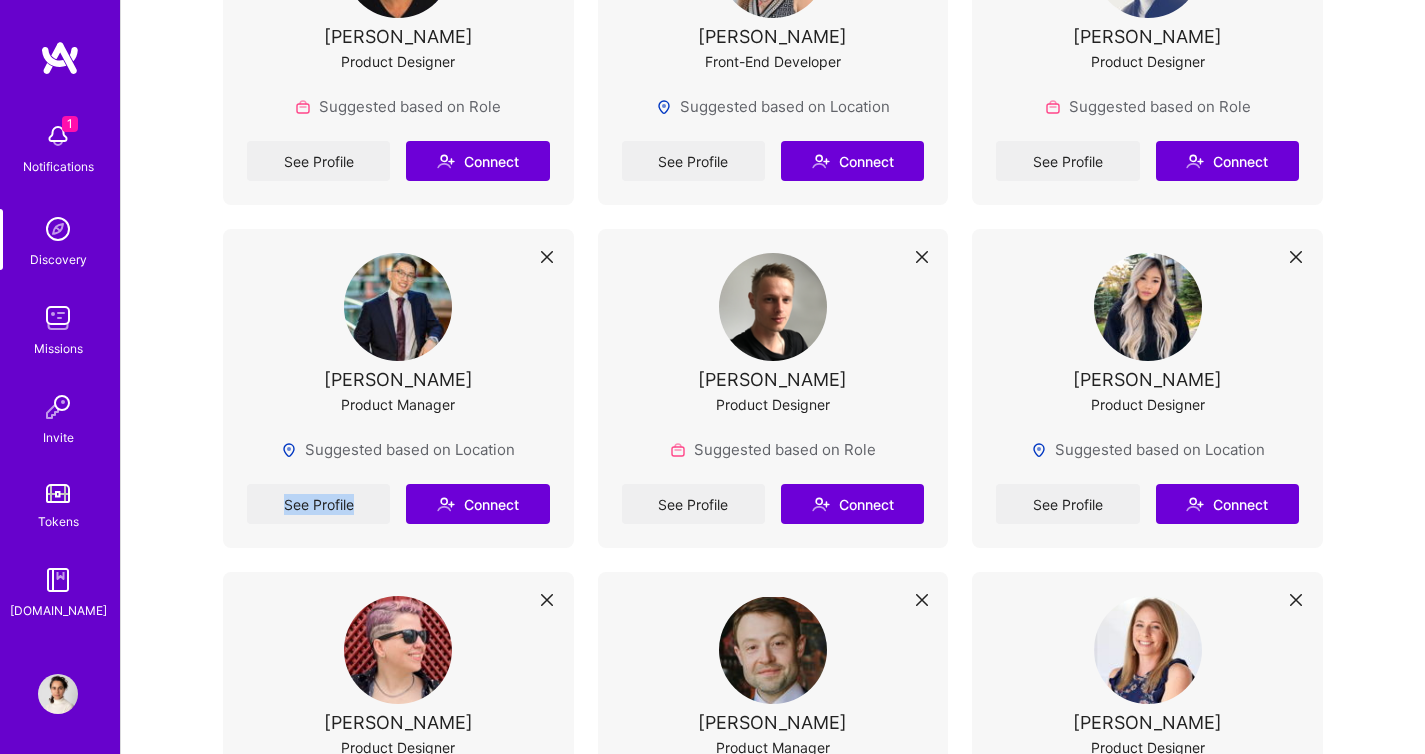 click on "Discover new connections Connect with builders you want to work with Builders who like working together perform better and are more likely to be selected for missions. Learn why connections are important Hammed Oyedele Product Designer You both worked at Freelance Creative See Profile Connect Godfred Brako Brand Designer You both worked at Freelance Creative See Profile Connect Karla Ulloa Product Designer You both worked at Freelance Creative See Profile Connect Fabio Parra Product Designer You both worked at Freelance Creative See Profile Connect Laura Varisco Product Designer You both worked at Freelance Creative See Profile Connect philip machalski Product Designer Suggested based on Role See Profile Connect Md Shahab Uddin Mobile Developer Suggested based on Location See Profile Connect Ana Poghosyan Product Designer Suggested based on Role See Profile Edit Peter Henry Back-End Developer Suggested based on Location See Profile Edit Ardit Kicaj Product Designer Suggested based on Role See Profile Connect" at bounding box center [773, -609] 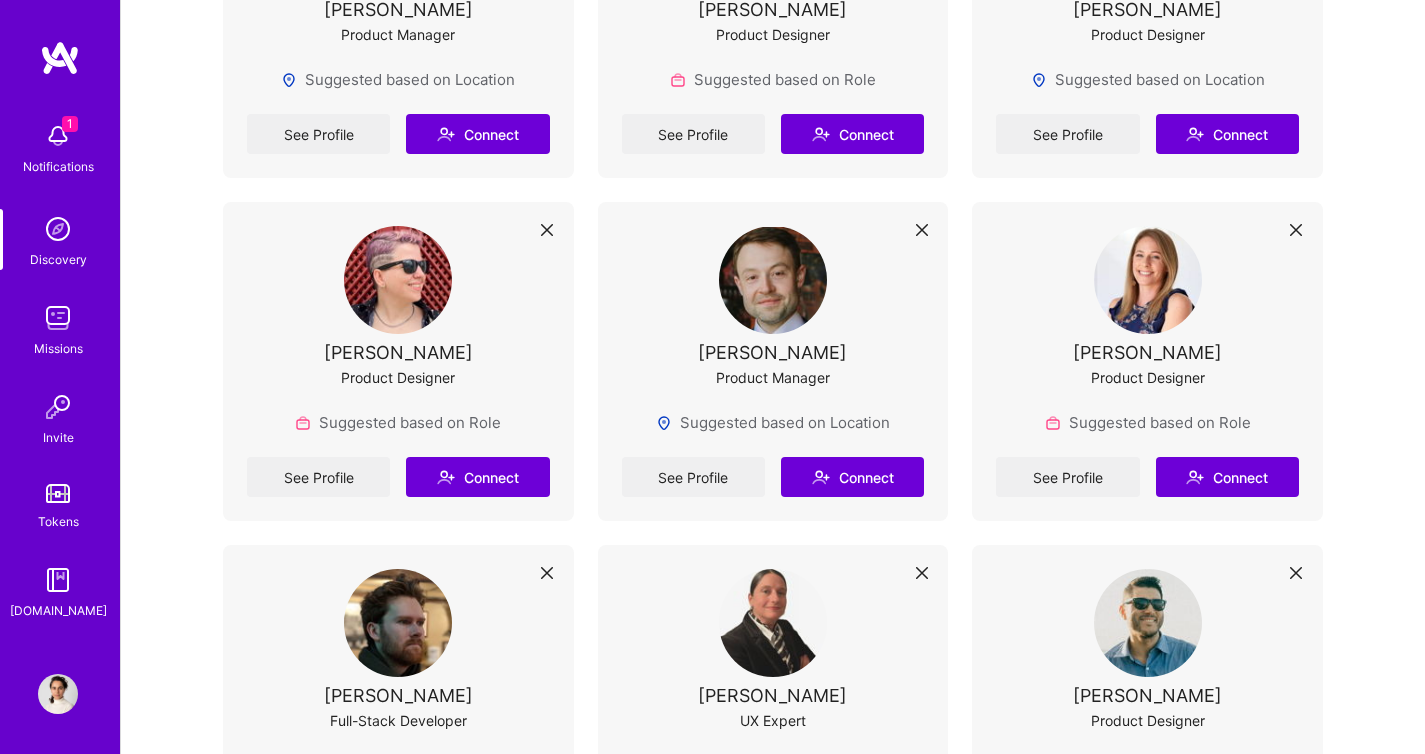scroll, scrollTop: 4816, scrollLeft: 0, axis: vertical 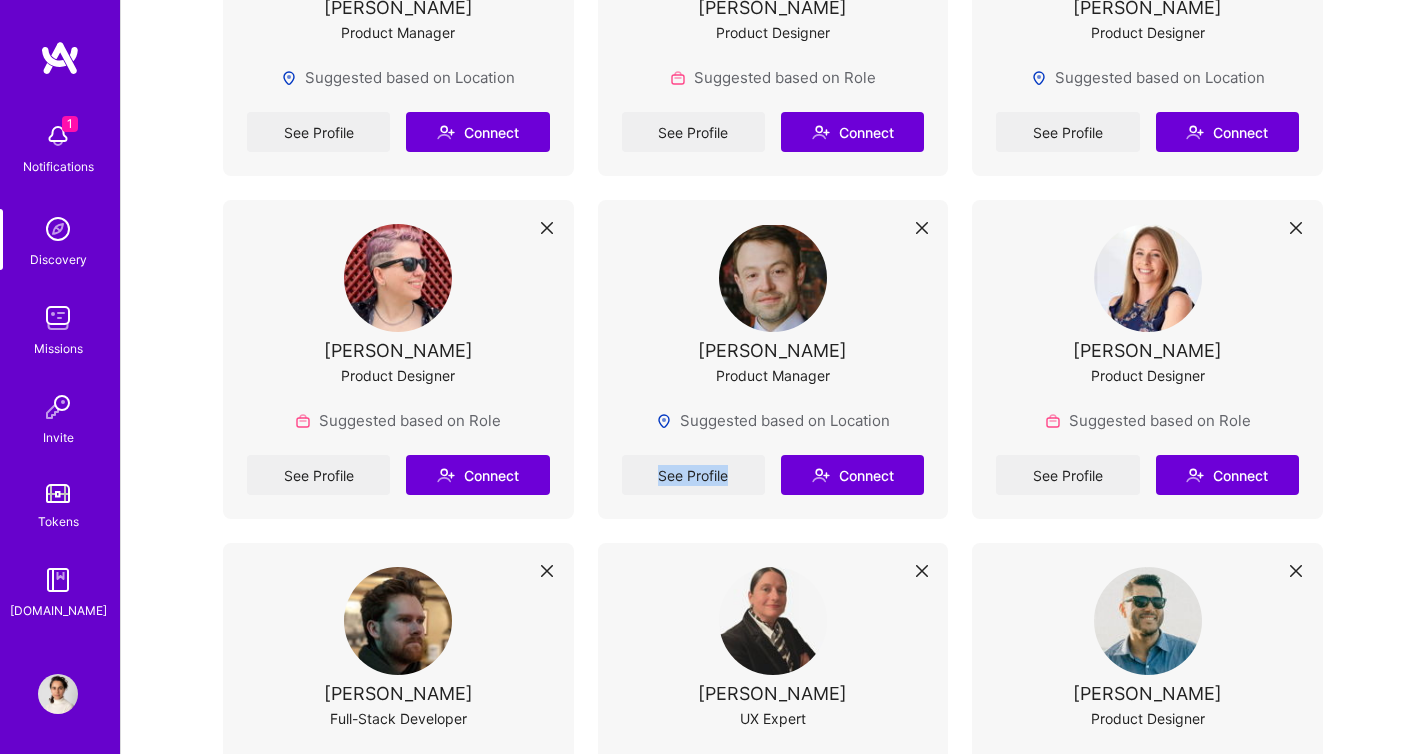 click on "Discover new connections Connect with builders you want to work with Builders who like working together perform better and are more likely to be selected for missions. Learn why connections are important Hammed Oyedele Product Designer You both worked at Freelance Creative See Profile Connect Godfred Brako Brand Designer You both worked at Freelance Creative See Profile Connect Karla Ulloa Product Designer You both worked at Freelance Creative See Profile Connect Fabio Parra Product Designer You both worked at Freelance Creative See Profile Connect Laura Varisco Product Designer You both worked at Freelance Creative See Profile Connect philip machalski Product Designer Suggested based on Role See Profile Connect Md Shahab Uddin Mobile Developer Suggested based on Location See Profile Connect Ana Poghosyan Product Designer Suggested based on Role See Profile Edit Peter Henry Back-End Developer Suggested based on Location See Profile Edit Ardit Kicaj Product Designer Suggested based on Role See Profile Connect" at bounding box center [773, -981] 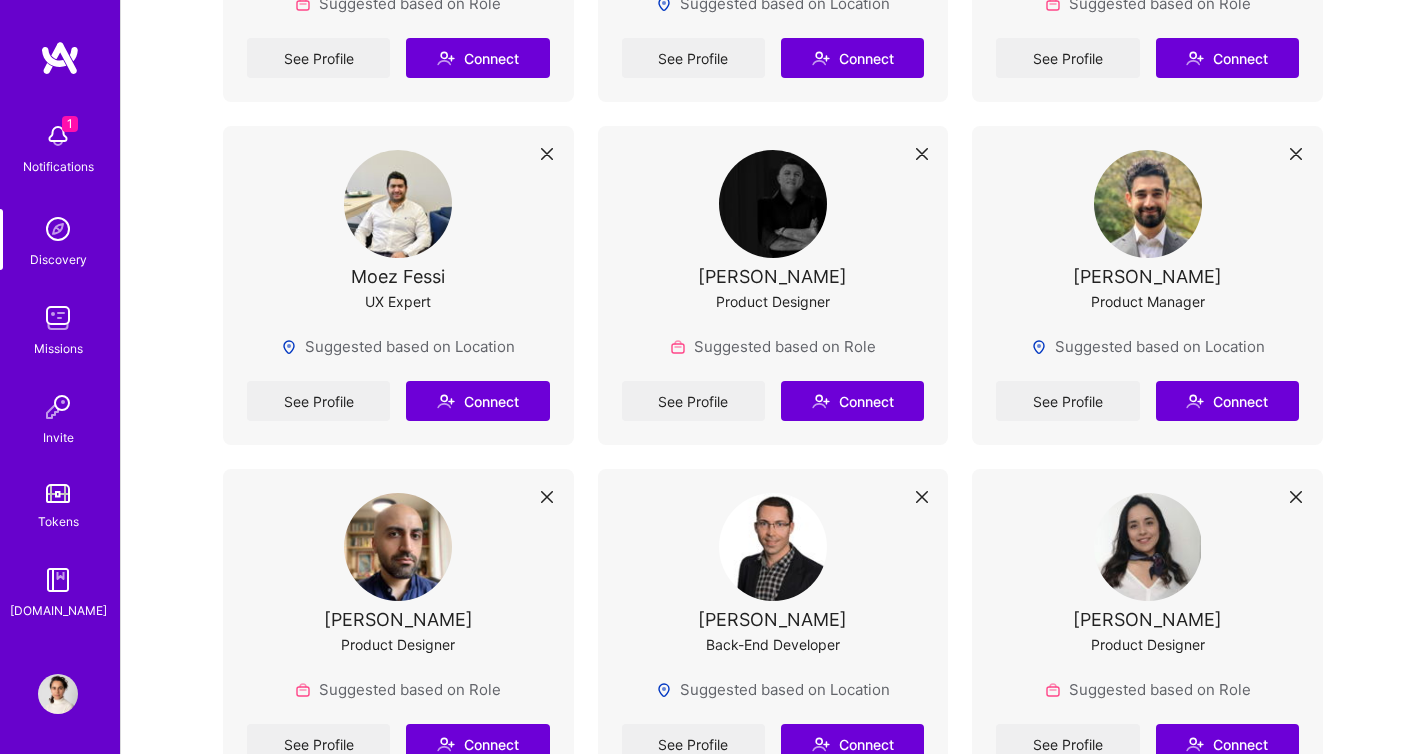 scroll, scrollTop: 7982, scrollLeft: 0, axis: vertical 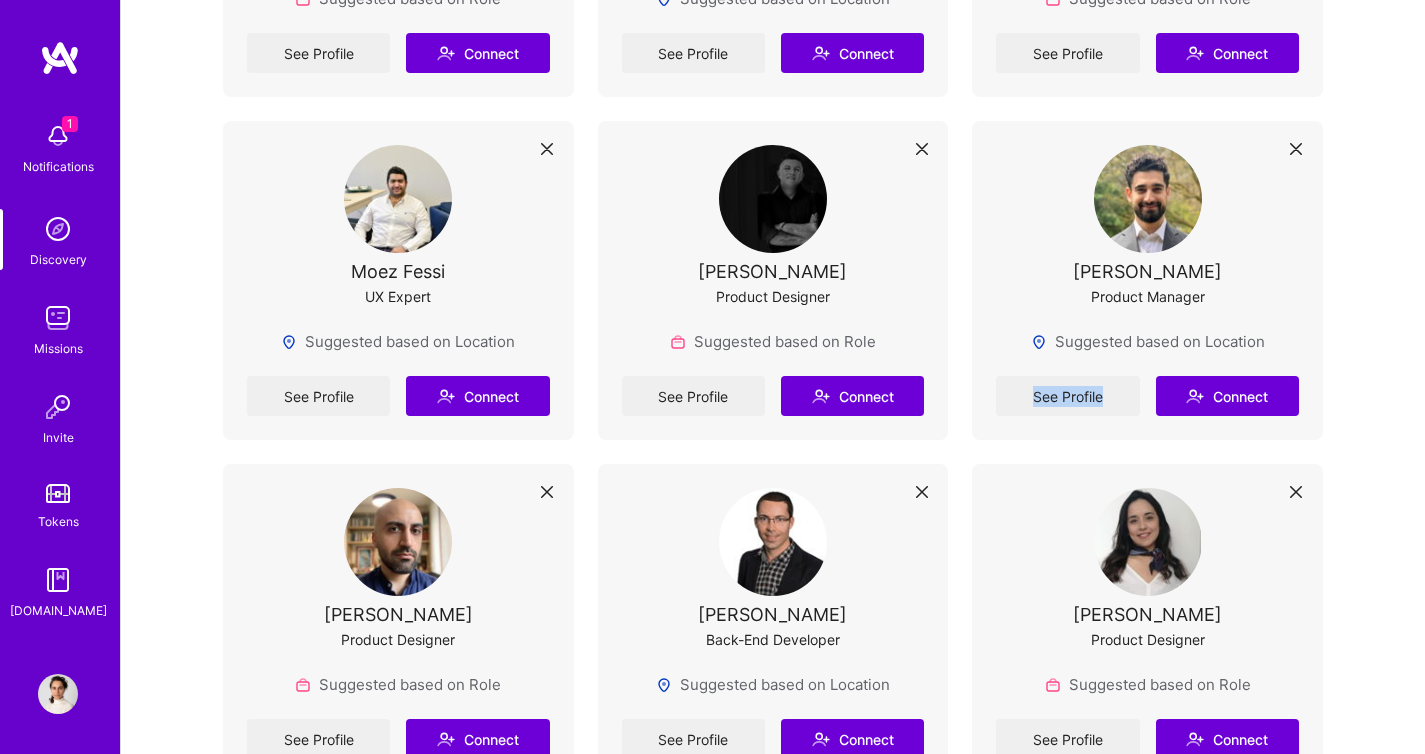 click on "Discover new connections Connect with builders you want to work with Builders who like working together perform better and are more likely to be selected for missions. Learn why connections are important Hammed Oyedele Product Designer You both worked at Freelance Creative See Profile Connect Godfred Brako Brand Designer You both worked at Freelance Creative See Profile Connect Karla Ulloa Product Designer You both worked at Freelance Creative See Profile Connect Fabio Parra Product Designer You both worked at Freelance Creative See Profile Connect Laura Varisco Product Designer You both worked at Freelance Creative See Profile Connect philip machalski Product Designer Suggested based on Role See Profile Connect Md Shahab Uddin Mobile Developer Suggested based on Location See Profile Connect Ana Poghosyan Product Designer Suggested based on Role See Profile Edit Peter Henry Back-End Developer Suggested based on Location See Profile Edit Ardit Kicaj Product Designer Suggested based on Role See Profile Connect" at bounding box center (773, -2421) 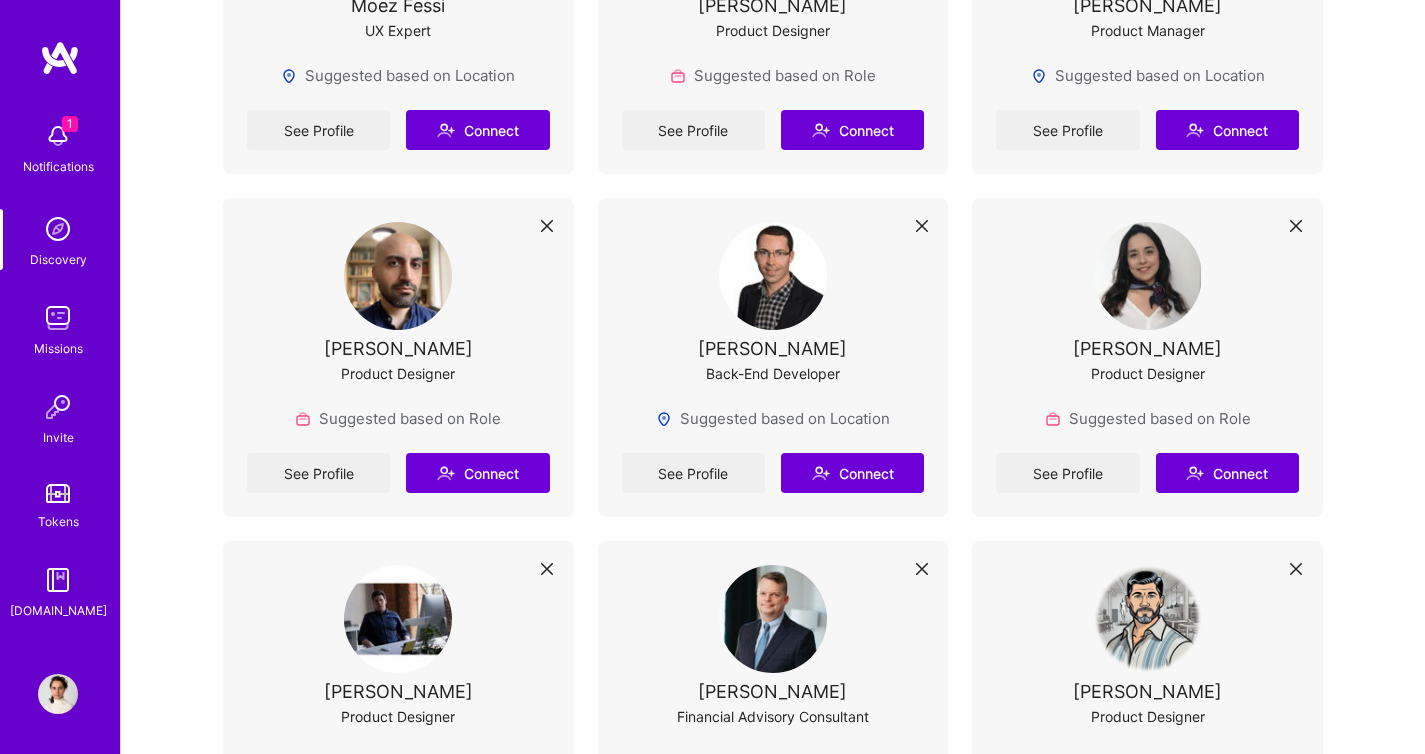 scroll, scrollTop: 8259, scrollLeft: 0, axis: vertical 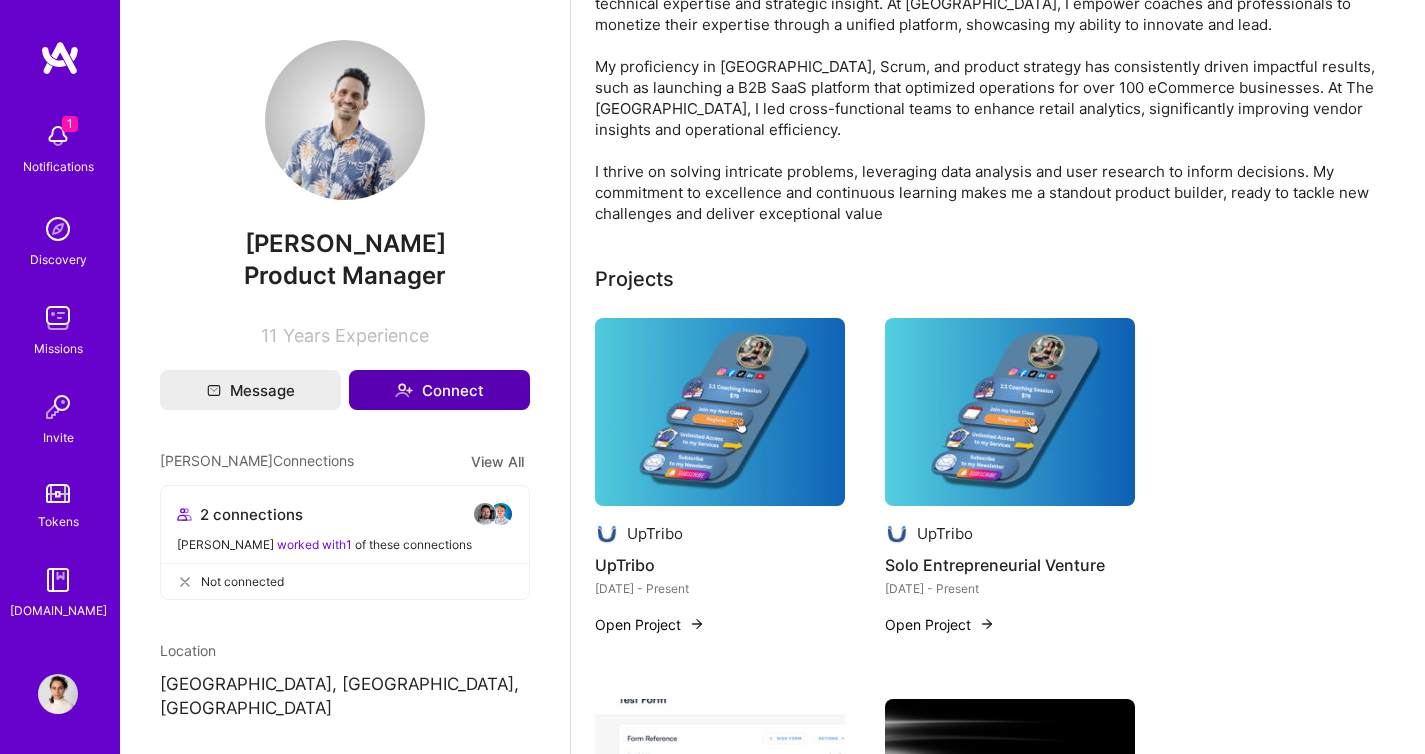 click on "Connect" at bounding box center (439, 390) 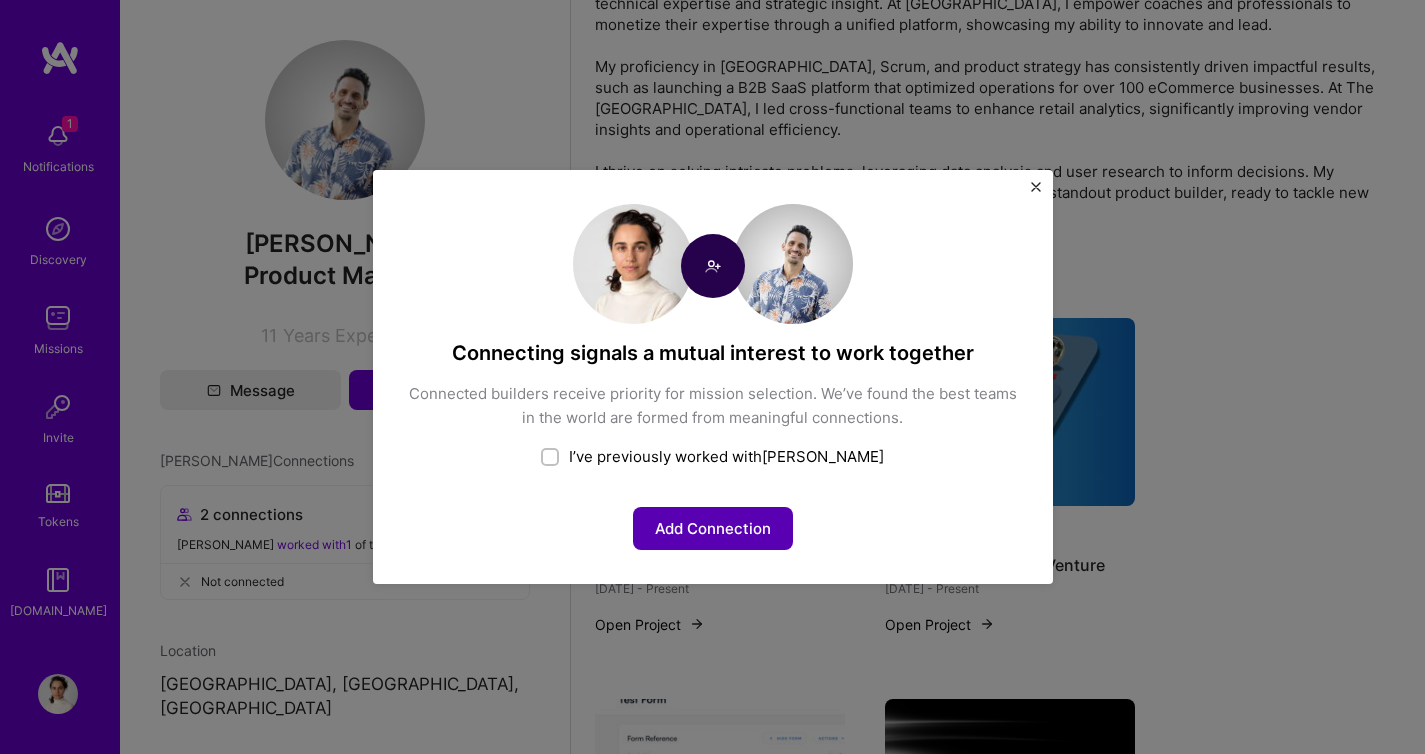 click on "Add Connection" at bounding box center (713, 528) 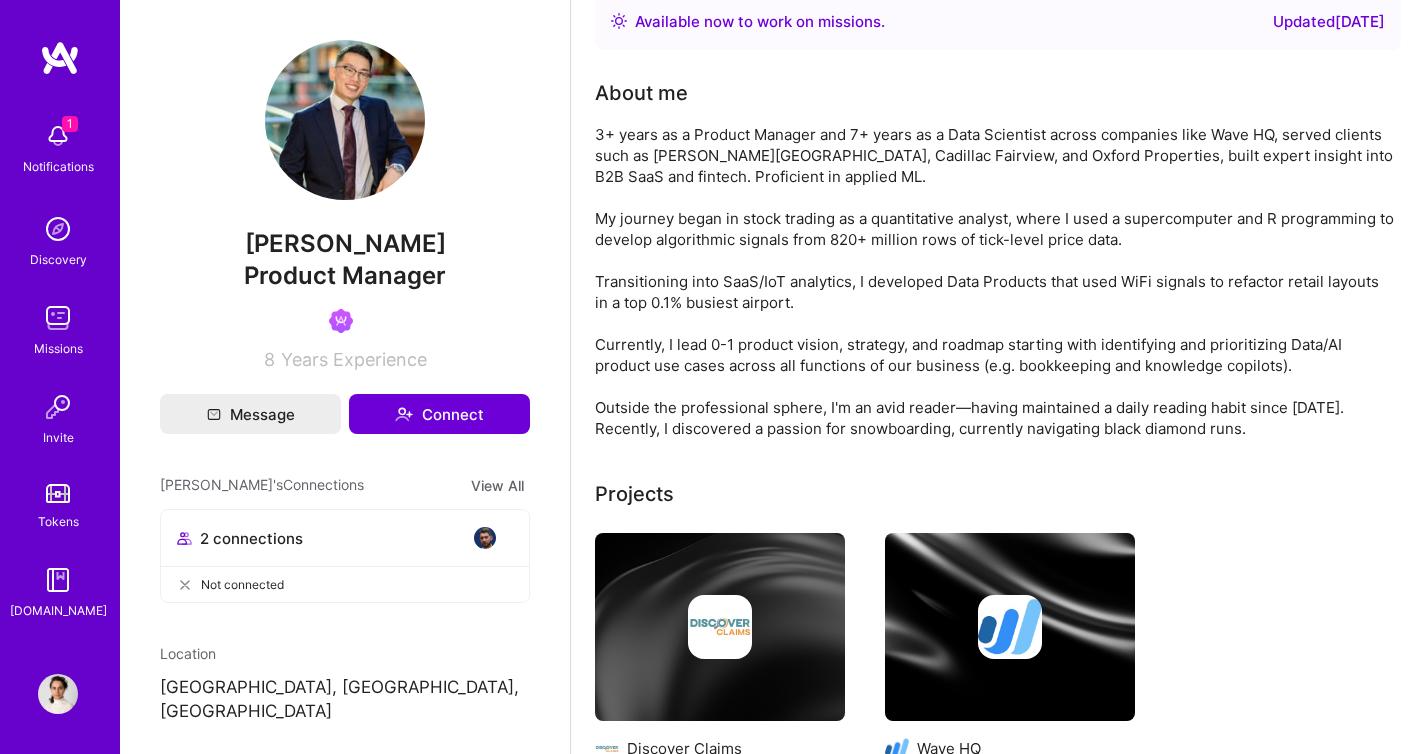 scroll, scrollTop: 0, scrollLeft: 0, axis: both 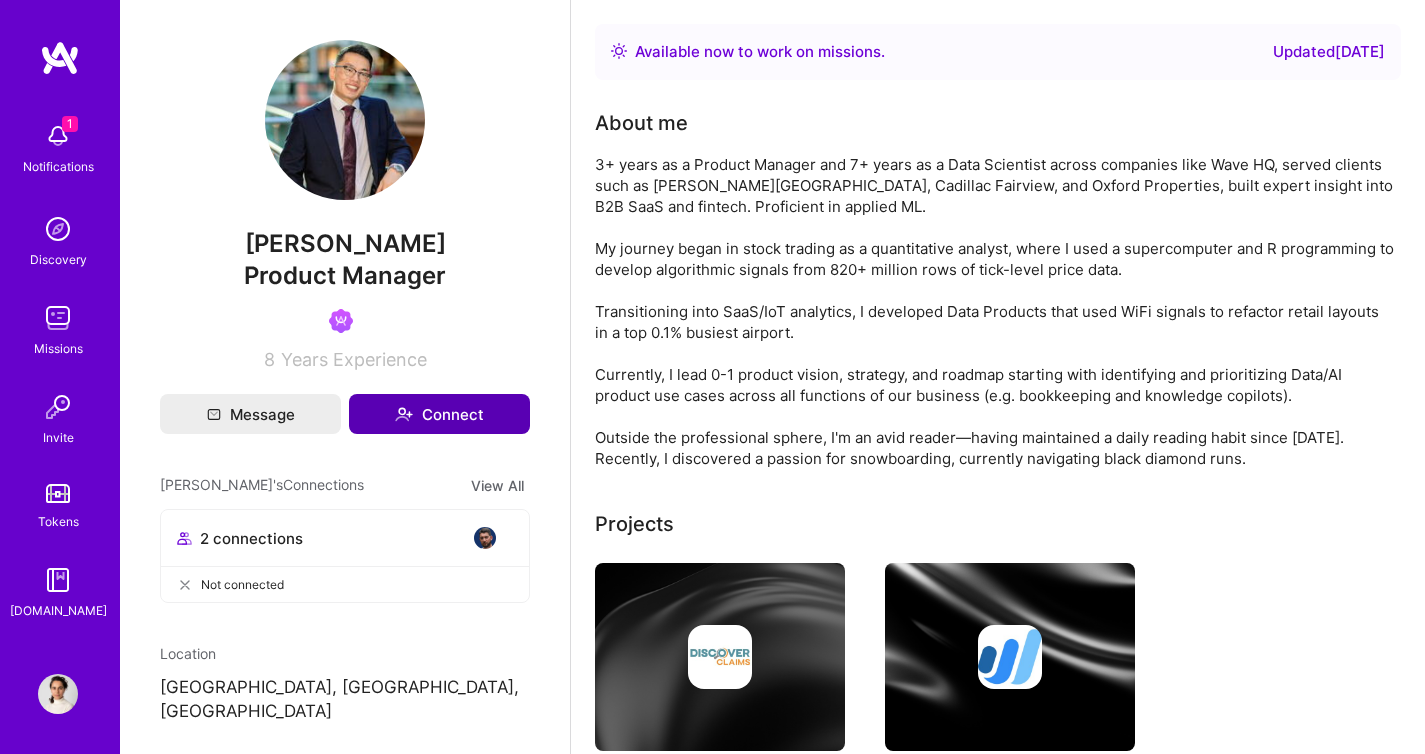 click on "Connect" at bounding box center (439, 414) 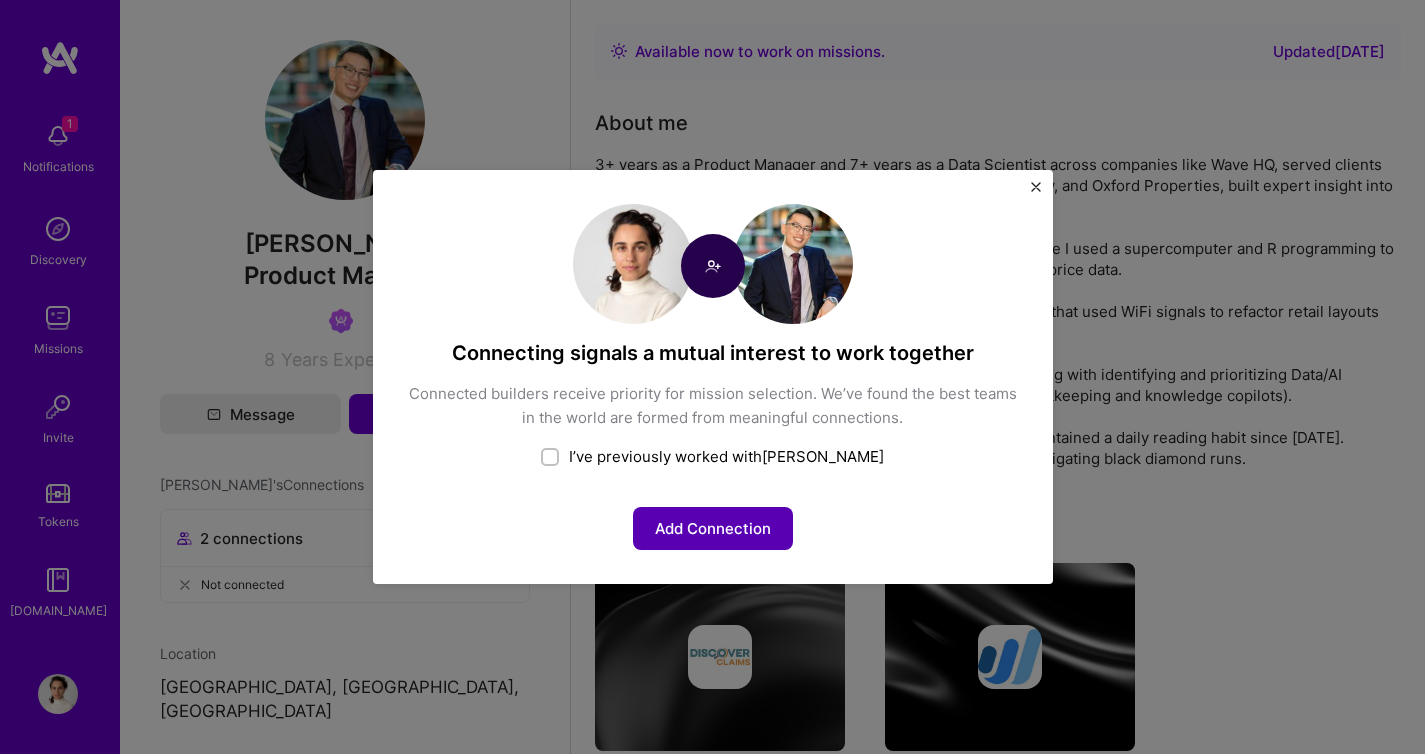 click on "Add Connection" at bounding box center (713, 528) 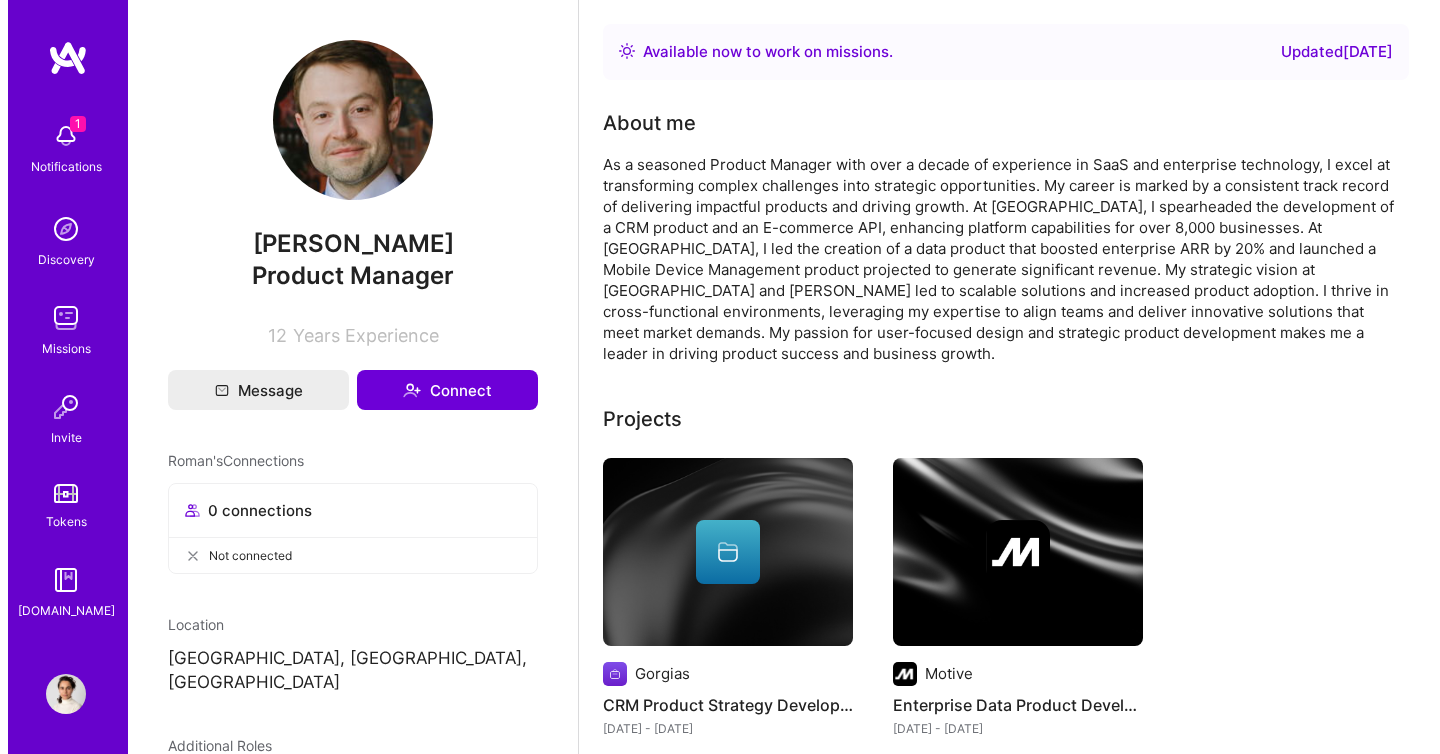 scroll, scrollTop: 0, scrollLeft: 0, axis: both 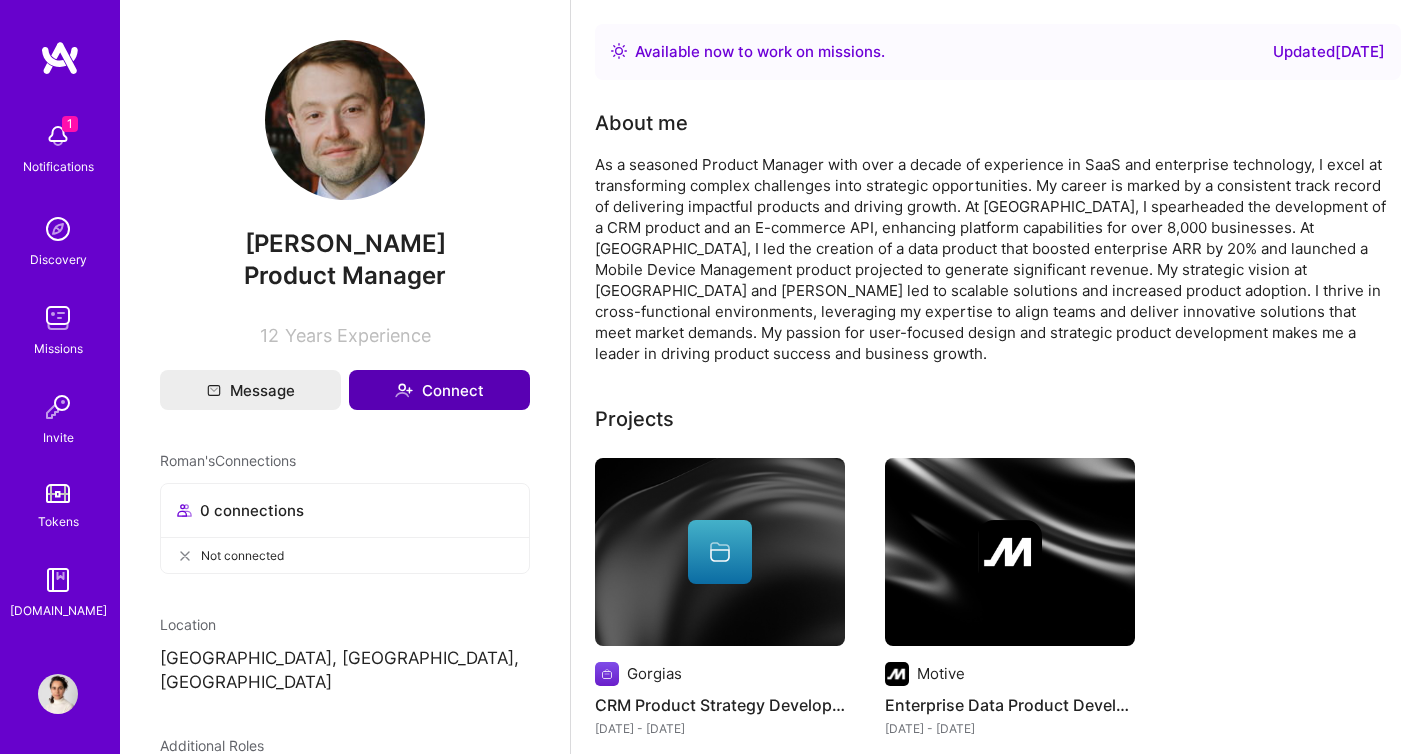 click on "Connect" at bounding box center (439, 390) 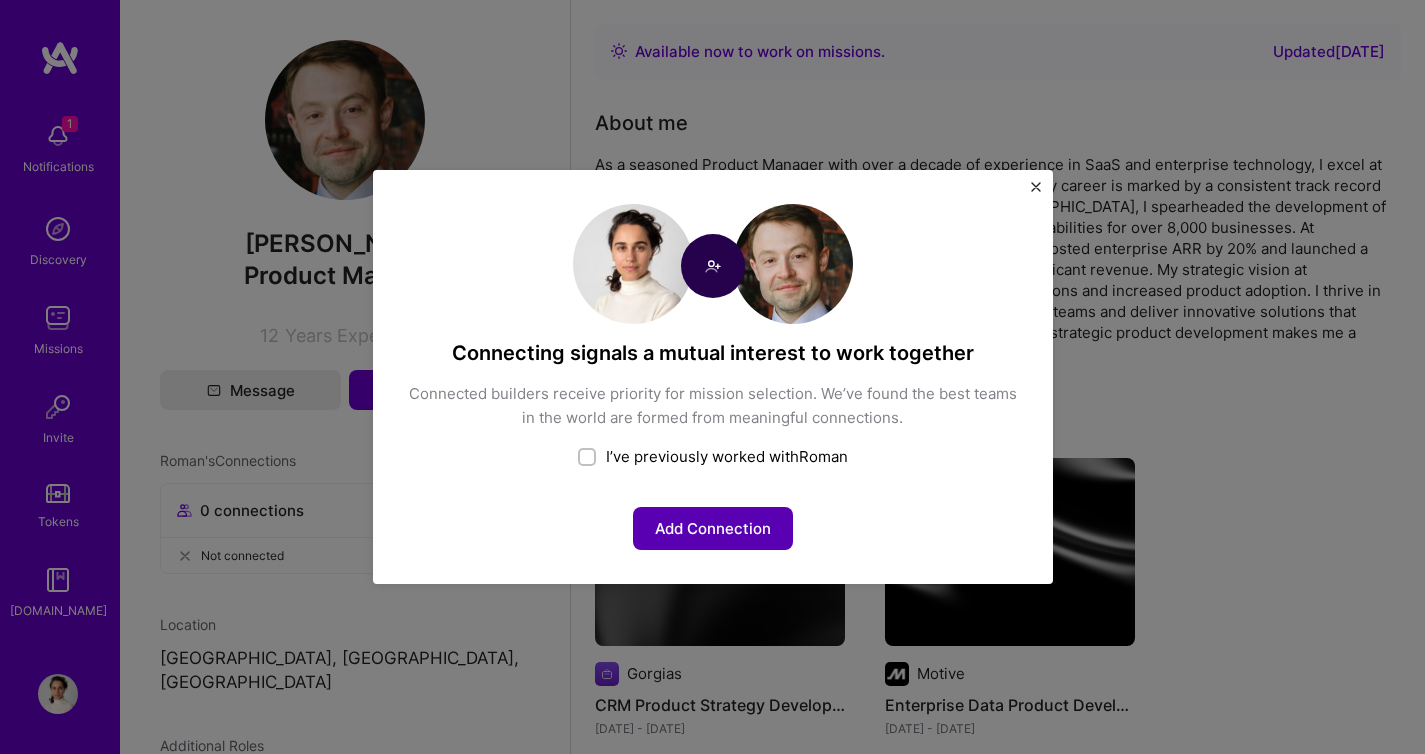 click on "Add Connection" at bounding box center [713, 528] 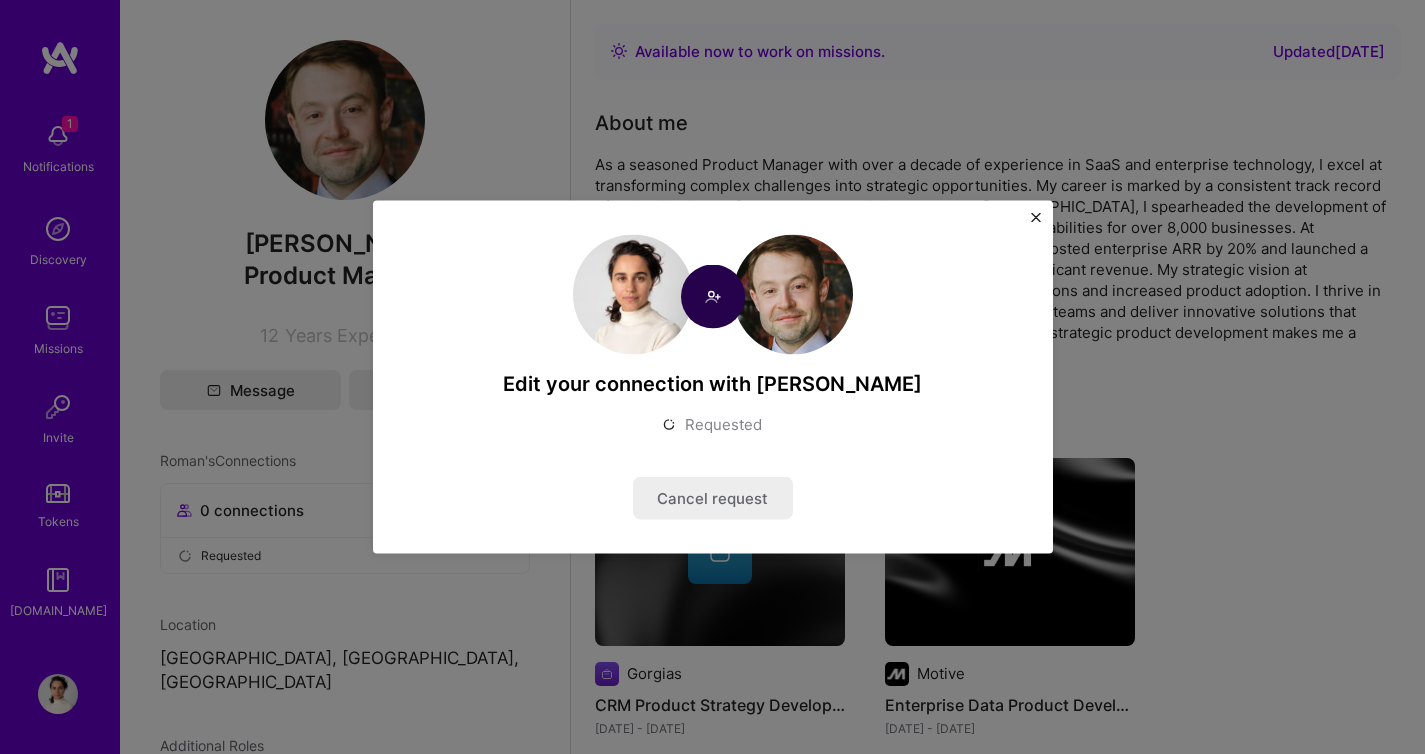 click on "Edit your connection with Roman   Requested Cancel request" at bounding box center [712, 377] 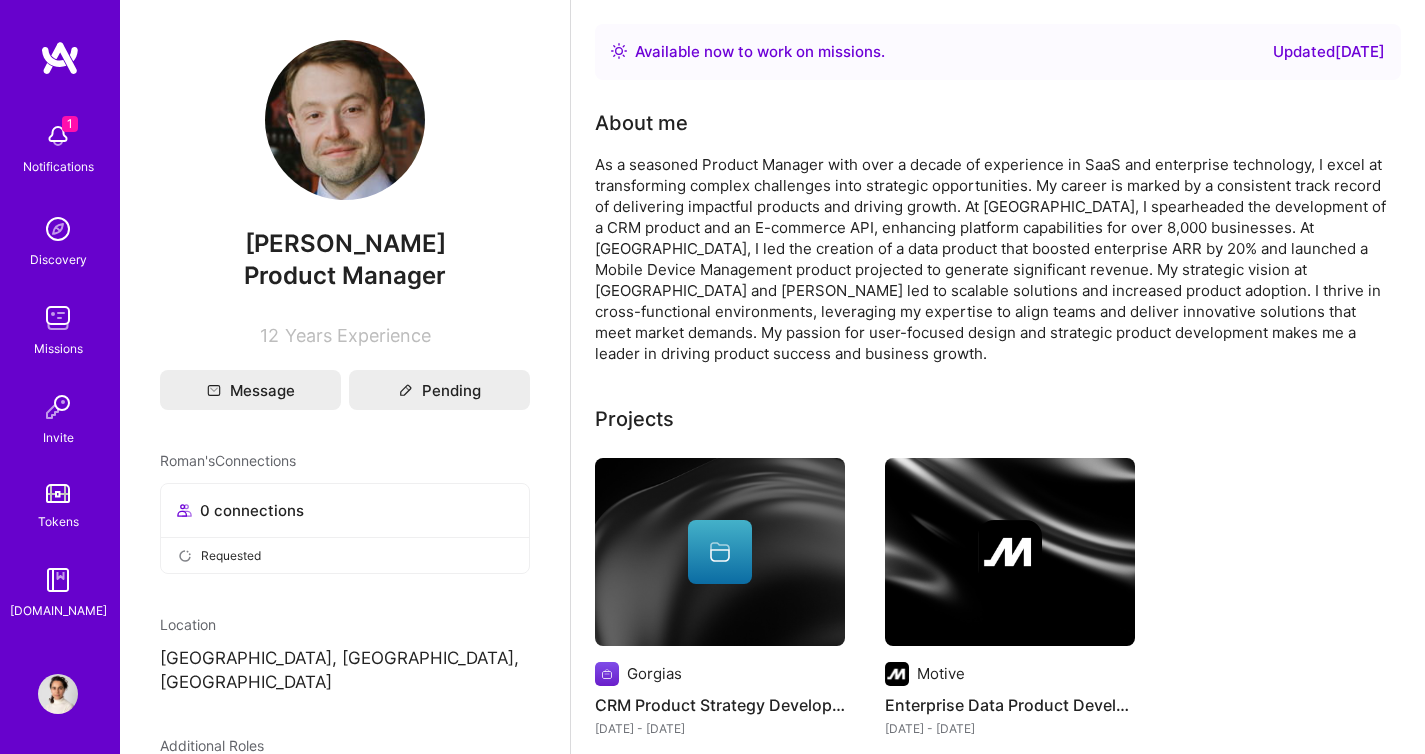 click on "1 Notifications" at bounding box center [58, 146] 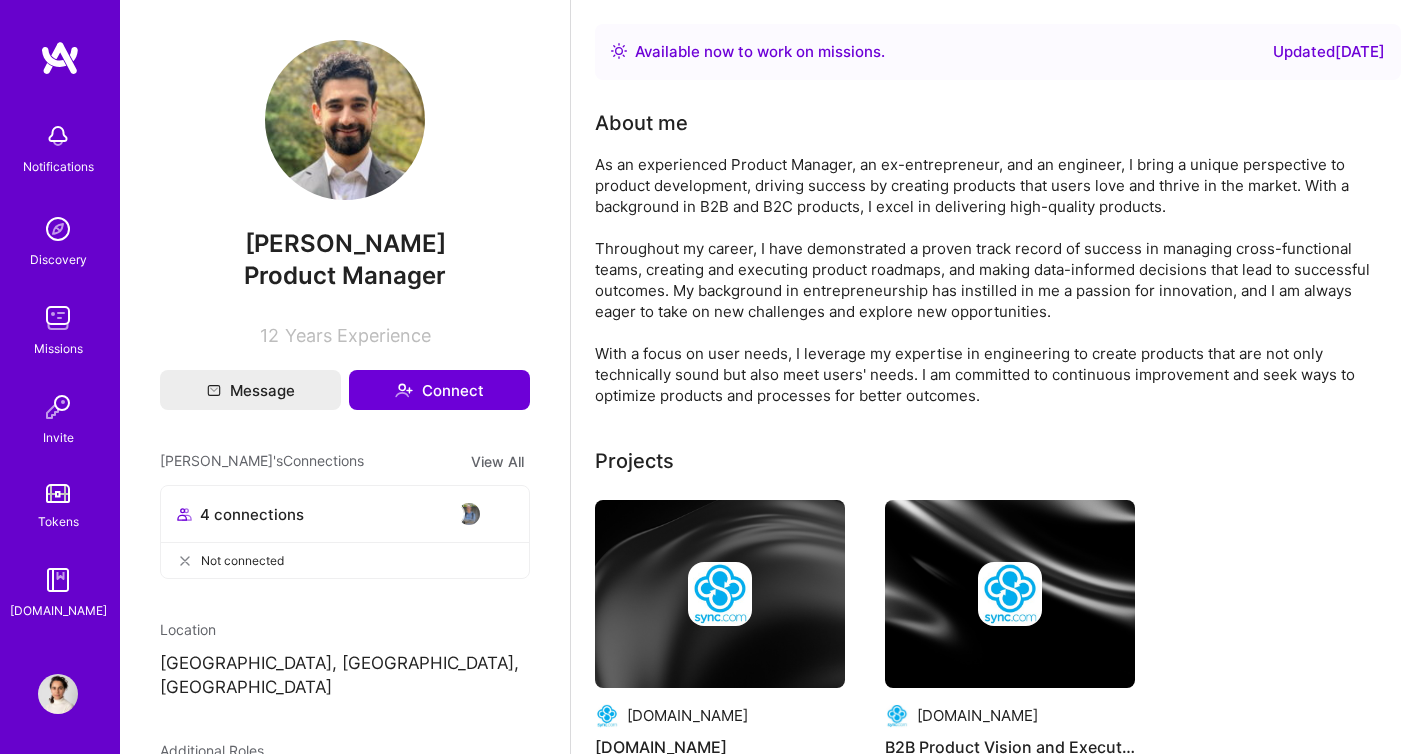 scroll, scrollTop: 0, scrollLeft: 0, axis: both 